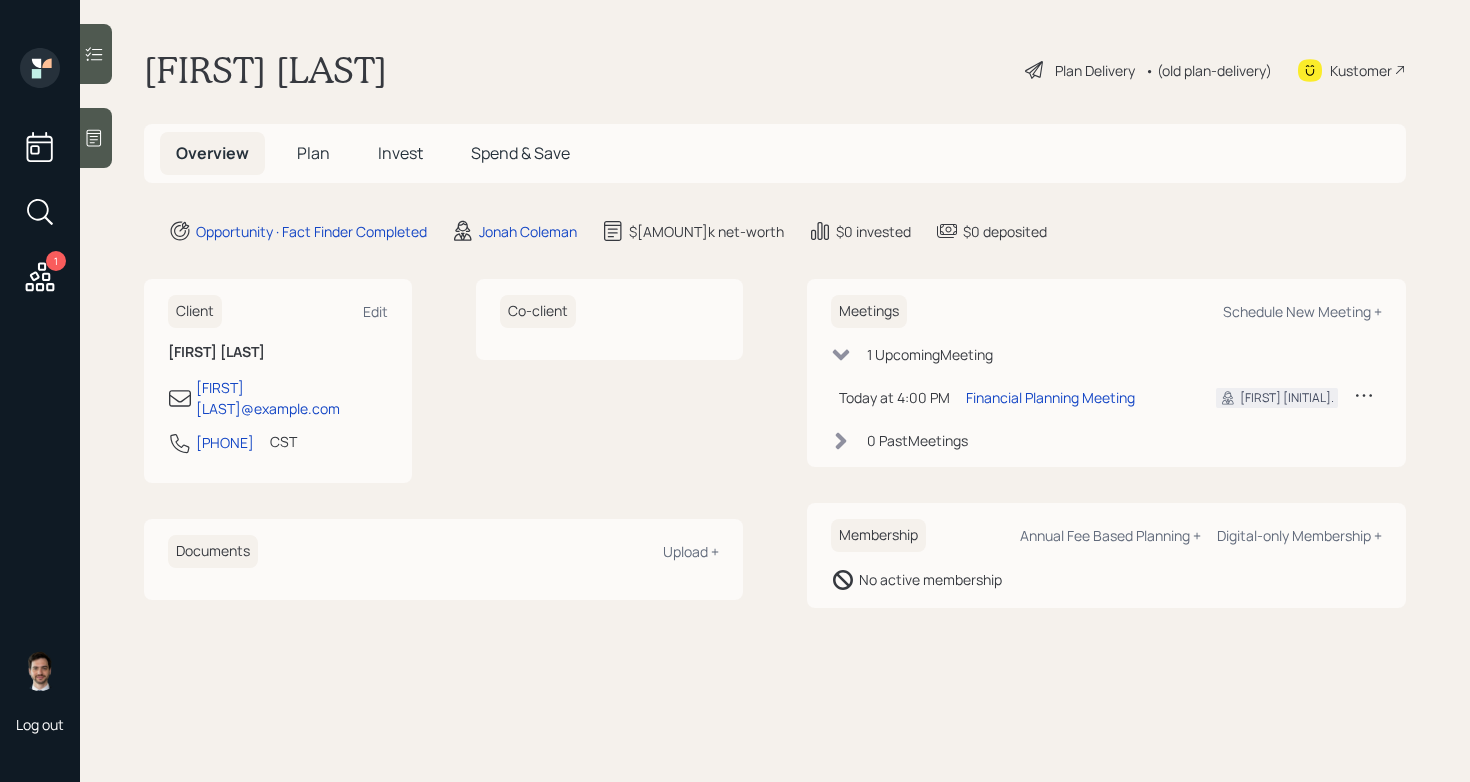 scroll, scrollTop: 0, scrollLeft: 0, axis: both 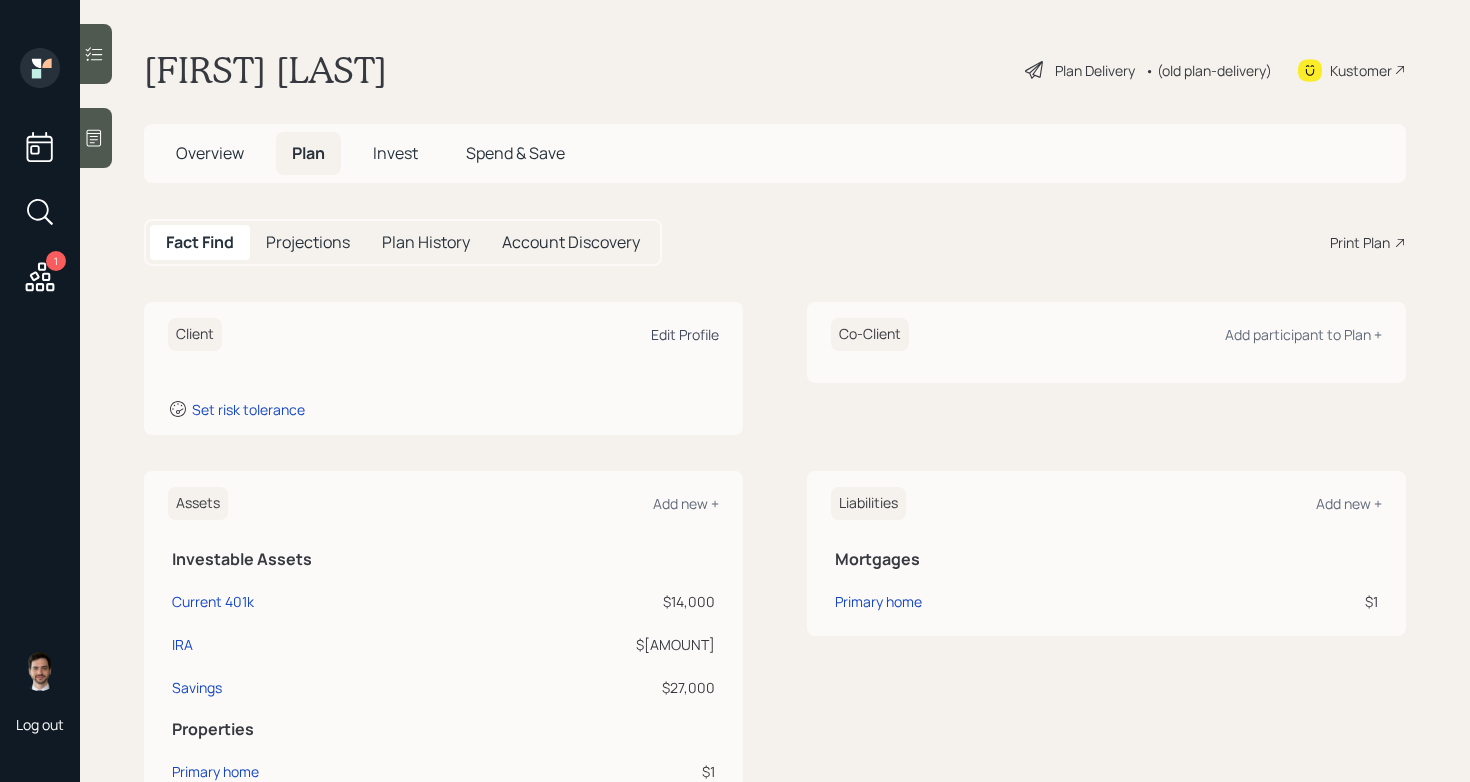 click on "Edit Profile" at bounding box center [685, 334] 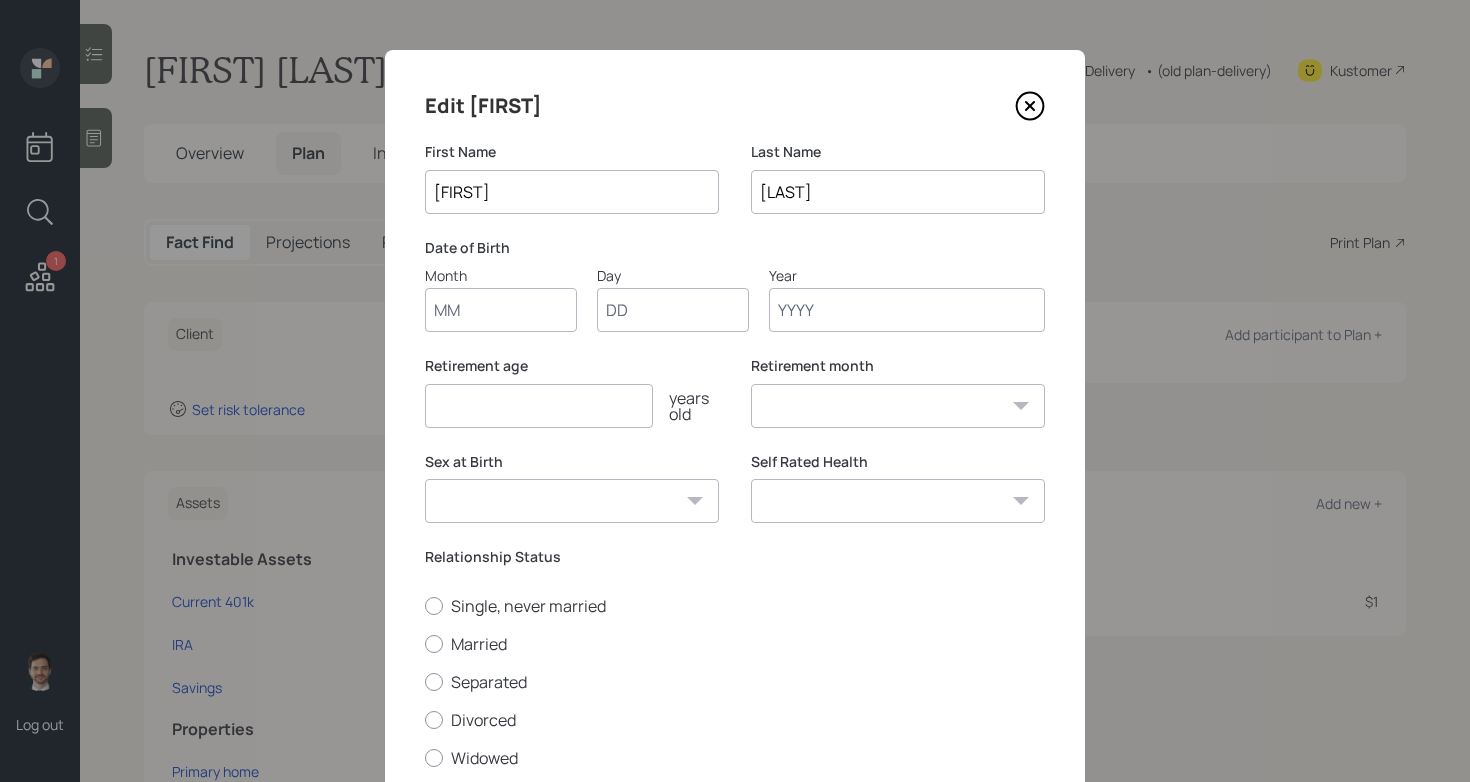 click on "Month" at bounding box center [501, 310] 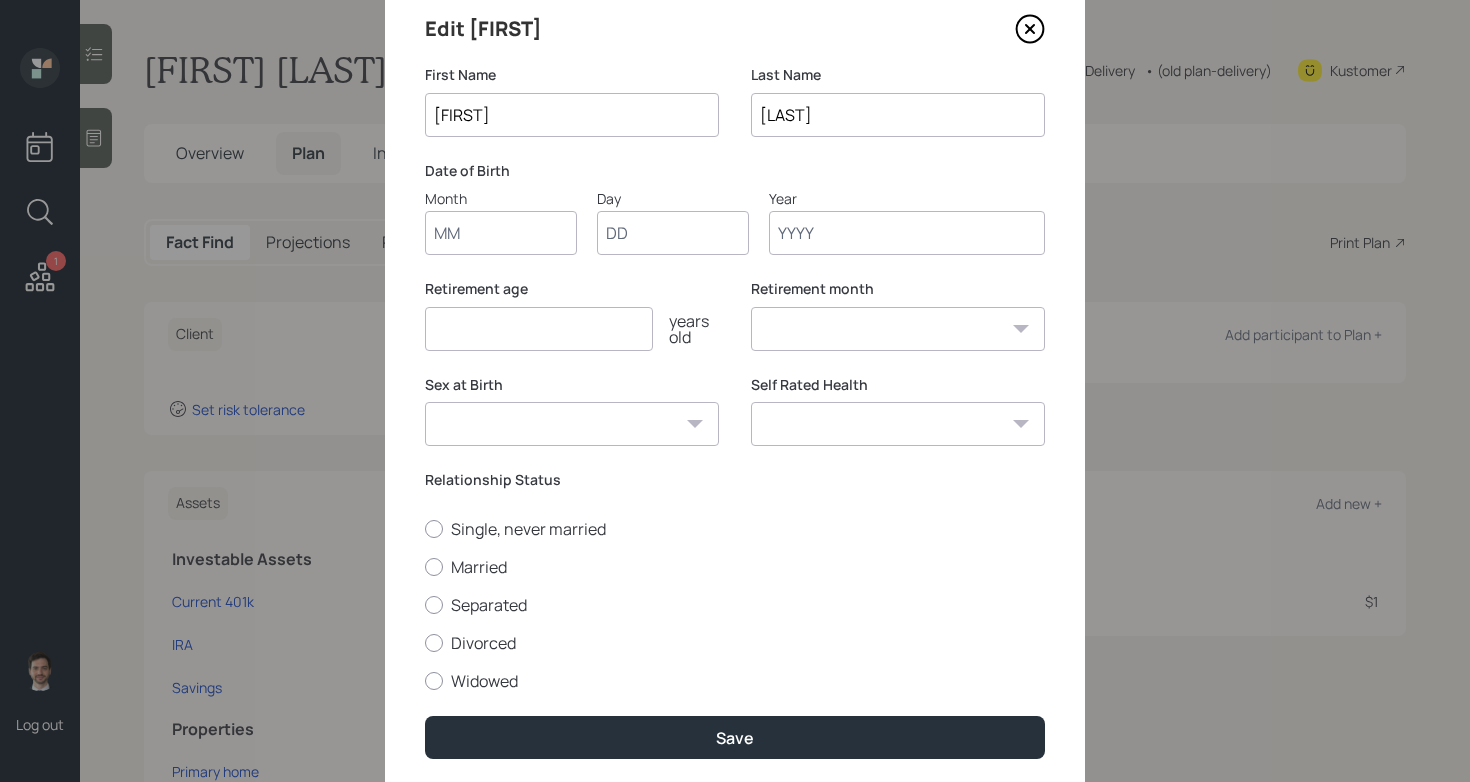 scroll, scrollTop: 74, scrollLeft: 0, axis: vertical 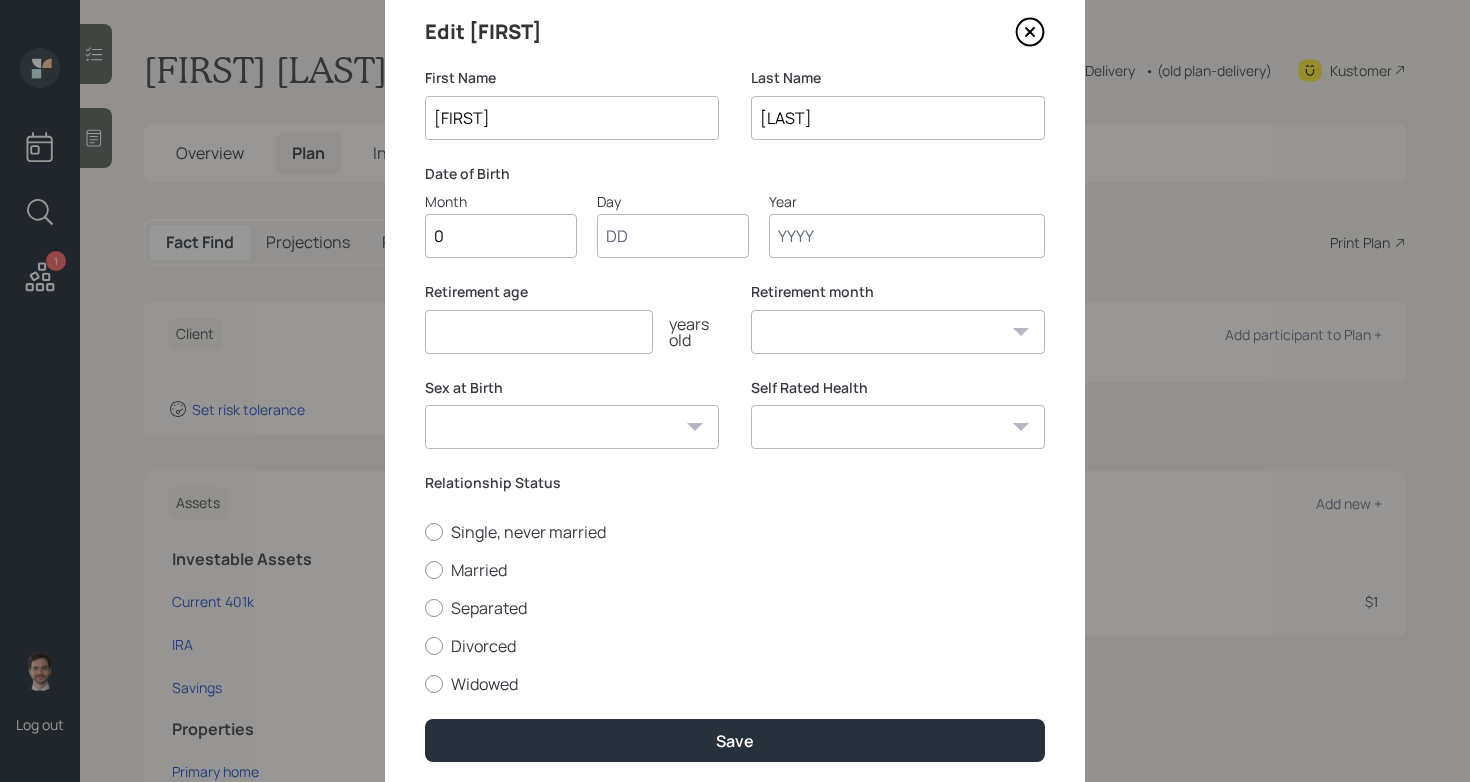 type on "09" 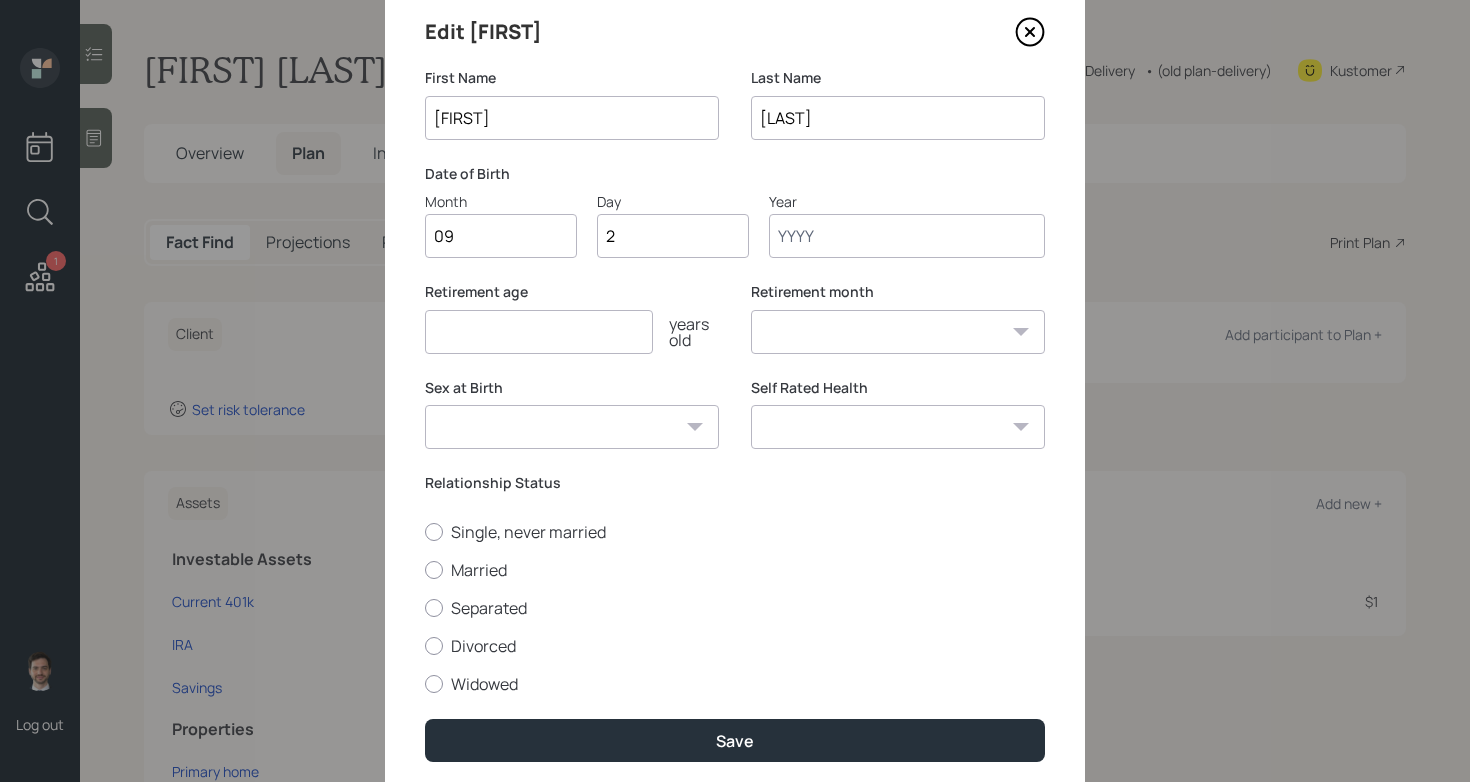type on "22" 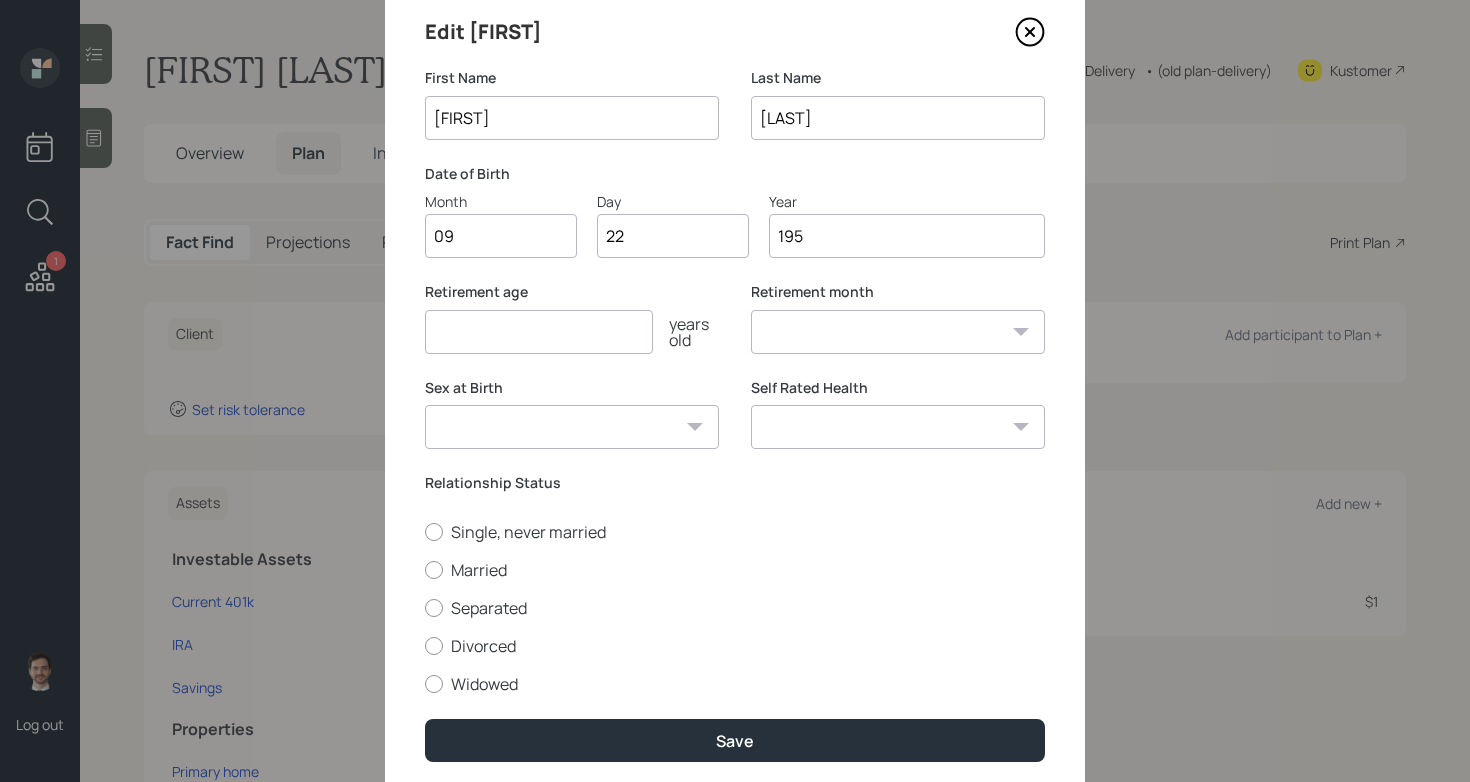 type on "1956" 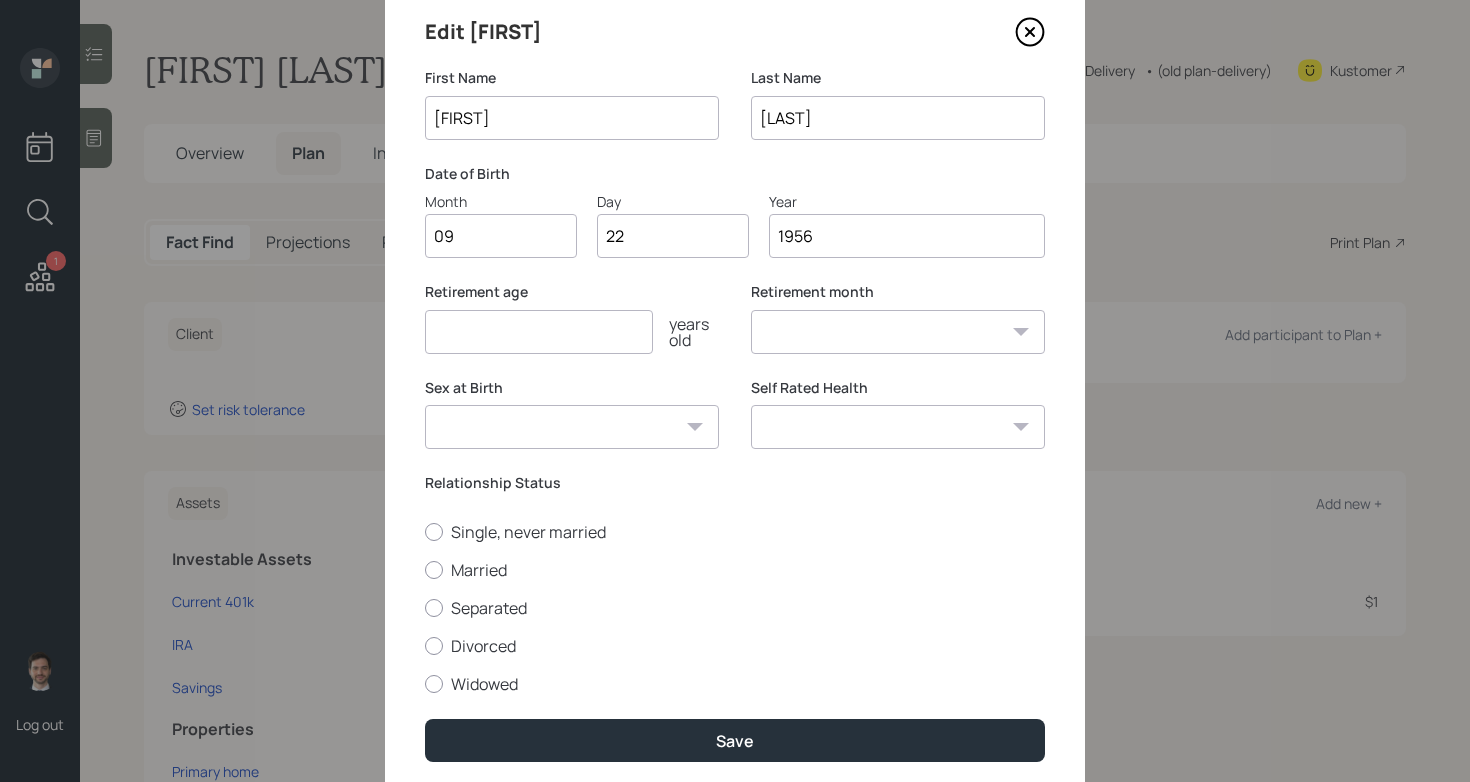 select on "9" 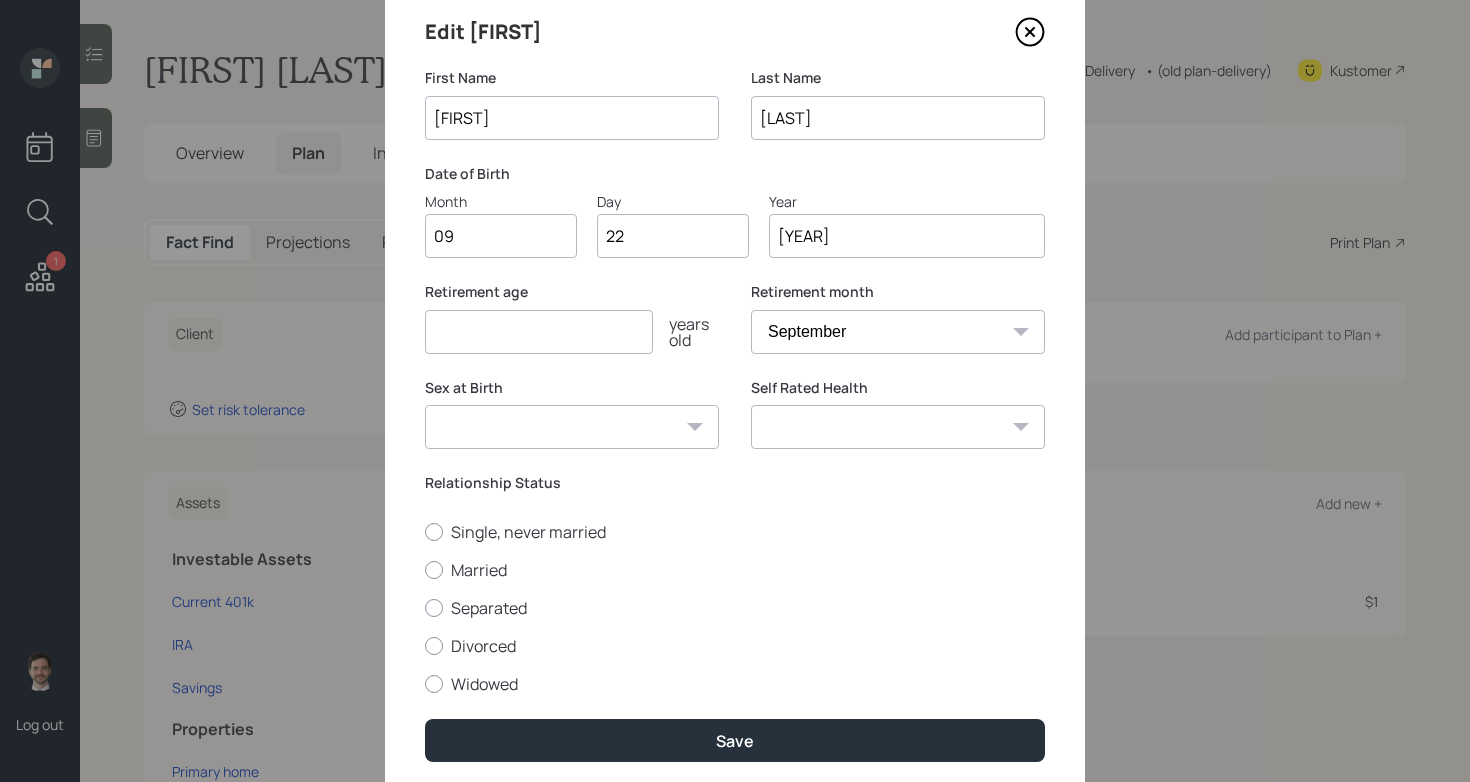 type on "[YEAR]" 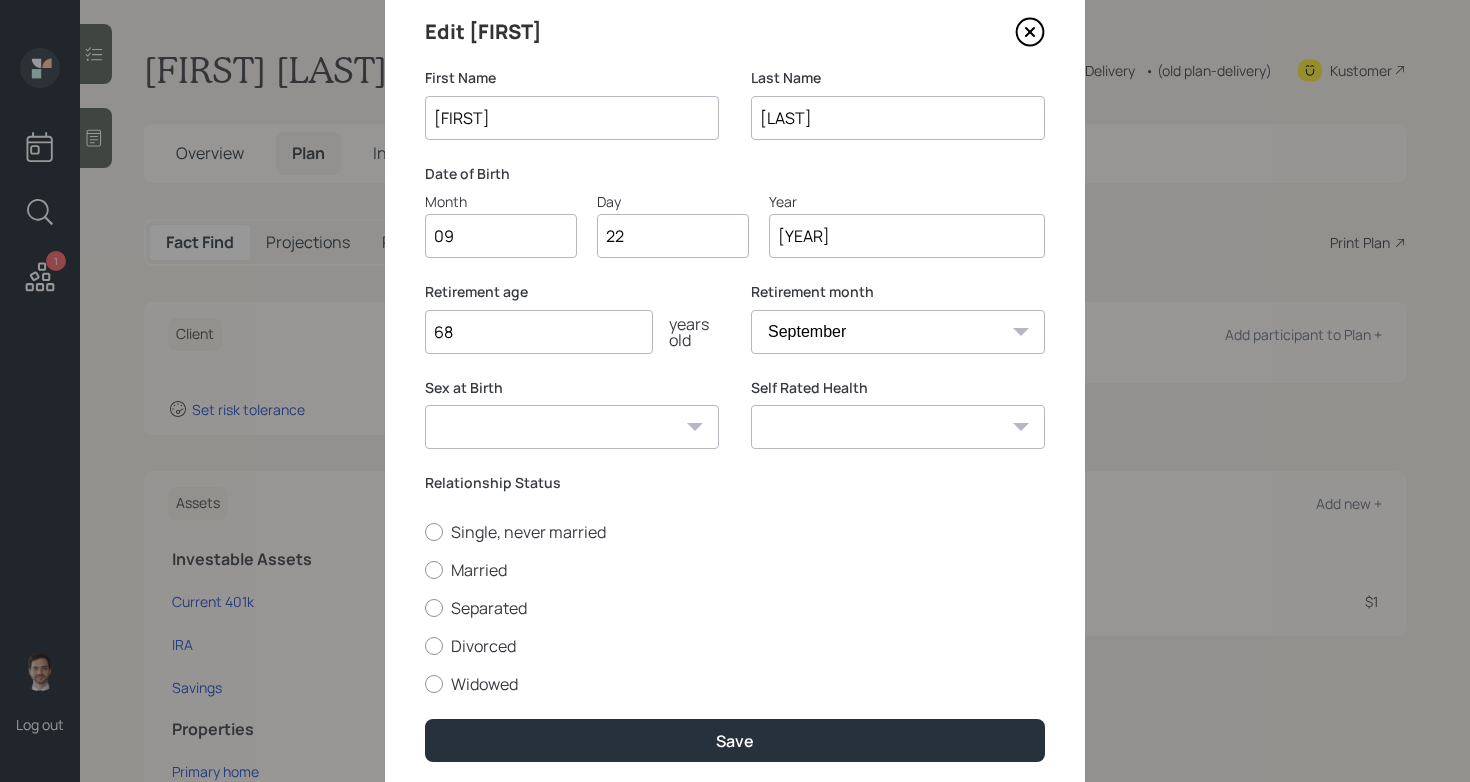 type on "68" 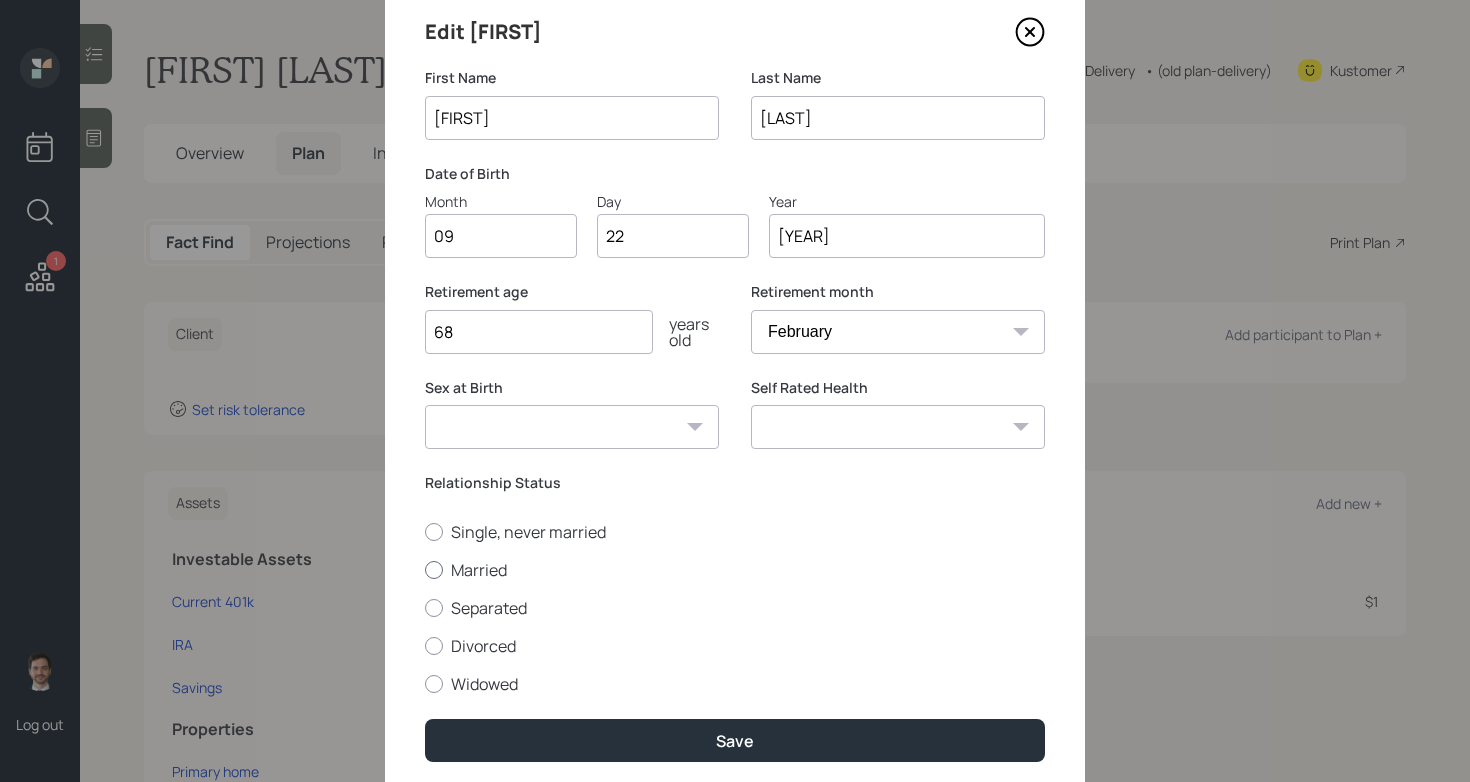 click on "Married" at bounding box center [735, 570] 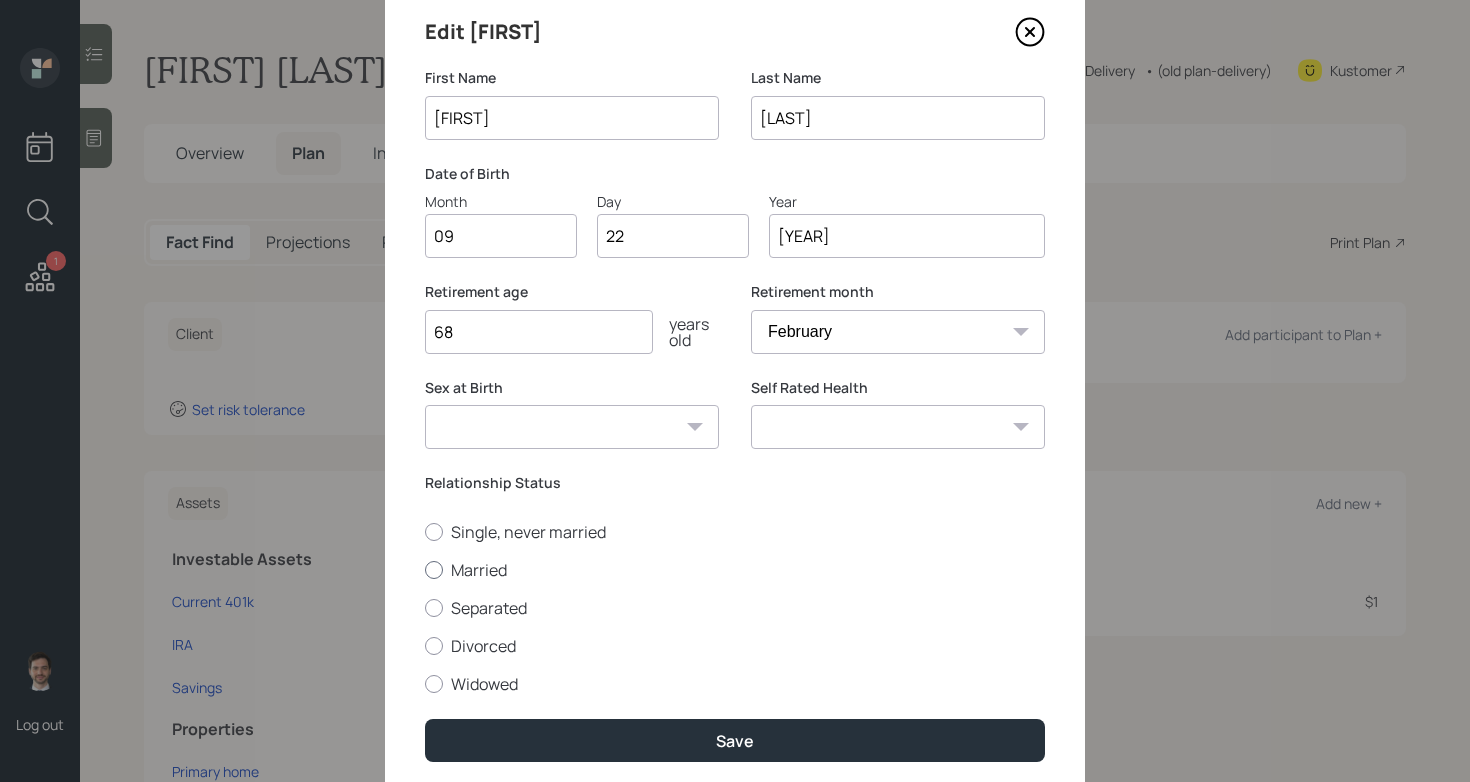 radio on "true" 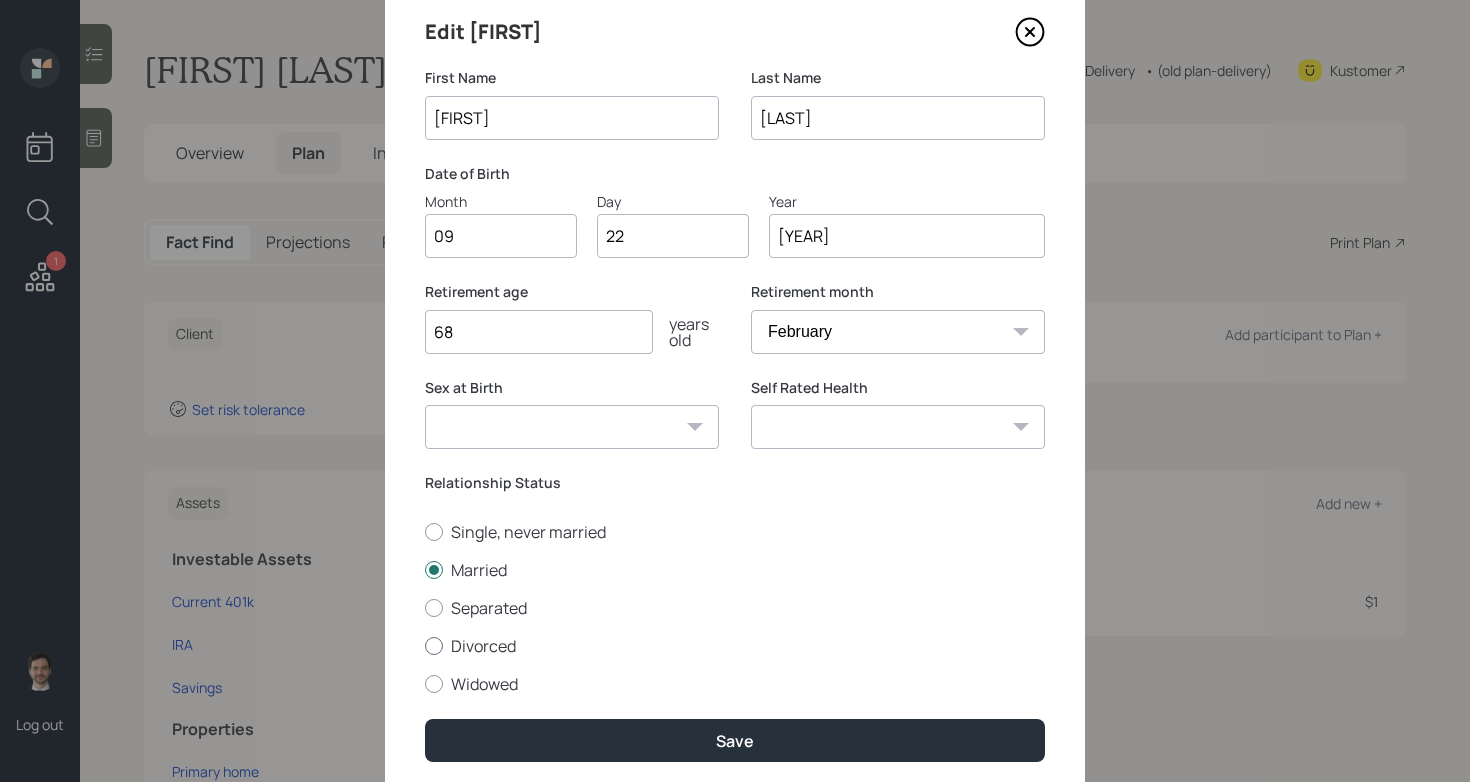 click on "Divorced" at bounding box center [735, 646] 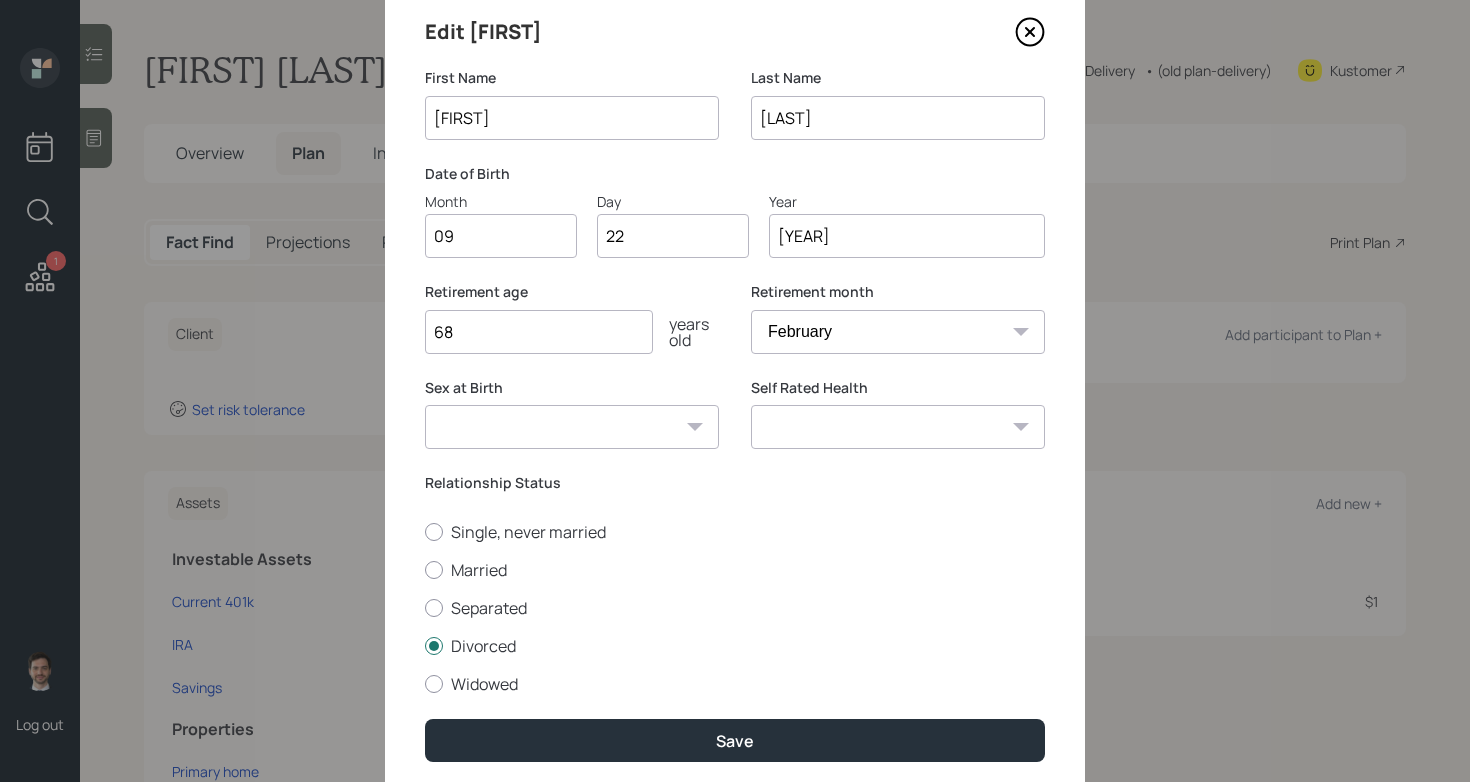click on "Excellent Very Good Good Fair Poor" at bounding box center (898, 427) 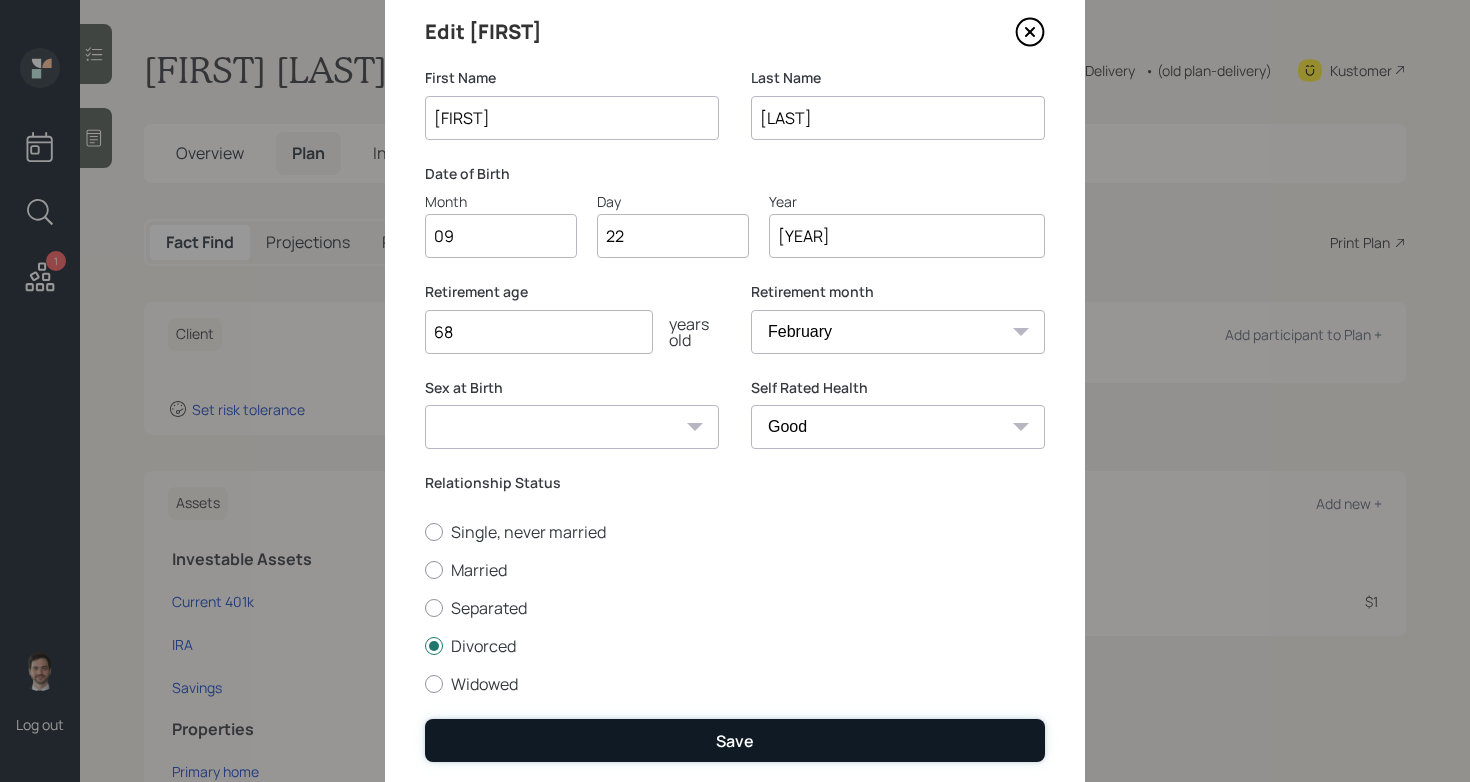 click on "Save" at bounding box center [735, 740] 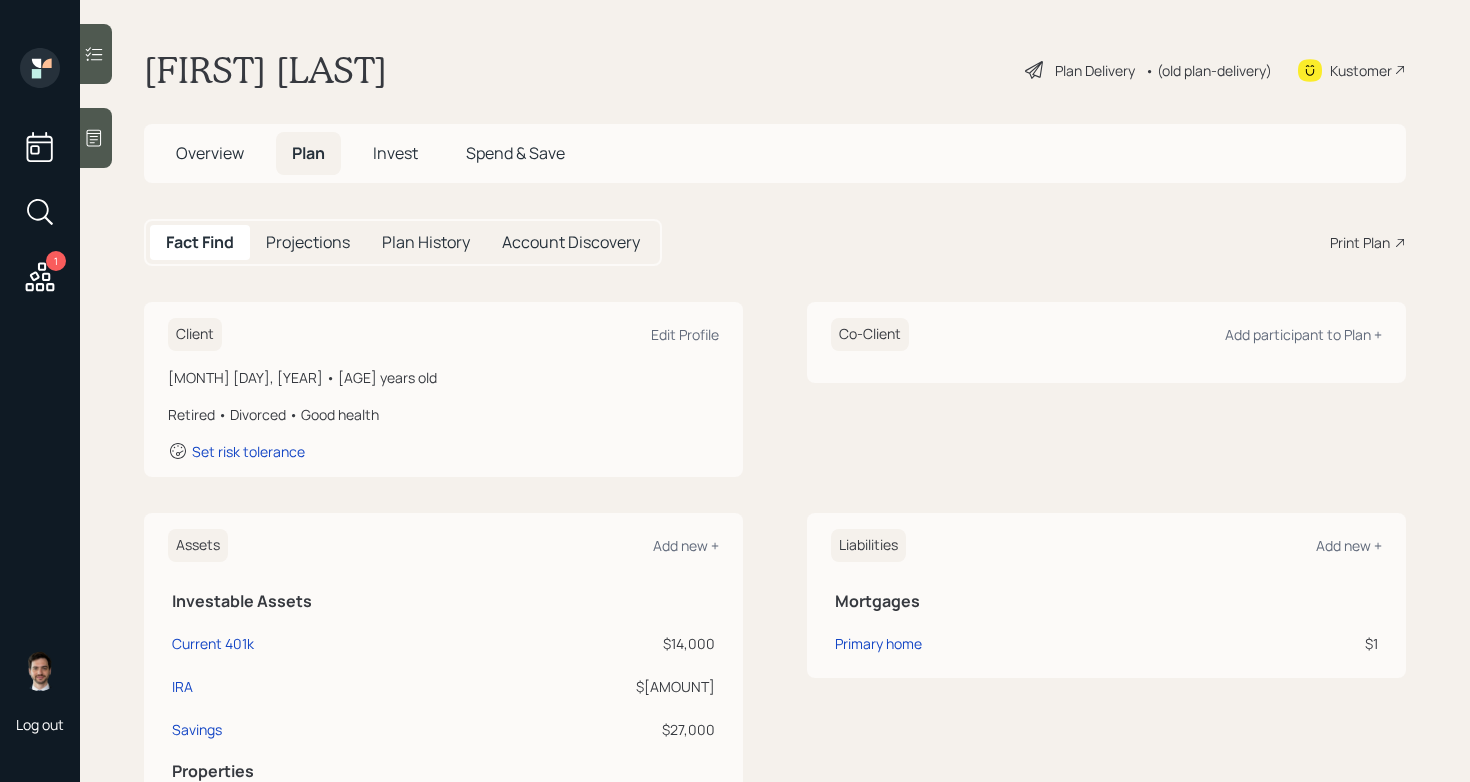 click on "Plan Delivery" at bounding box center (1095, 70) 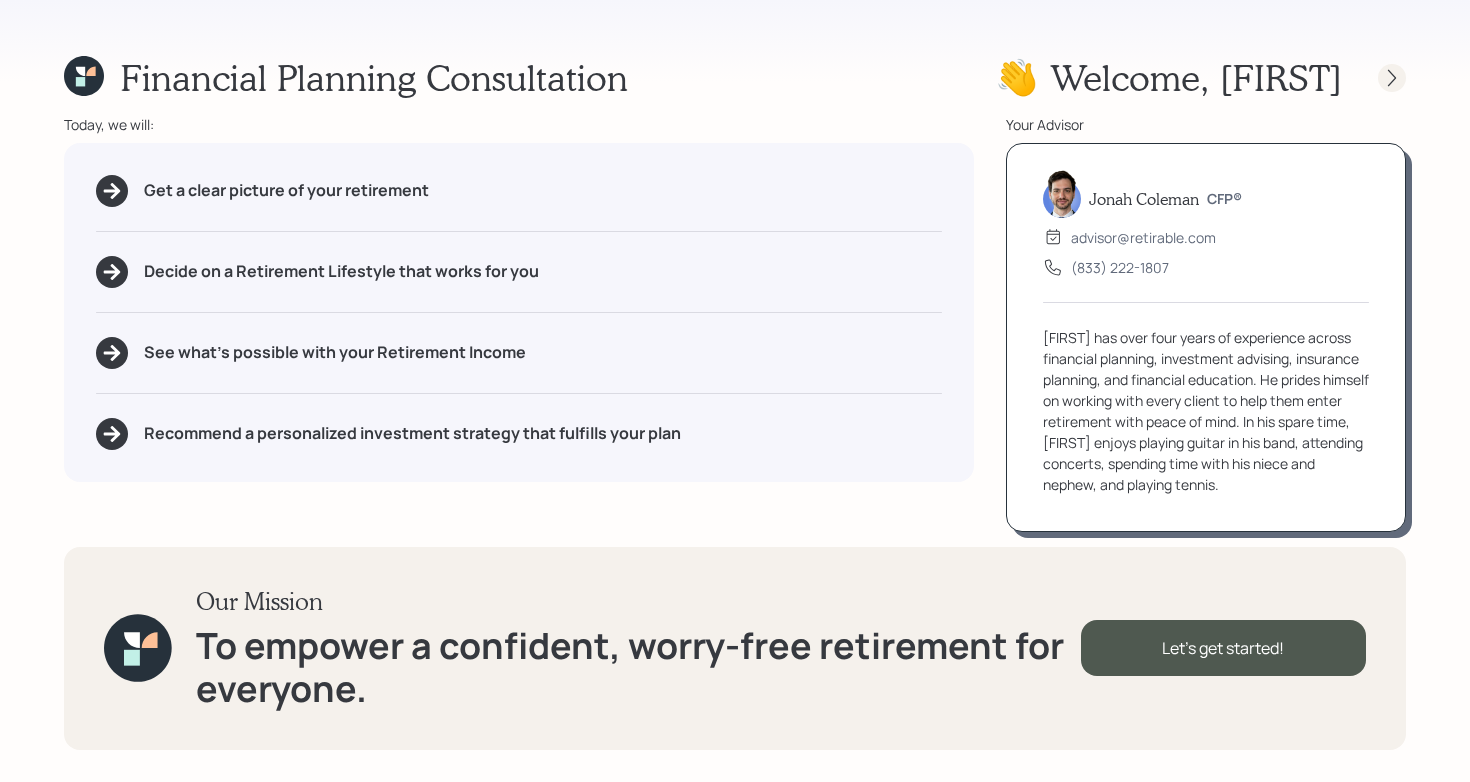 click 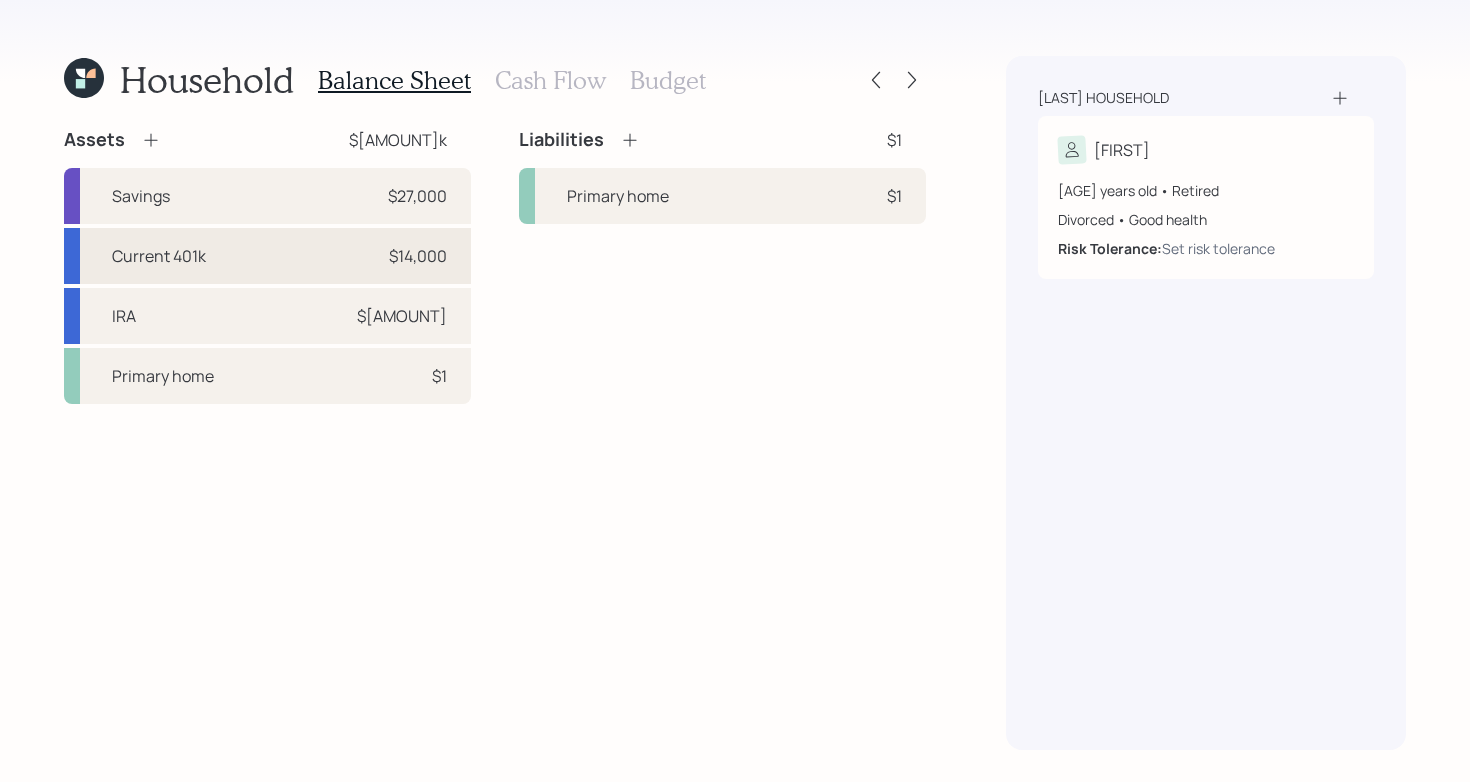 click on "Current 401k $14,000" at bounding box center [267, 256] 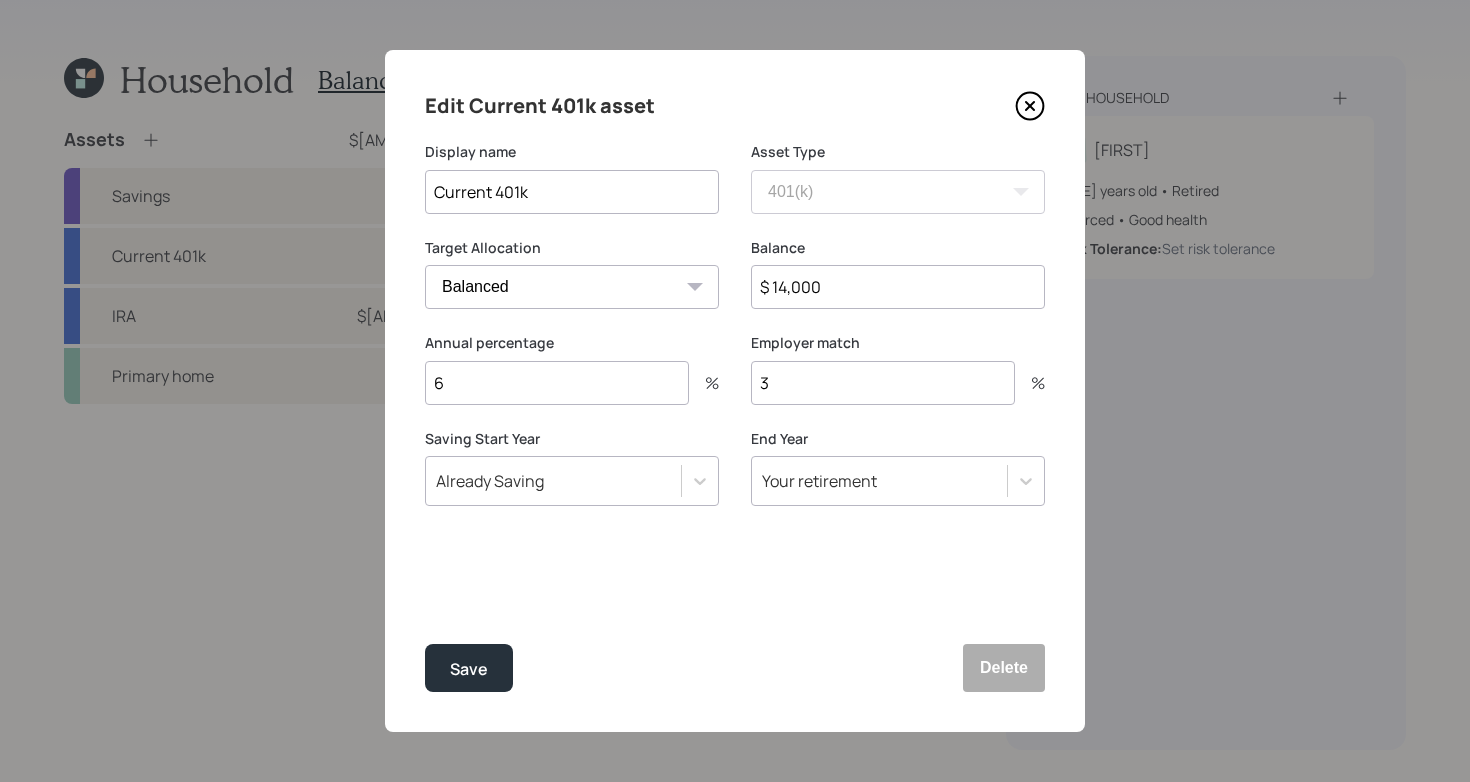 click on "Edit Current 401k asset Display name Current 401k Asset Type SEP IRA IRA Roth IRA 401(k) Roth 401(k) 403(b) Roth 403(b) 457(b) Roth 457(b) Health Savings Account 529 Taxable Investment Checking / Savings Emergency Fund Target Allocation Cash Conservative Balanced Aggressive Balance $ 14,000 Annual percentage 6 % Employer match 3 % Saving Start Year Already Saving End Year Your retirement Save Delete" at bounding box center [735, 391] 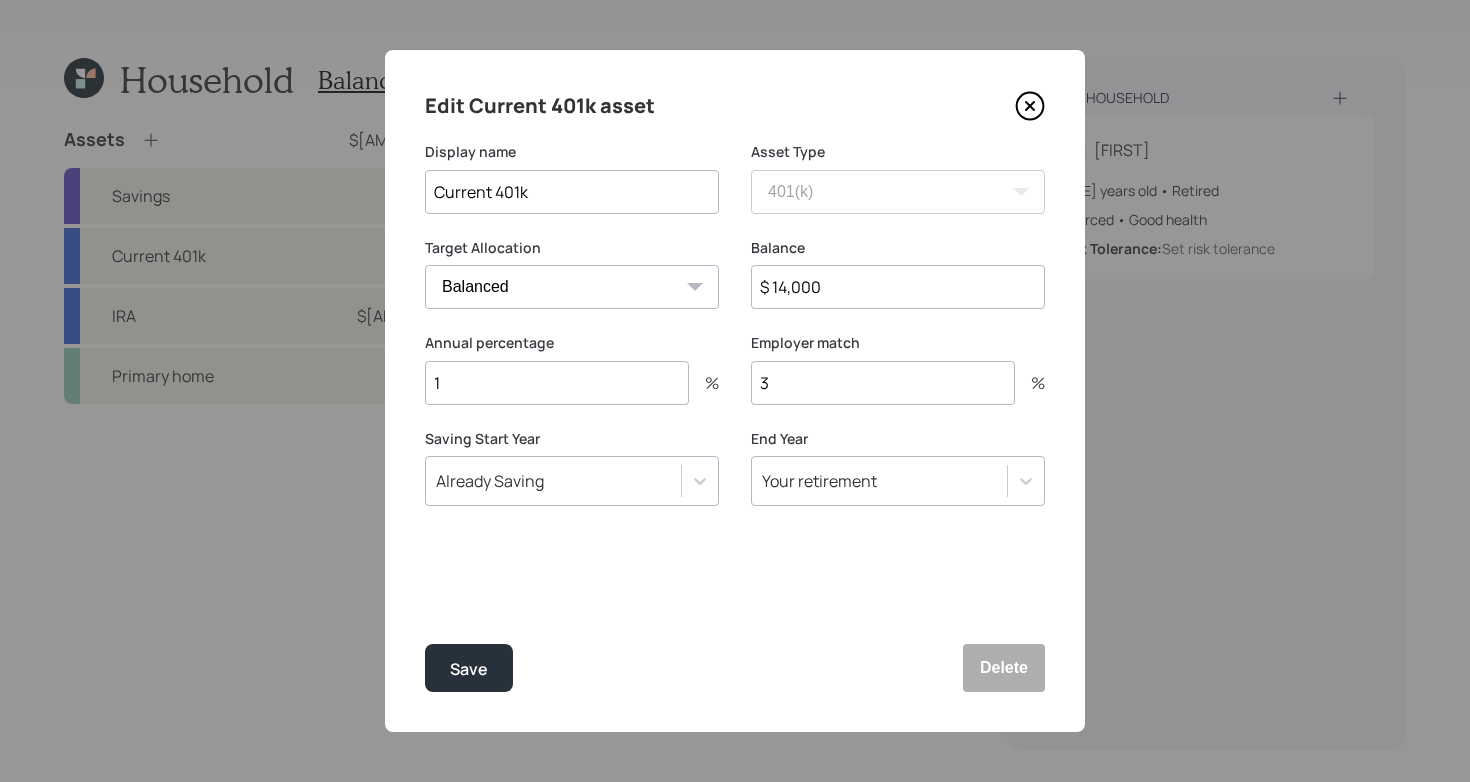 type on "1" 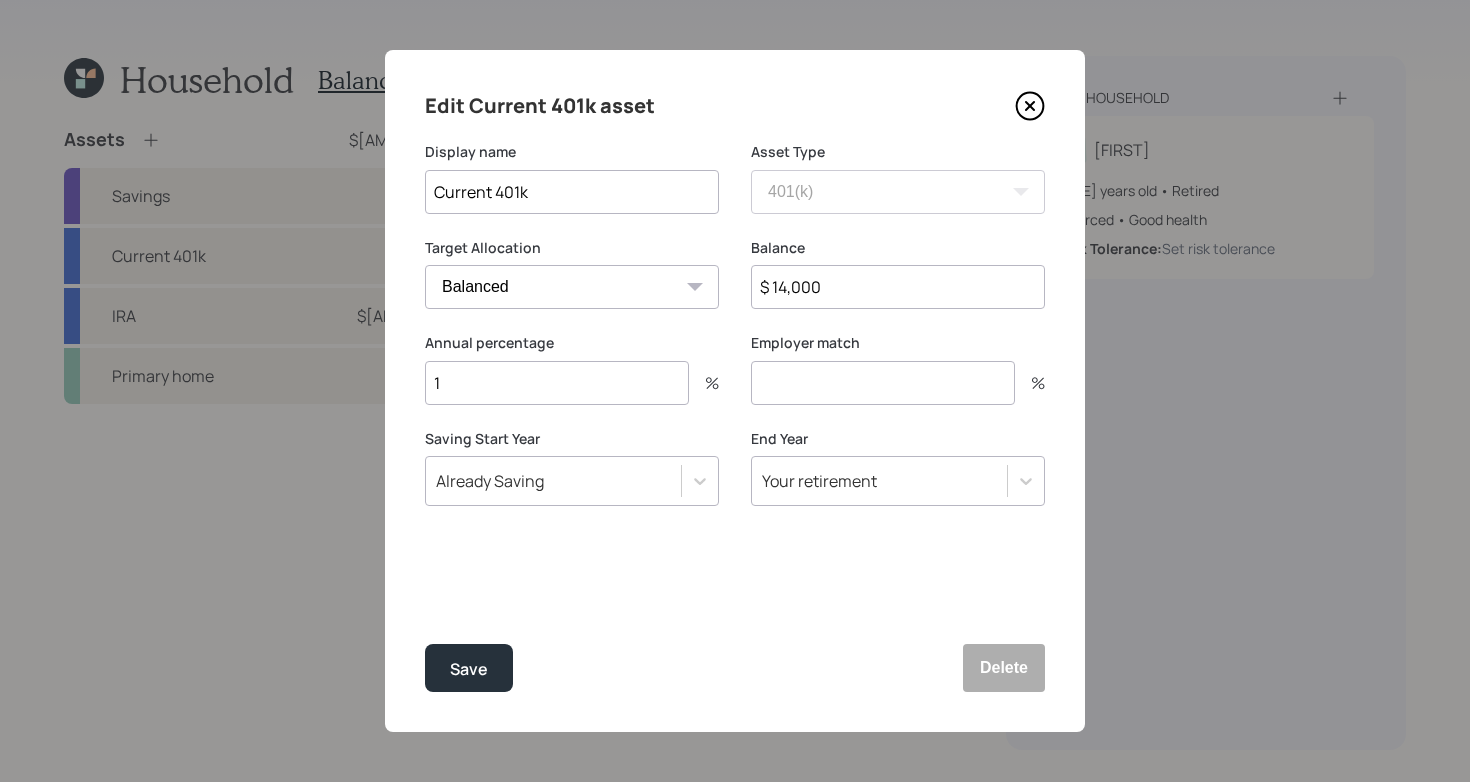type 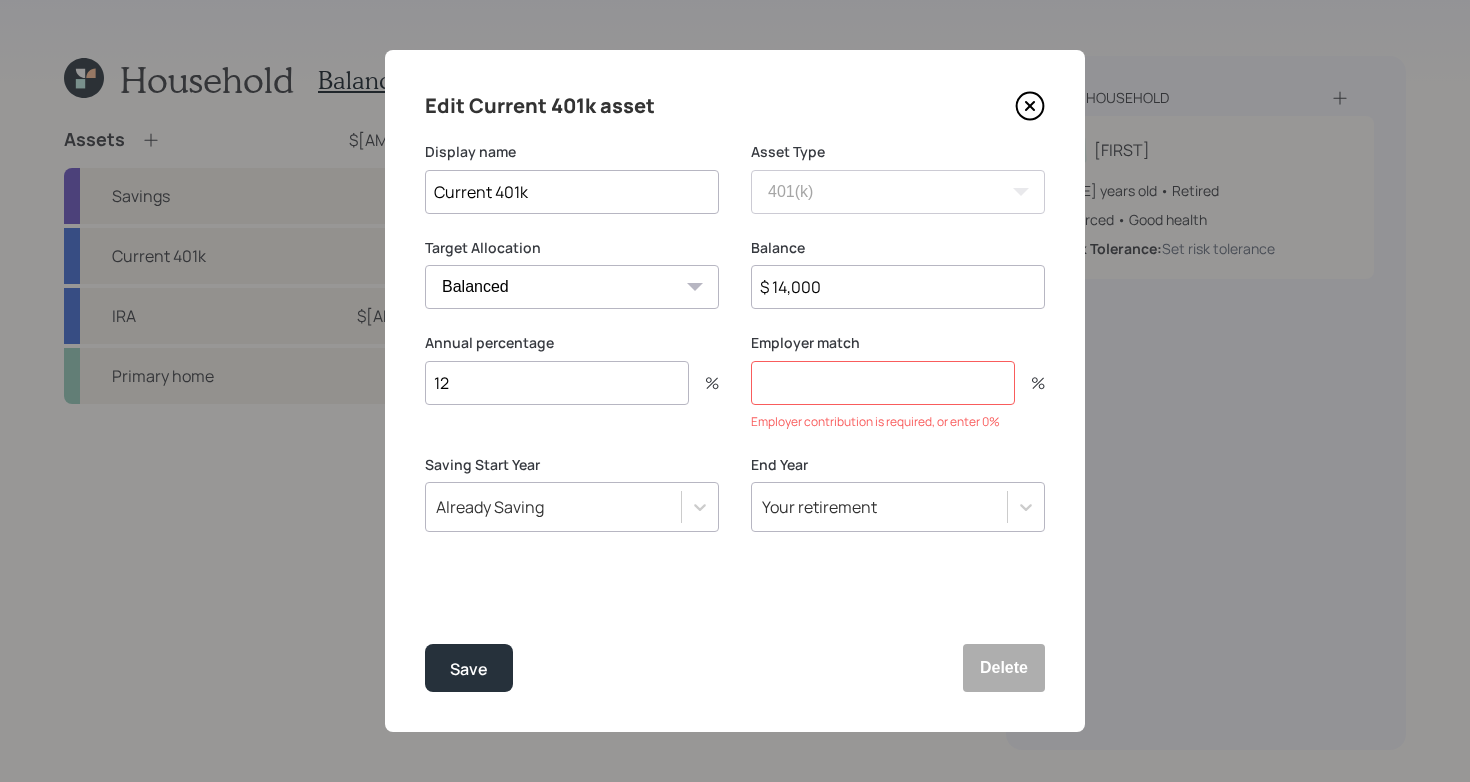 type on "12" 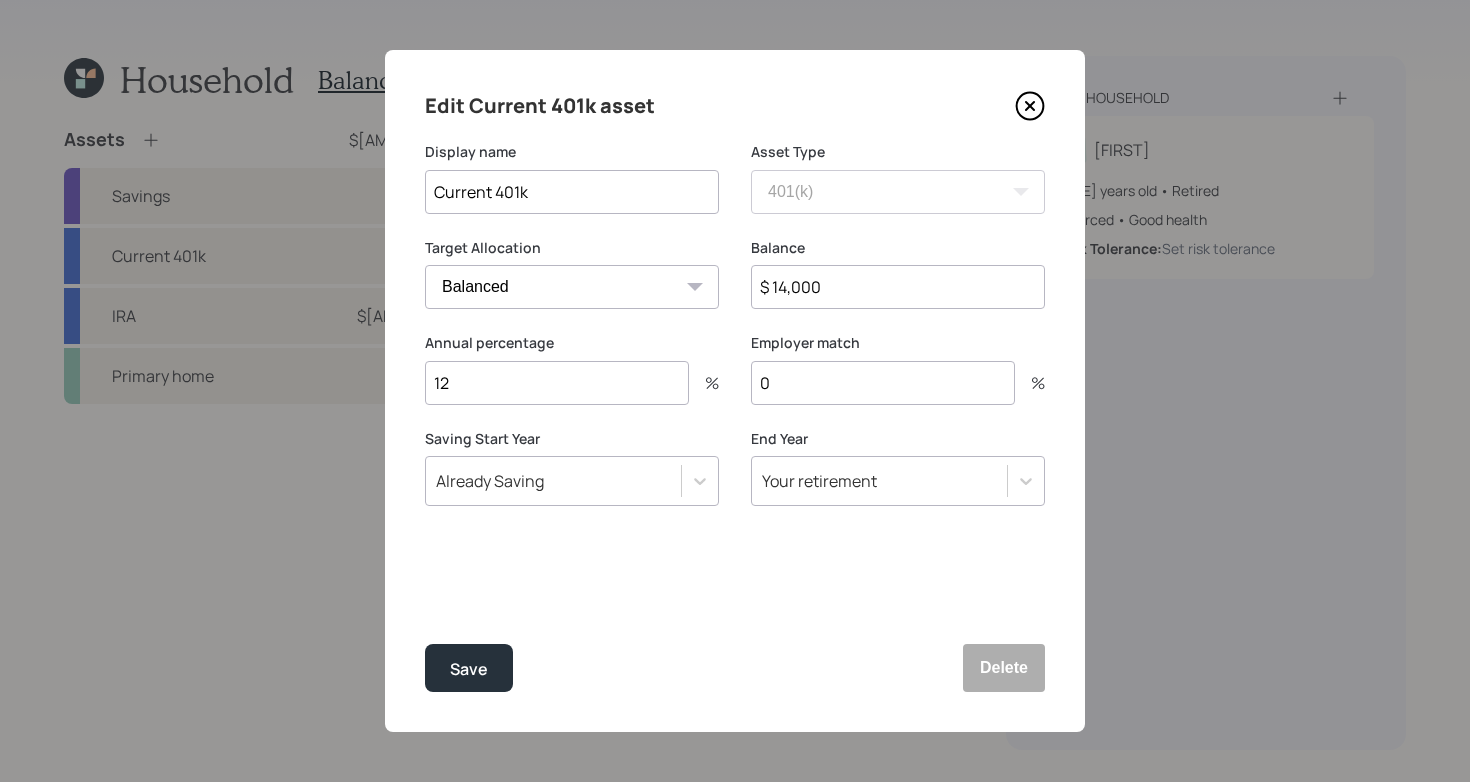 type on "0" 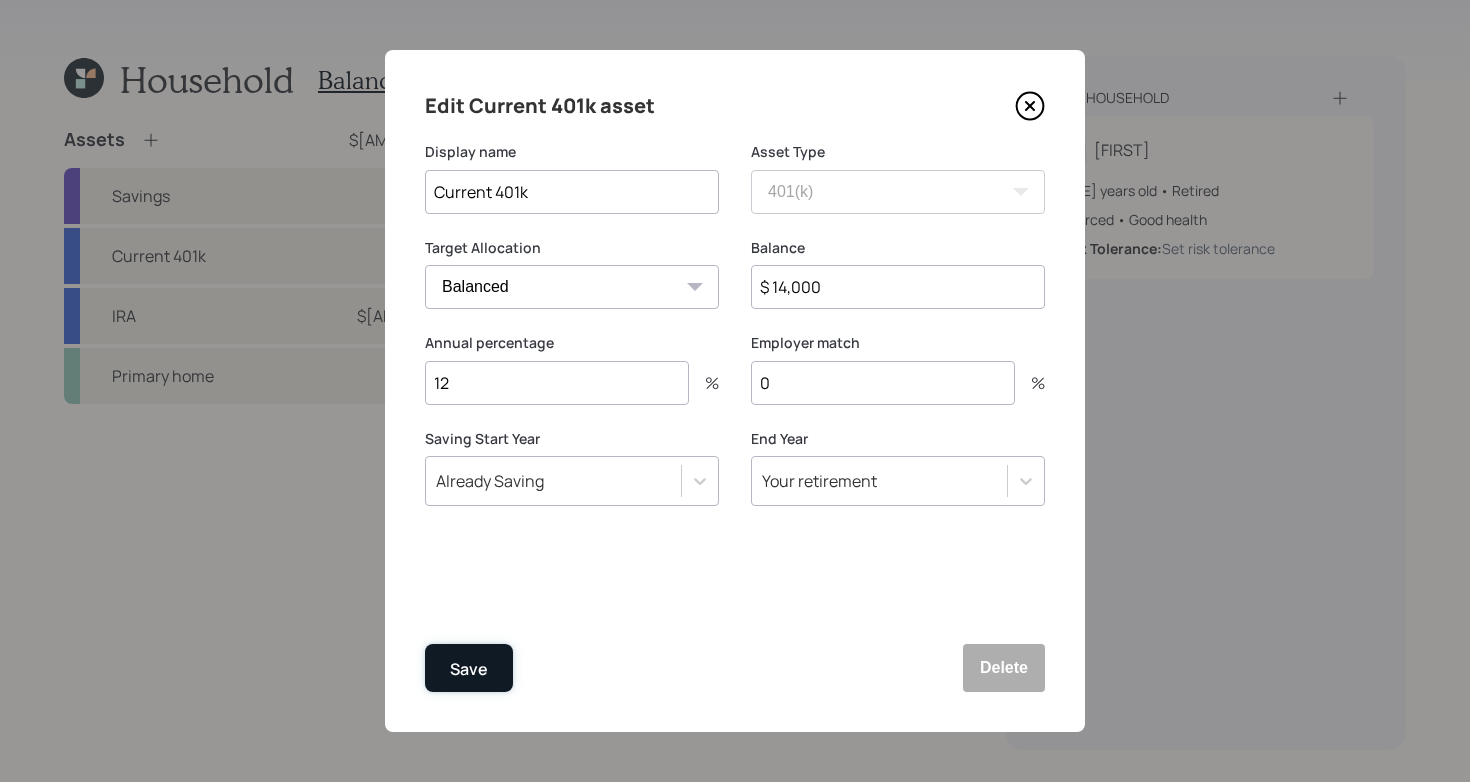 click on "Save" at bounding box center (469, 668) 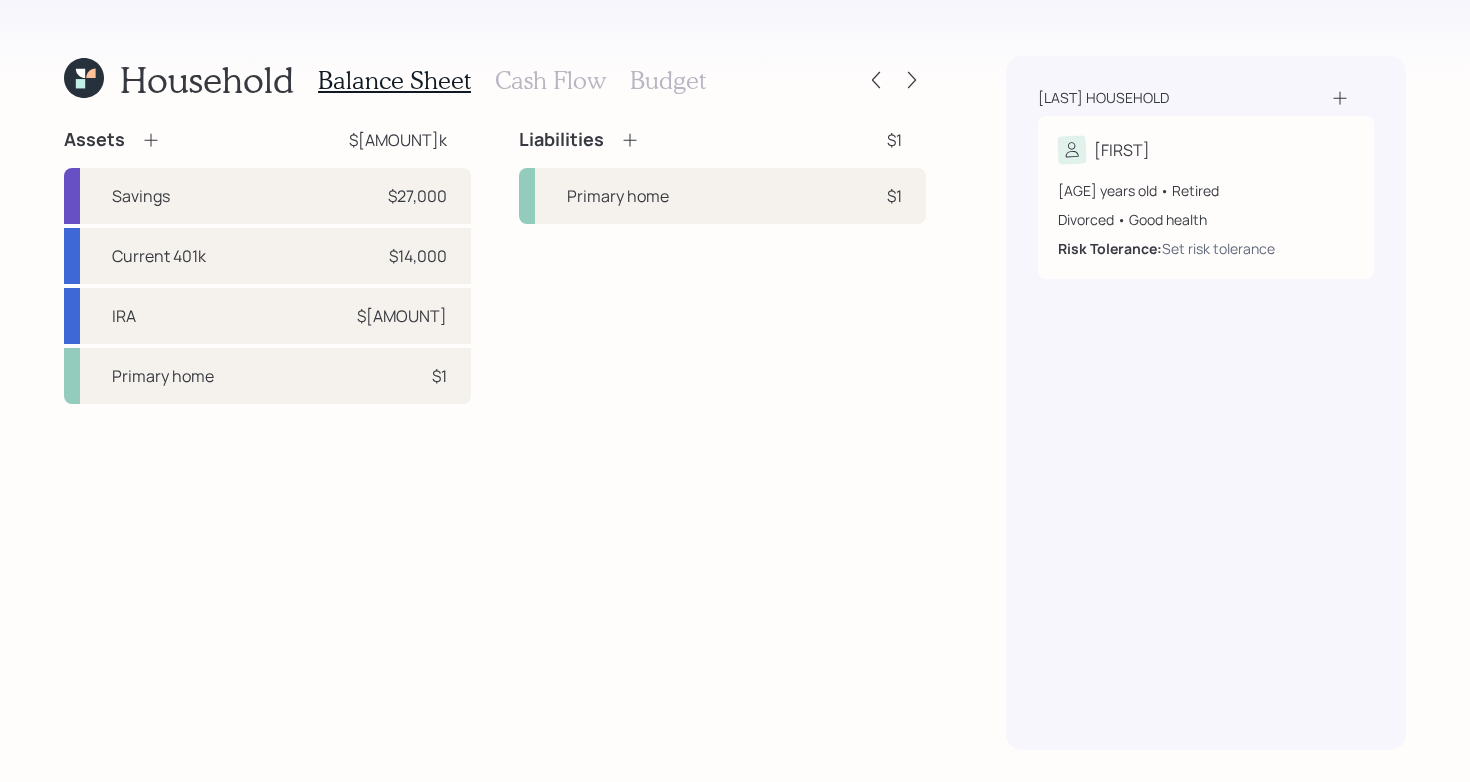 click on "Liabilities $1 Primary home $1" at bounding box center [722, 266] 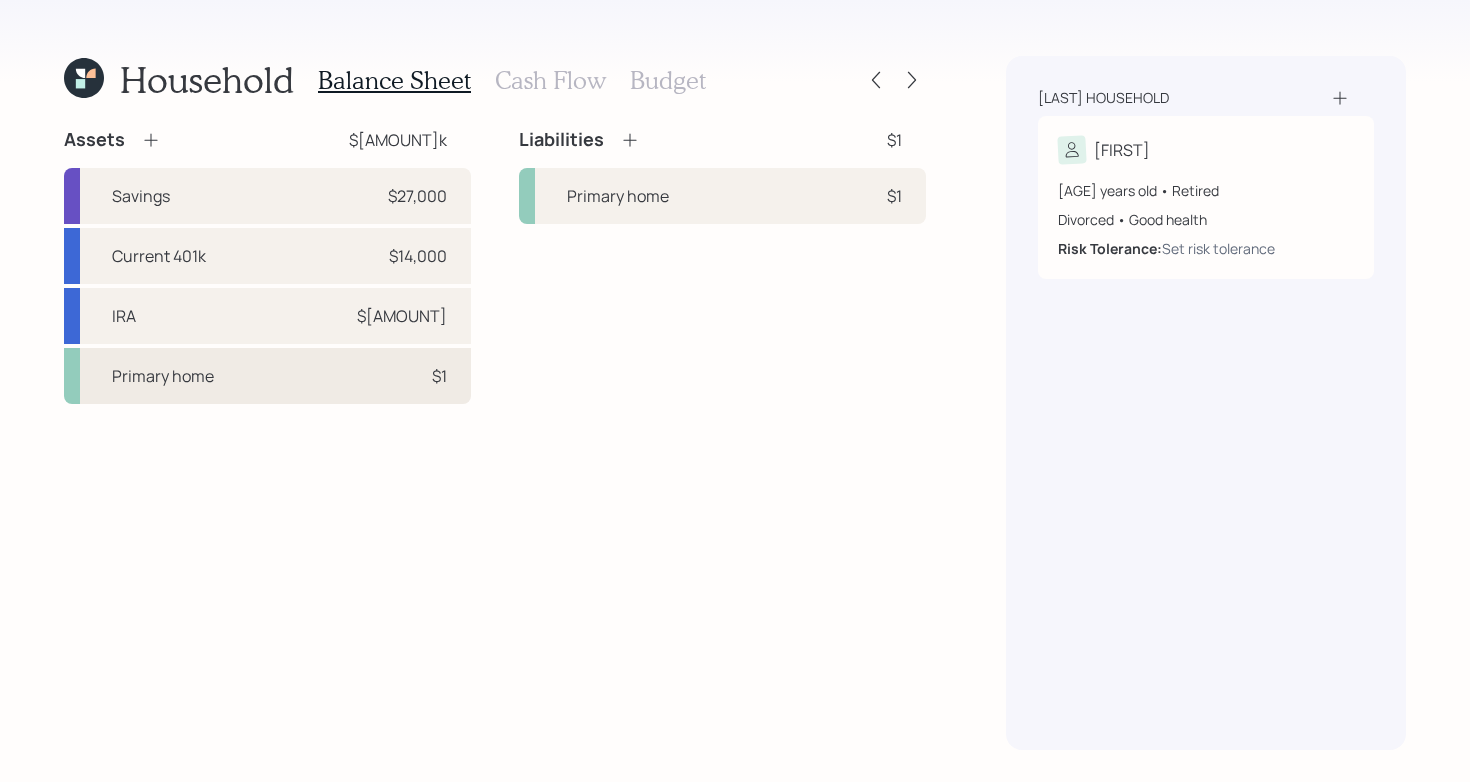 click on "$1" at bounding box center (417, 376) 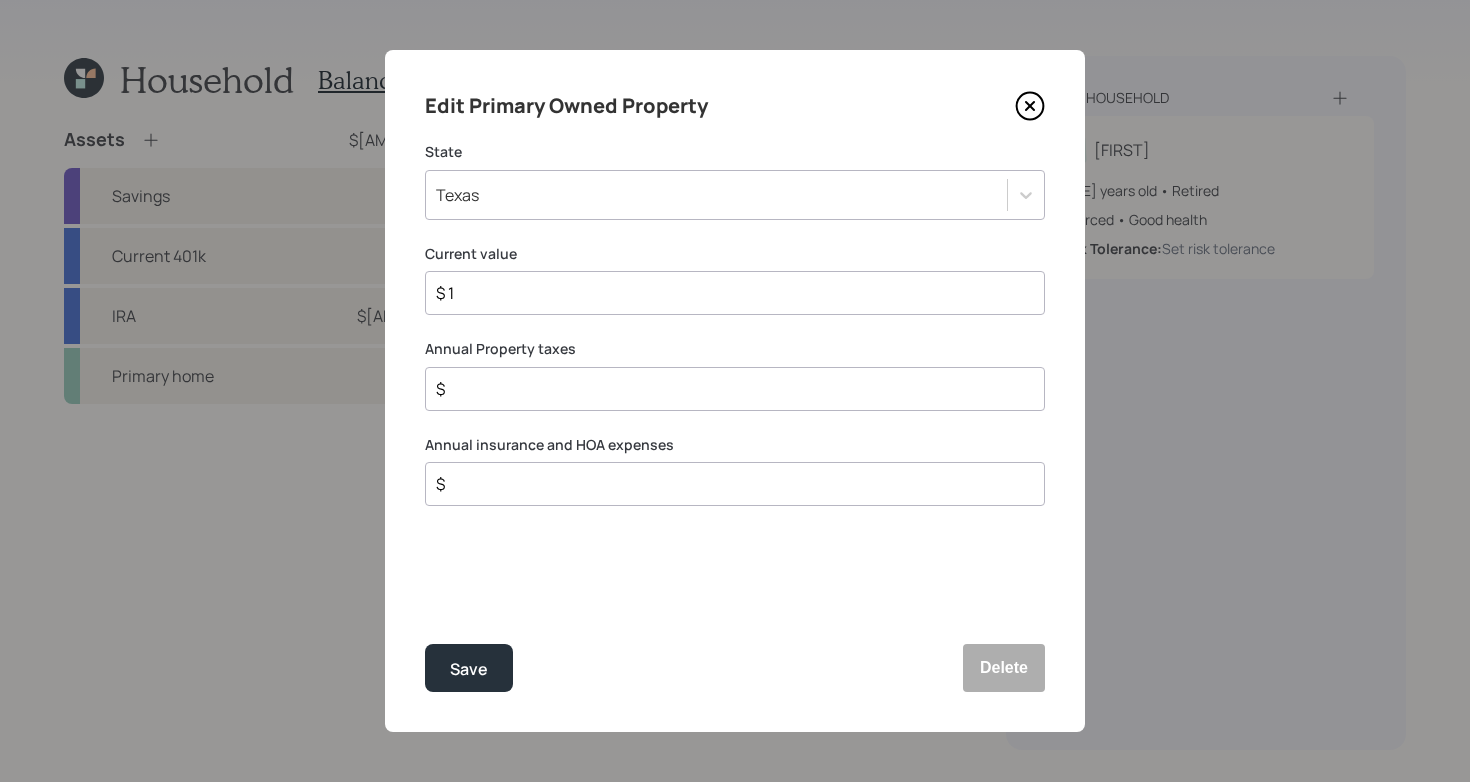 click on "$ 1" at bounding box center (727, 293) 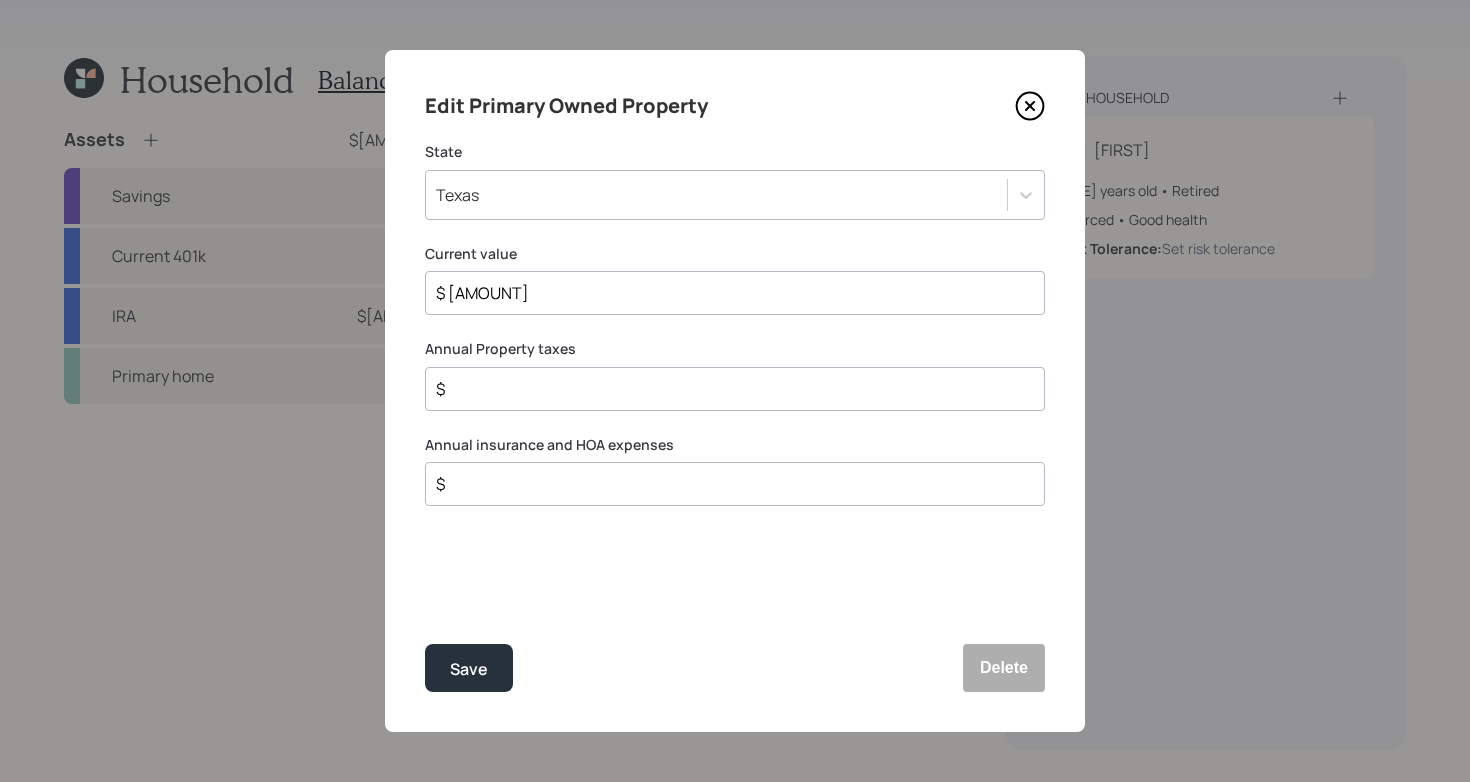 type on "$ 450,000" 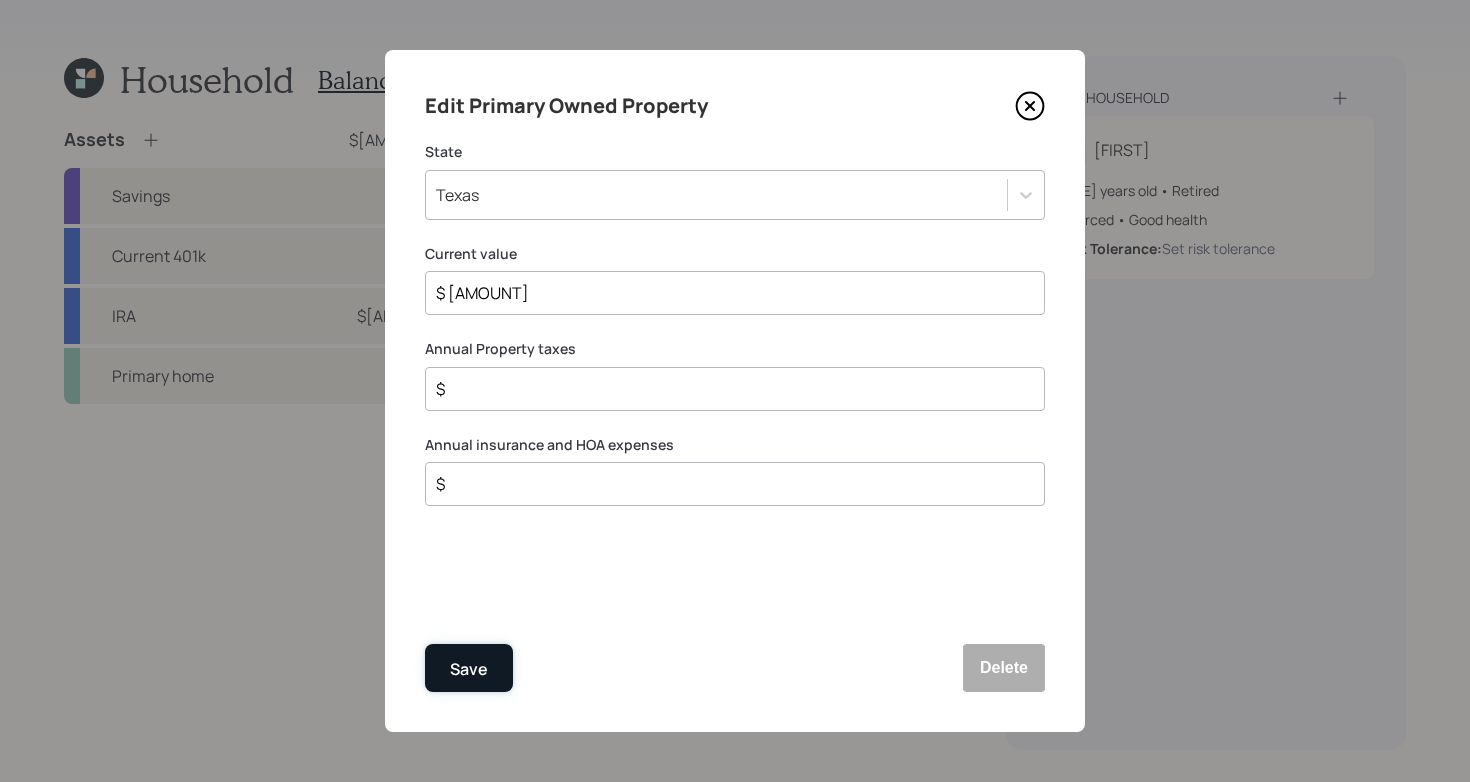 click on "Save" at bounding box center [469, 669] 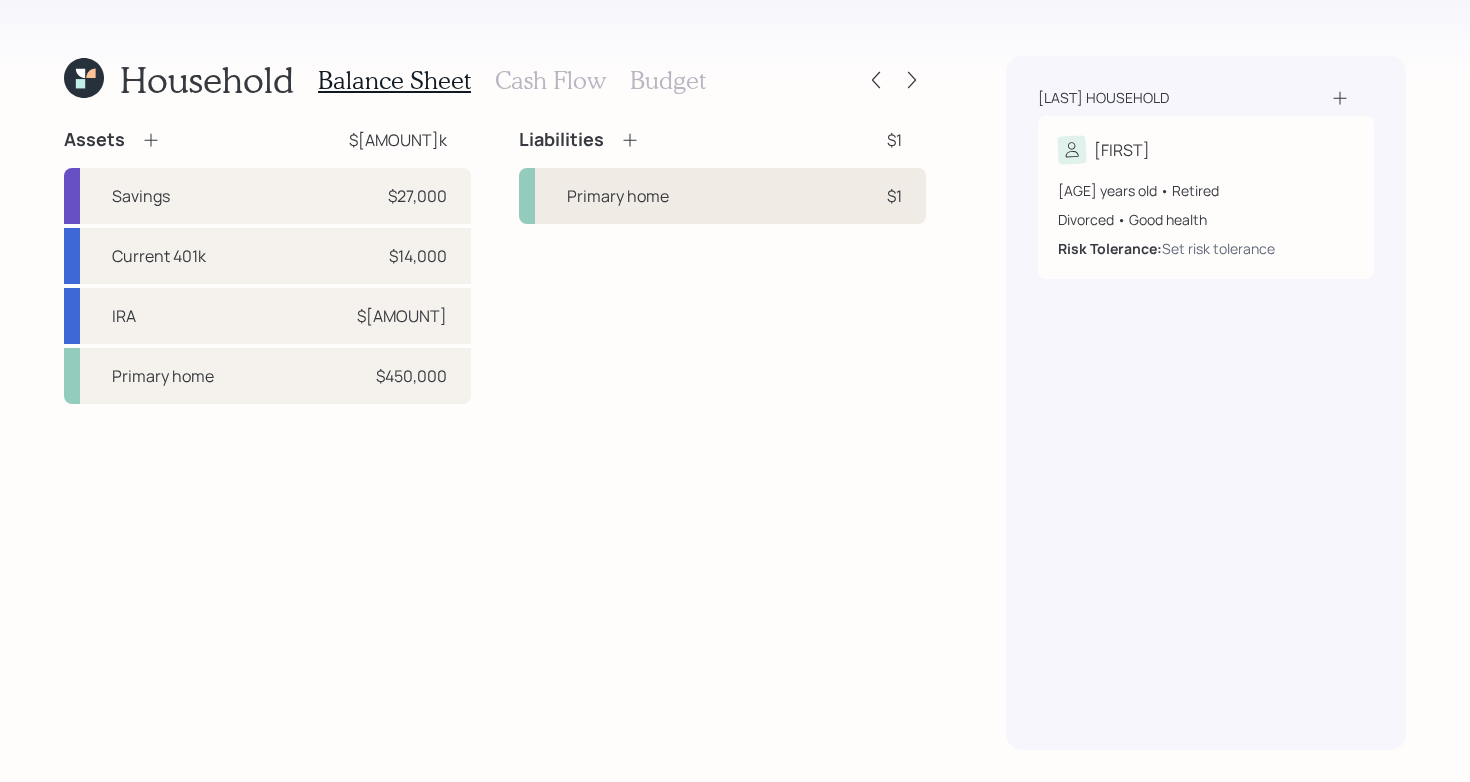 click on "Primary home $1" at bounding box center (722, 196) 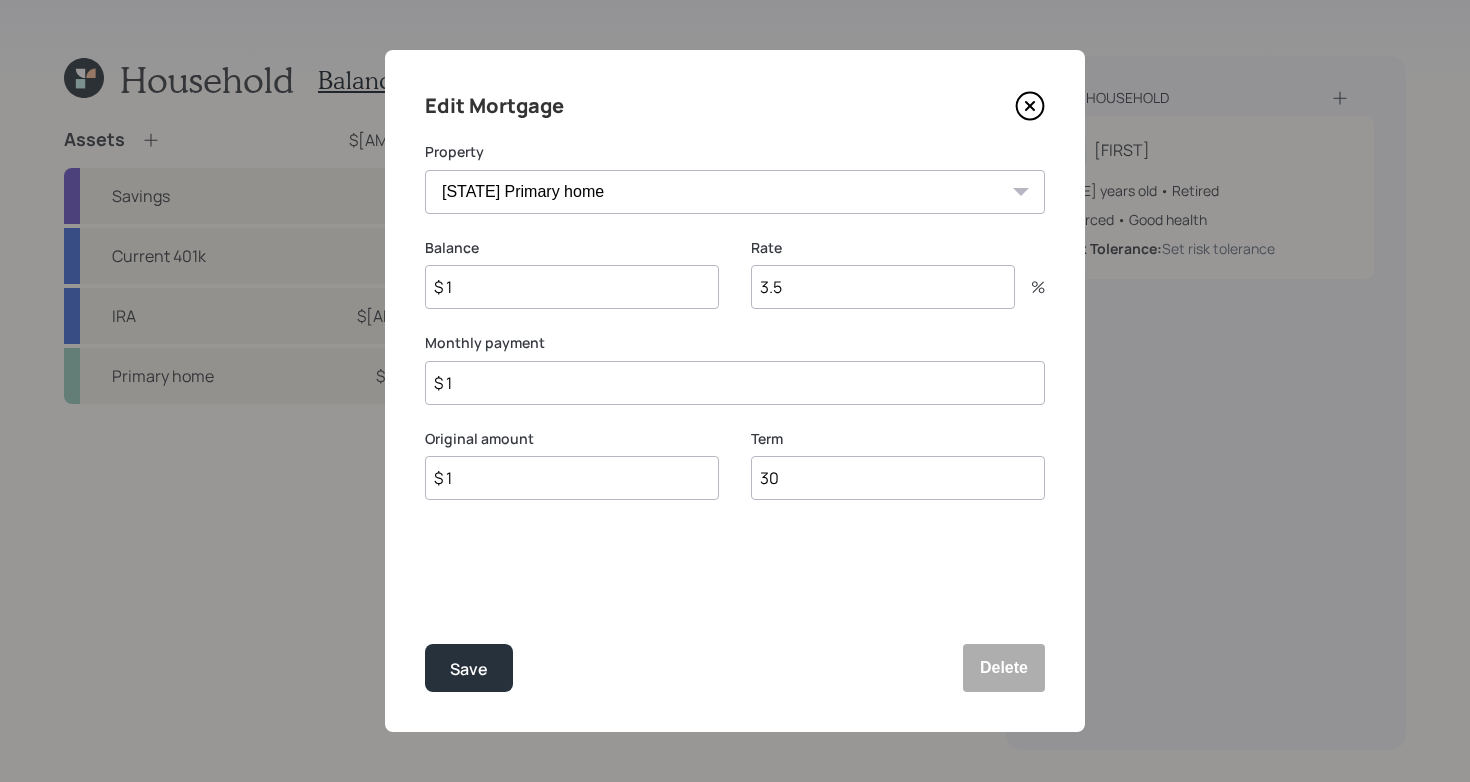 click on "$ 1" at bounding box center [572, 287] 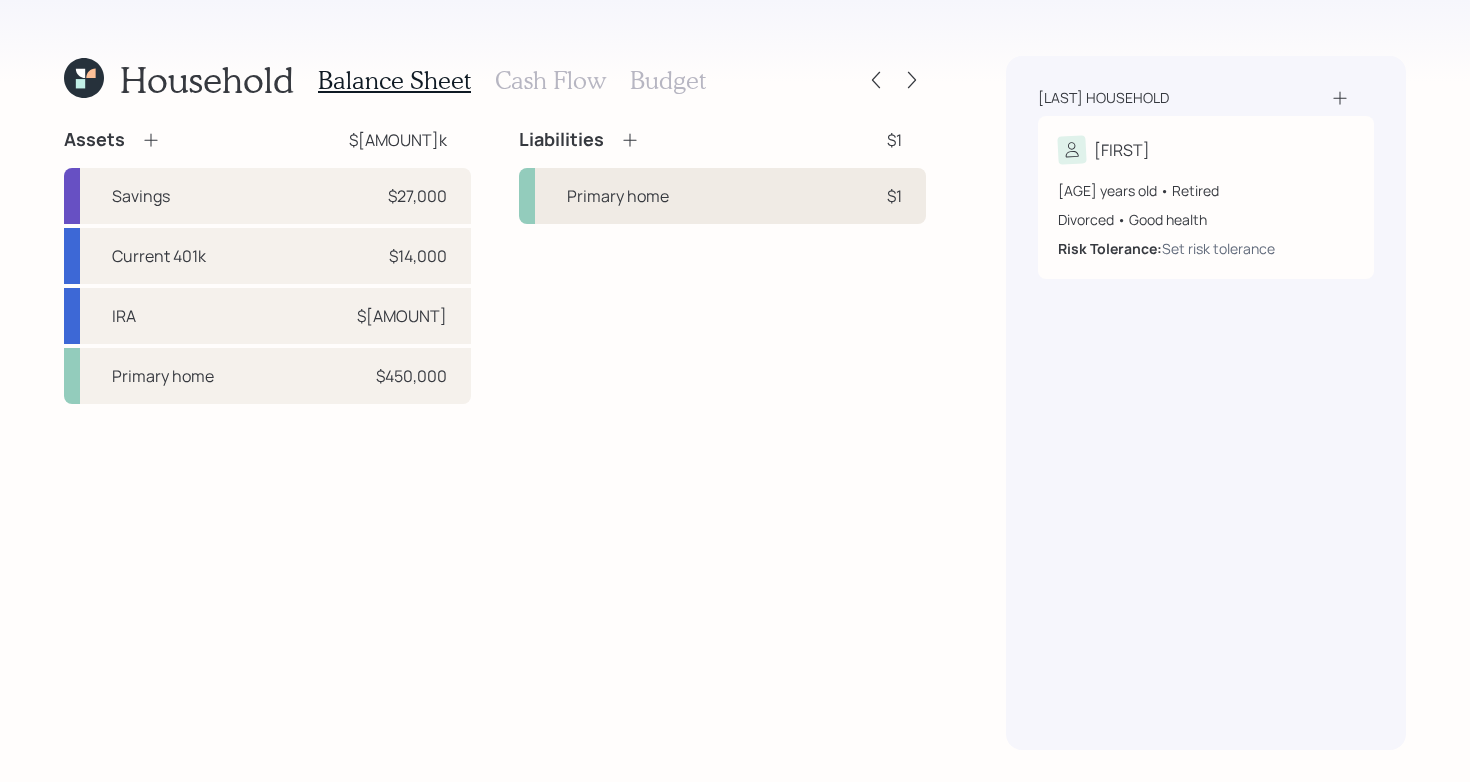 click on "Primary home $1" at bounding box center (722, 196) 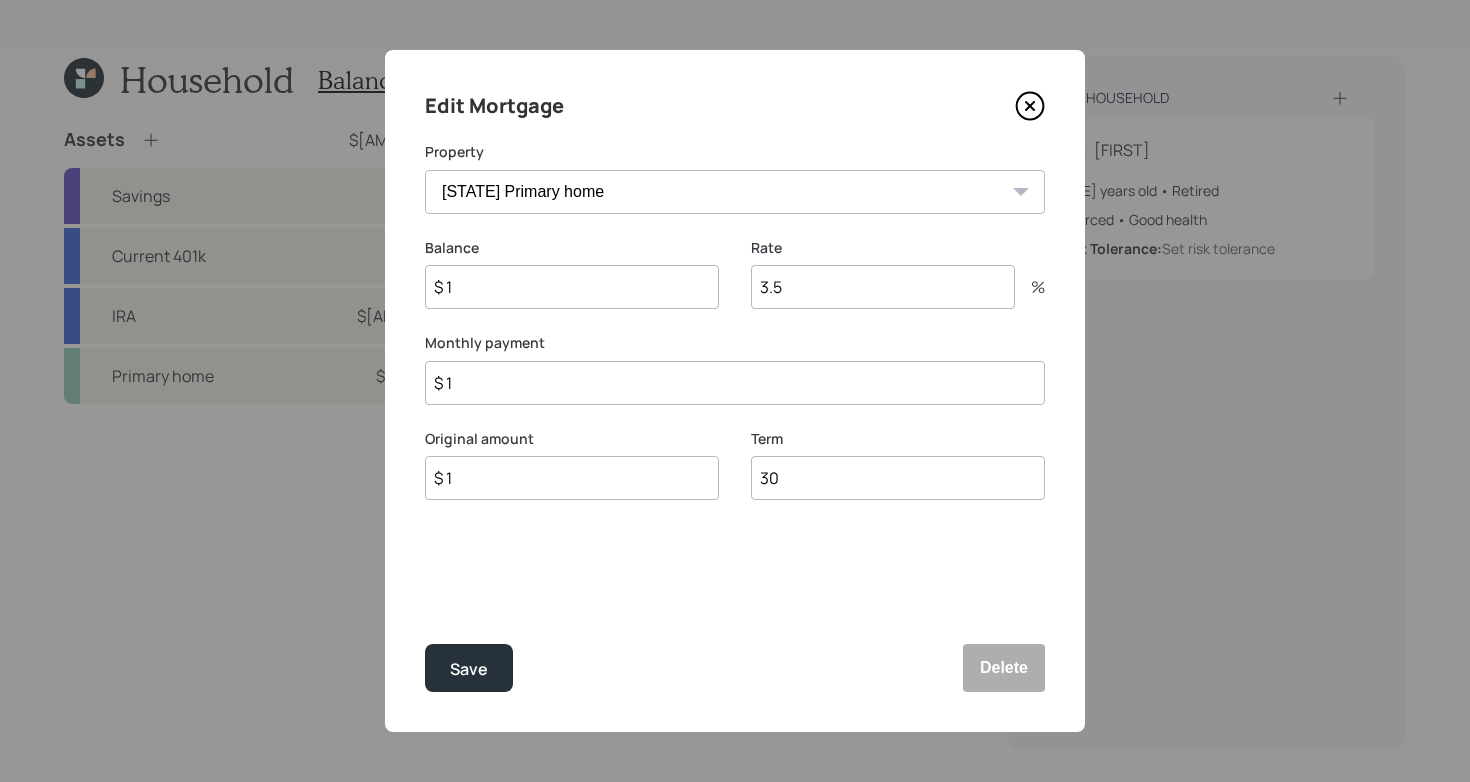 click on "$ 1" at bounding box center (572, 287) 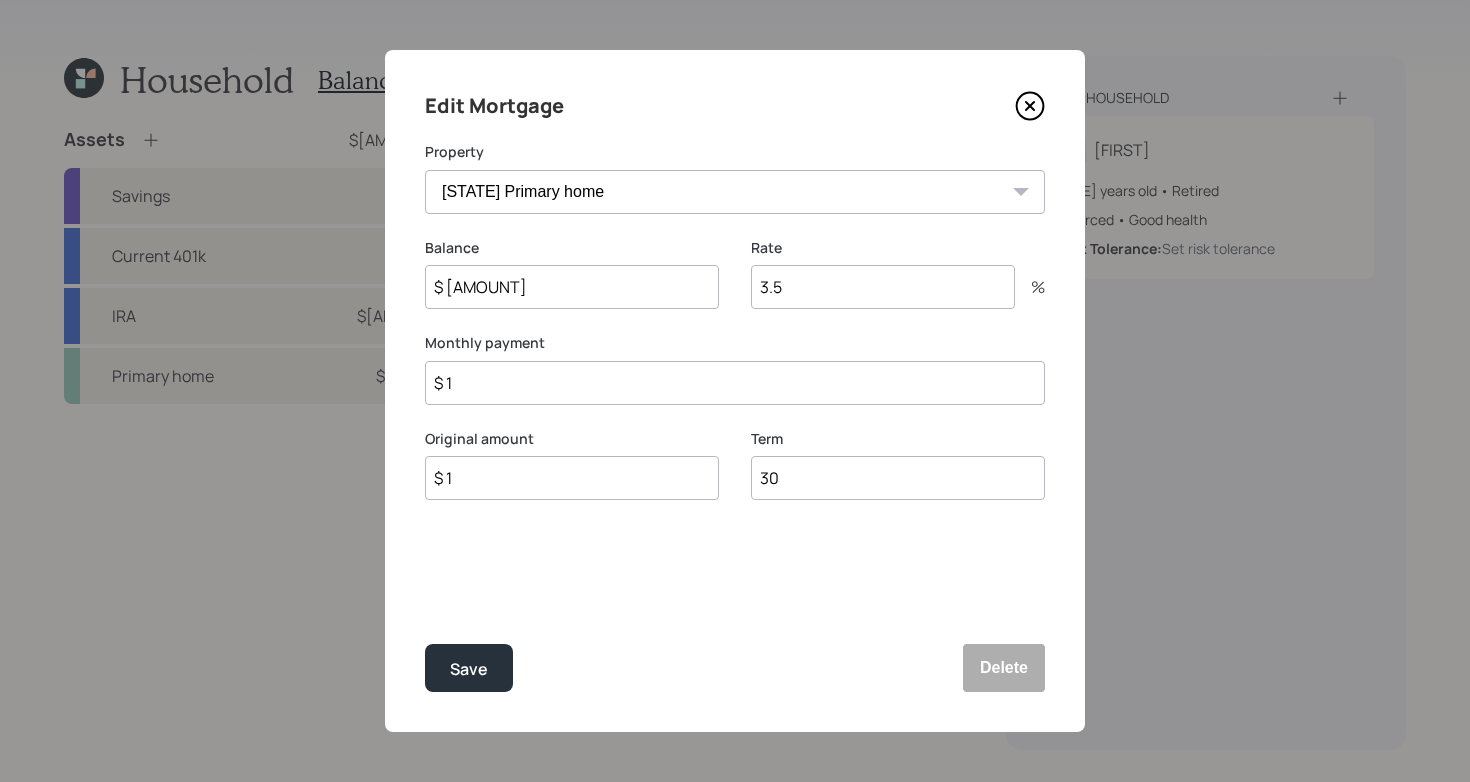 type on "$ 240,000" 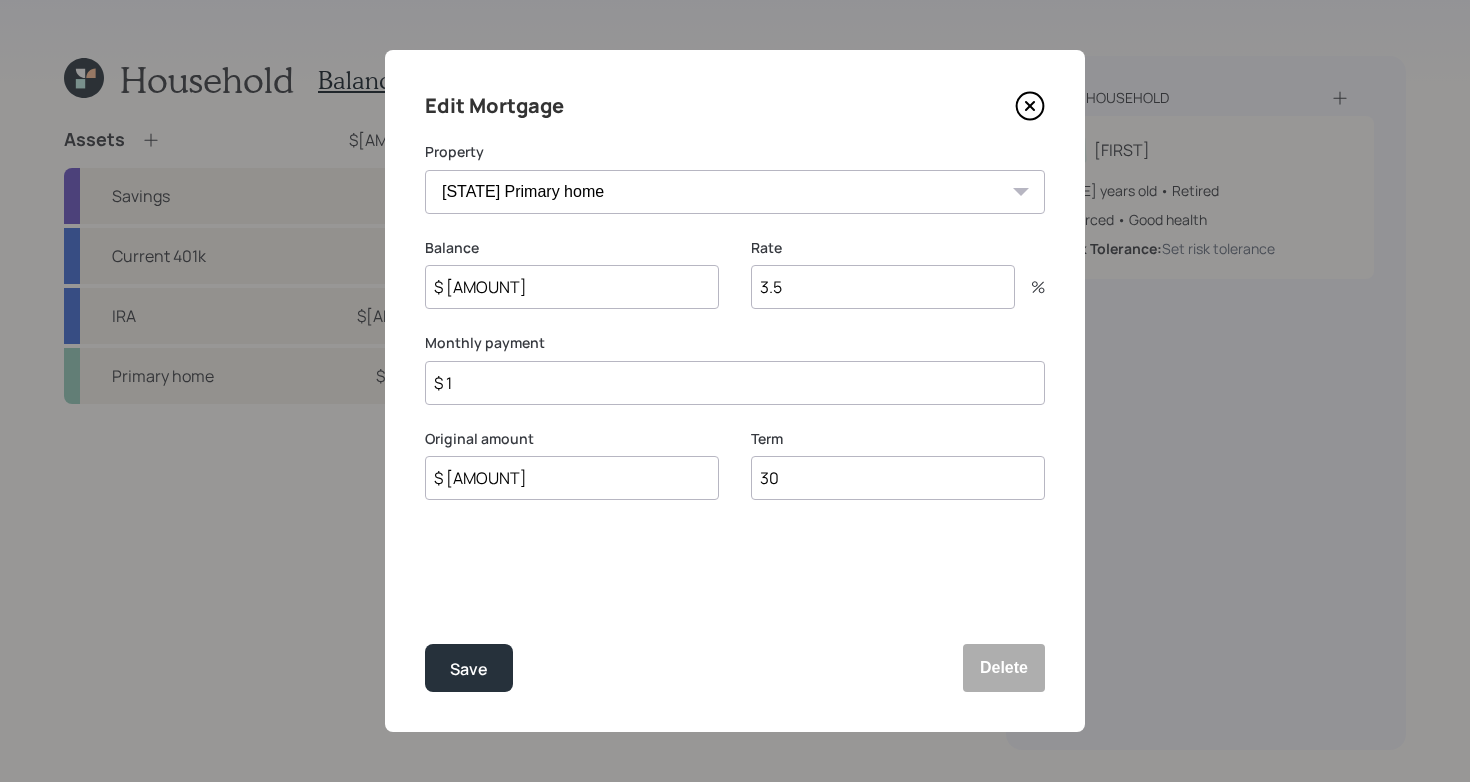 type on "$ 240,000" 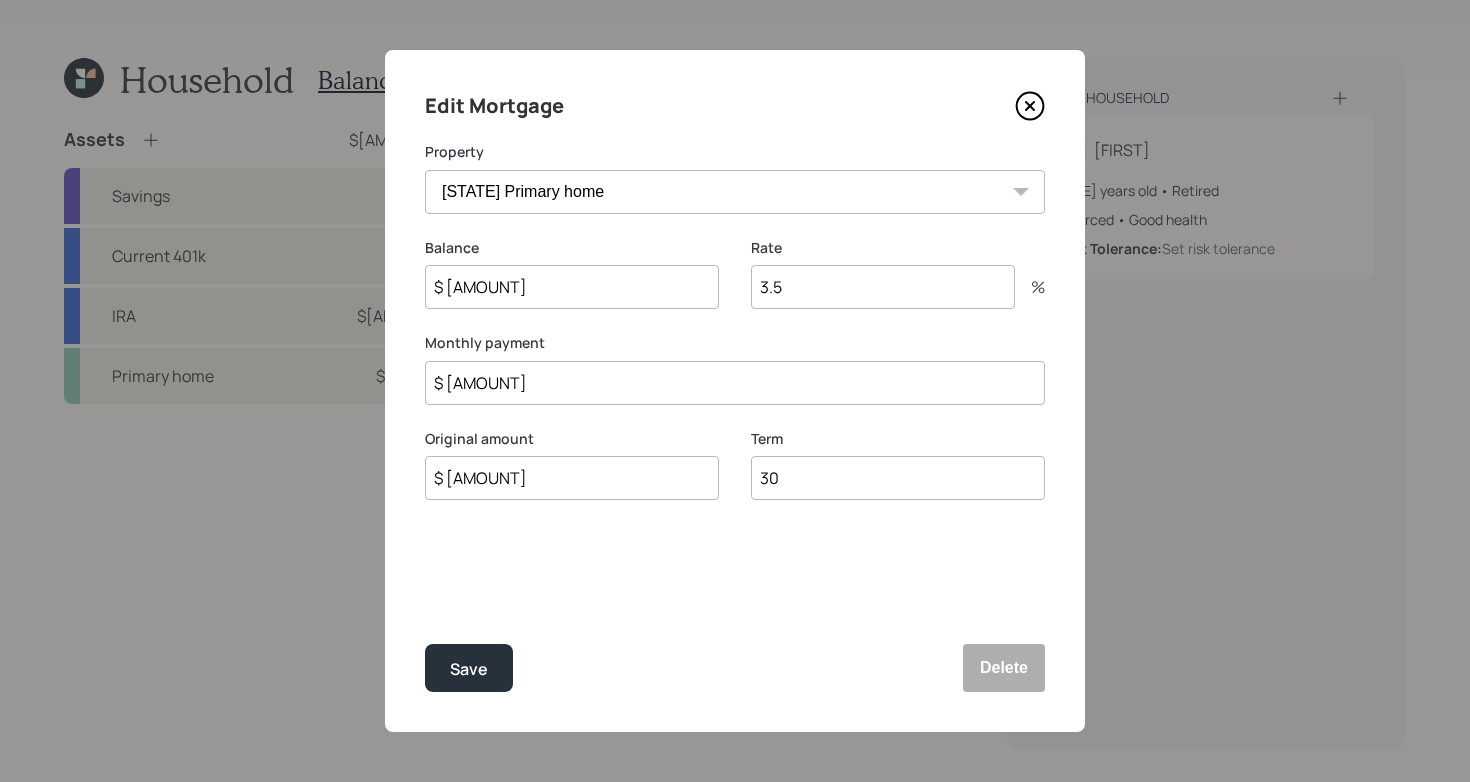 type on "$ 1,493" 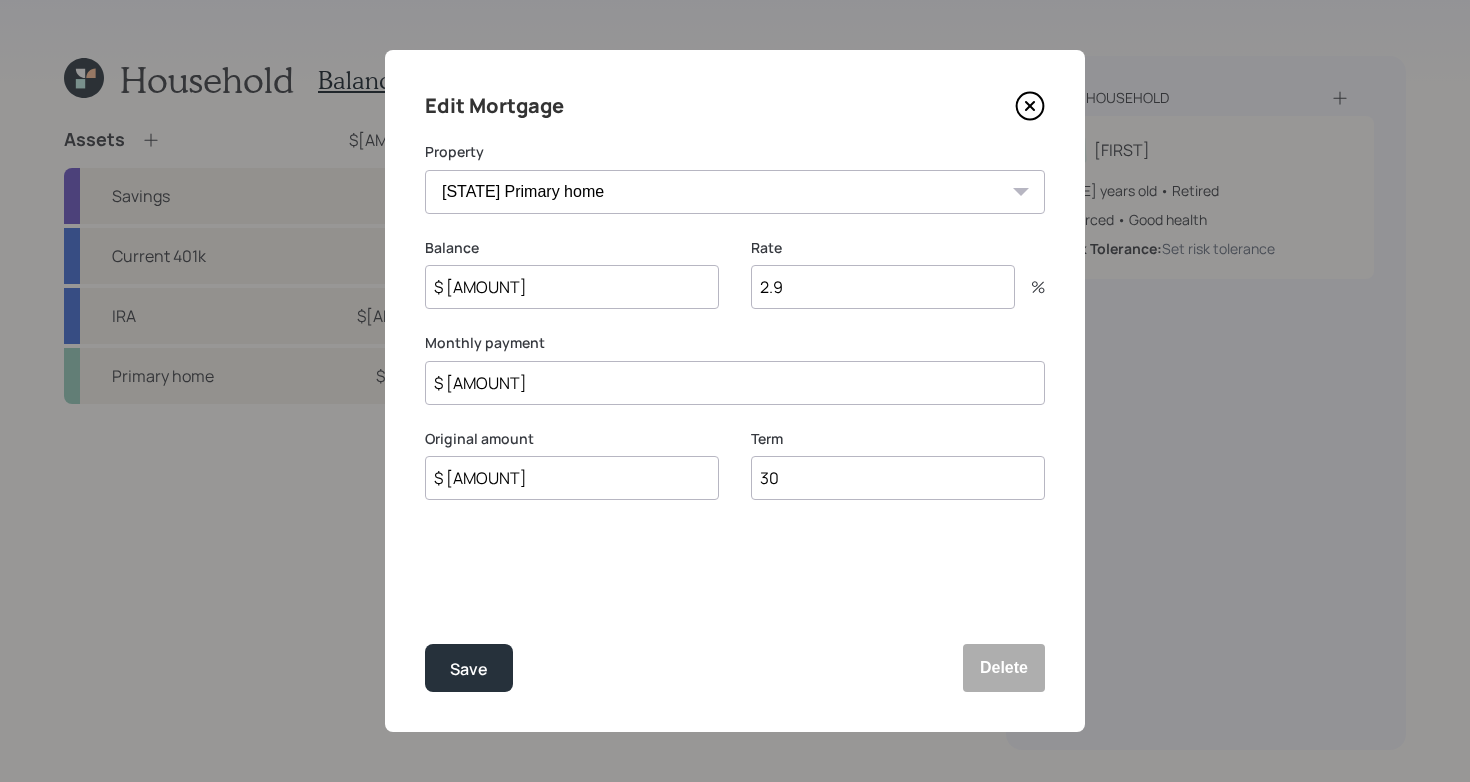type on "2.9" 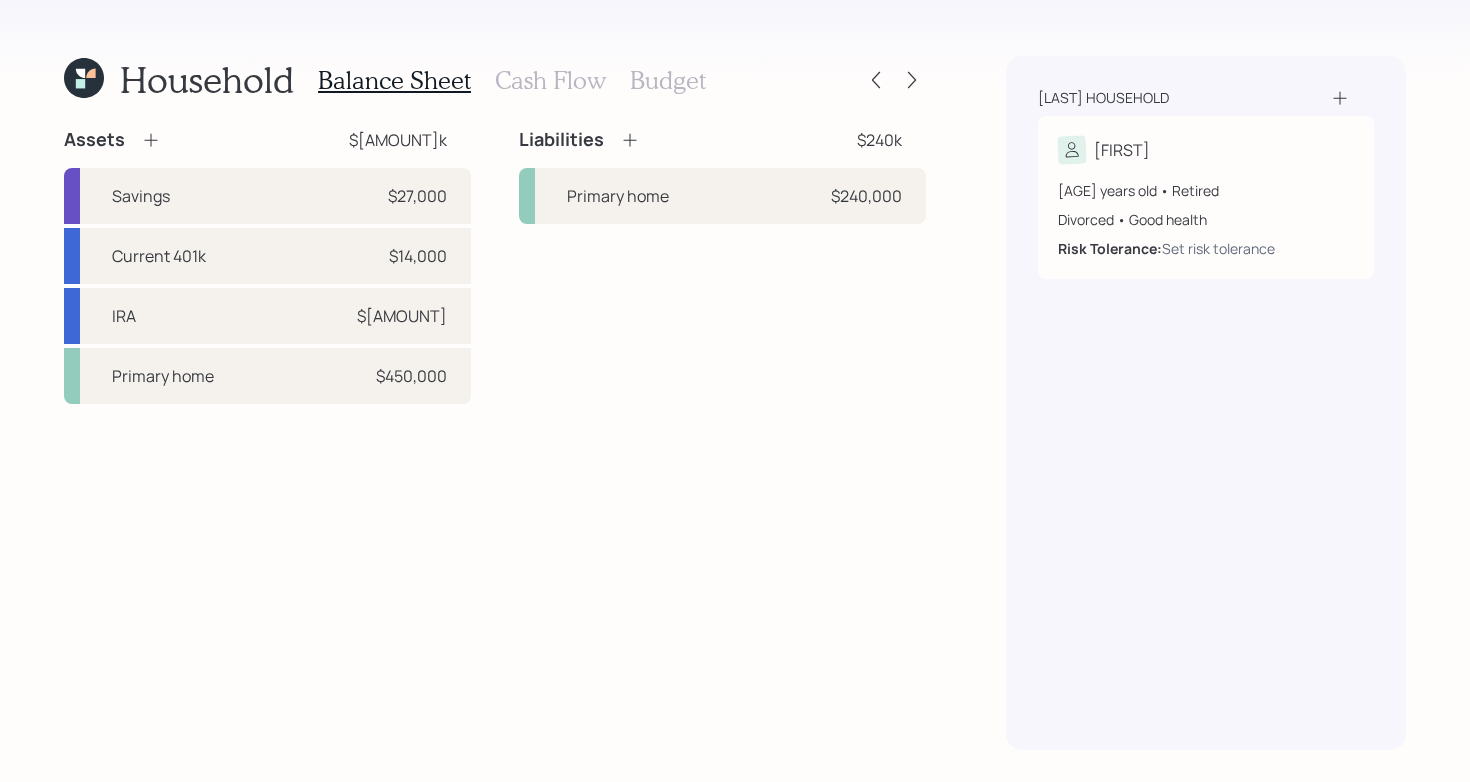 click 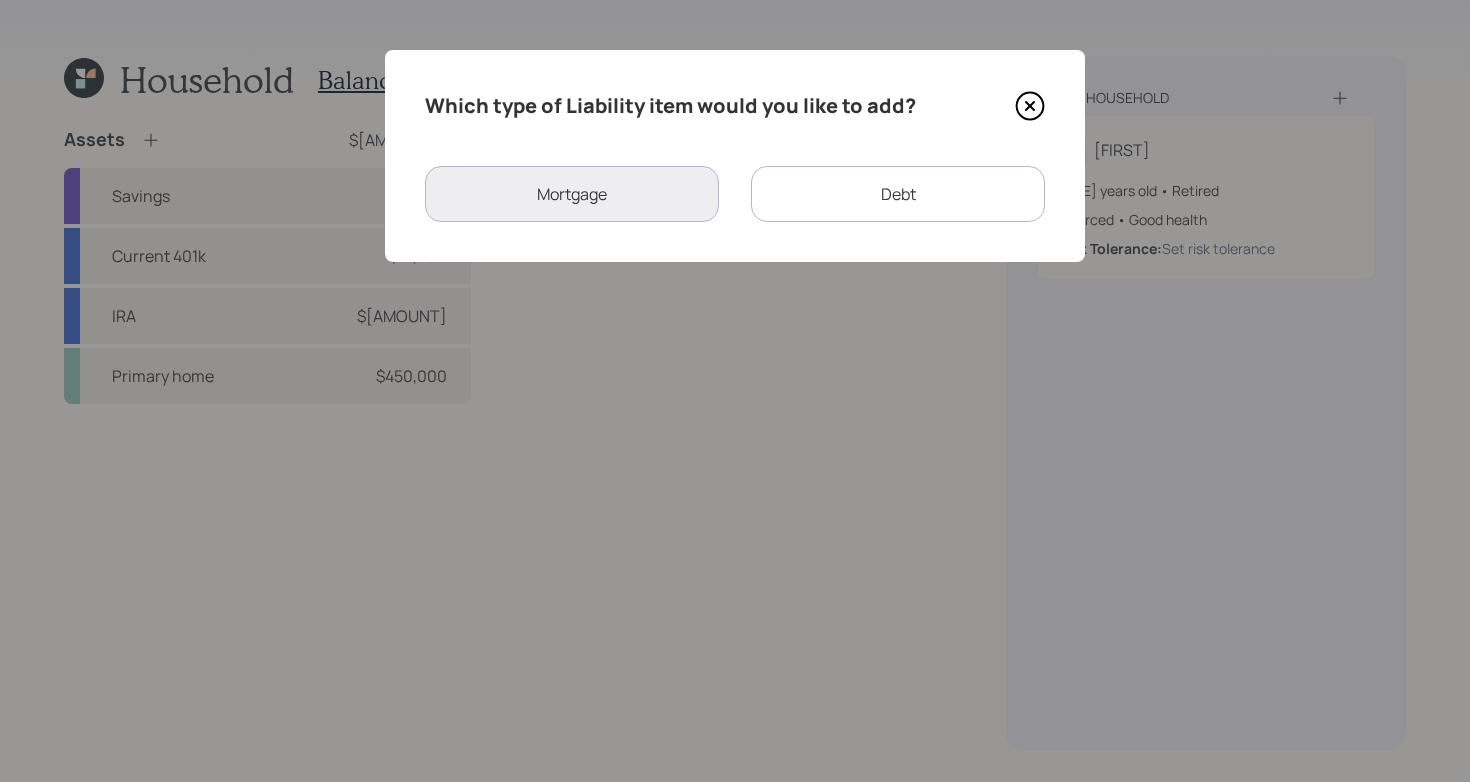 click on "Debt" at bounding box center [898, 194] 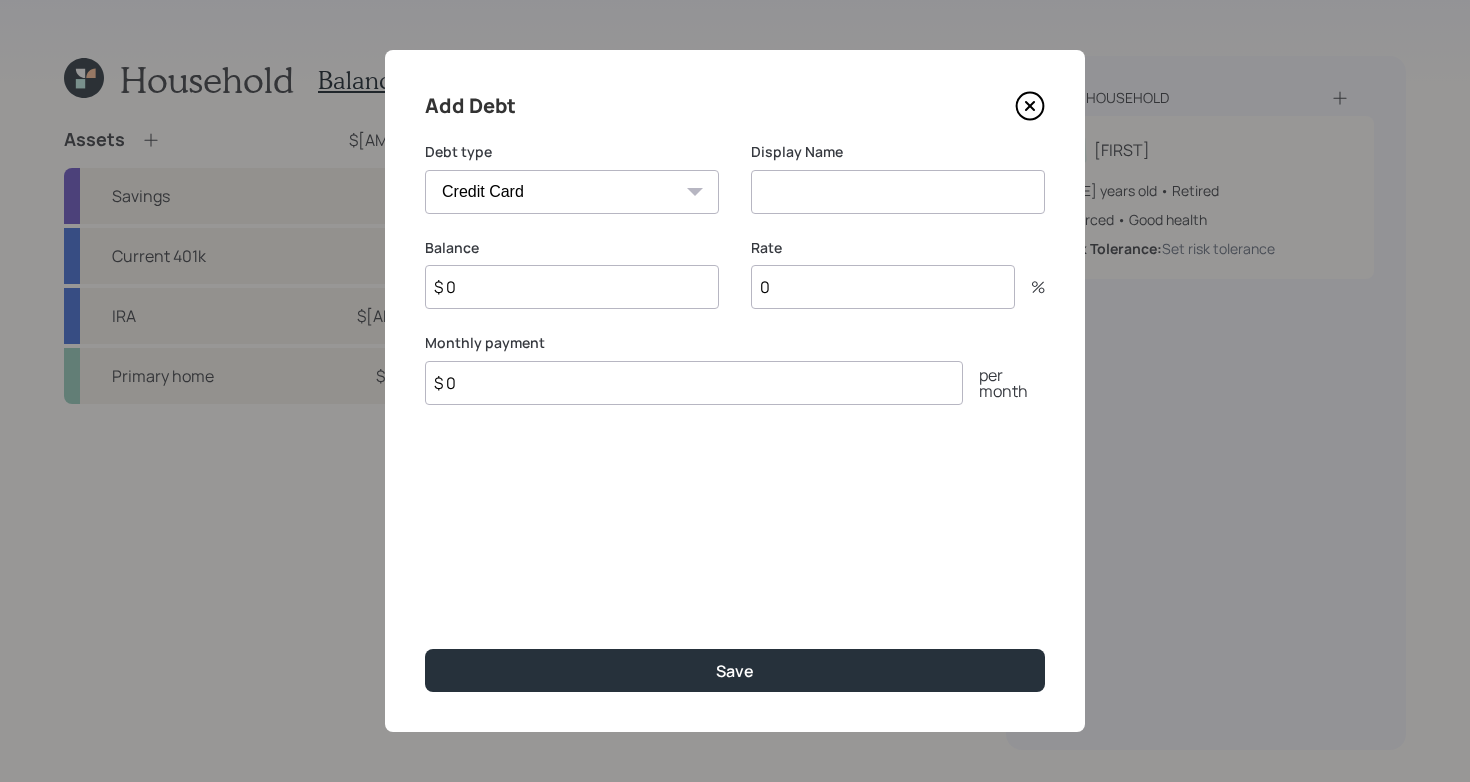 click on "Car Credit Card Medical Student Other" at bounding box center [572, 192] 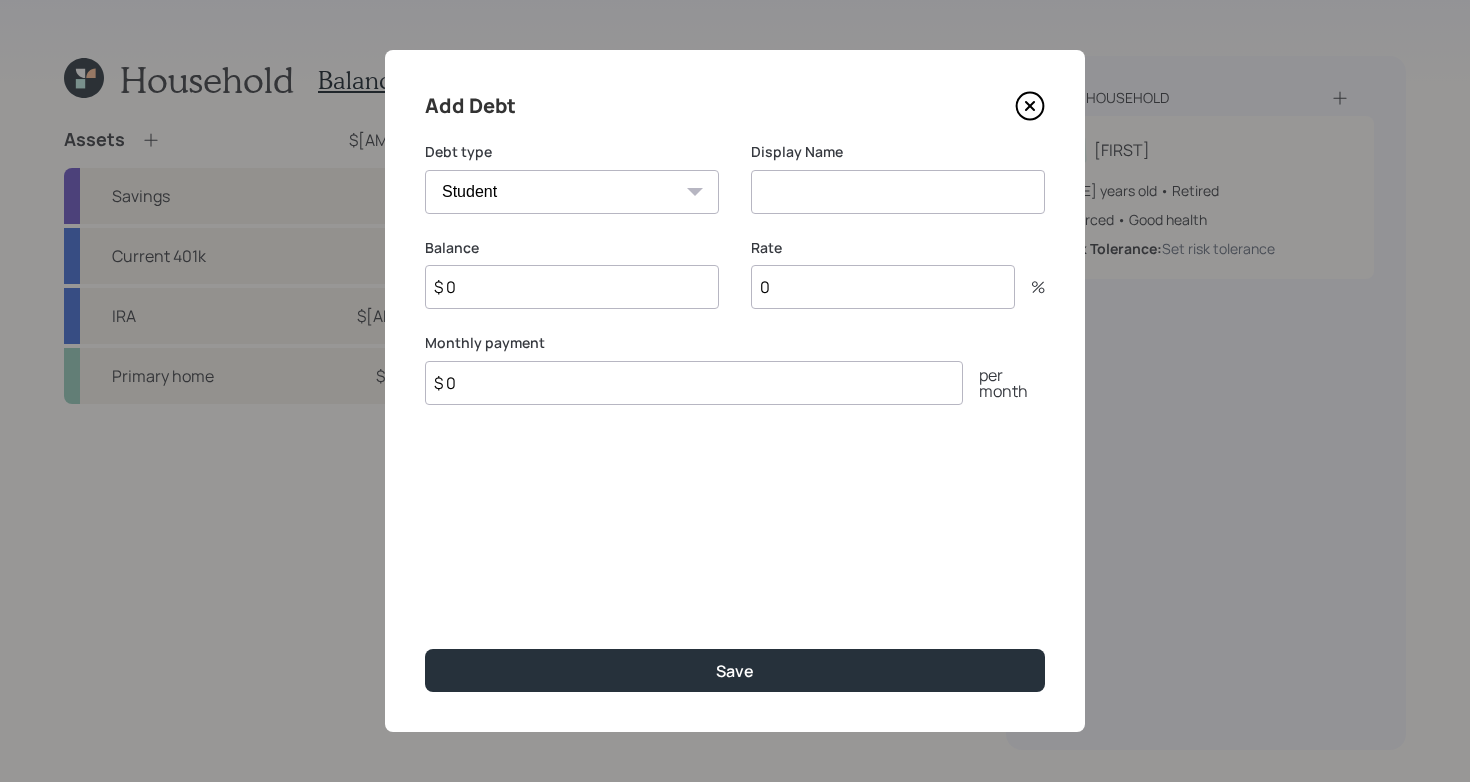 click at bounding box center (898, 192) 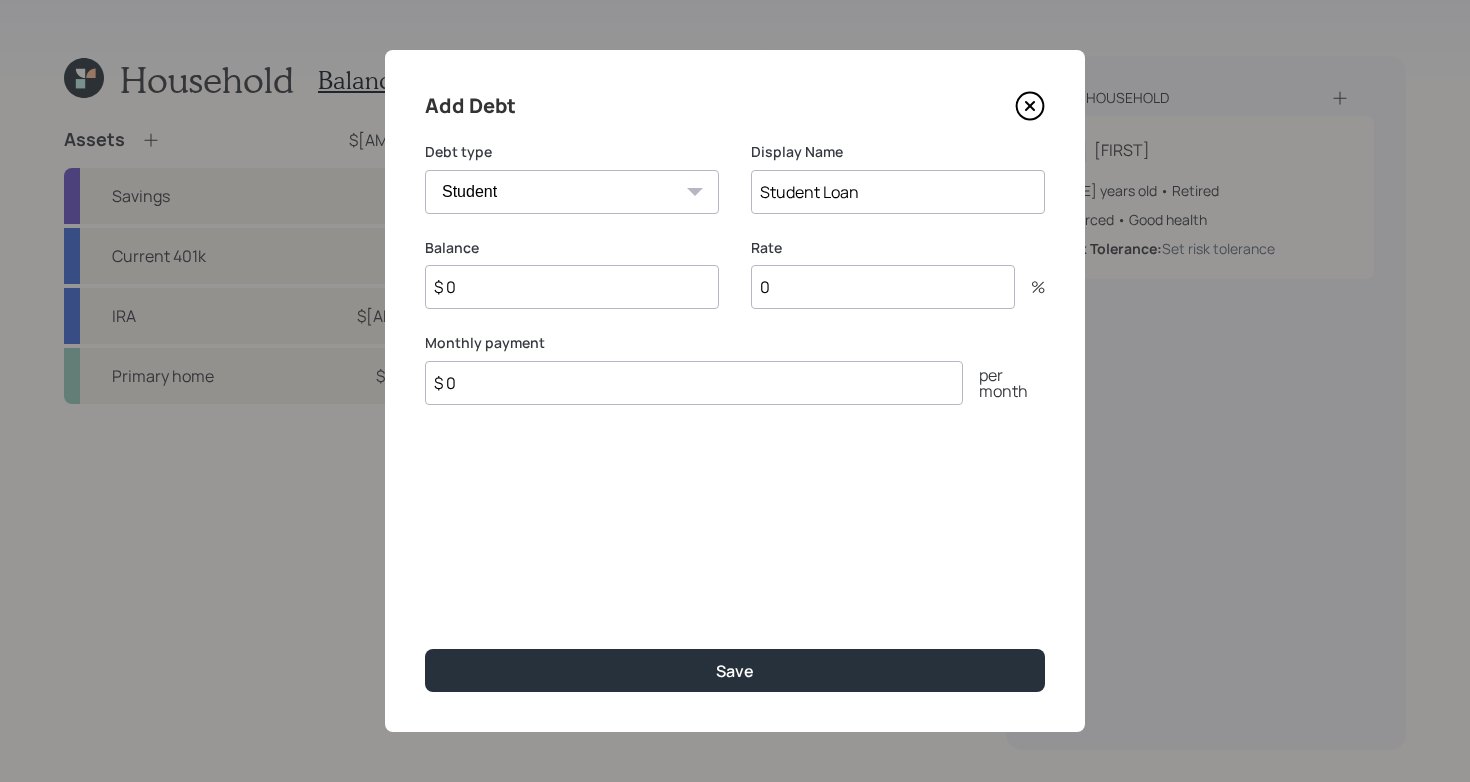 type on "Student Loan" 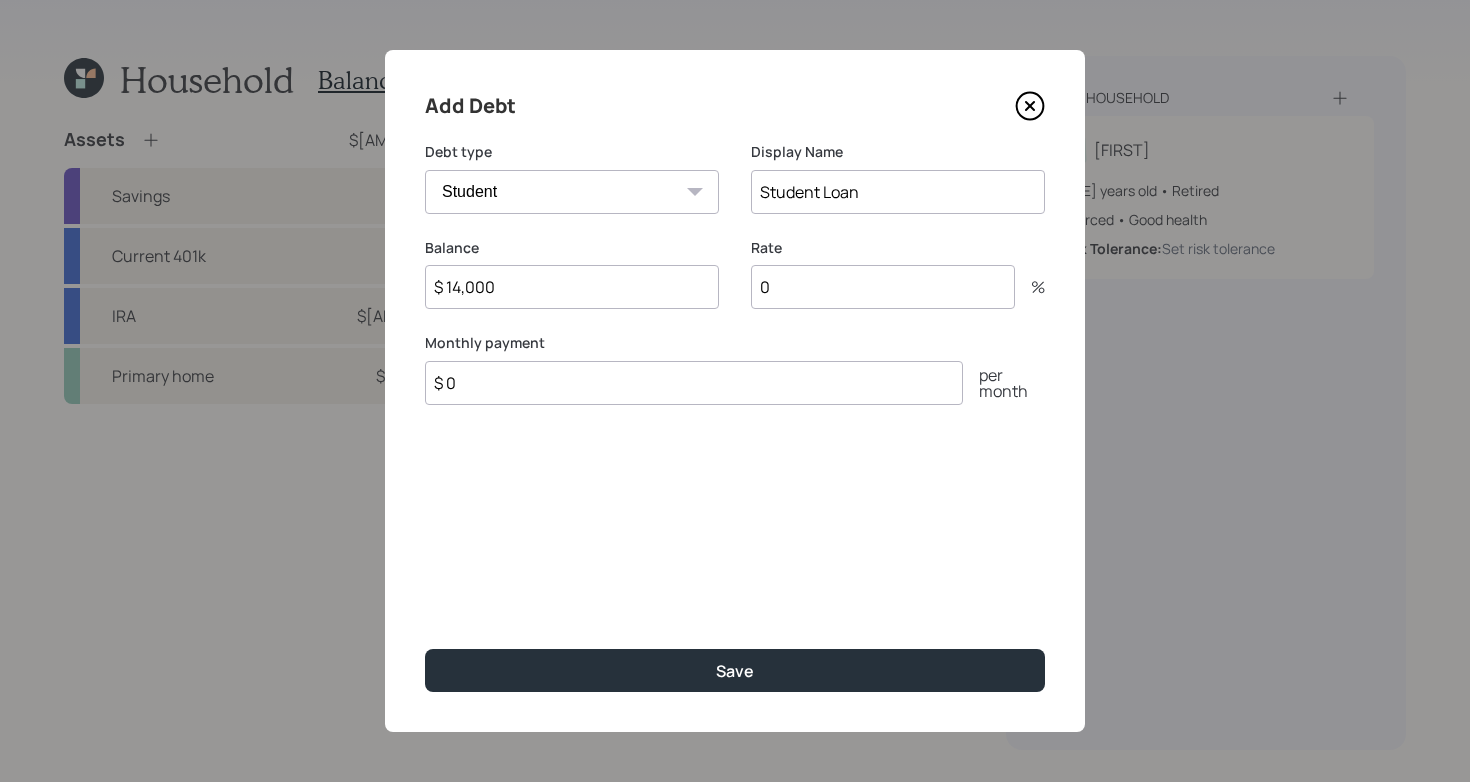 type on "$ 14,000" 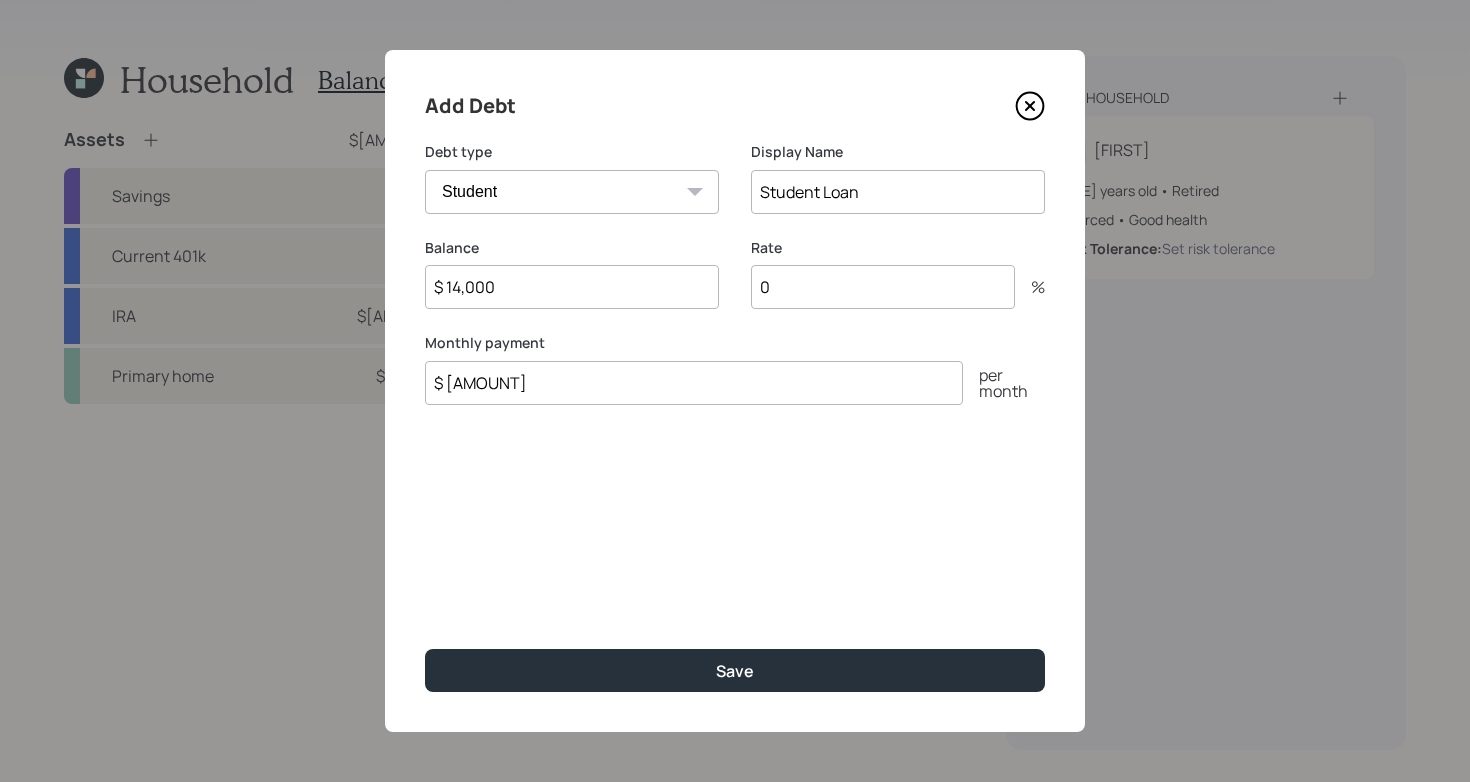 type on "$ 97" 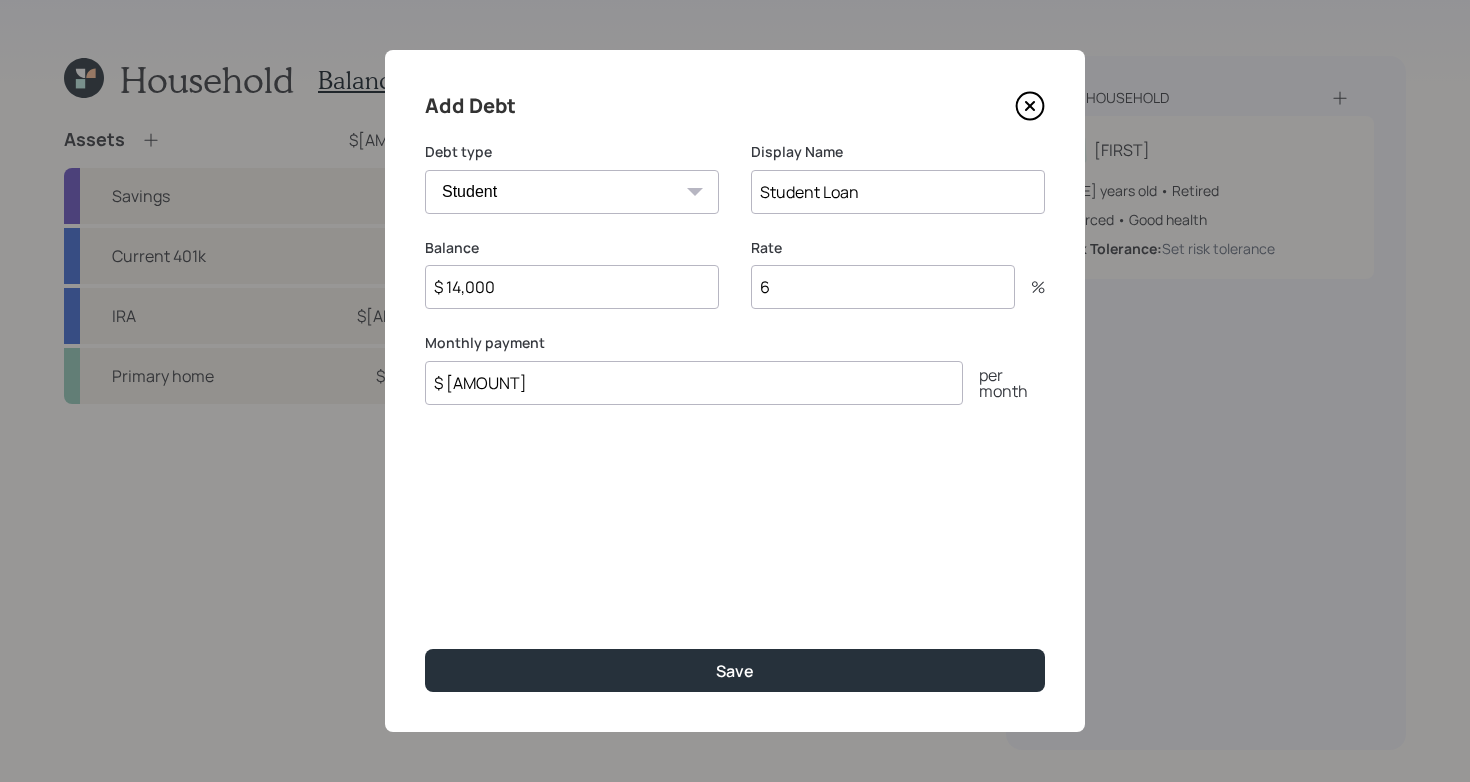 type on "6" 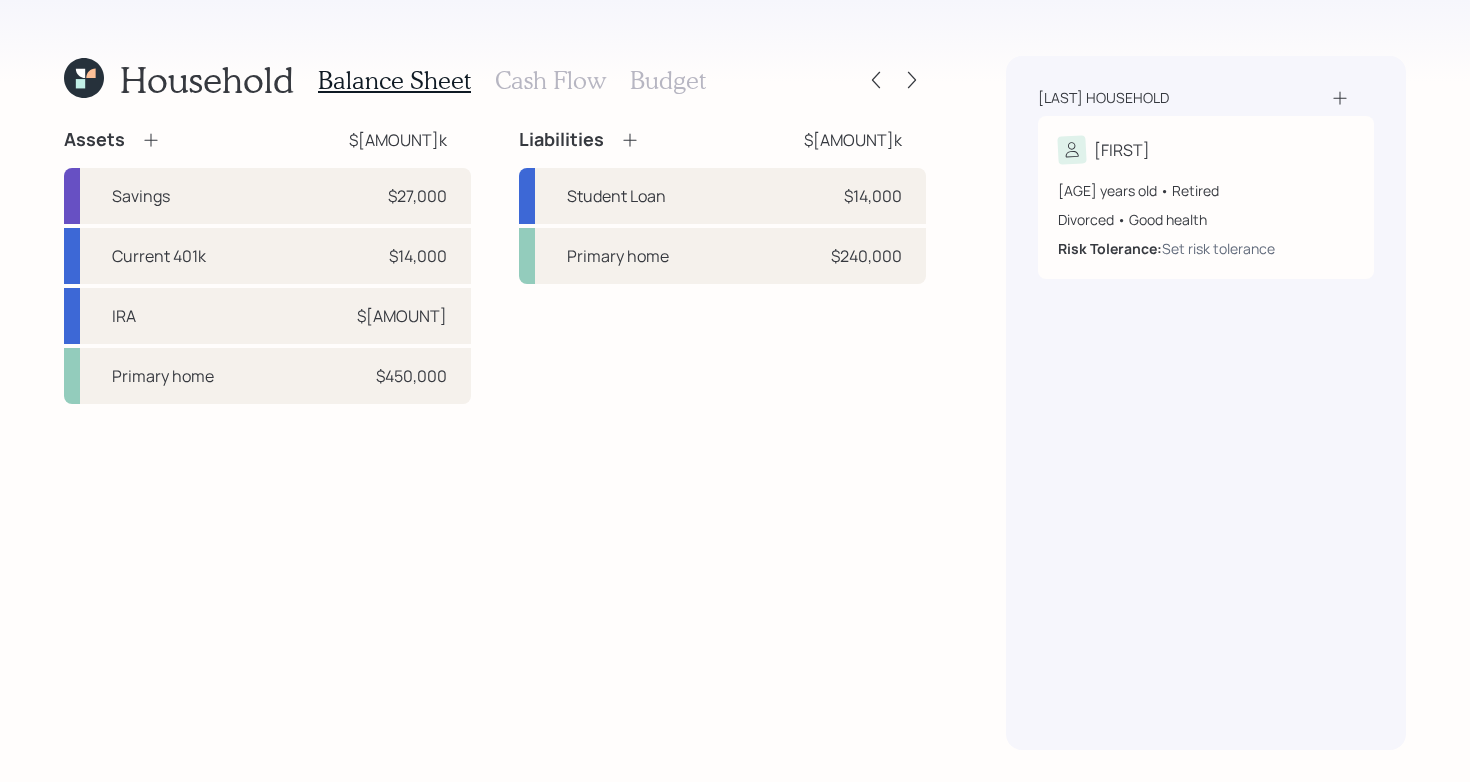 click on "Assets $[AMOUNT] Savings $[AMOUNT] Current 401k $[AMOUNT] IRA $[AMOUNT] Primary home $[AMOUNT] Liabilities $[AMOUNT] Student Loan $[AMOUNT] Primary home $[AMOUNT]" at bounding box center [495, 439] 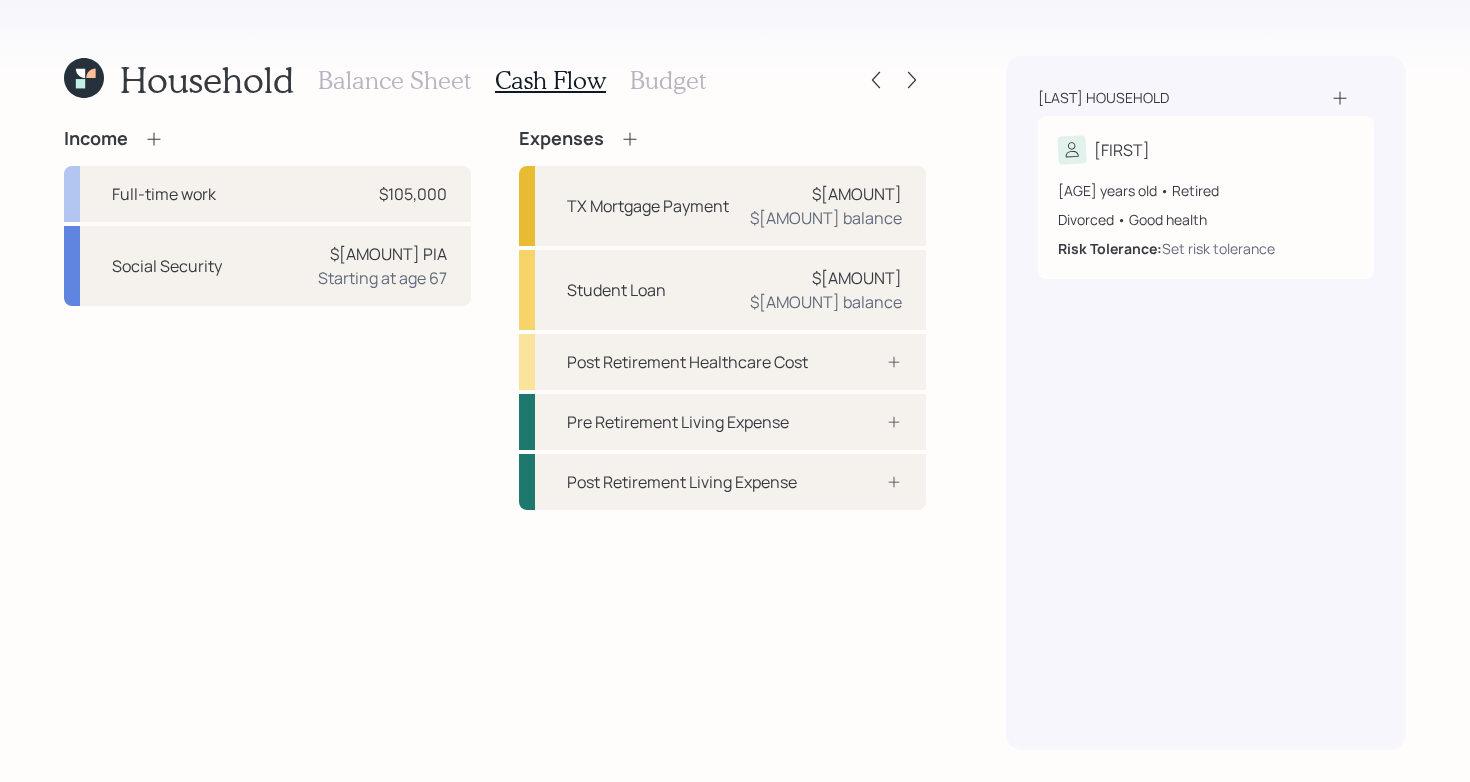 click on "Income Full-time work $105,000 Social Security $3,755 PIA Starting at age 67 Expenses TX Mortgage Payment $17,916 $240,000 balance Student Loan $1,164 $14,000 balance Post Retirement Healthcare Cost Pre Retirement Living Expense Post Retirement Living Expense" at bounding box center [495, 439] 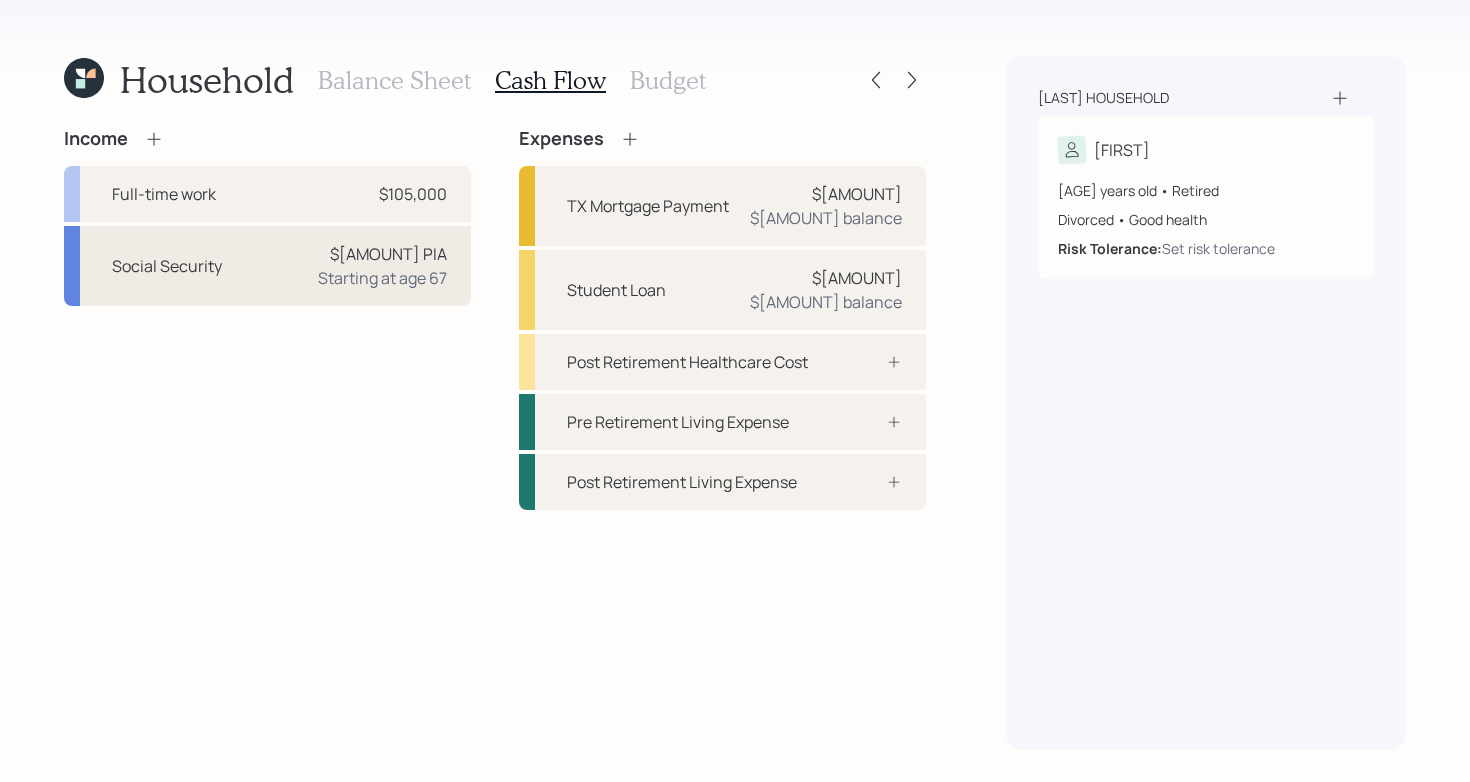 click on "Starting at age 67" at bounding box center [382, 278] 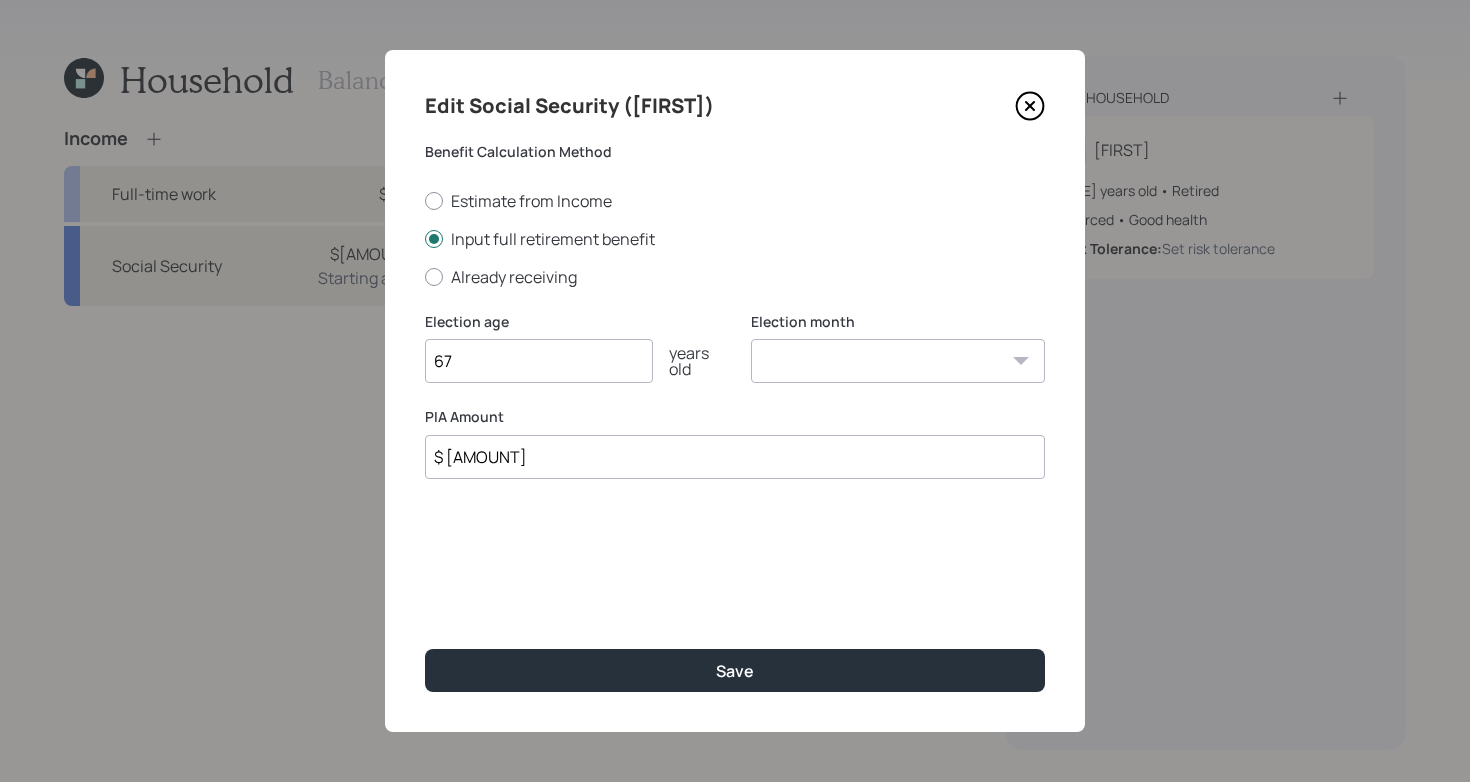 click 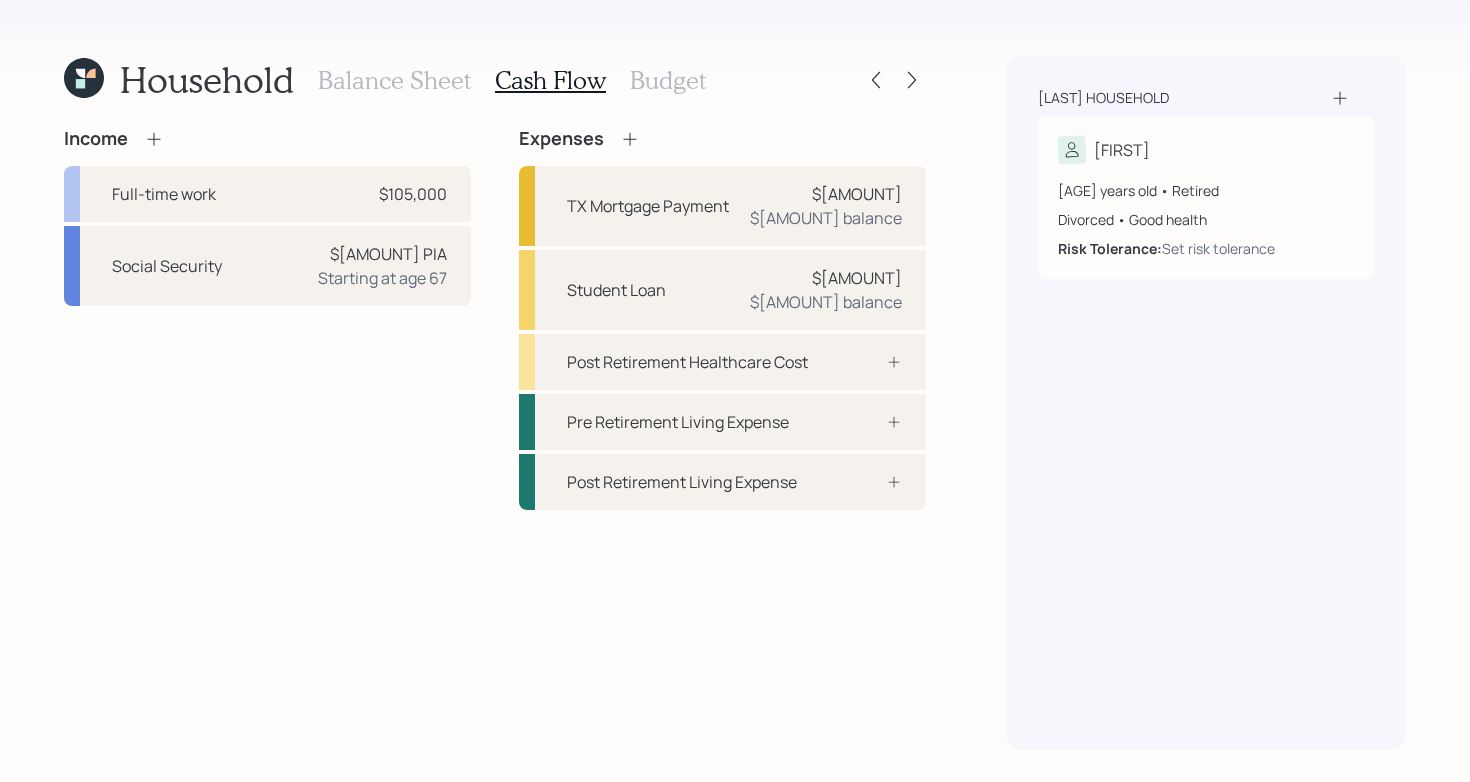 click on "Income Full-time work $105,000 Social Security $3,755 PIA Starting at age 67 Expenses TX Mortgage Payment $17,916 $240,000 balance Student Loan $1,164 $14,000 balance Post Retirement Healthcare Cost Pre Retirement Living Expense Post Retirement Living Expense" at bounding box center (495, 319) 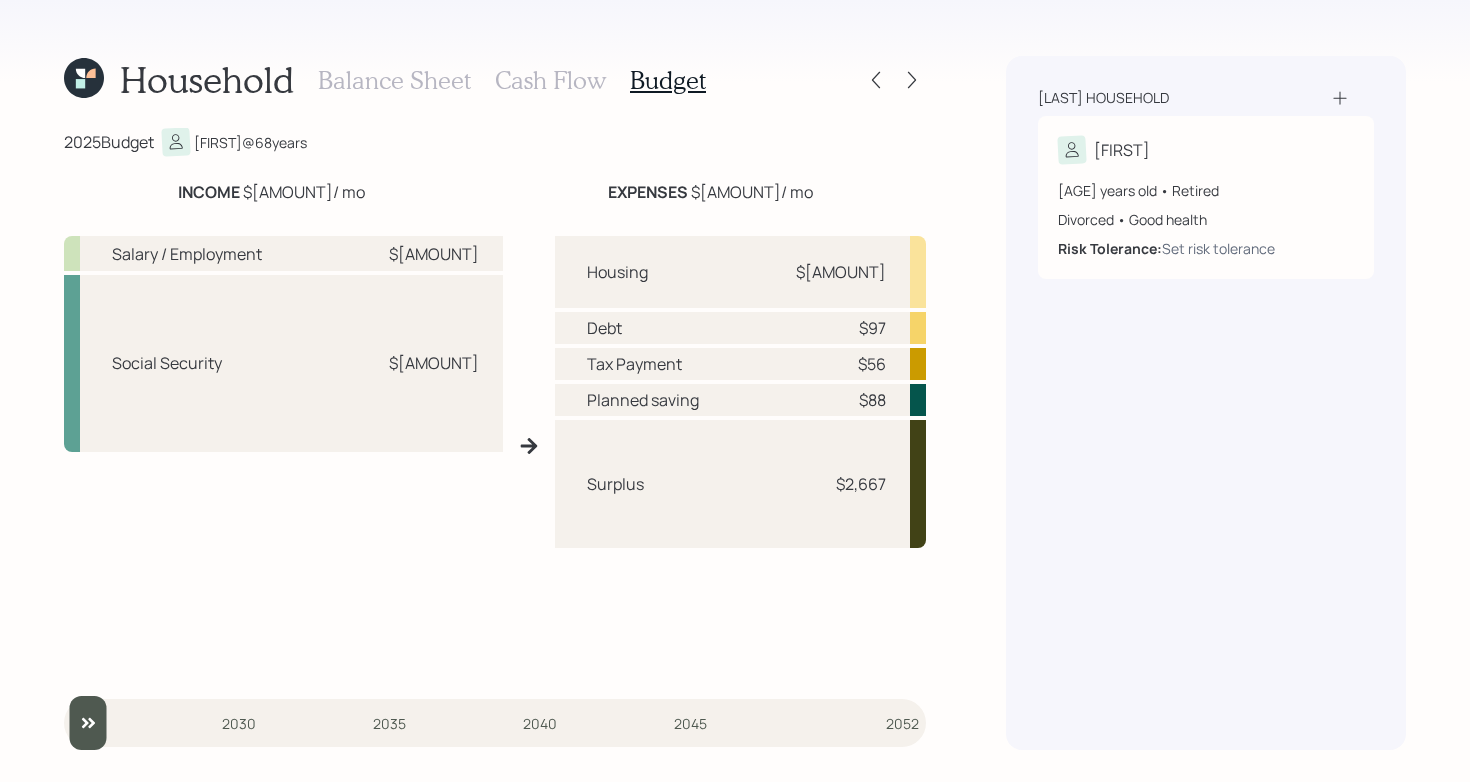 click on "Salary / Employment $729 Social Security $3,672 Housing $1,493 Debt $97 Tax Payment $56 Planned saving $88 Surplus $2,667" at bounding box center [495, 446] 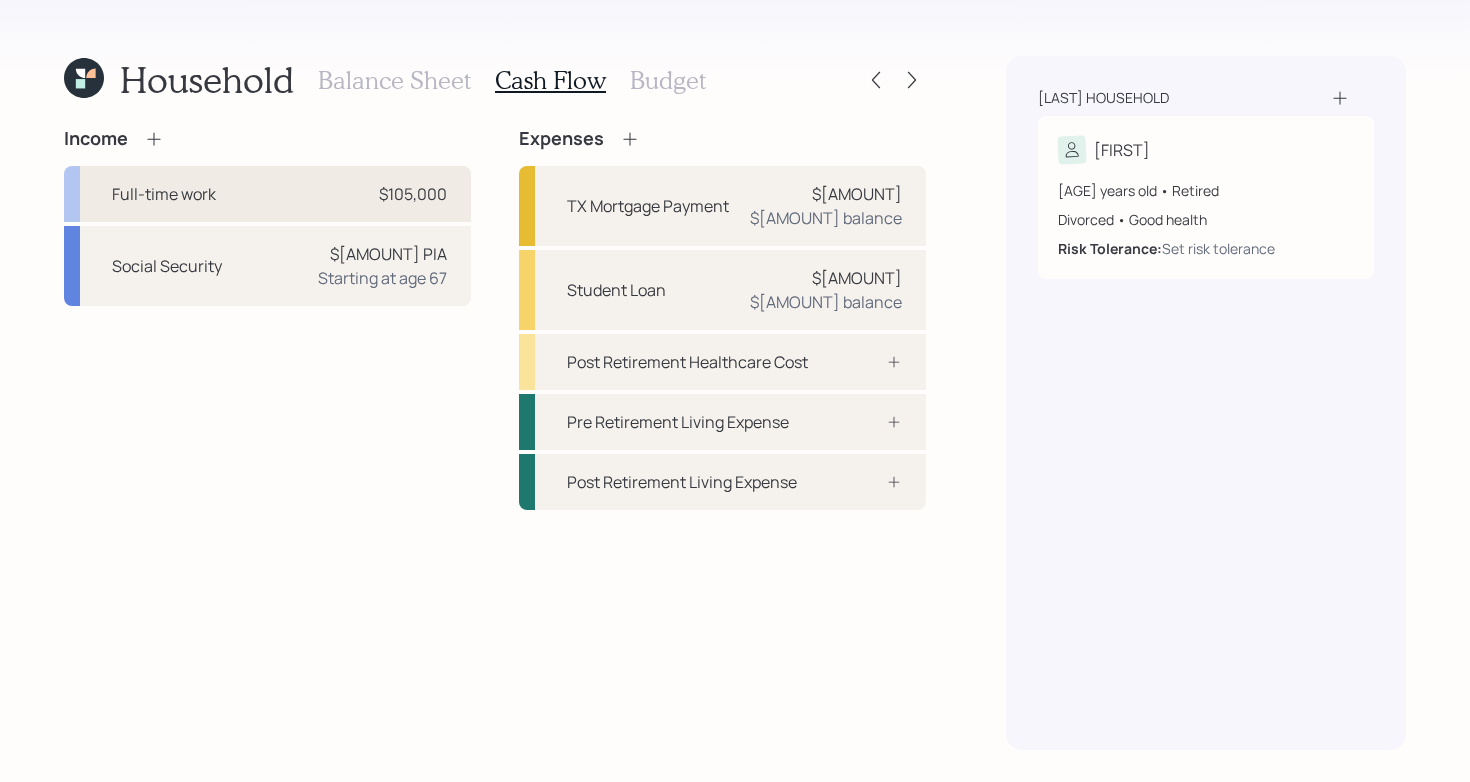 click on "Full-time work $105,000" at bounding box center (267, 194) 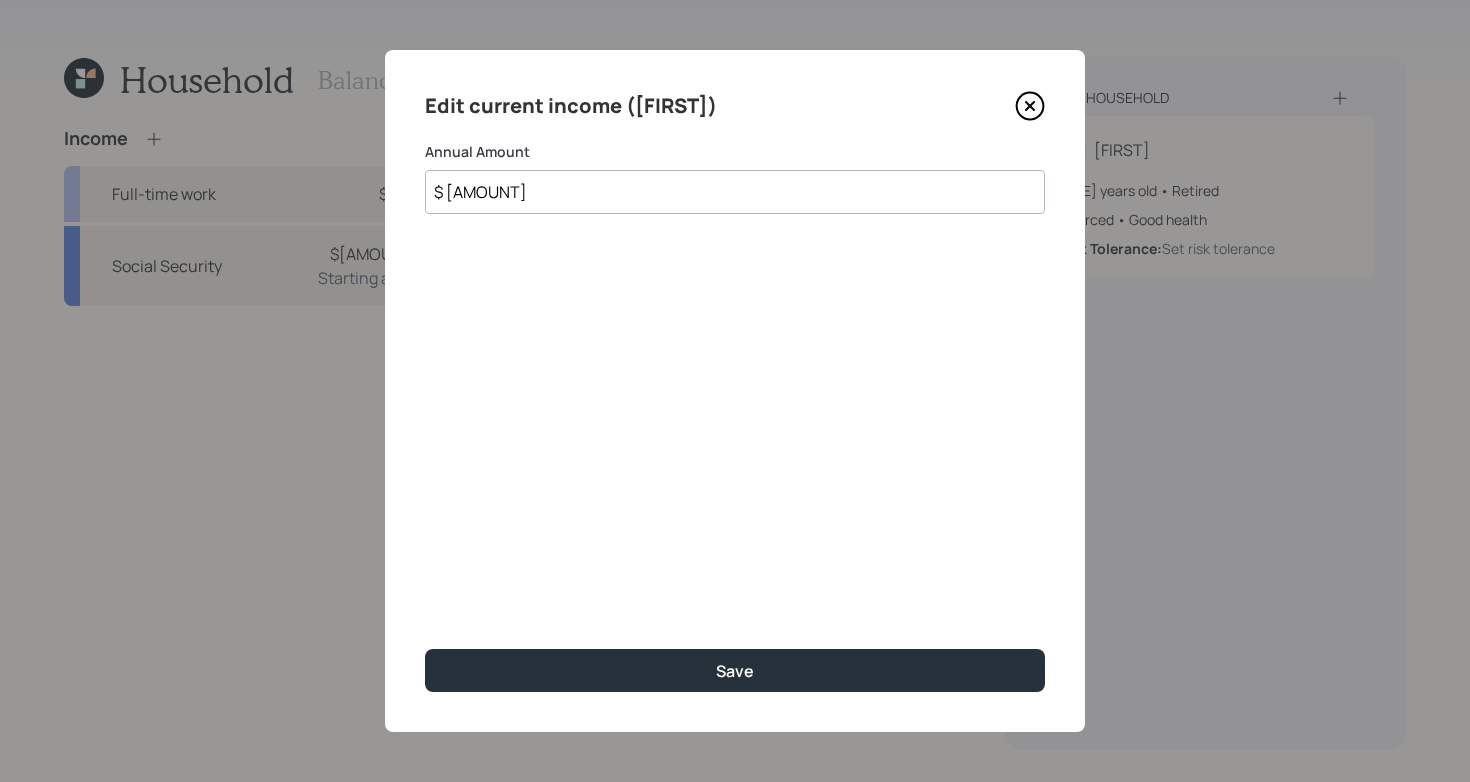 click 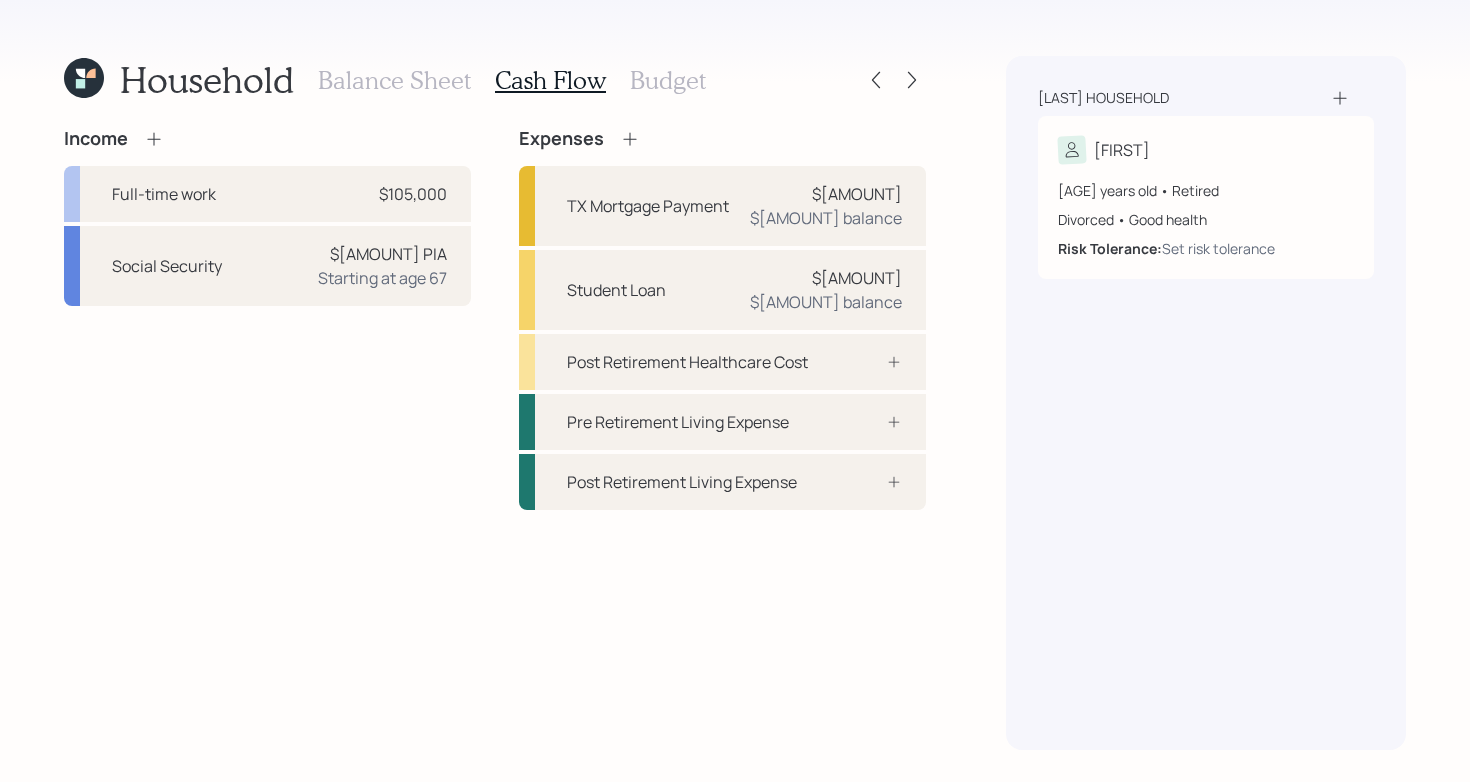 click on "Budget" at bounding box center [668, 80] 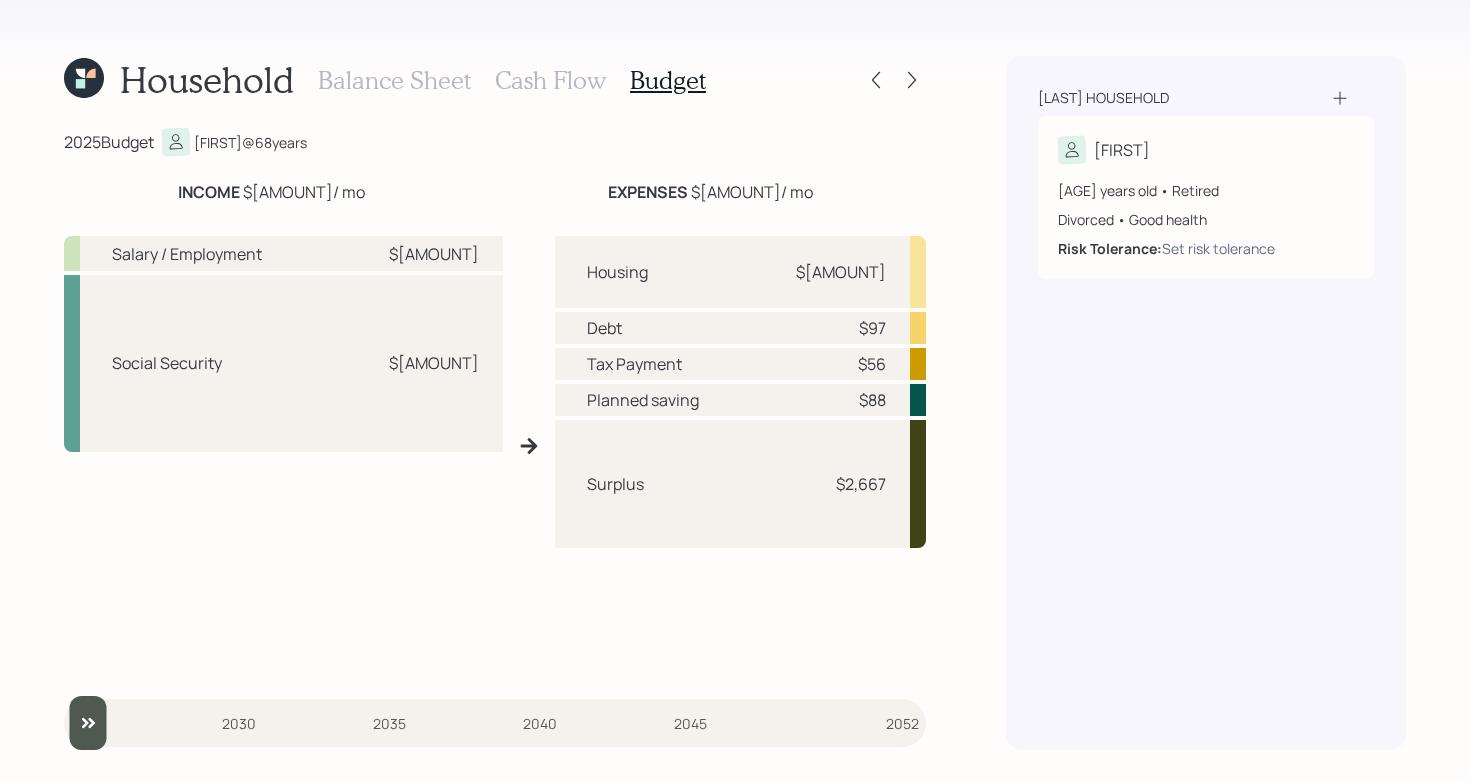 click 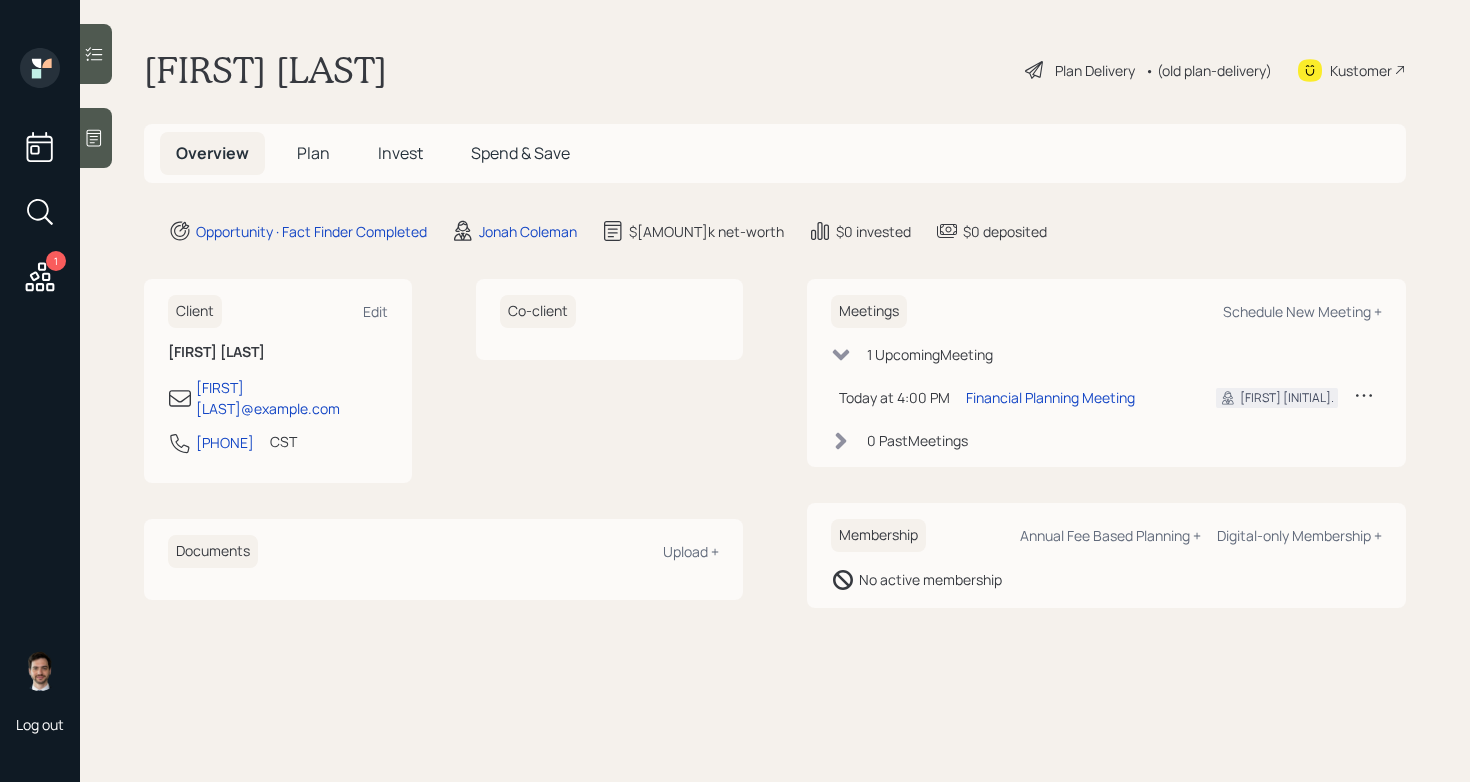 click on "Plan" at bounding box center (313, 153) 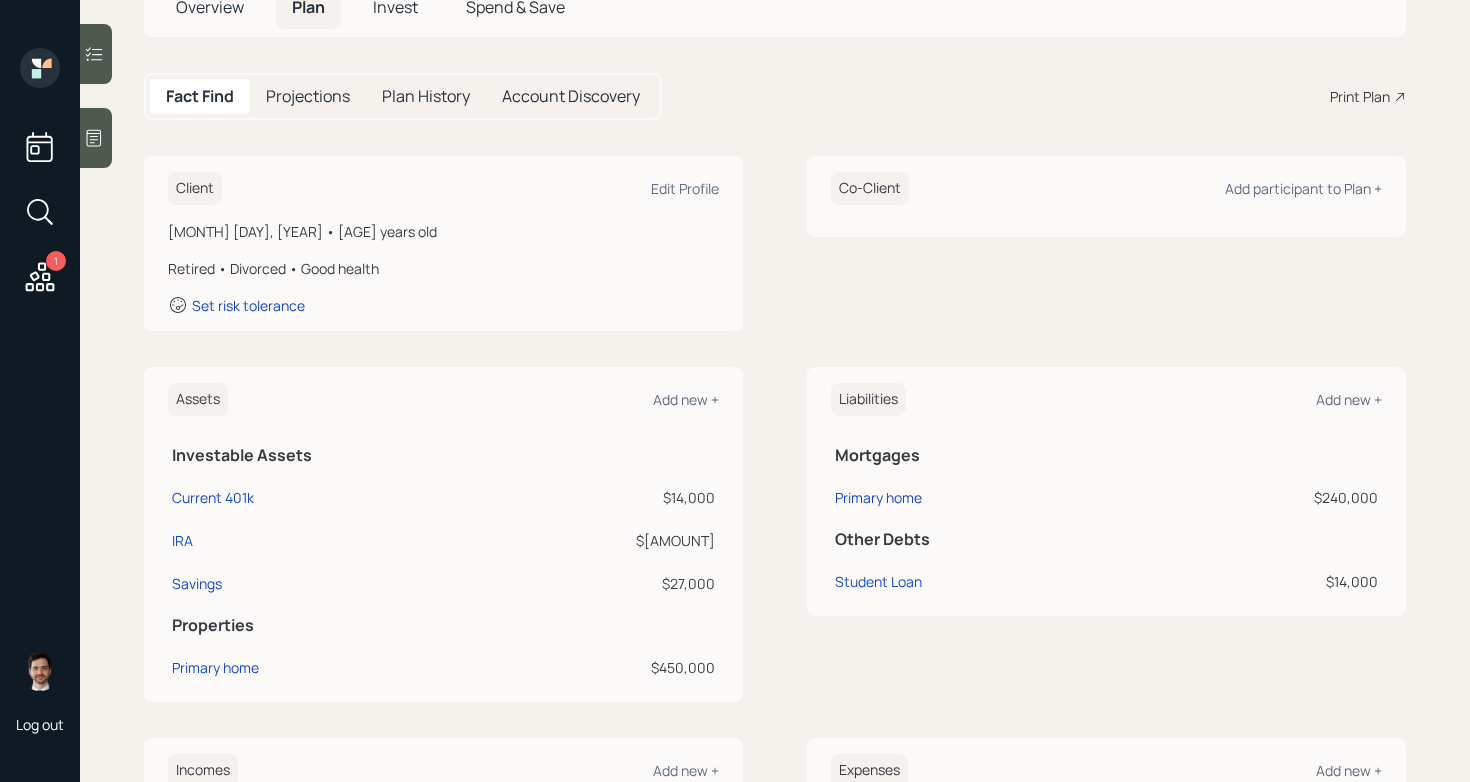 scroll, scrollTop: 162, scrollLeft: 0, axis: vertical 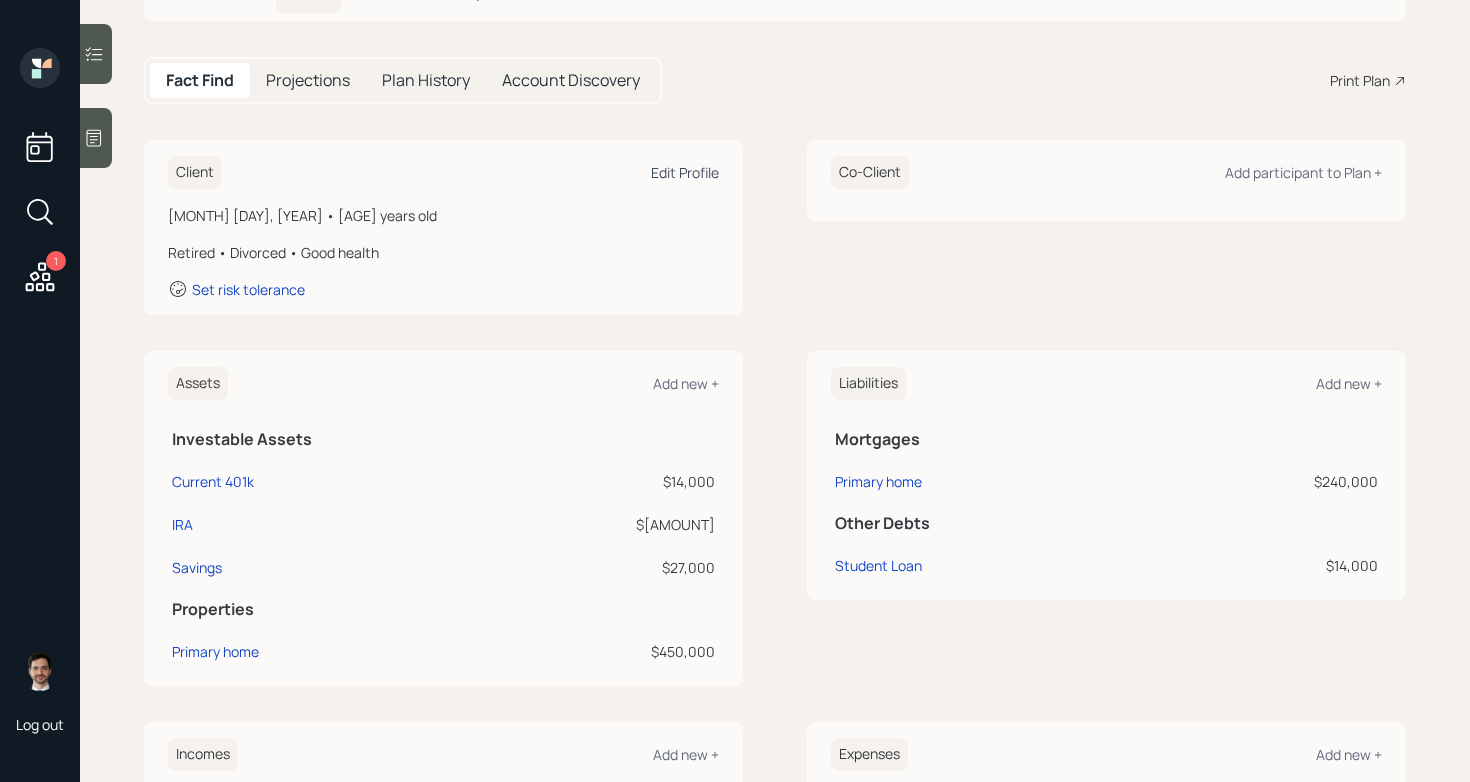 click on "Edit Profile" at bounding box center (685, 172) 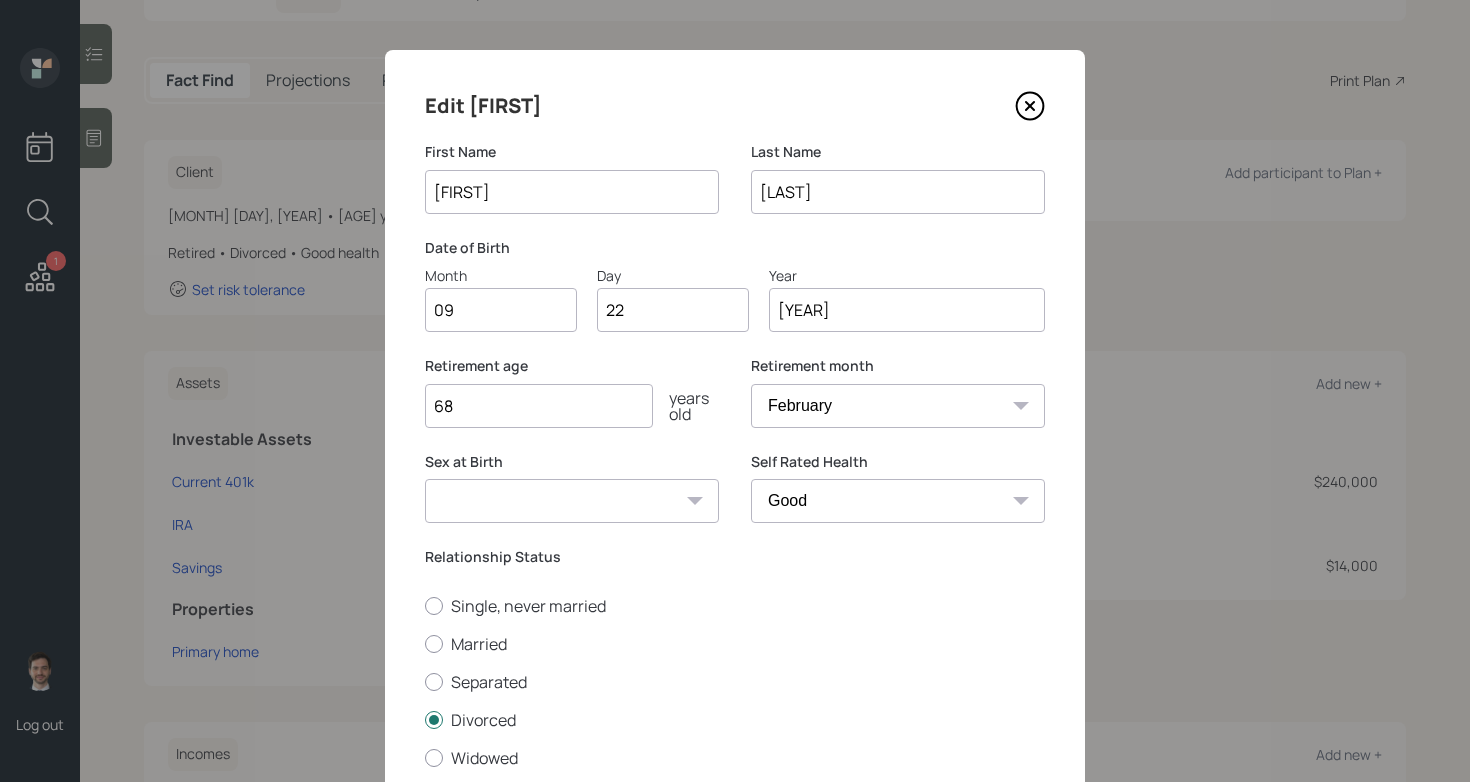 click on "68" at bounding box center (539, 406) 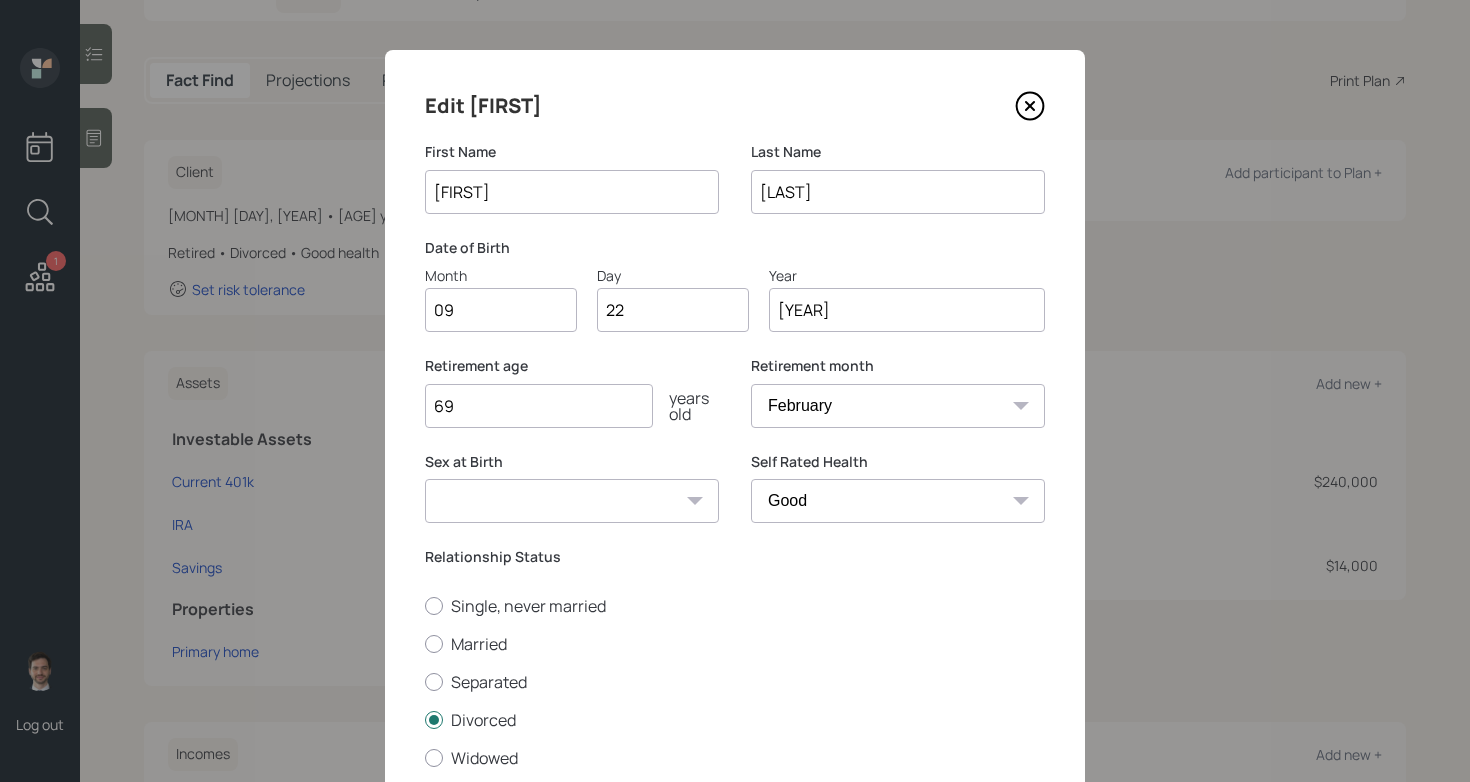 scroll, scrollTop: 145, scrollLeft: 0, axis: vertical 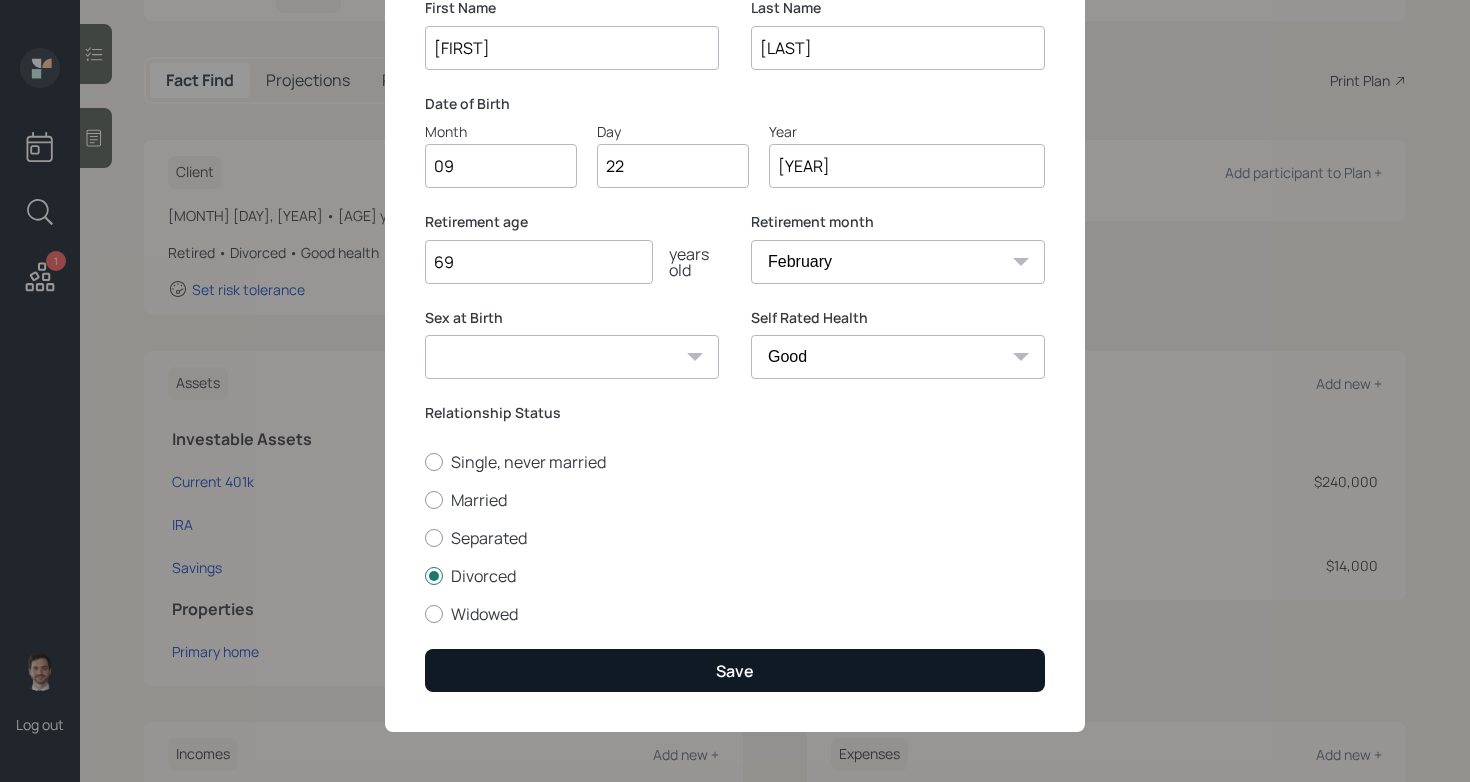 type on "69" 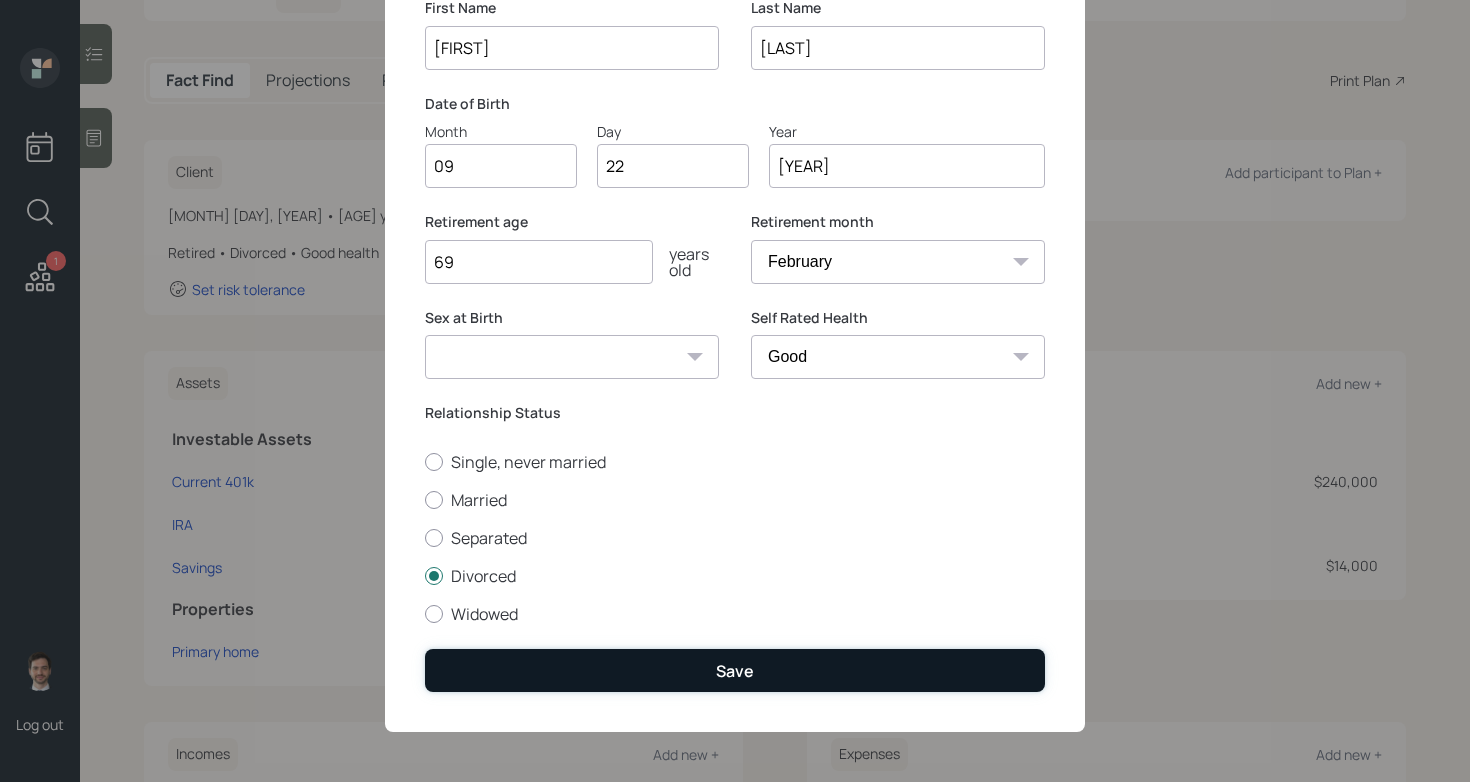click on "Save" at bounding box center [735, 670] 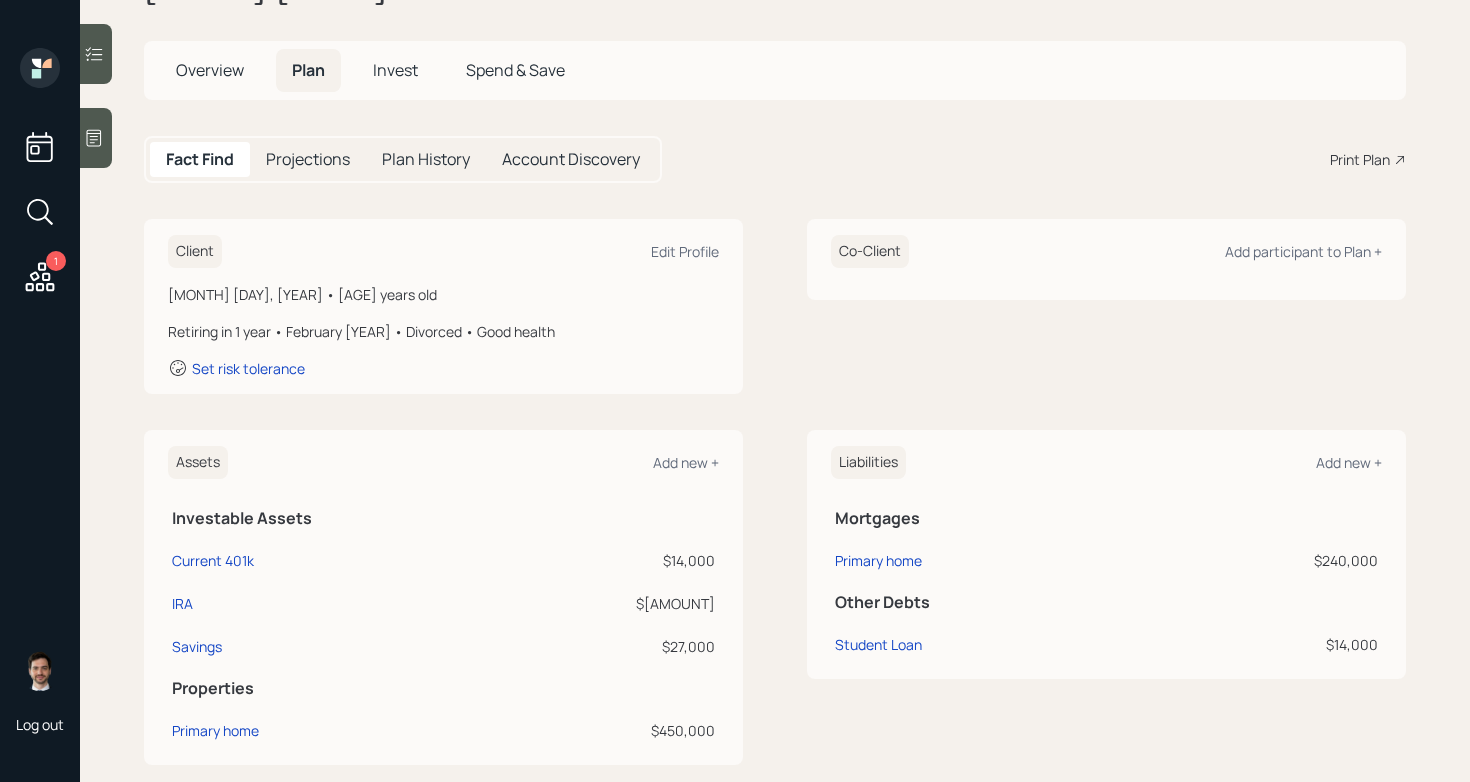 scroll, scrollTop: 0, scrollLeft: 0, axis: both 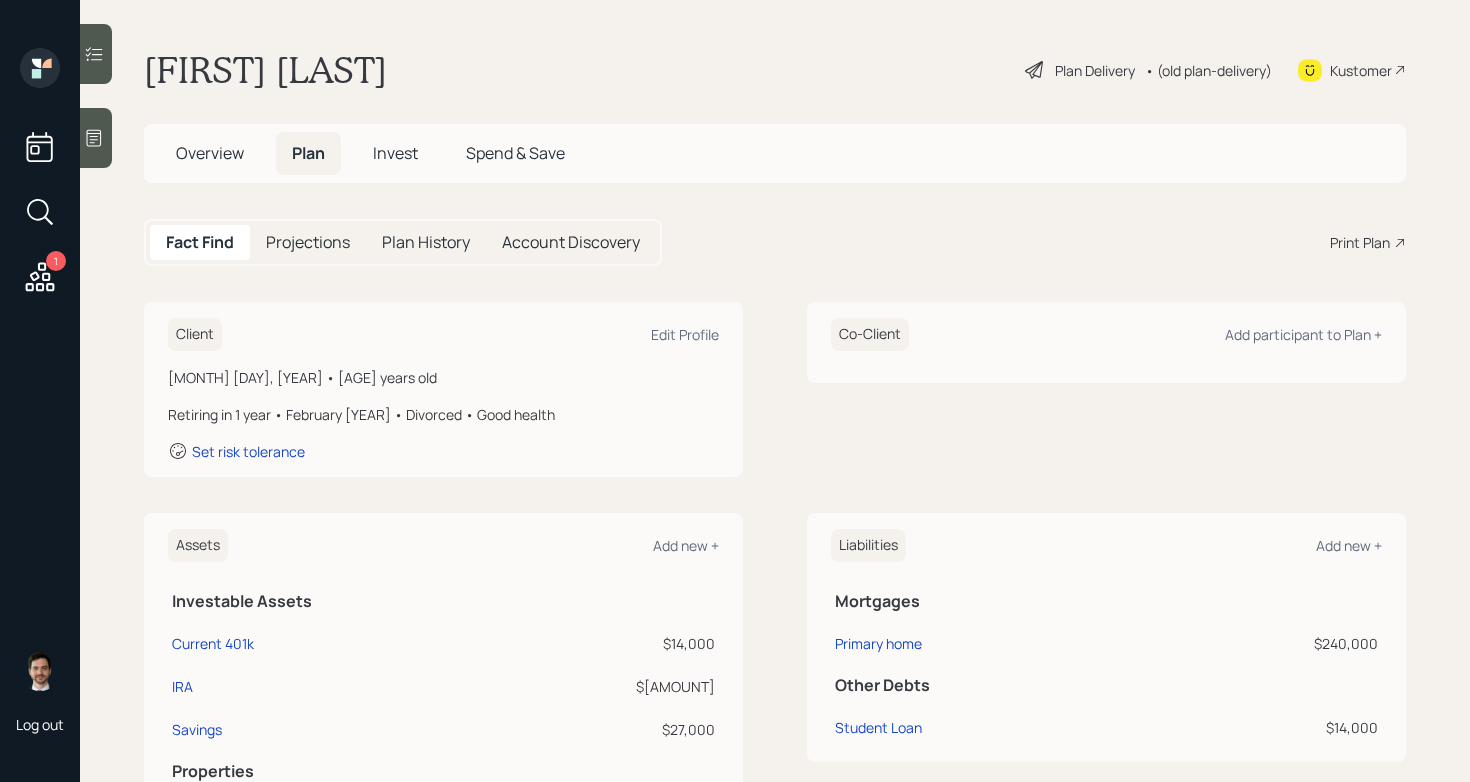 click on "Plan Delivery" at bounding box center [1095, 70] 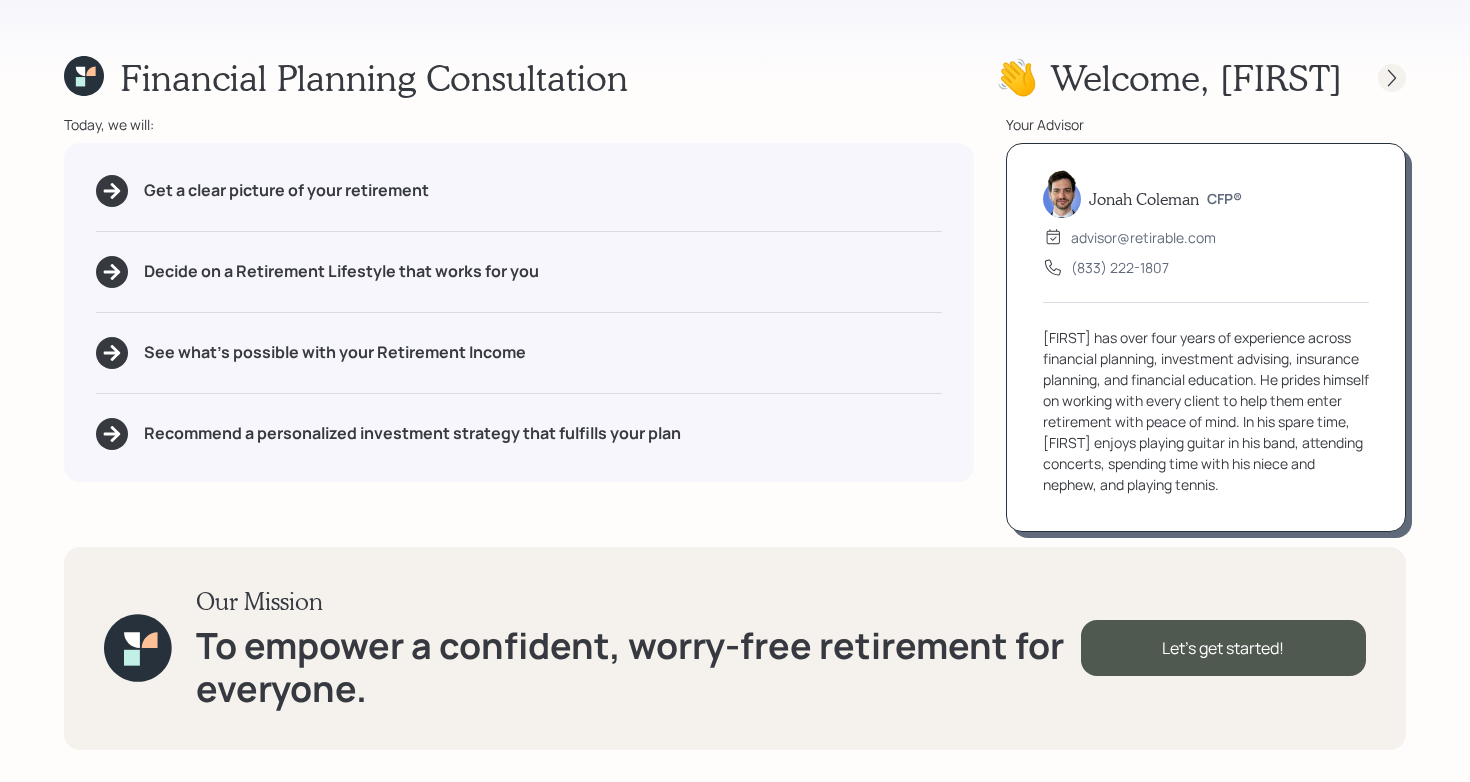 click 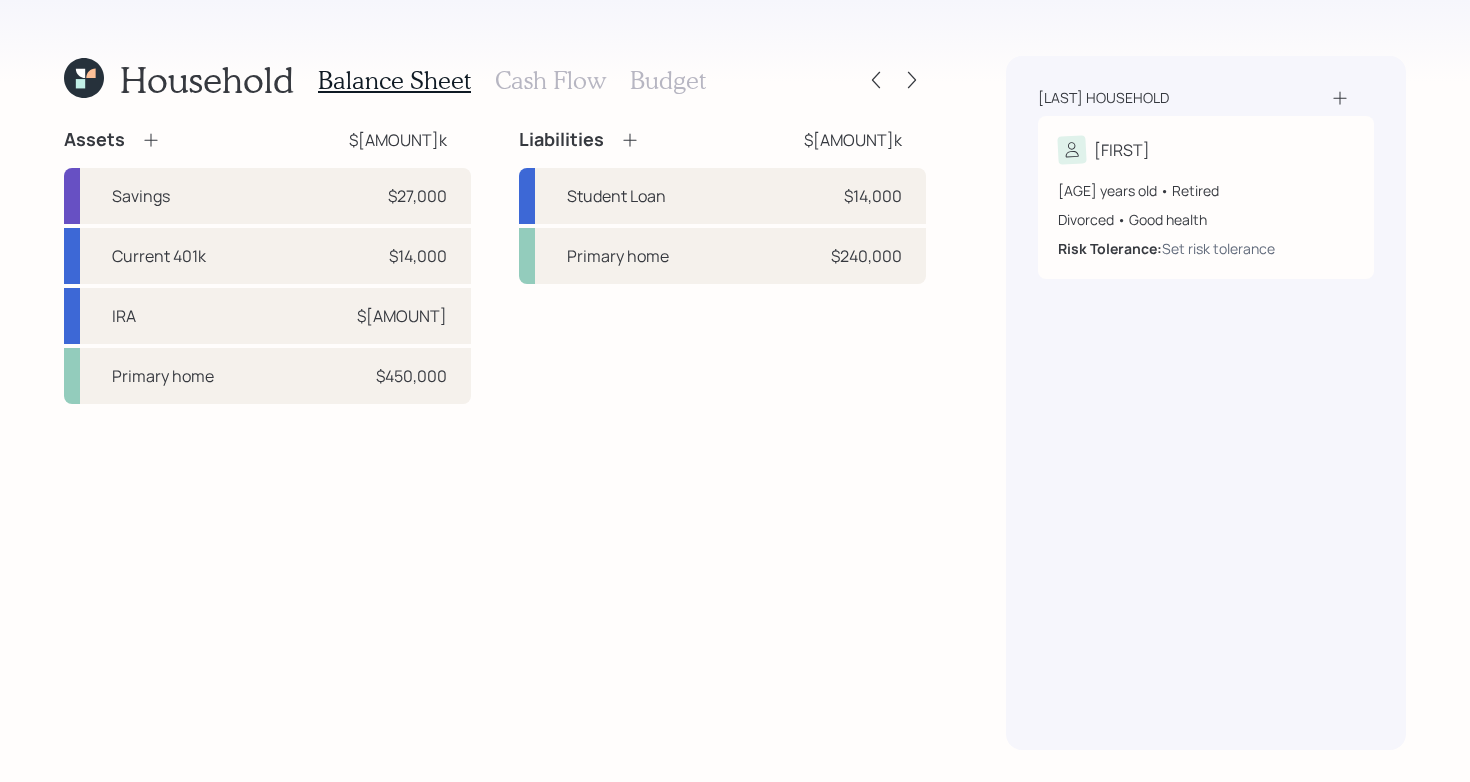 click on "Budget" at bounding box center (668, 80) 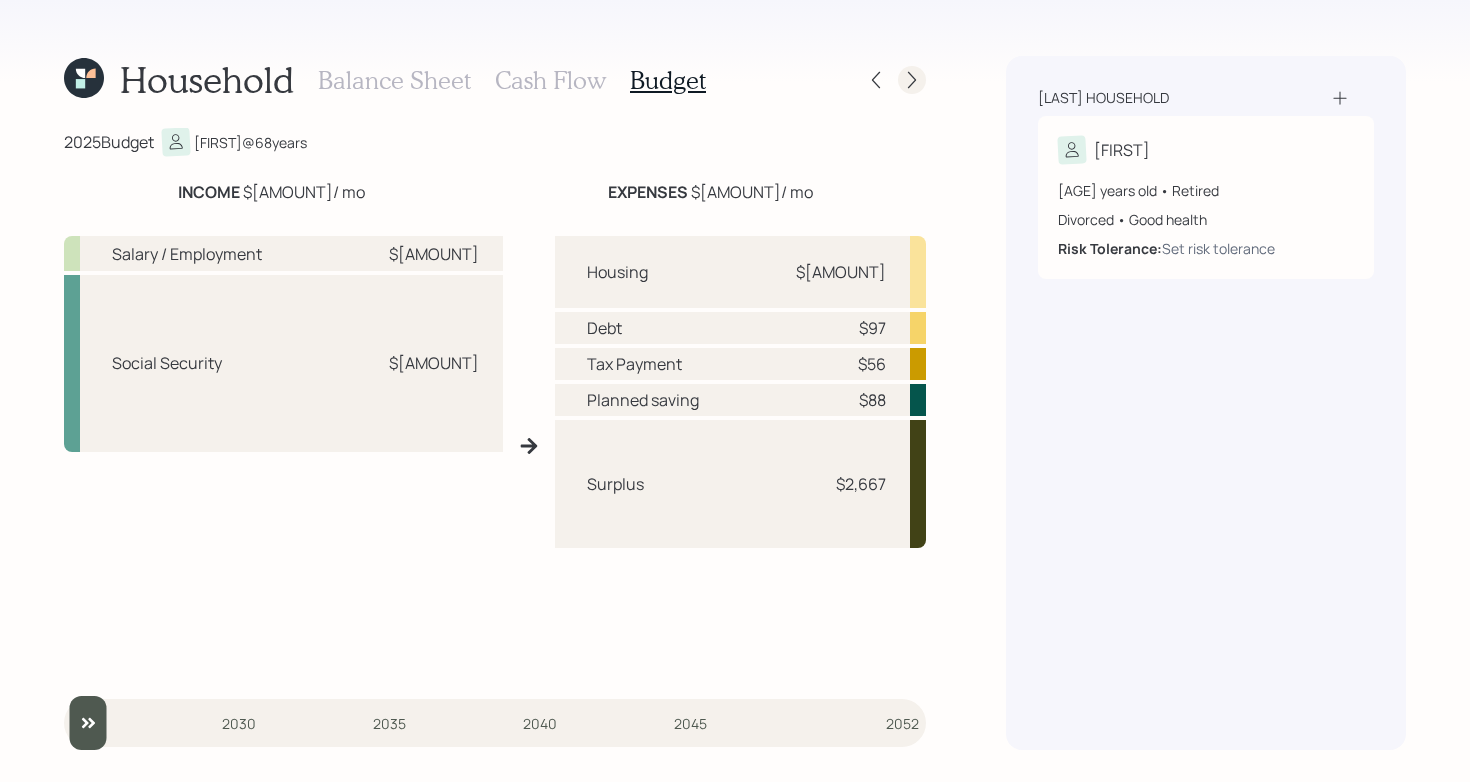 click 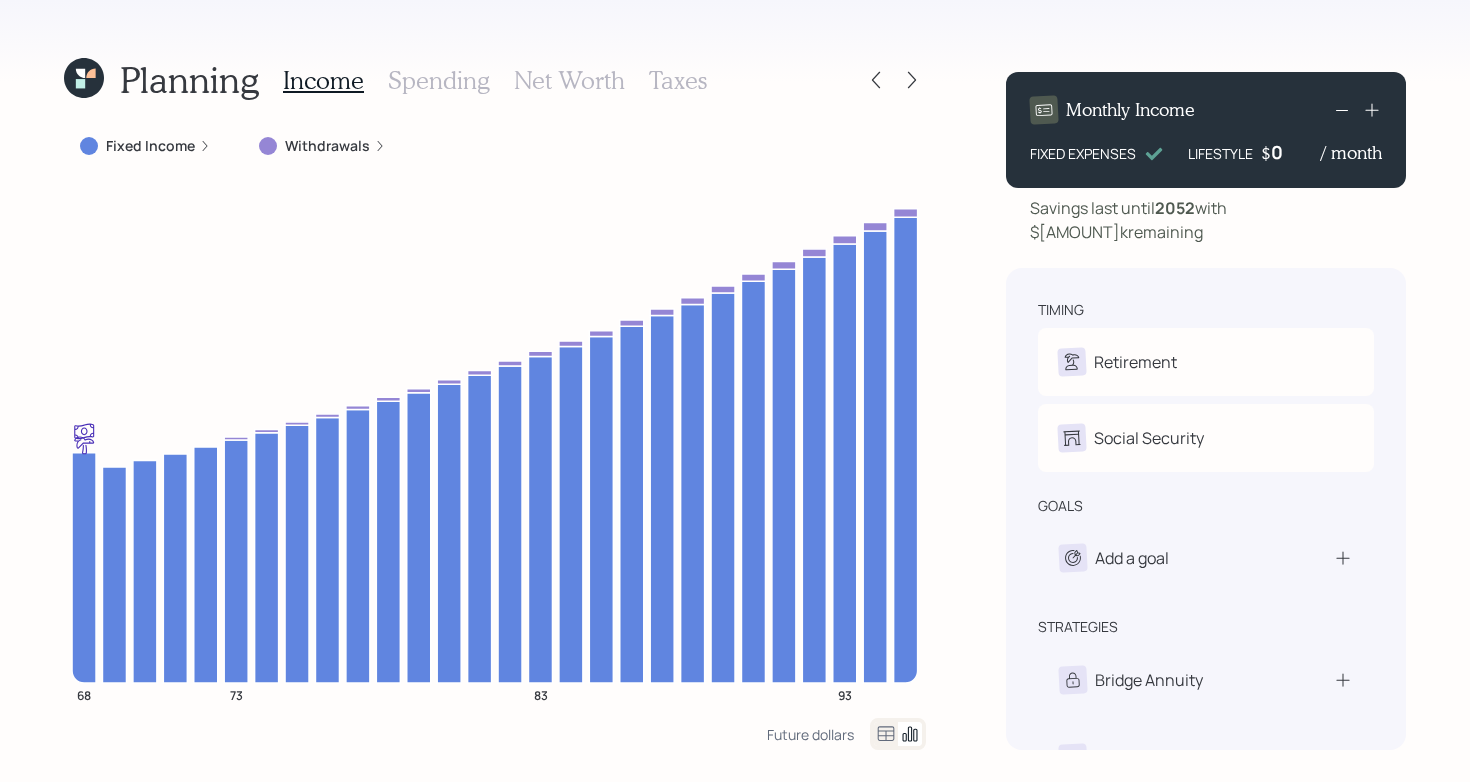 click on "Planning Income Spending Net Worth Taxes" at bounding box center [495, 80] 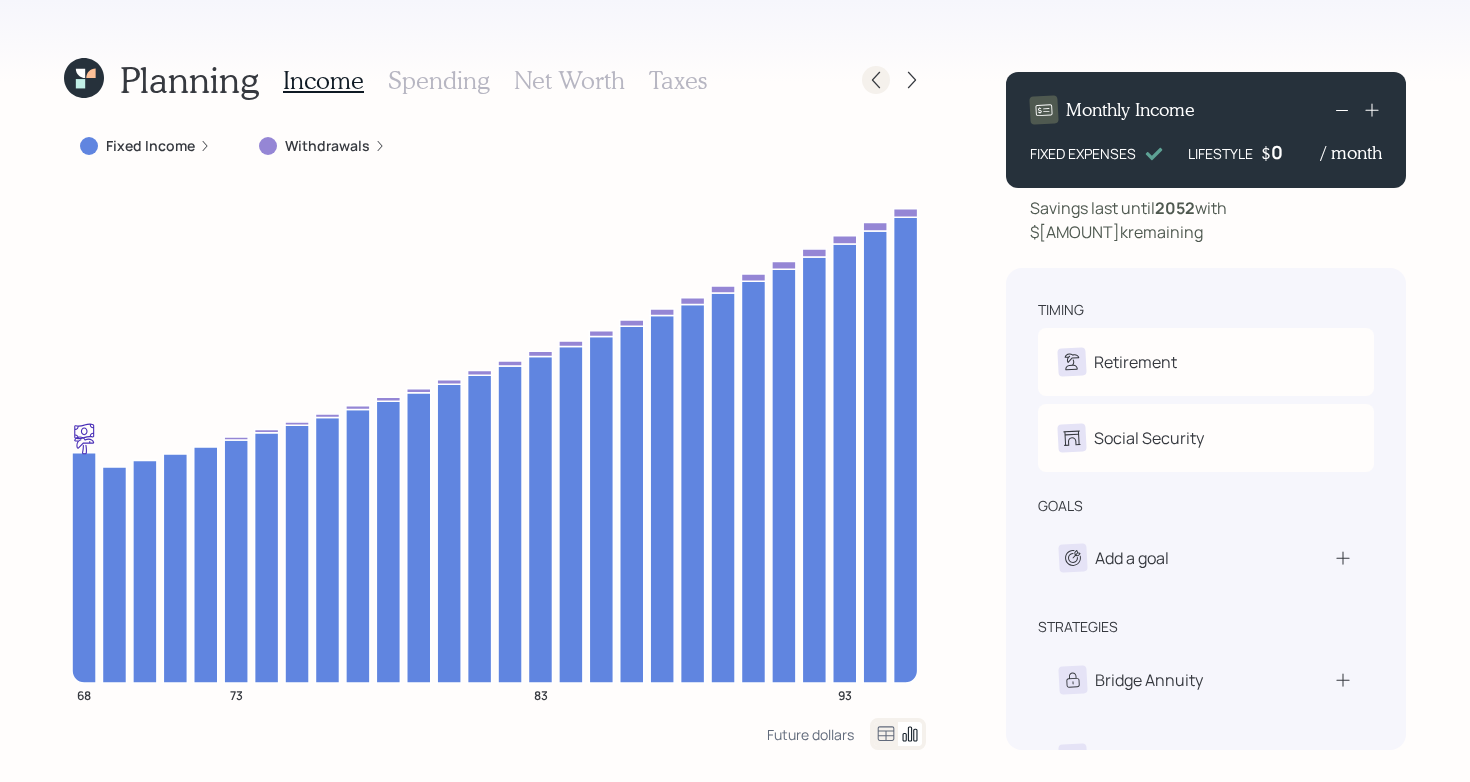 click at bounding box center (876, 80) 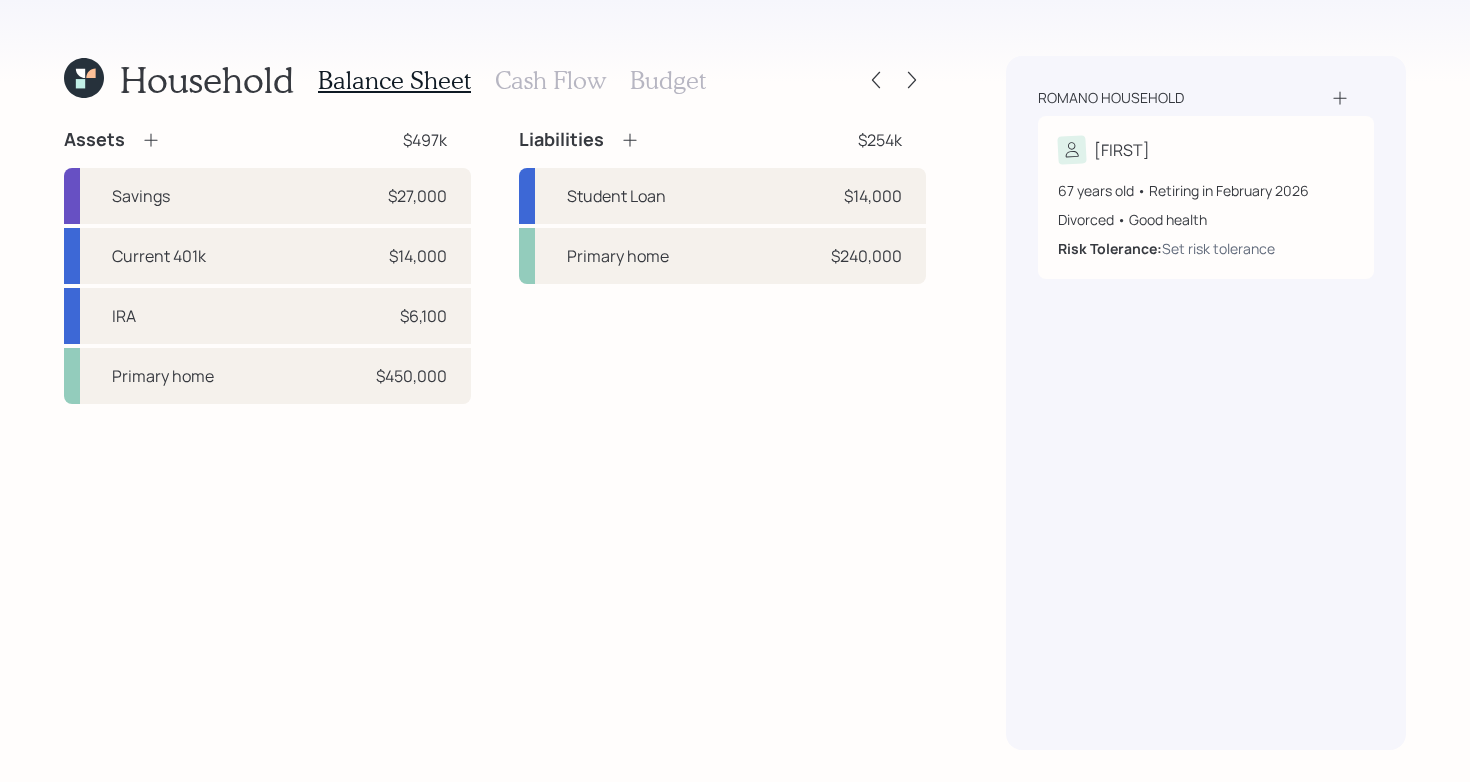 scroll, scrollTop: 0, scrollLeft: 0, axis: both 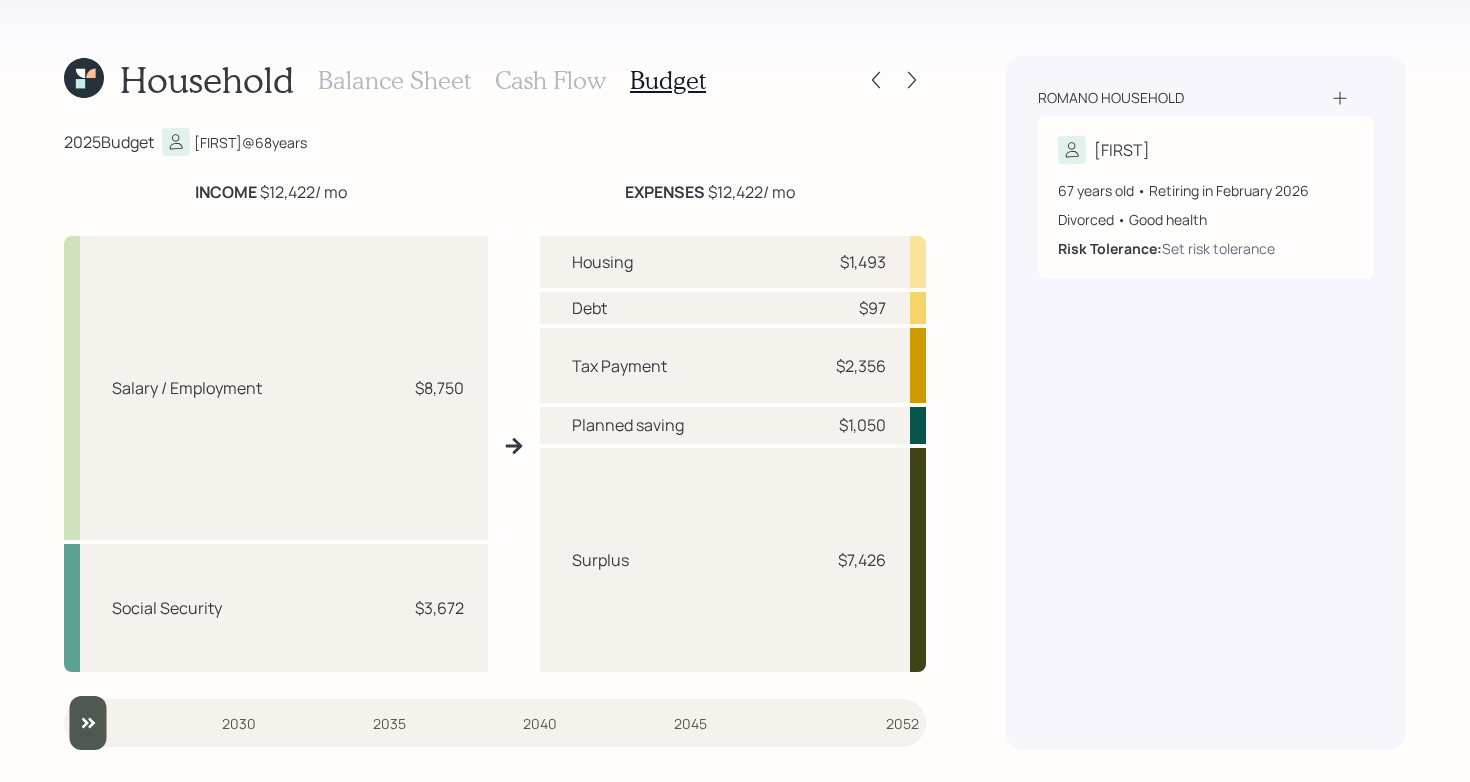 click on "Salary / Employment $8,750 Social Security $3,672 Housing $1,493 Debt $97 Tax Payment $2,356 Planned saving $1,050 Surplus $7,426" at bounding box center (495, 446) 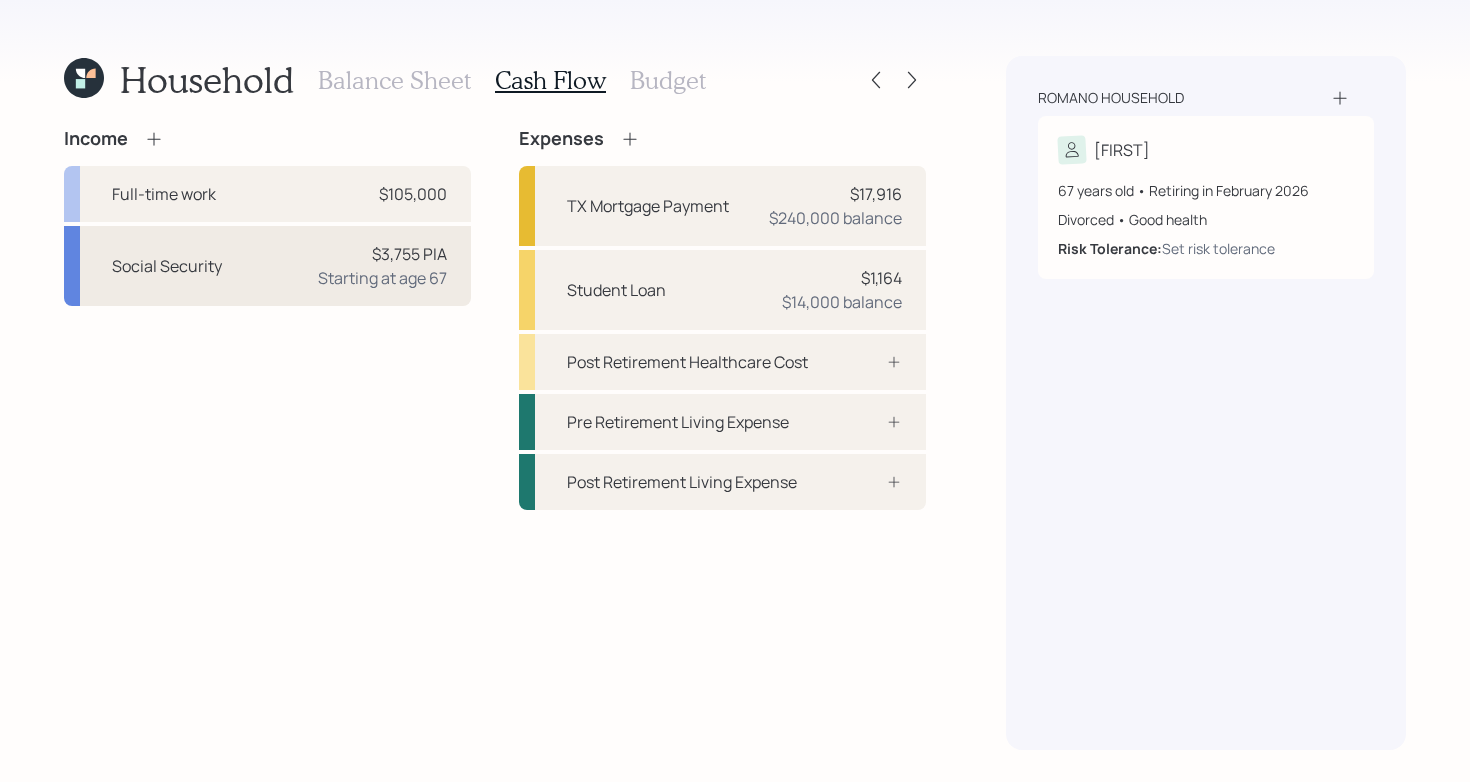 click on "Social Security $3,755 PIA Starting at age 67" at bounding box center [267, 266] 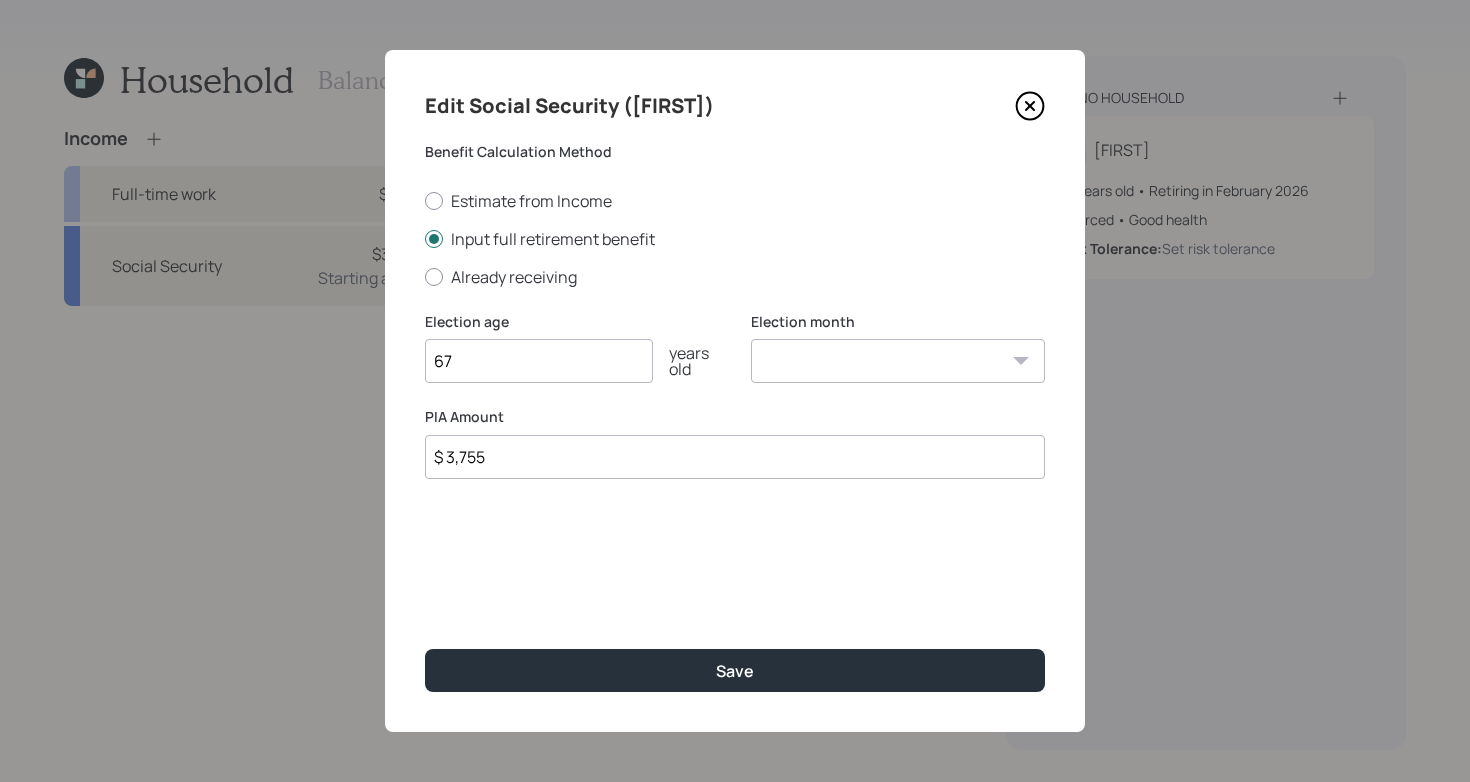 click 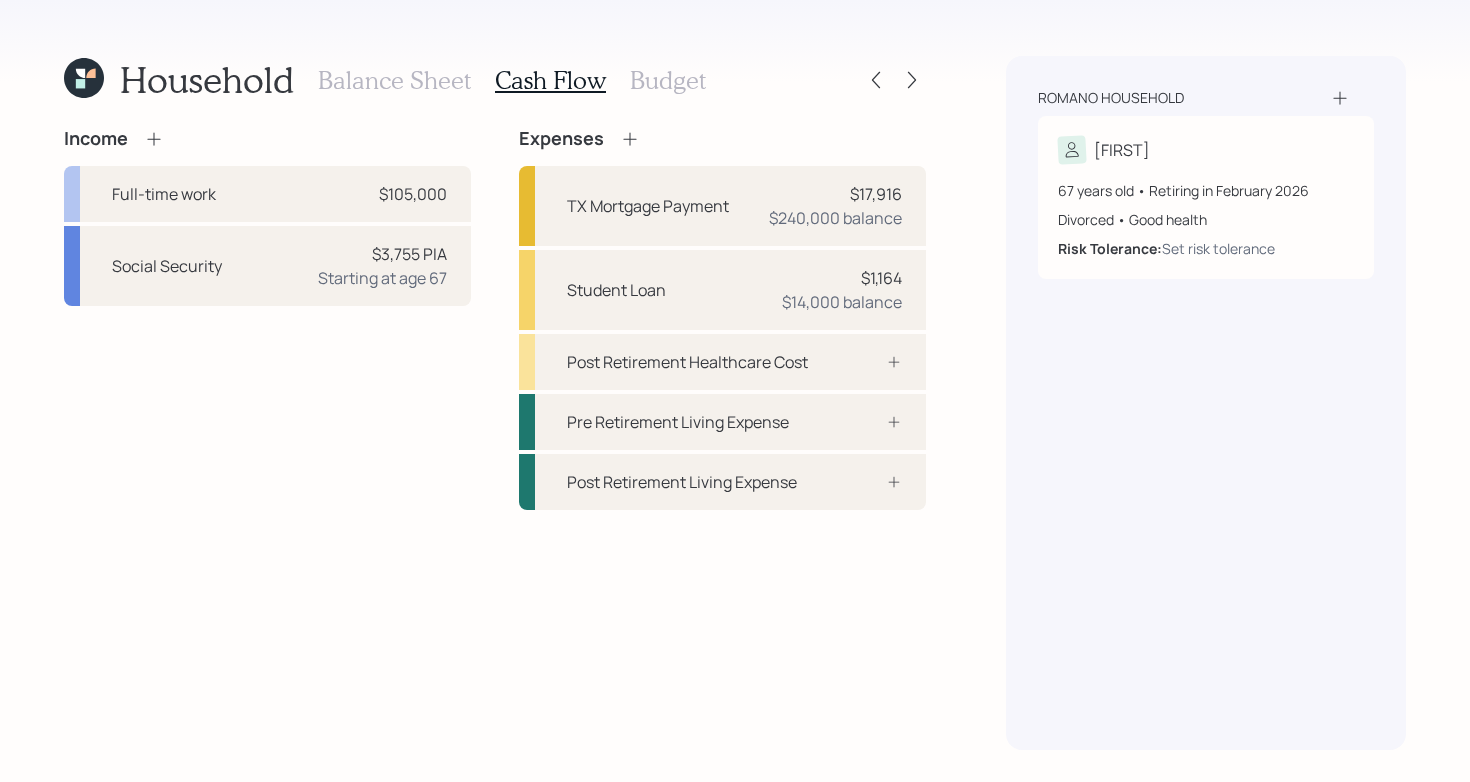 click on "Budget" at bounding box center [668, 80] 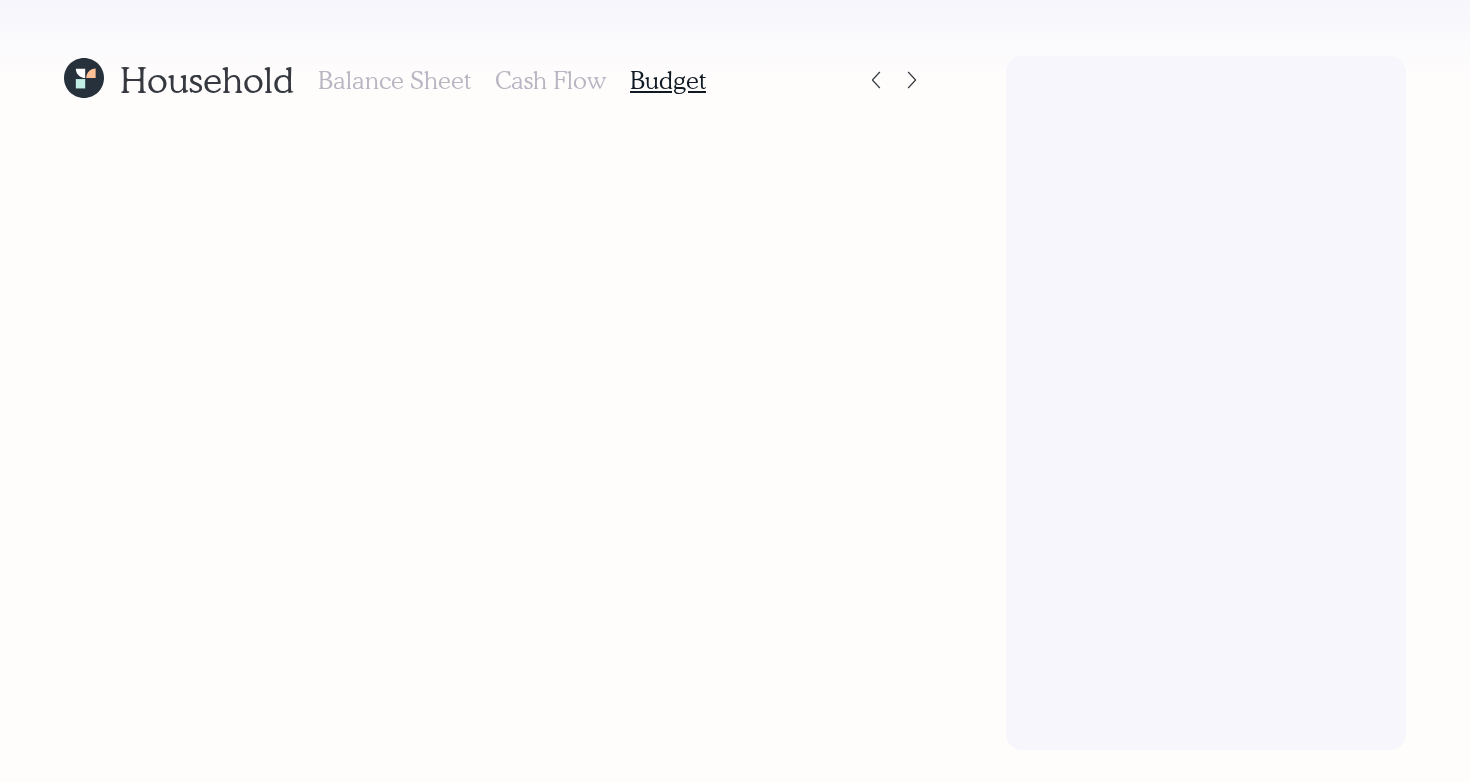scroll, scrollTop: 0, scrollLeft: 0, axis: both 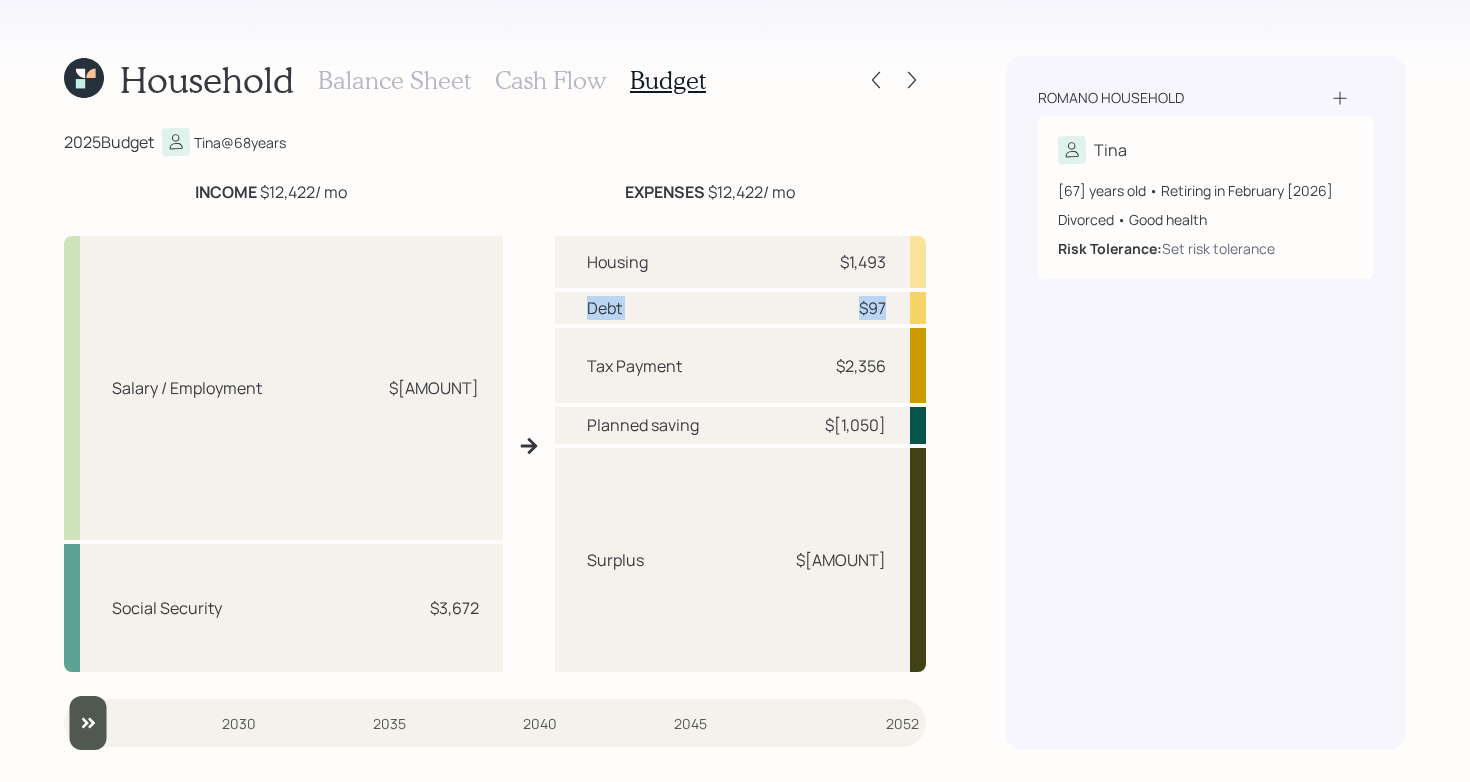 drag, startPoint x: 893, startPoint y: 304, endPoint x: 525, endPoint y: 304, distance: 368 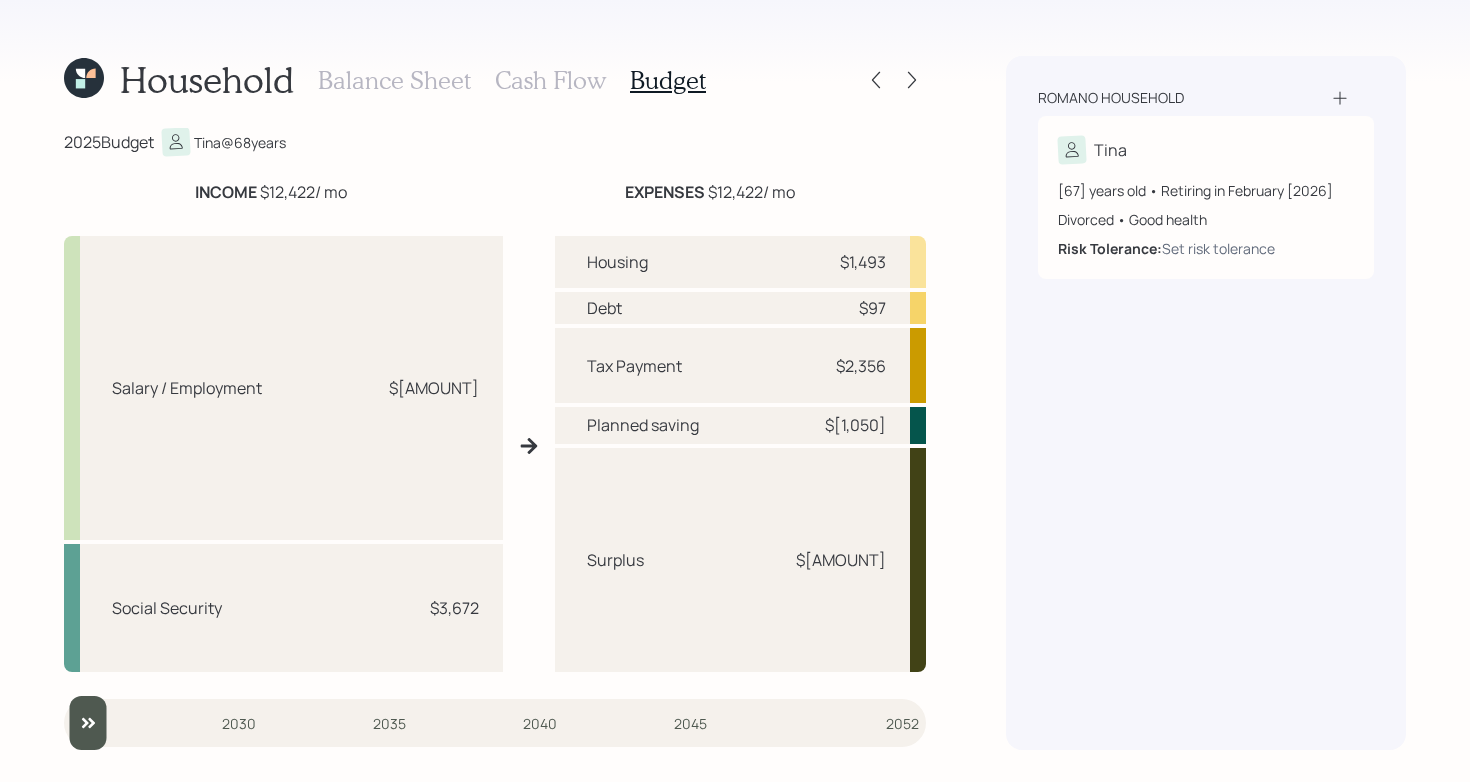 click on "Tax Payment" at bounding box center [634, 366] 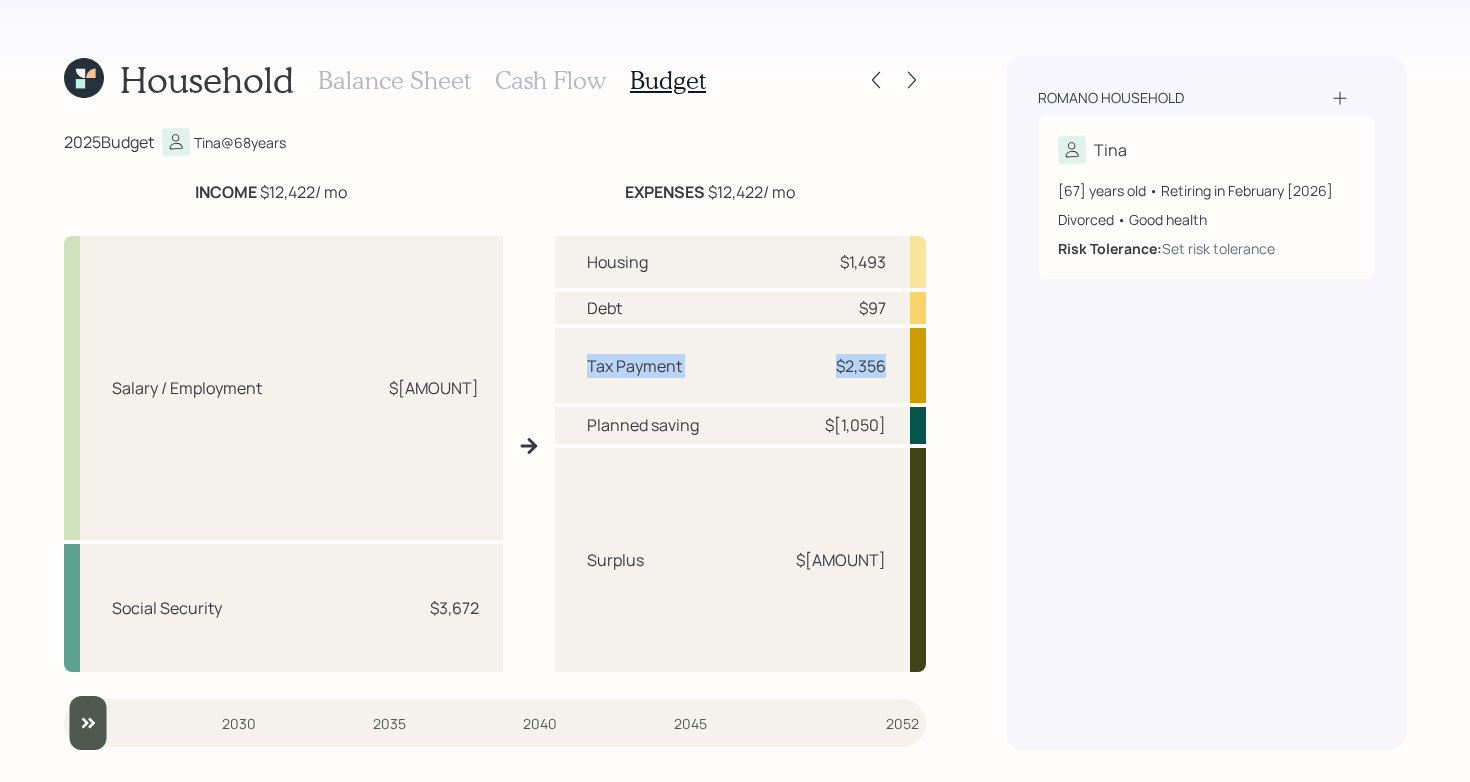 drag, startPoint x: 568, startPoint y: 367, endPoint x: 900, endPoint y: 366, distance: 332.0015 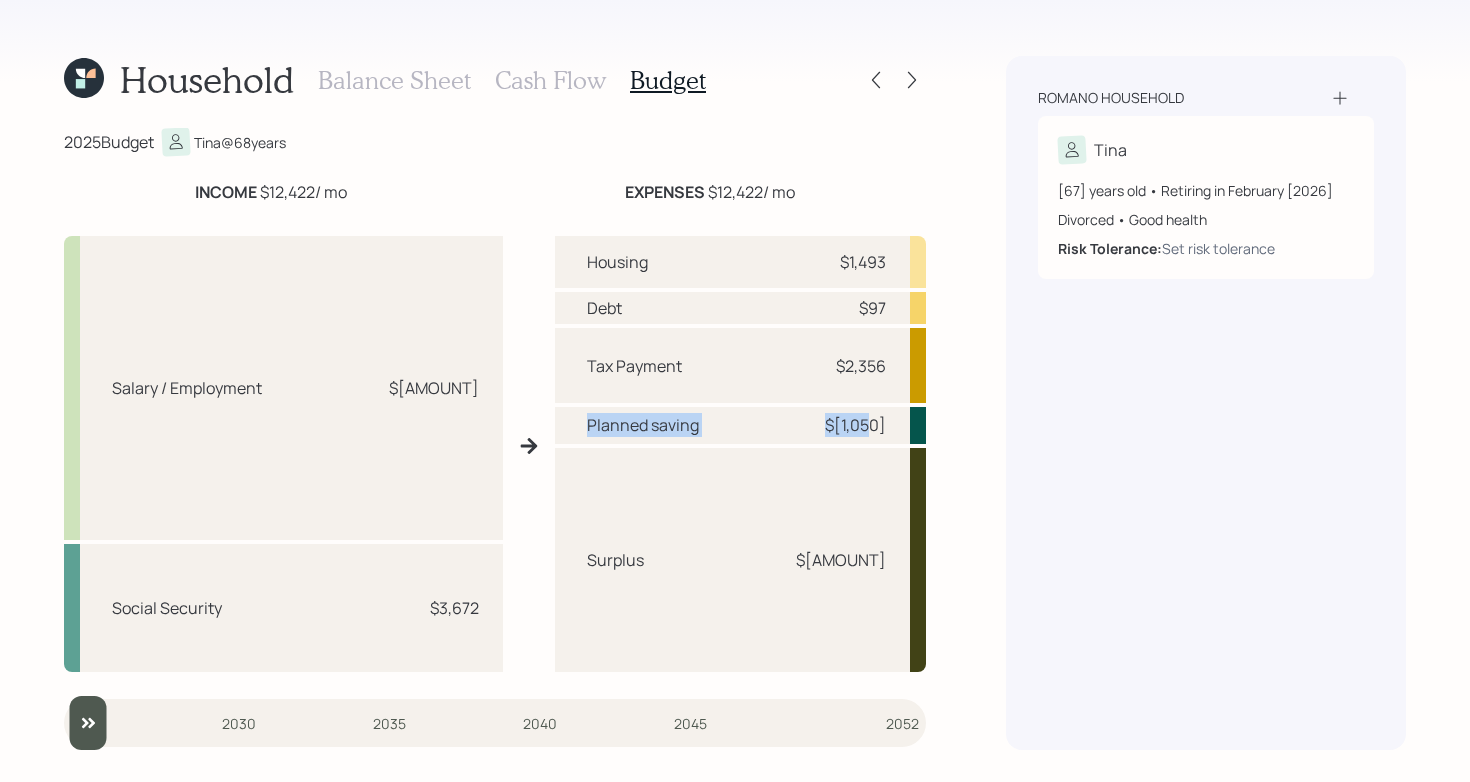 drag, startPoint x: 569, startPoint y: 427, endPoint x: 899, endPoint y: 422, distance: 330.03787 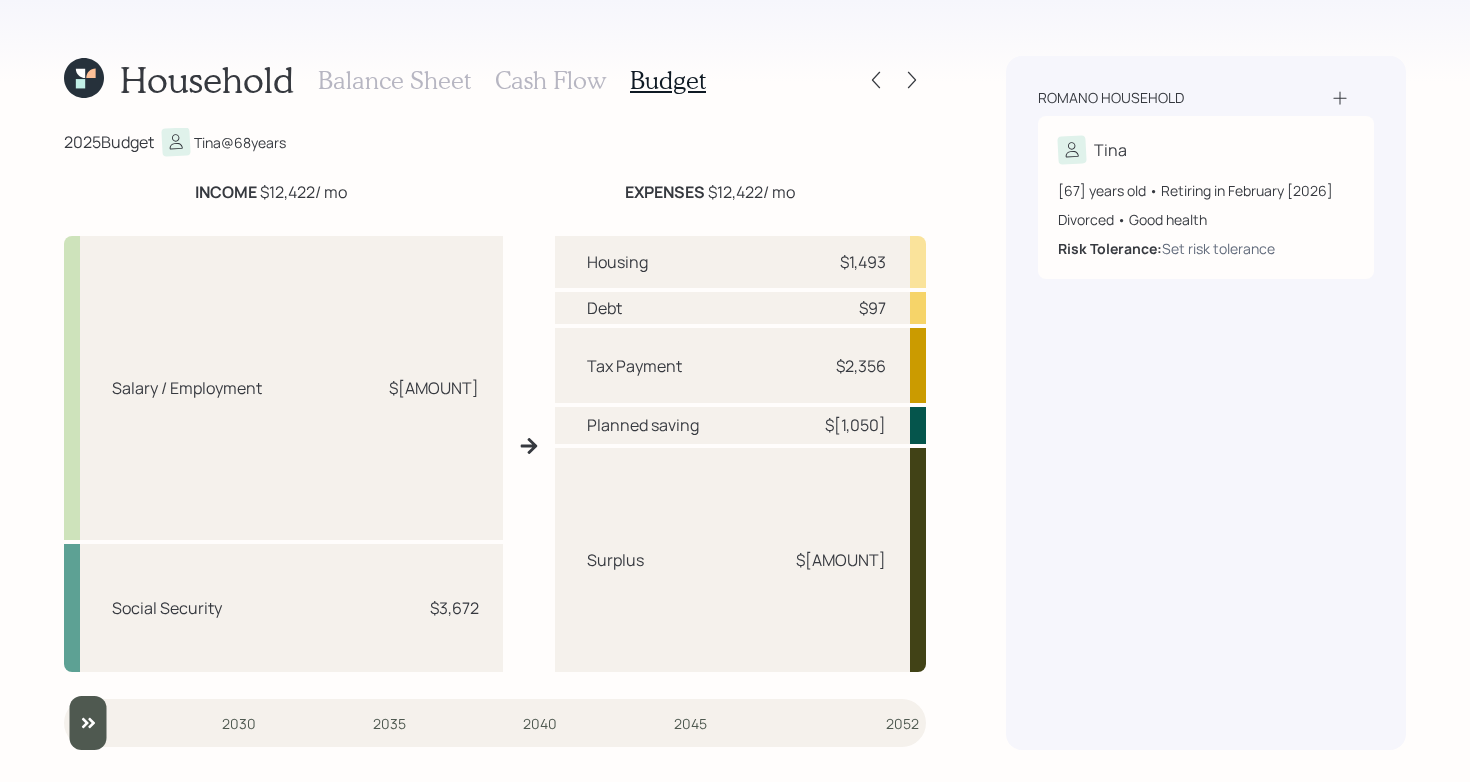 click on "Planned saving $[AMOUNT]" at bounding box center [741, 425] 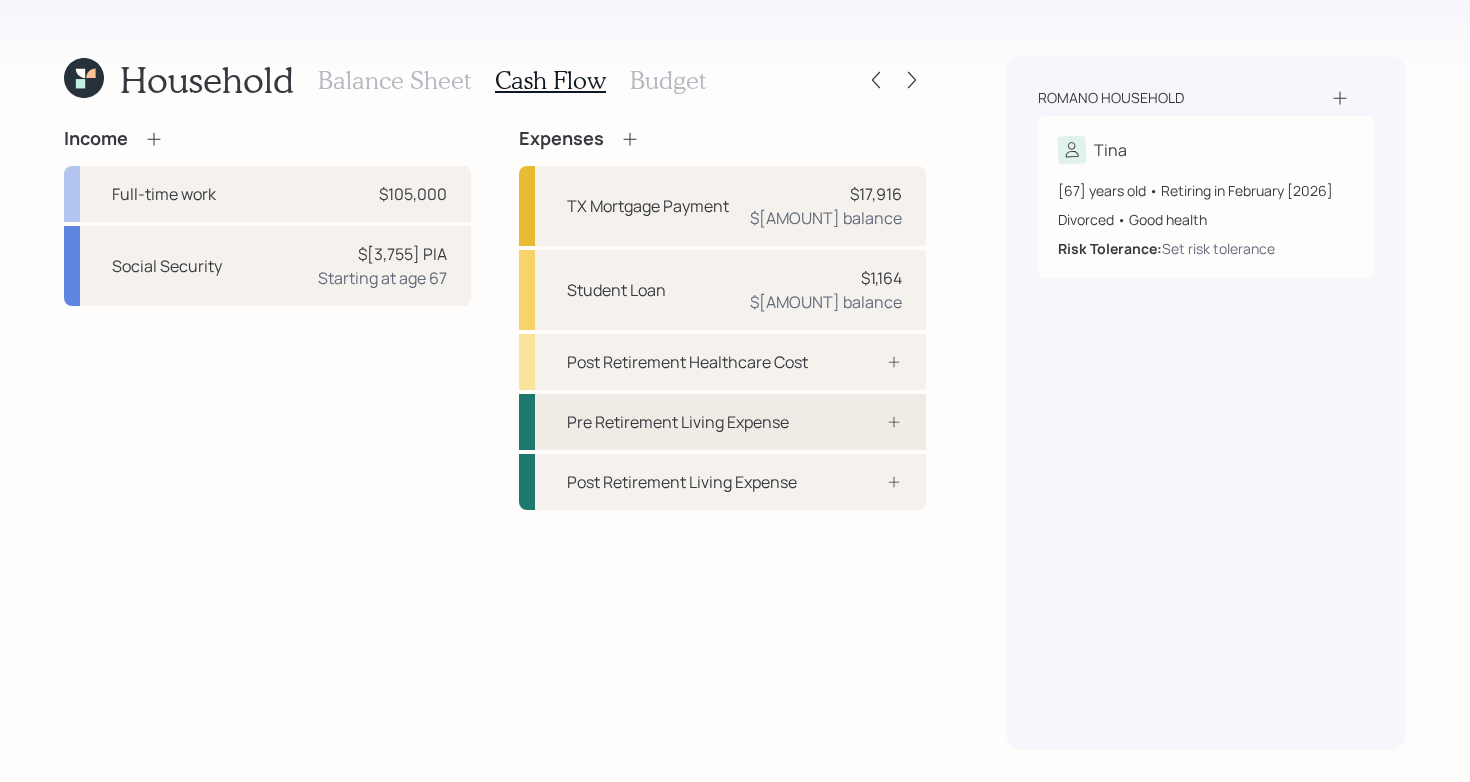 click on "Pre Retirement Living Expense" at bounding box center (678, 422) 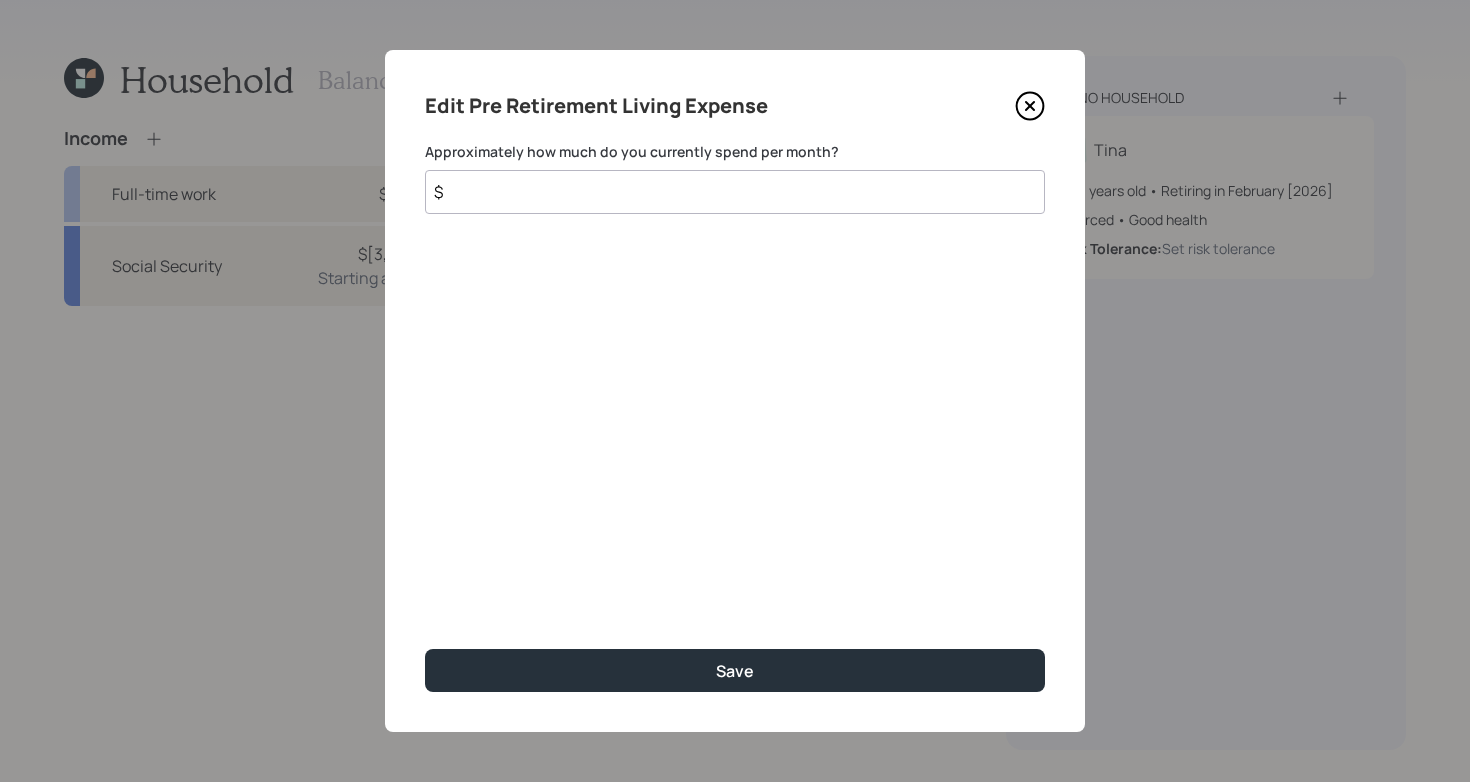 click on "$" at bounding box center (735, 192) 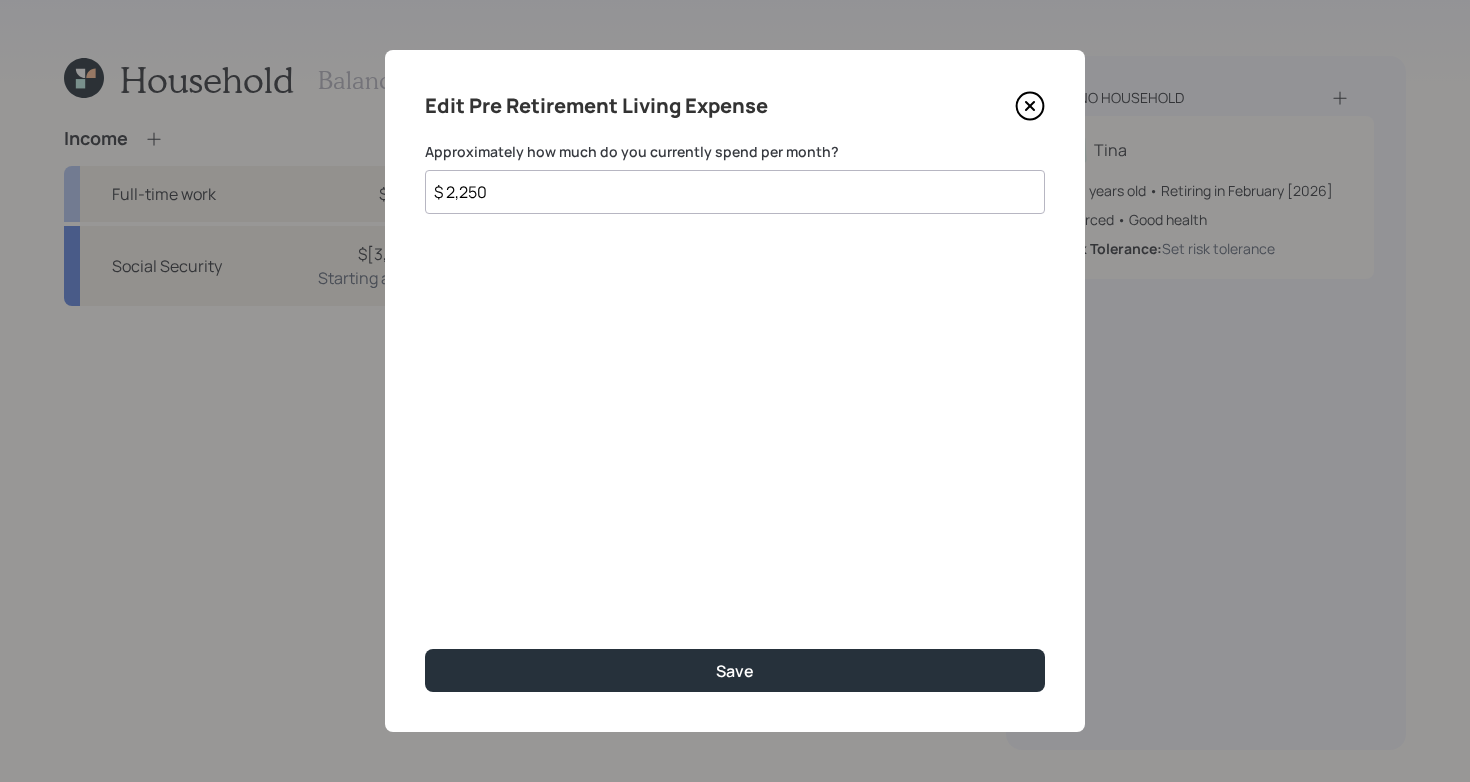 type on "$ 2,250" 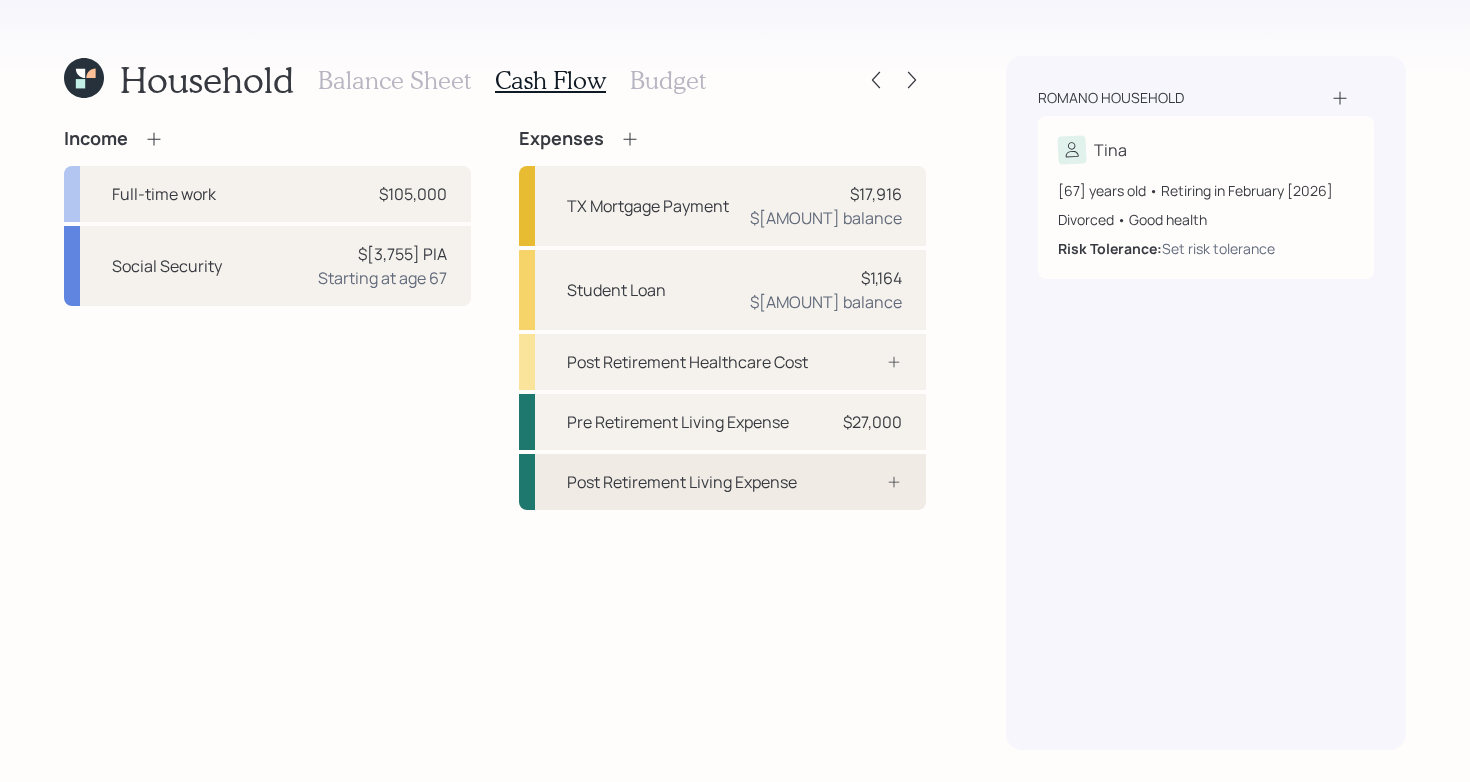 click on "Post Retirement Living Expense" at bounding box center (682, 482) 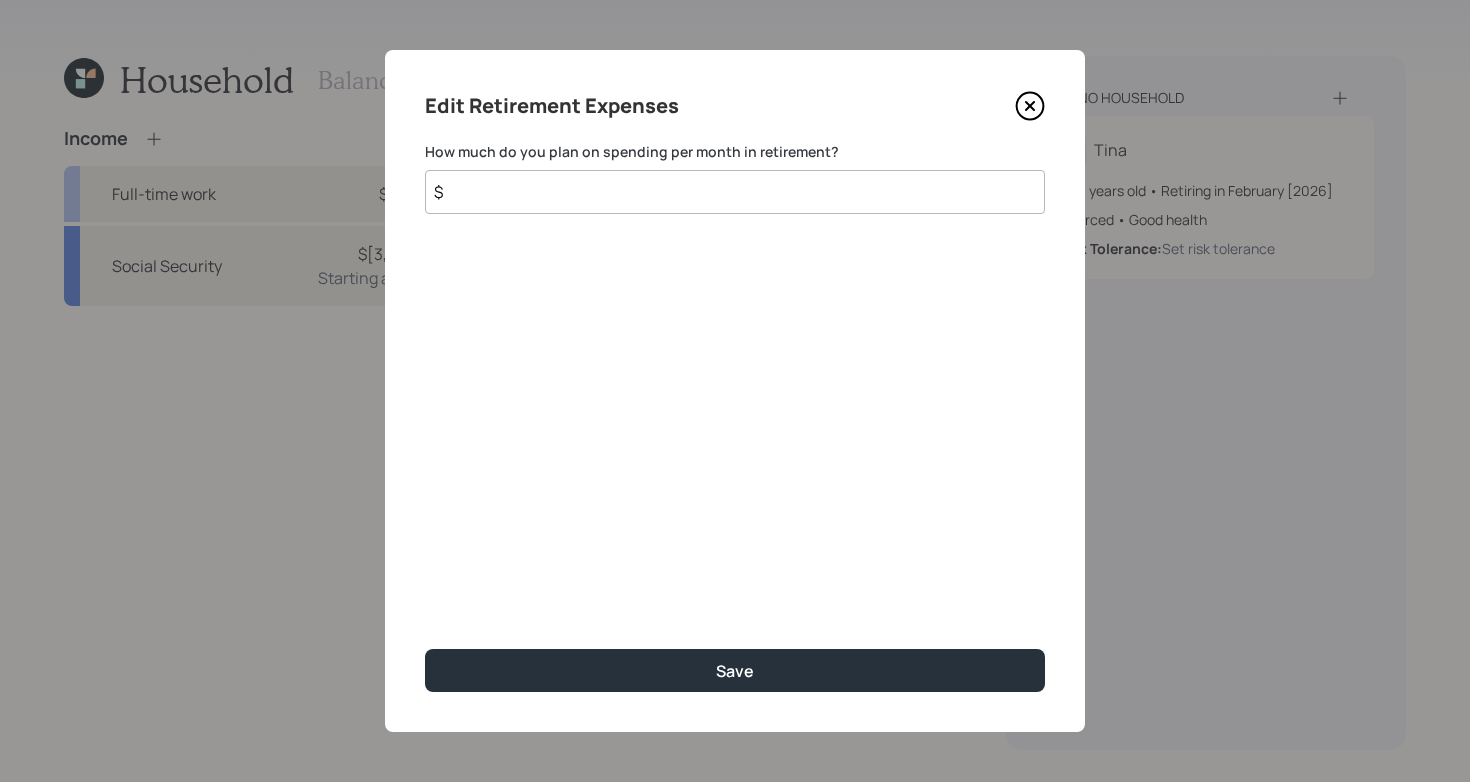 click on "$" at bounding box center [735, 192] 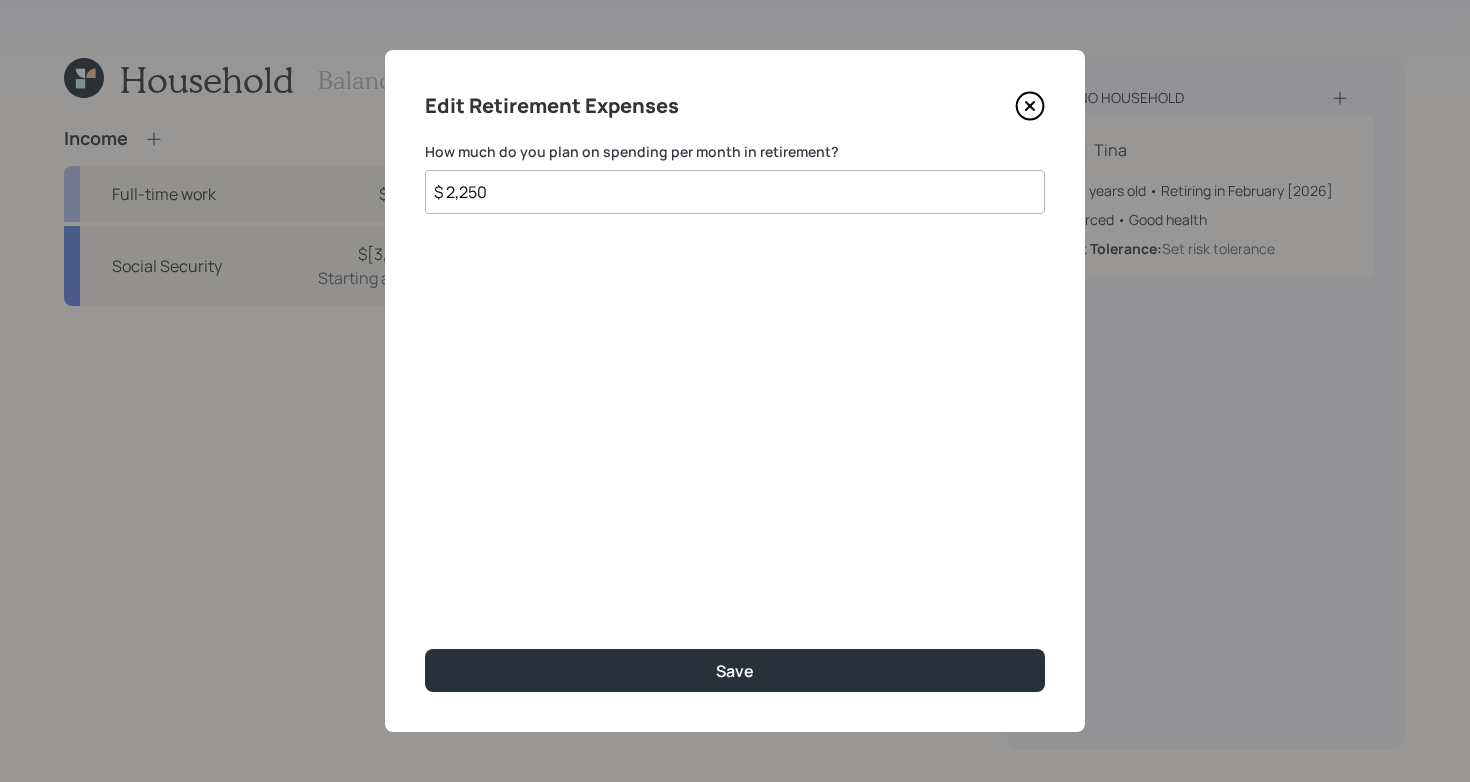 type on "$ 2,250" 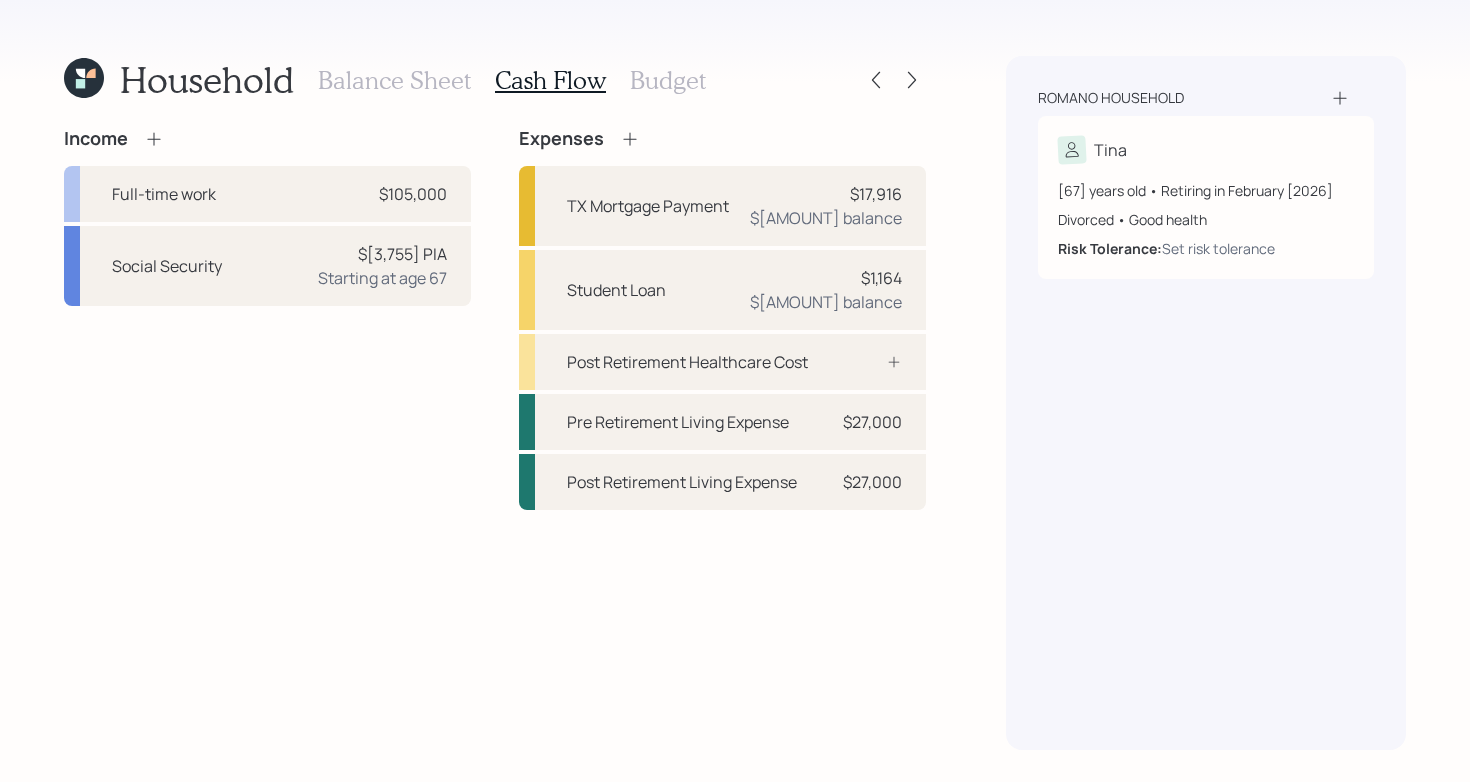 click on "Balance Sheet" at bounding box center (394, 80) 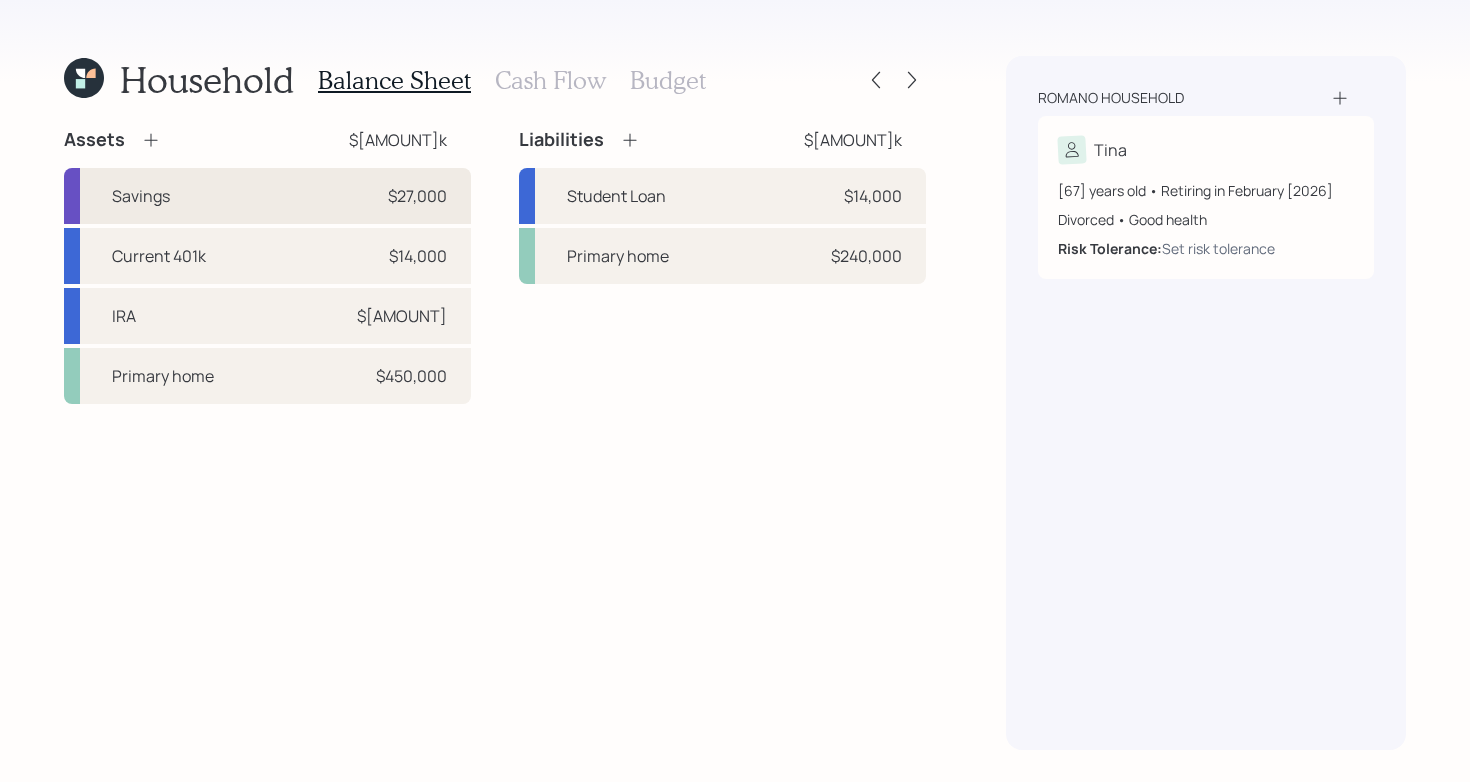 click on "Savings $[AMOUNT]" at bounding box center [267, 196] 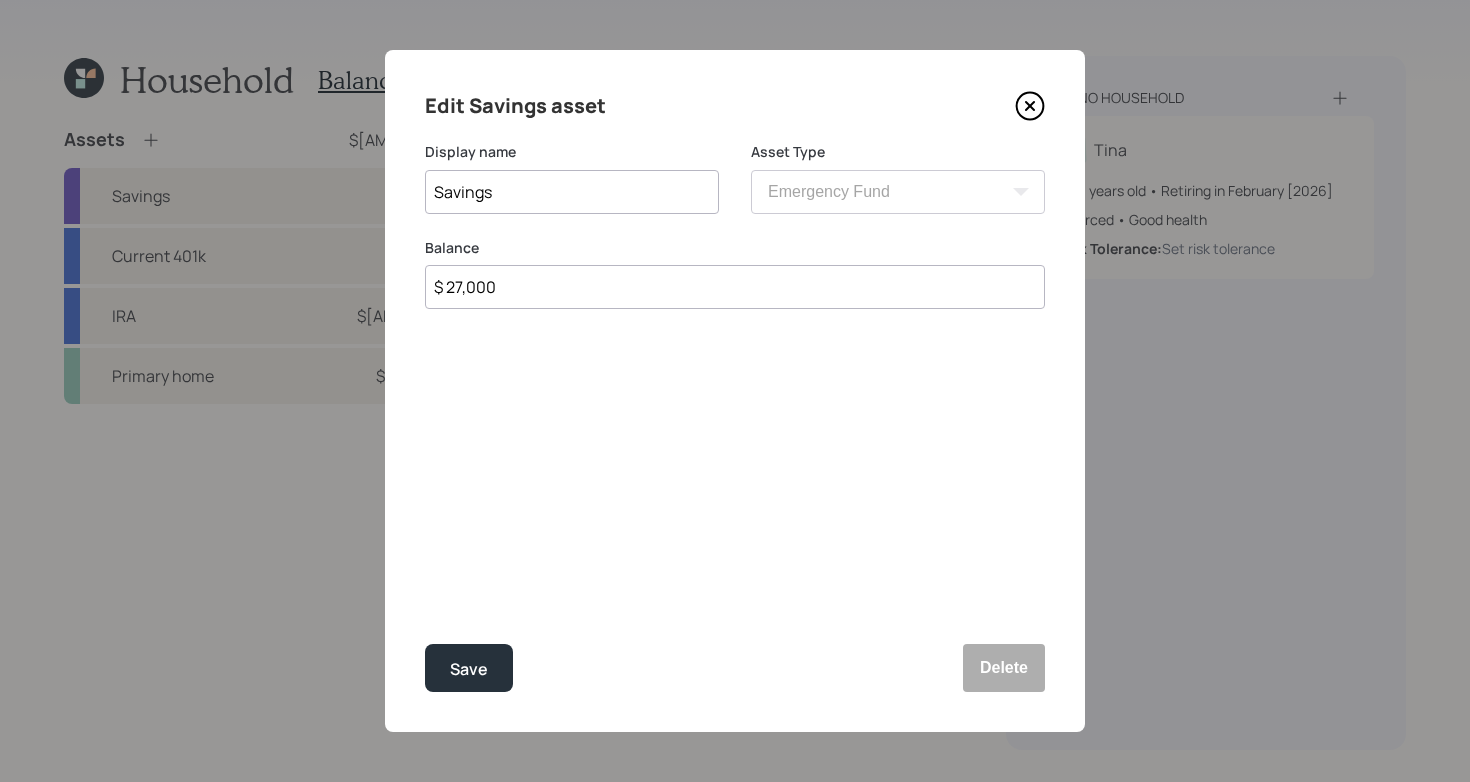 click 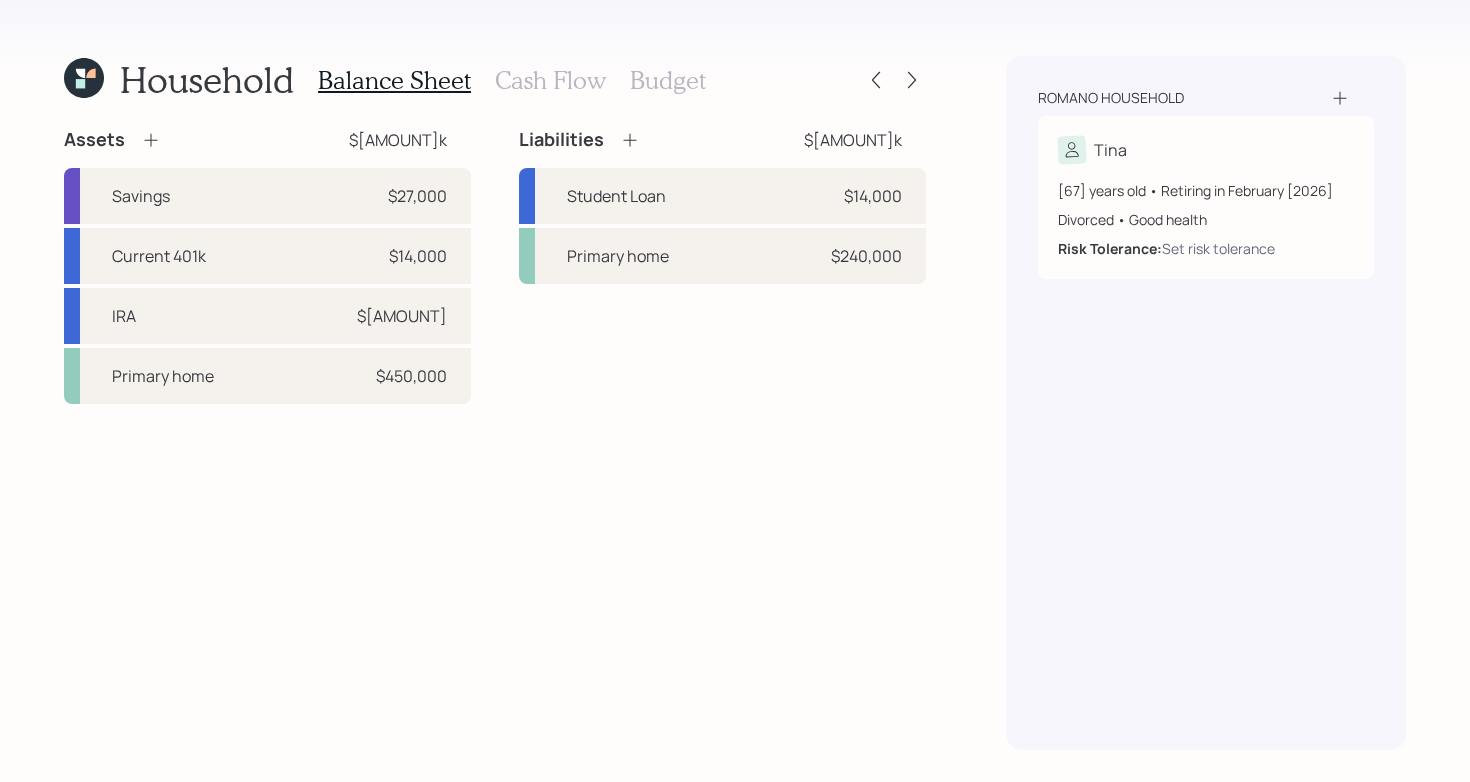 click on "Assets $[AMOUNT] Savings $[AMOUNT] Current 401k $[AMOUNT] IRA $[AMOUNT] Primary home $[AMOUNT] Liabilities $[AMOUNT] Student Loan $[AMOUNT] Primary home $[AMOUNT]" at bounding box center [495, 266] 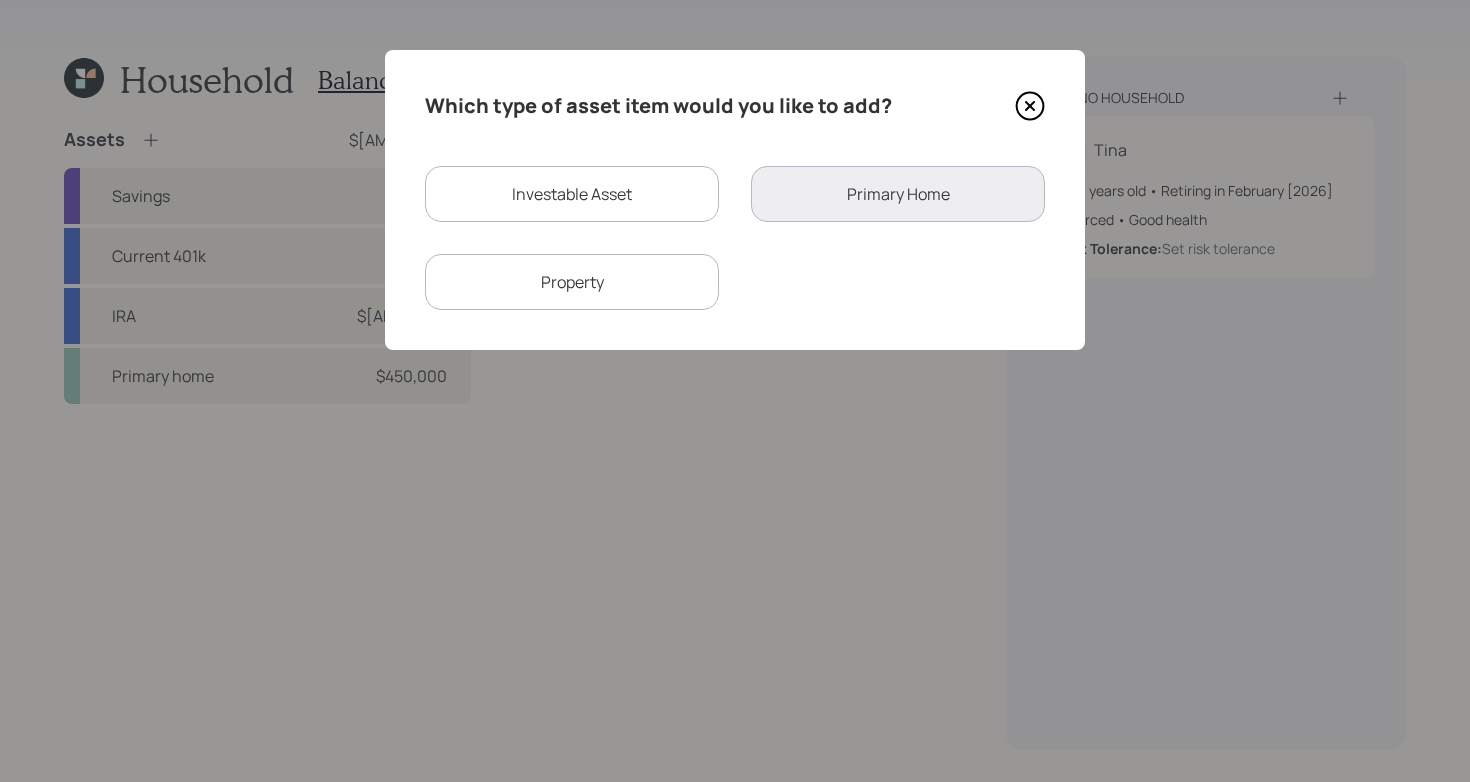click on "Investable Asset" at bounding box center (572, 194) 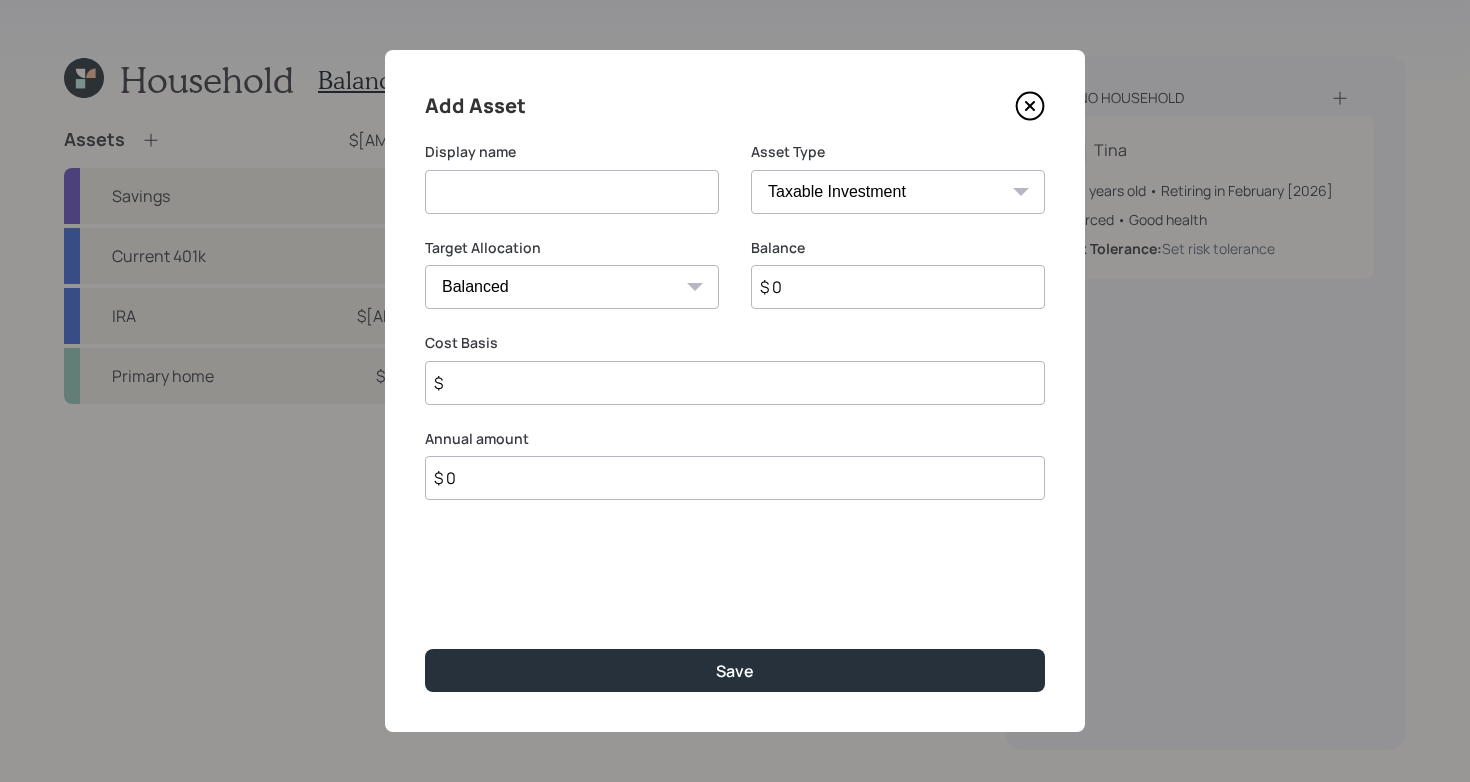 click at bounding box center [572, 192] 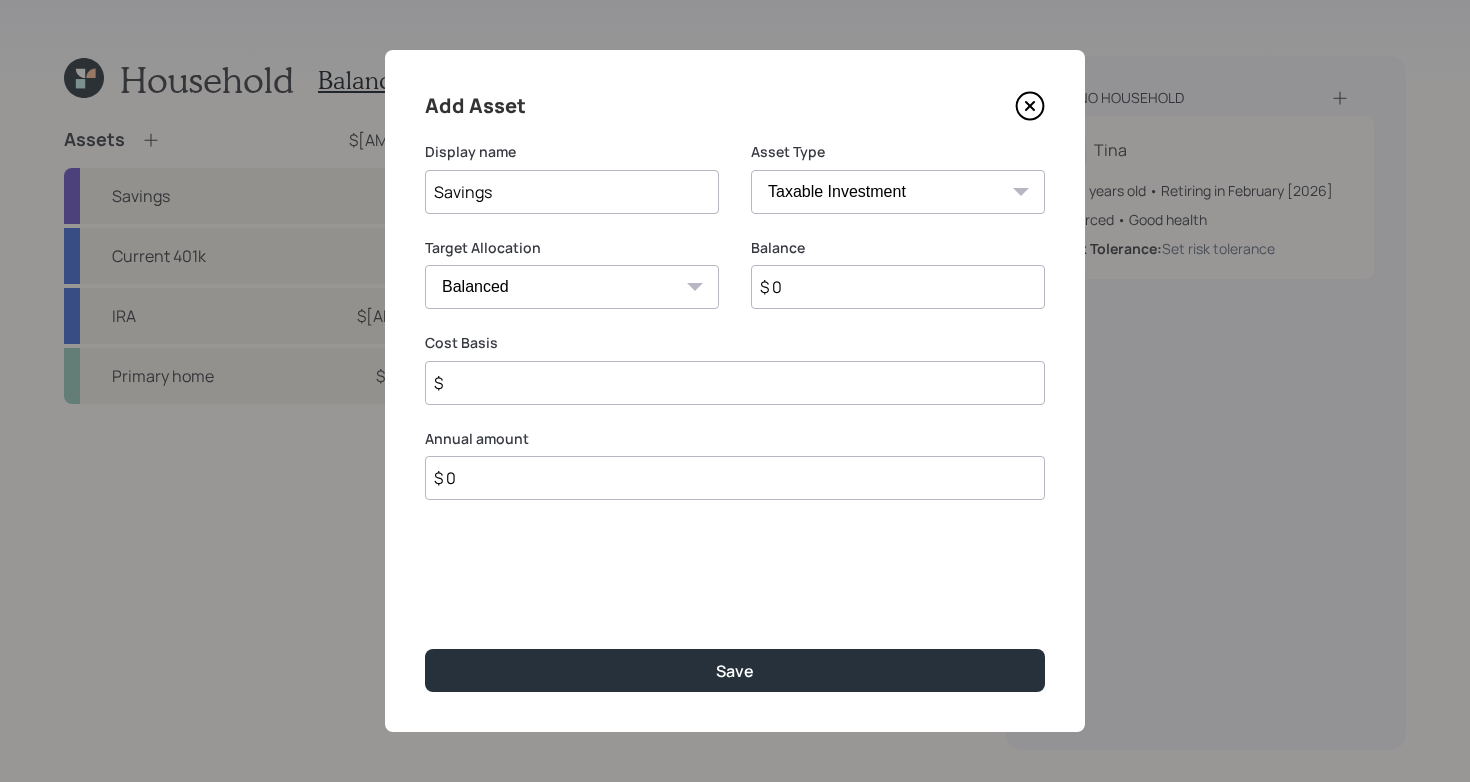 type on "Savings" 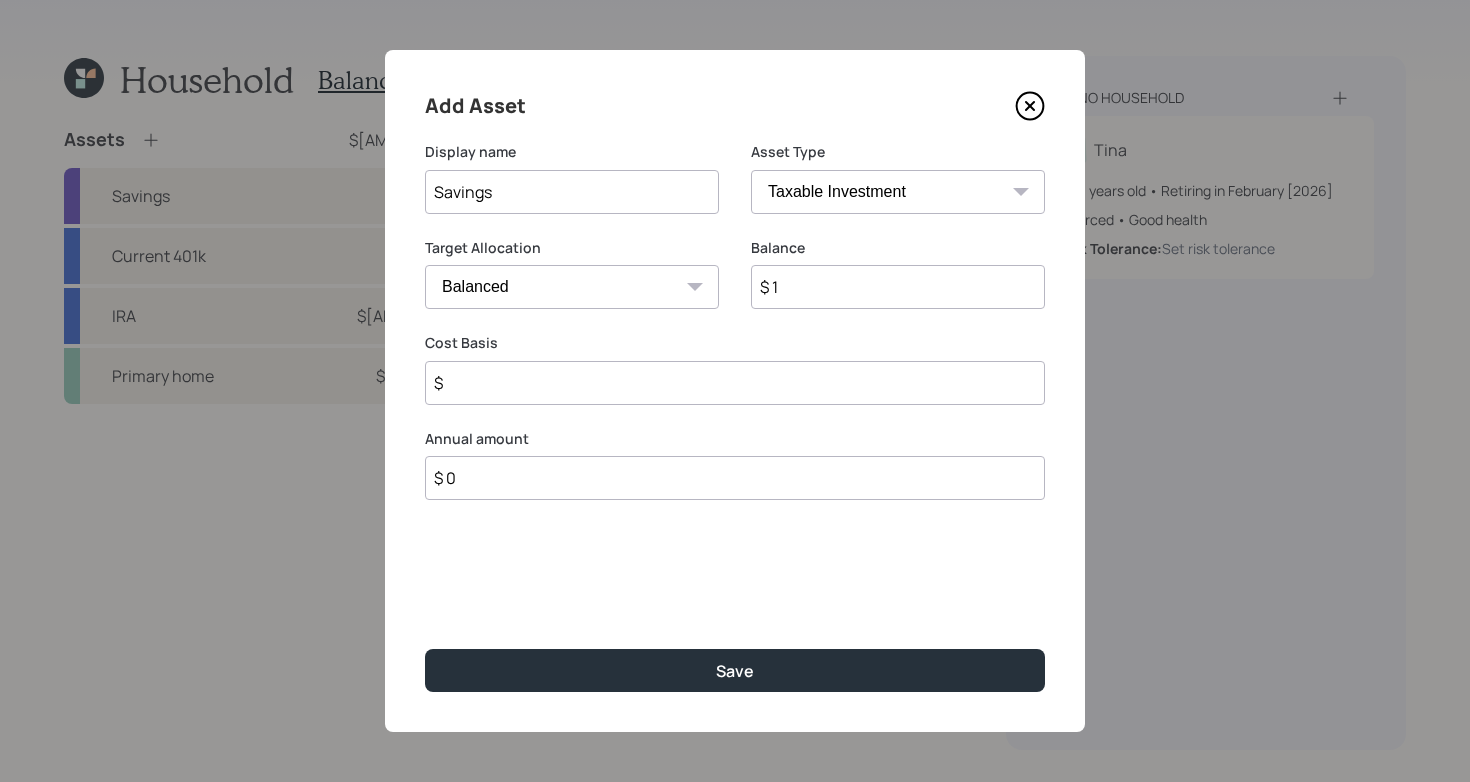 type on "$ 1" 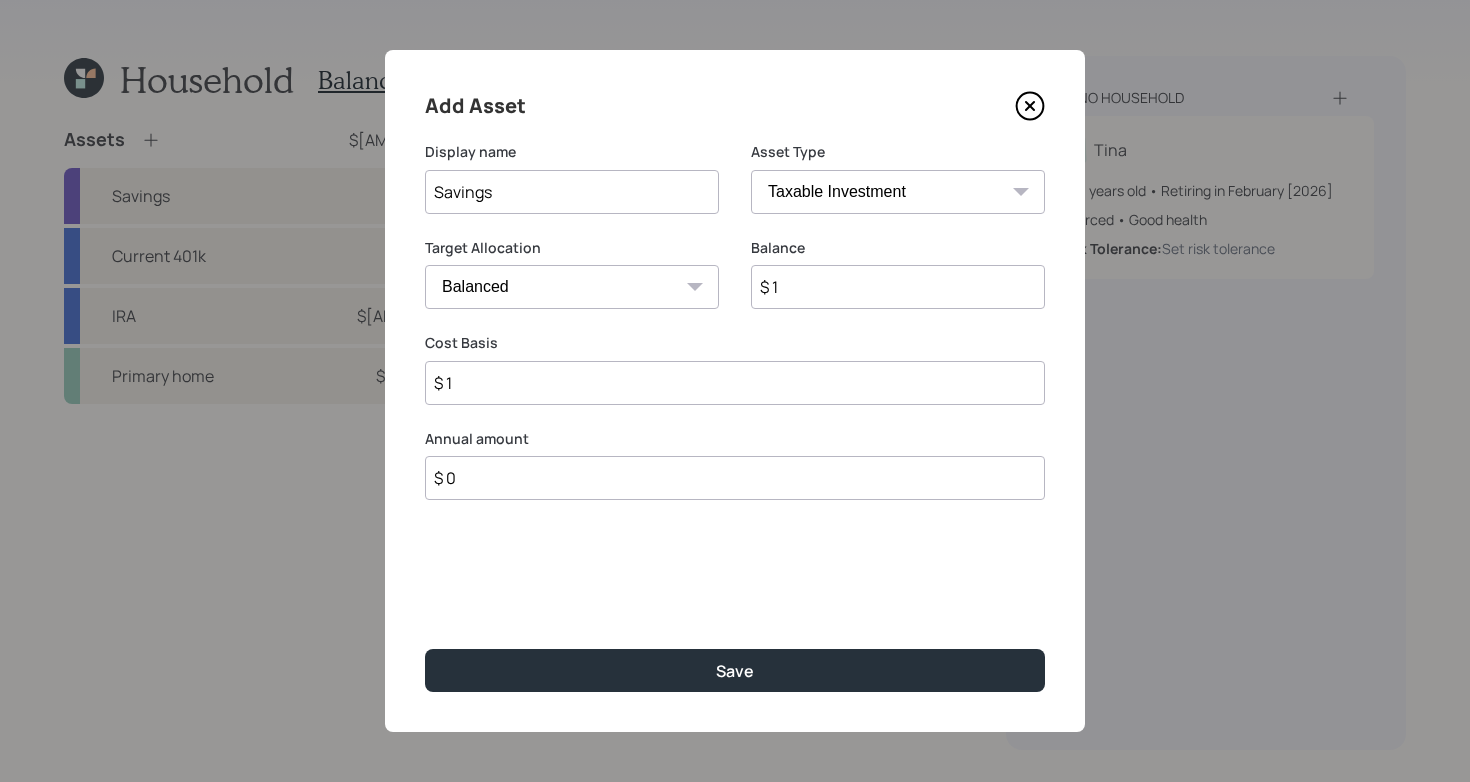 type on "$ 1" 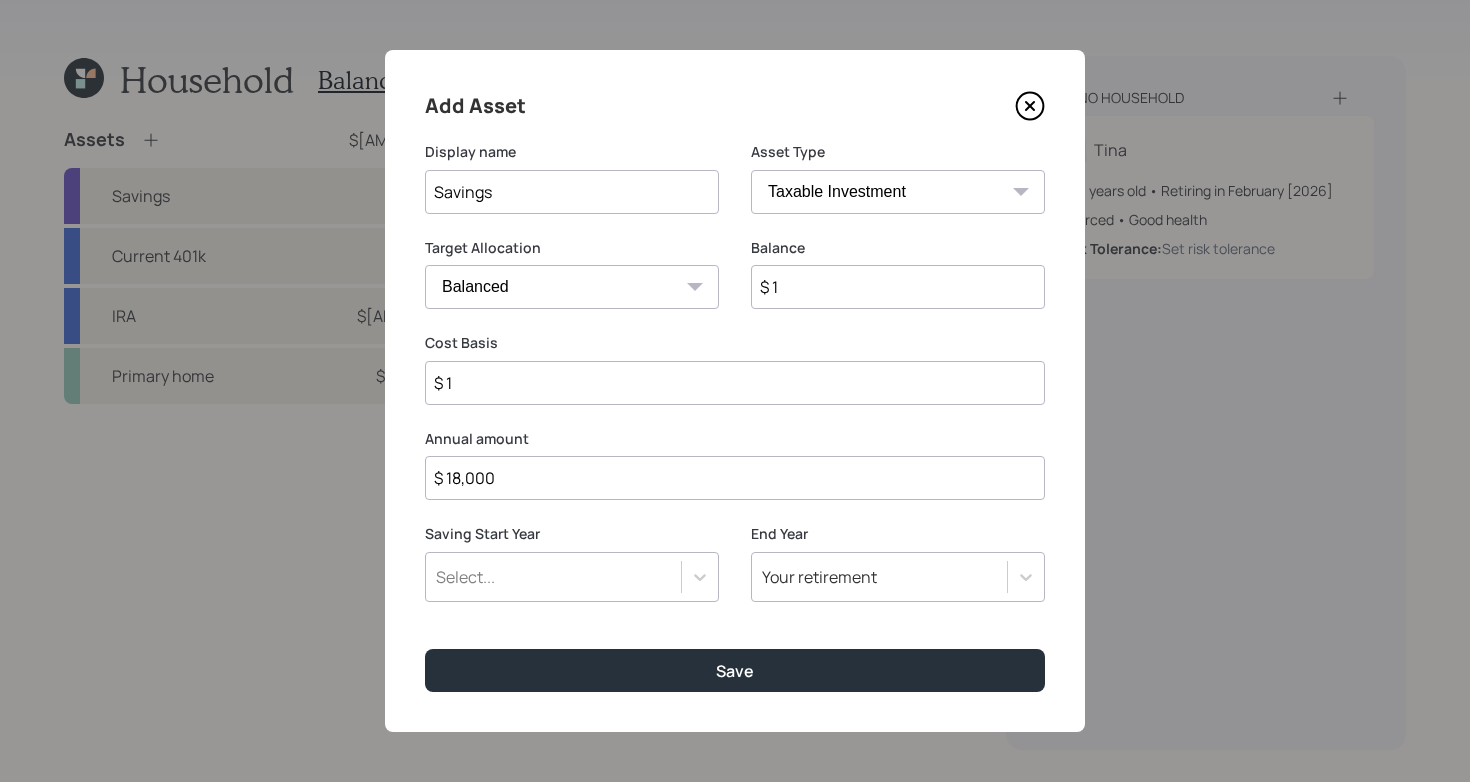 type on "$ 18,000" 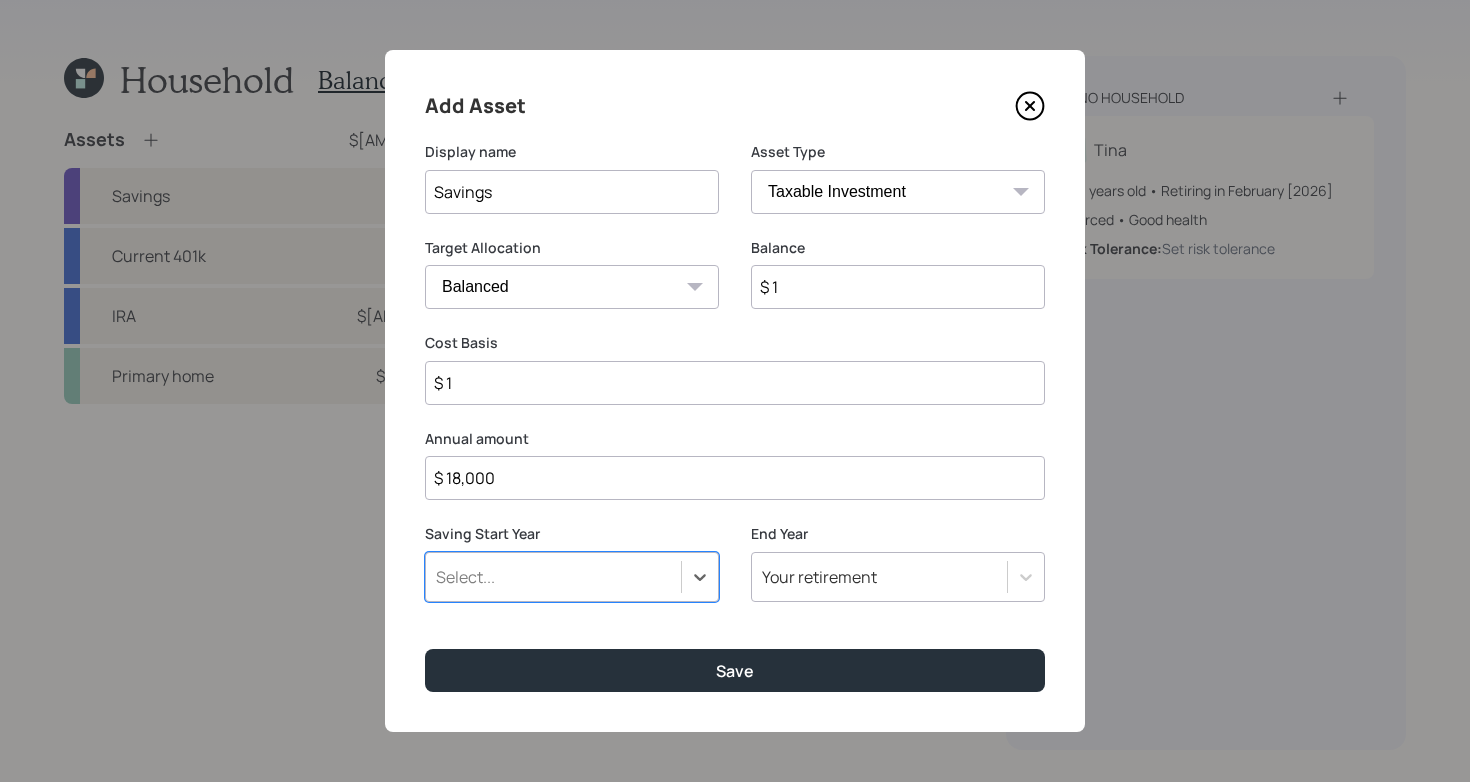 type on "a" 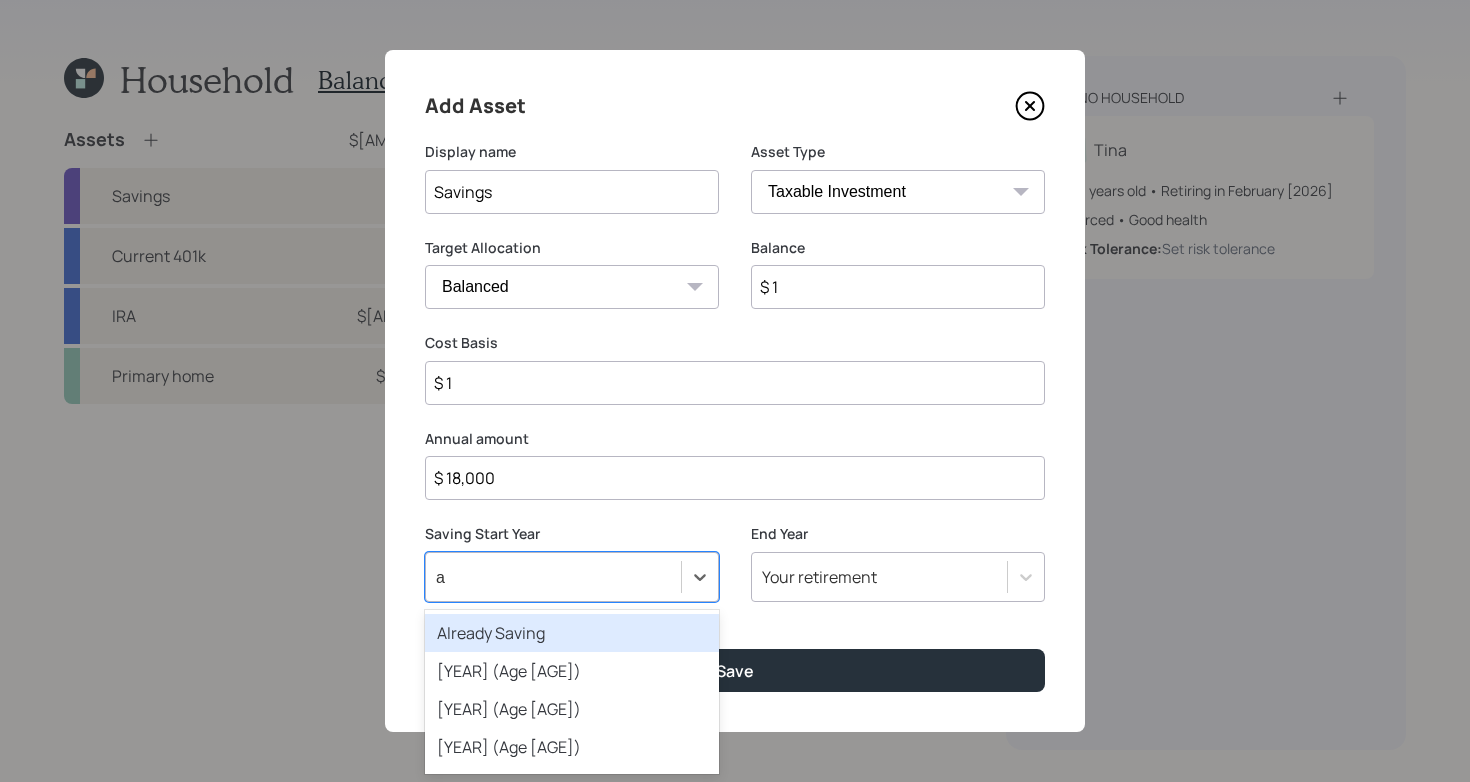 scroll, scrollTop: 0, scrollLeft: 0, axis: both 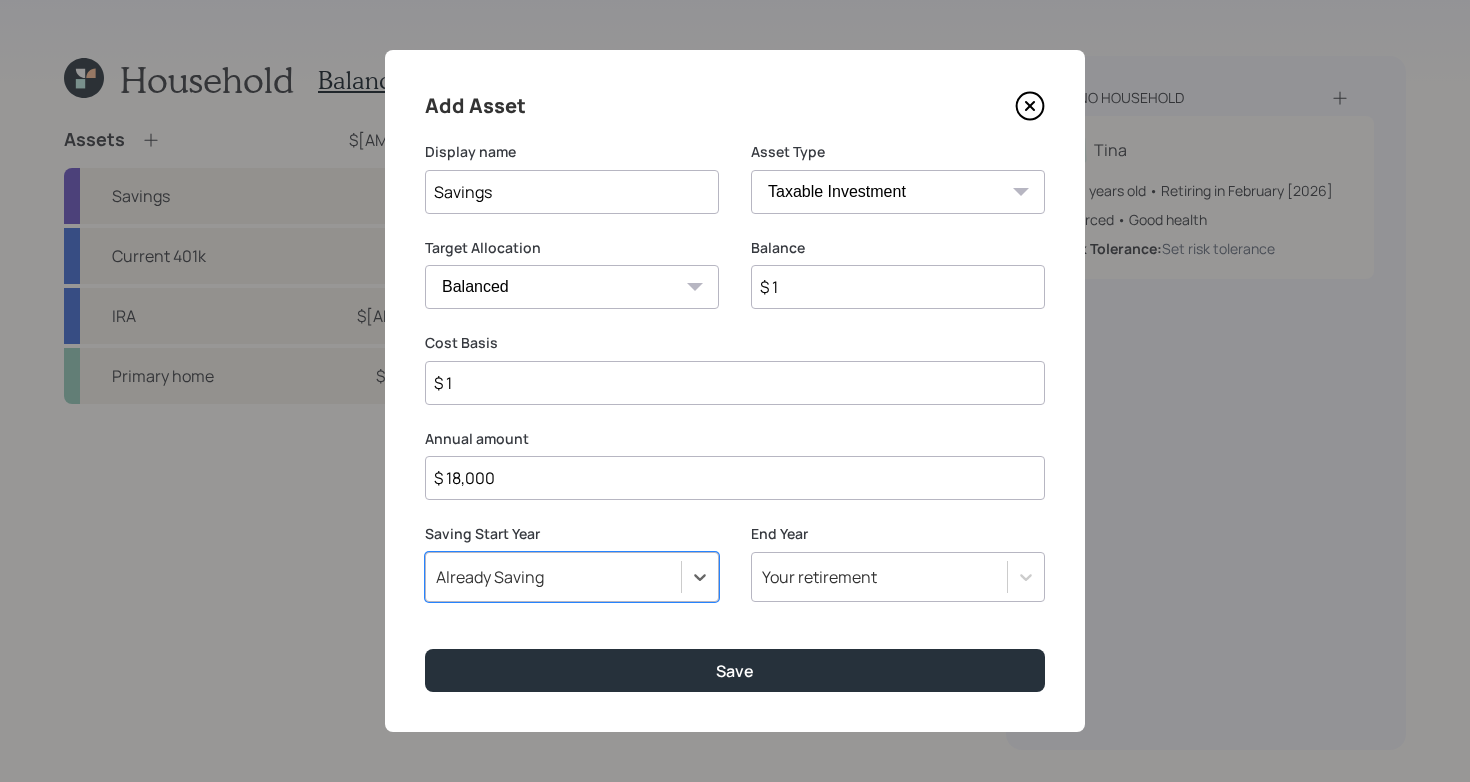 click on "Save" at bounding box center [735, 670] 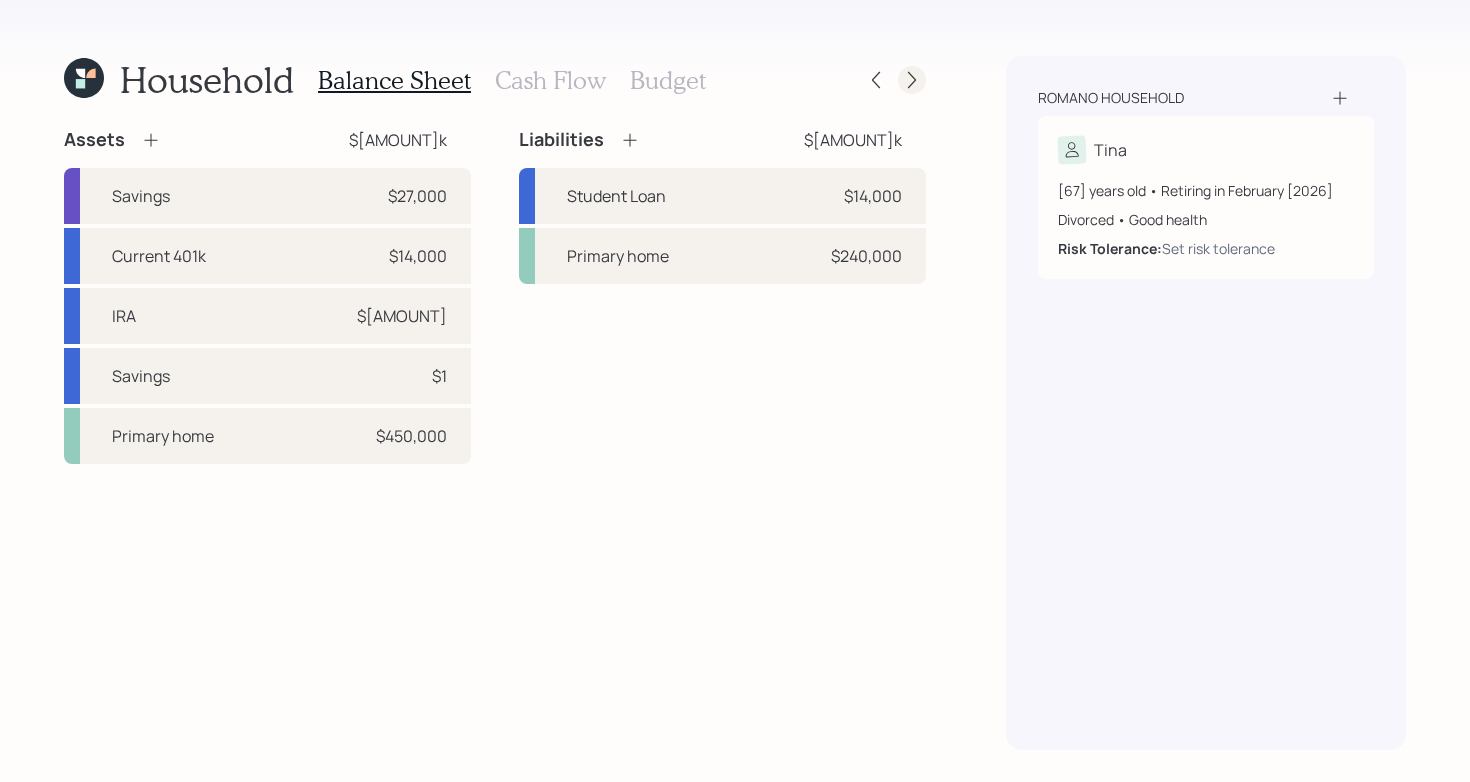 click 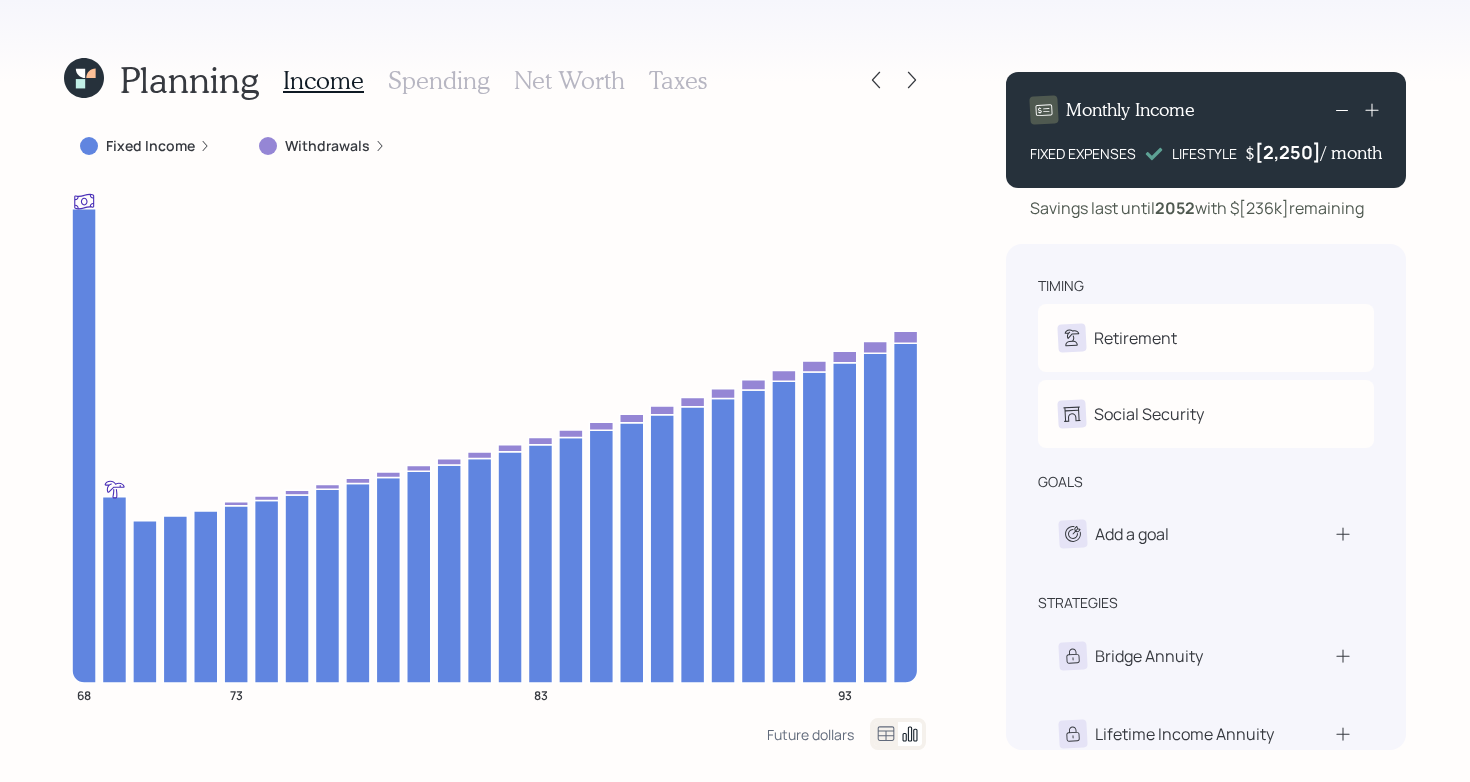 click 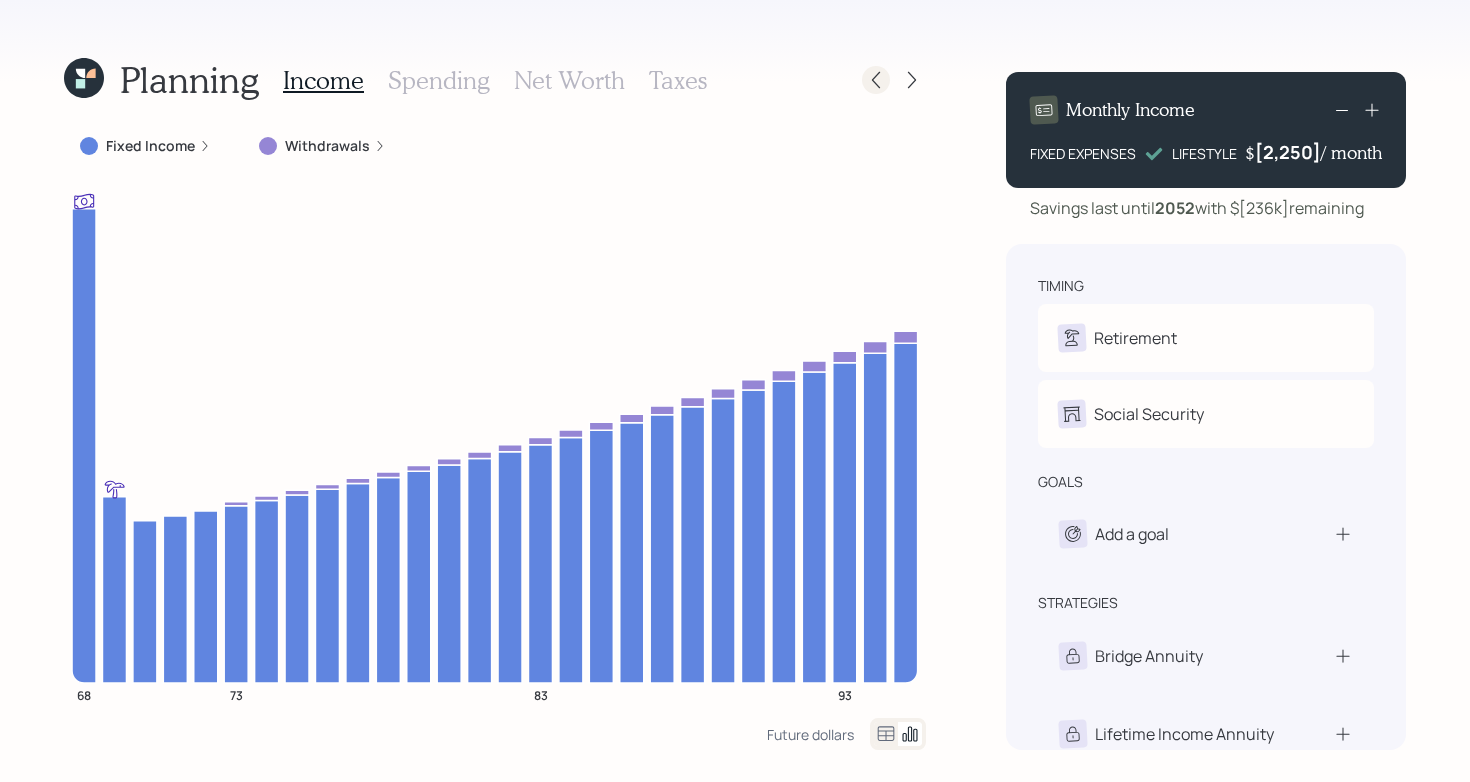 click 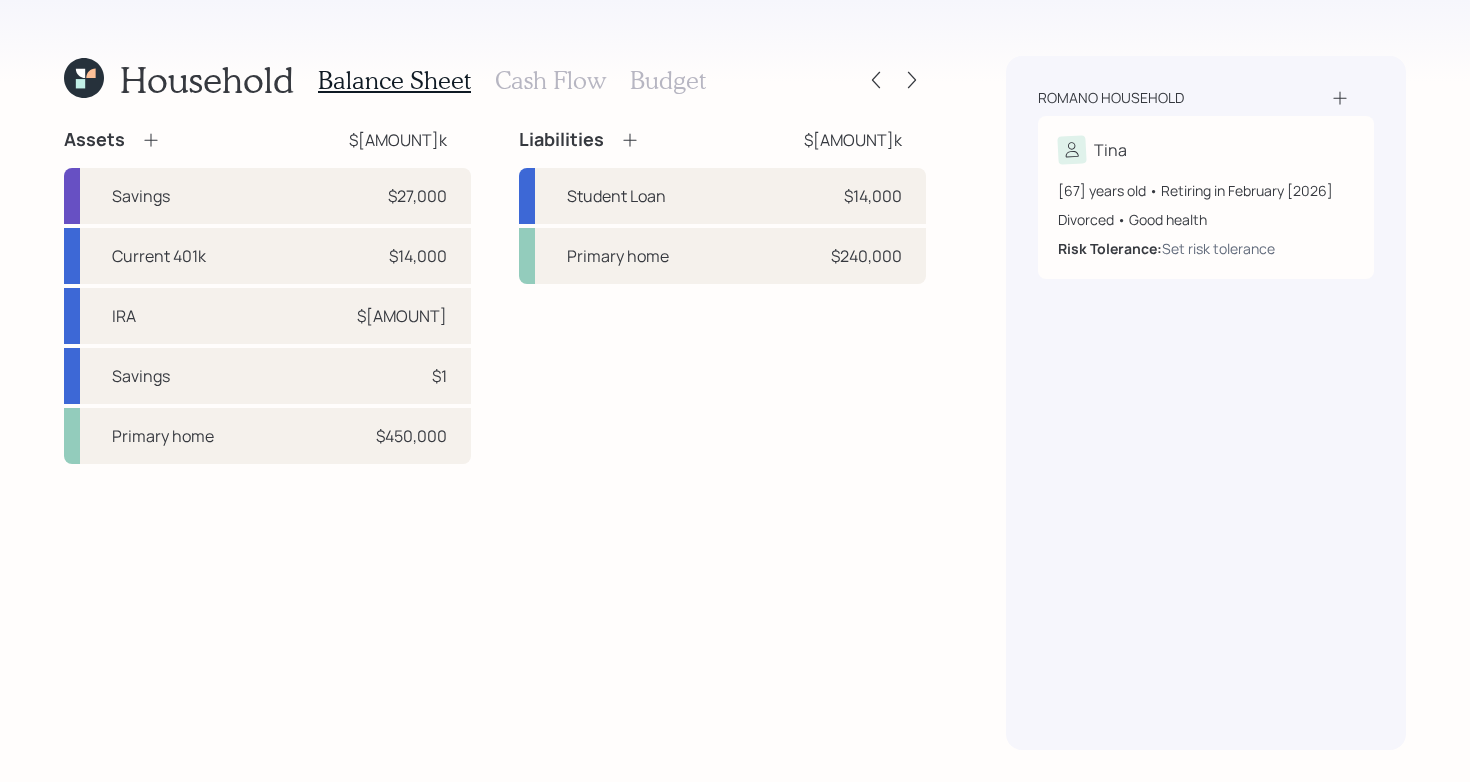 click on "Cash Flow" at bounding box center (550, 80) 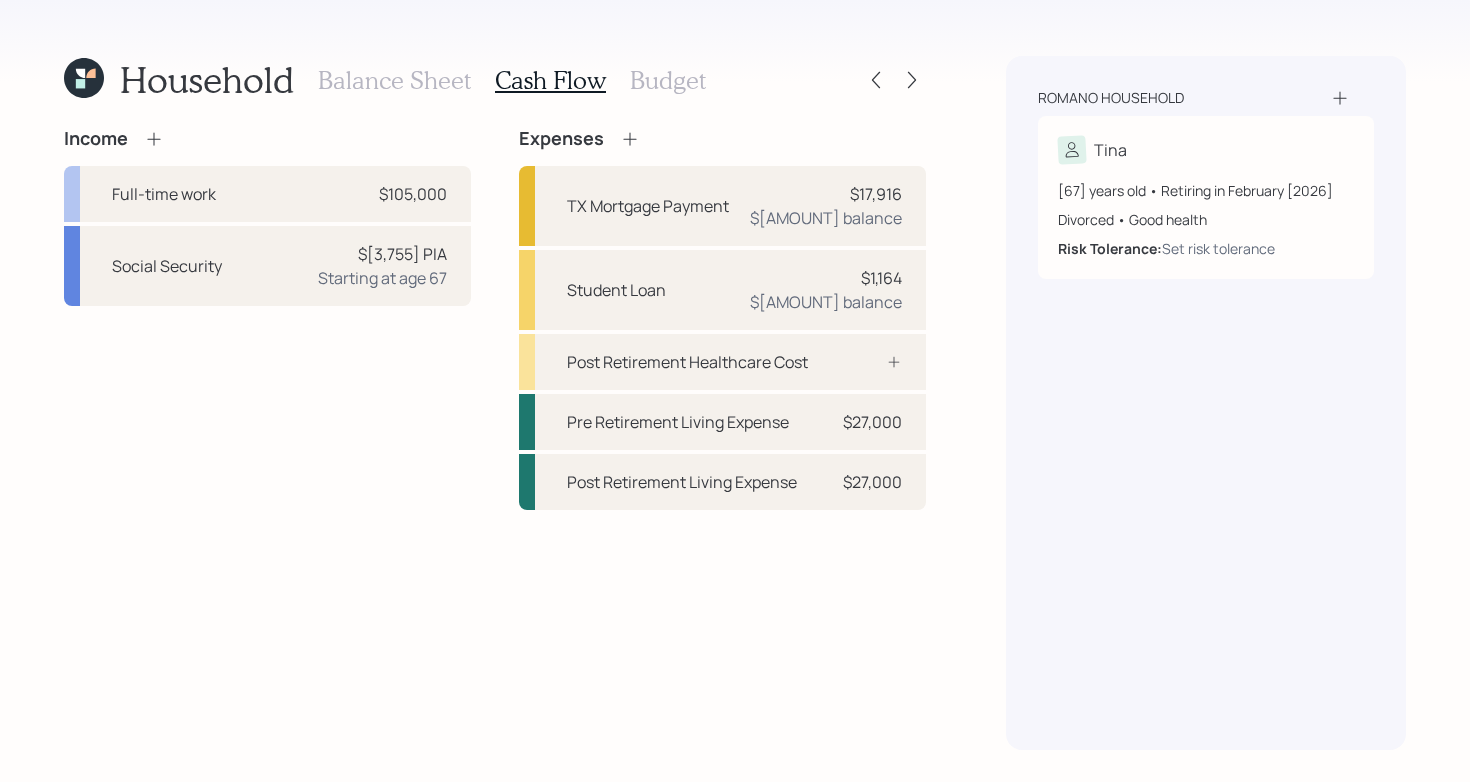 click 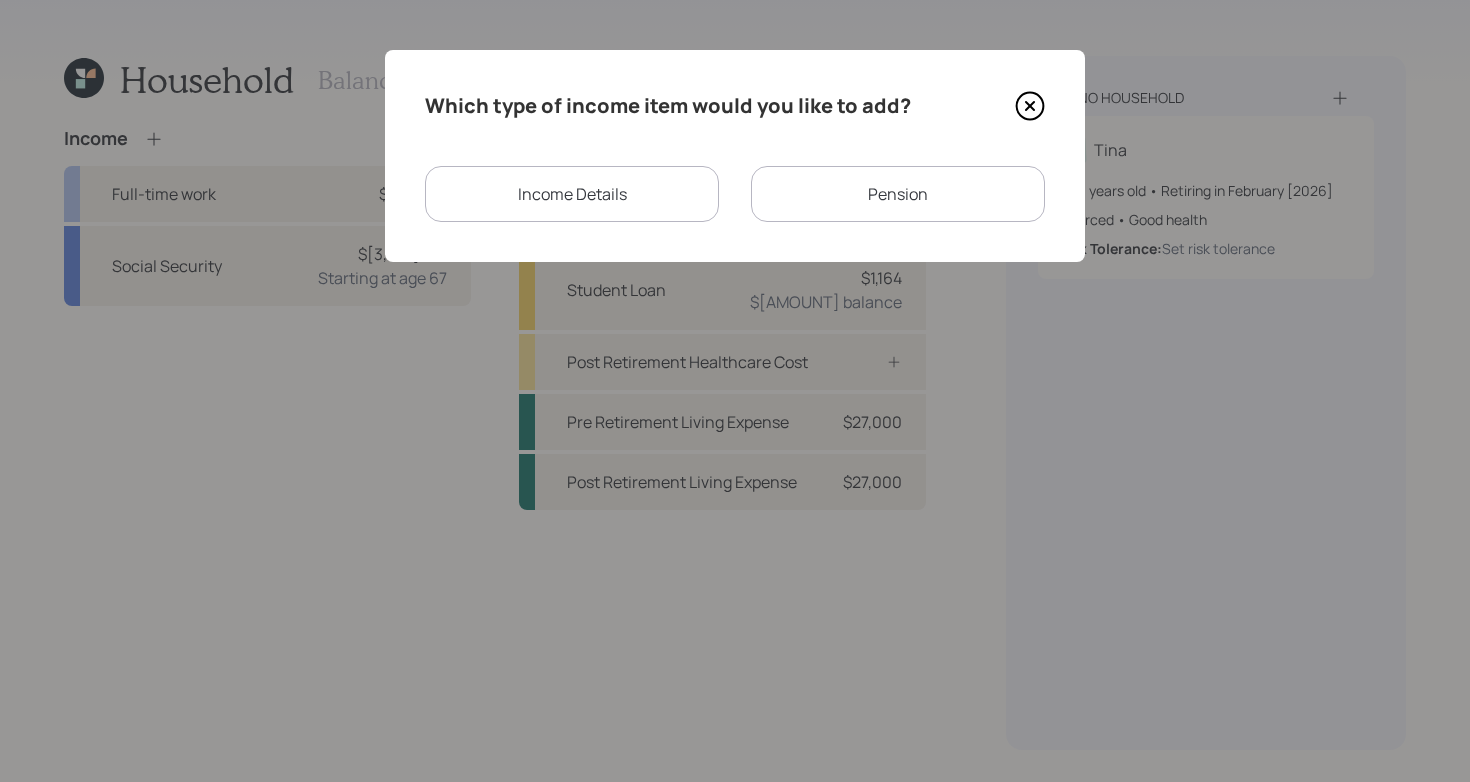 click on "Pension" at bounding box center (898, 194) 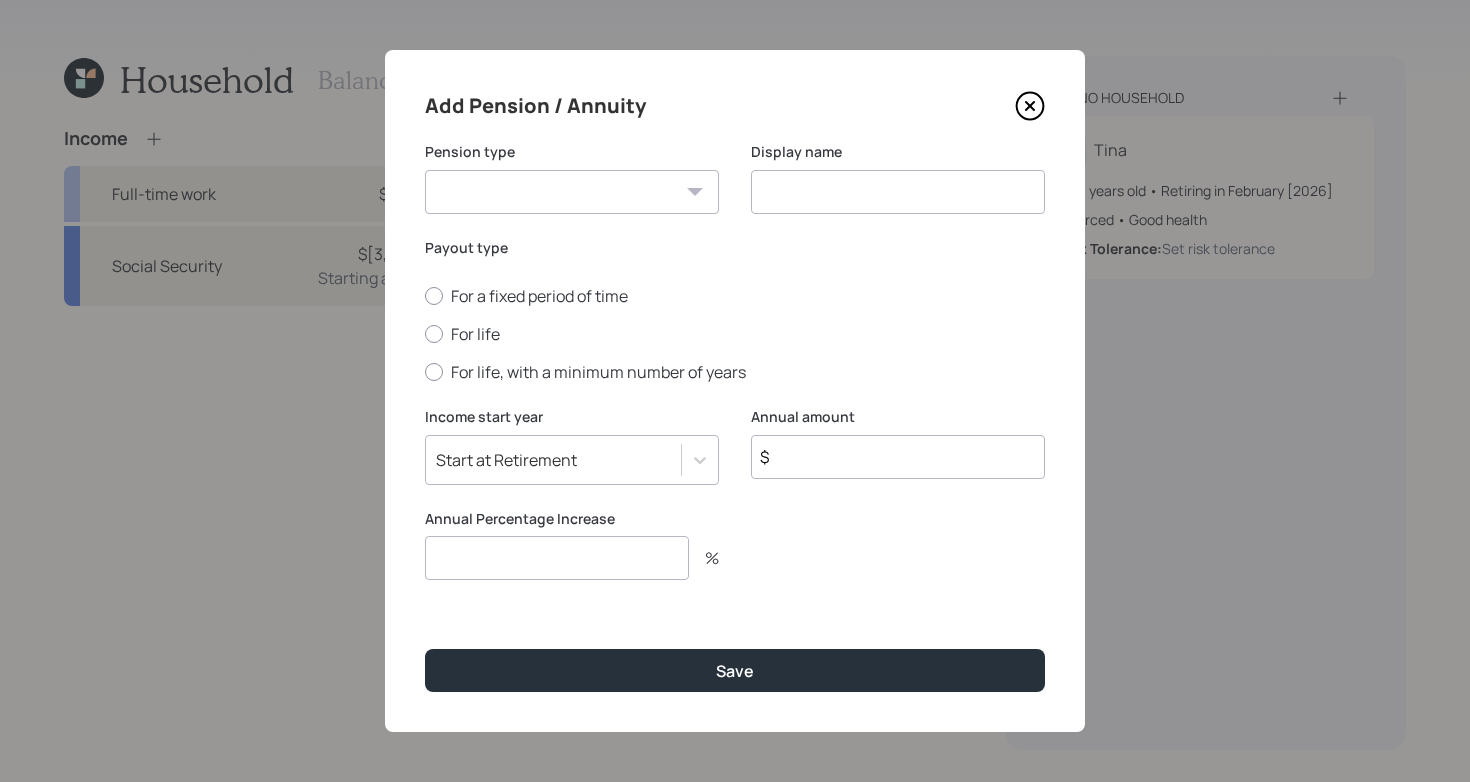 click on "Pension Annuity" at bounding box center (572, 192) 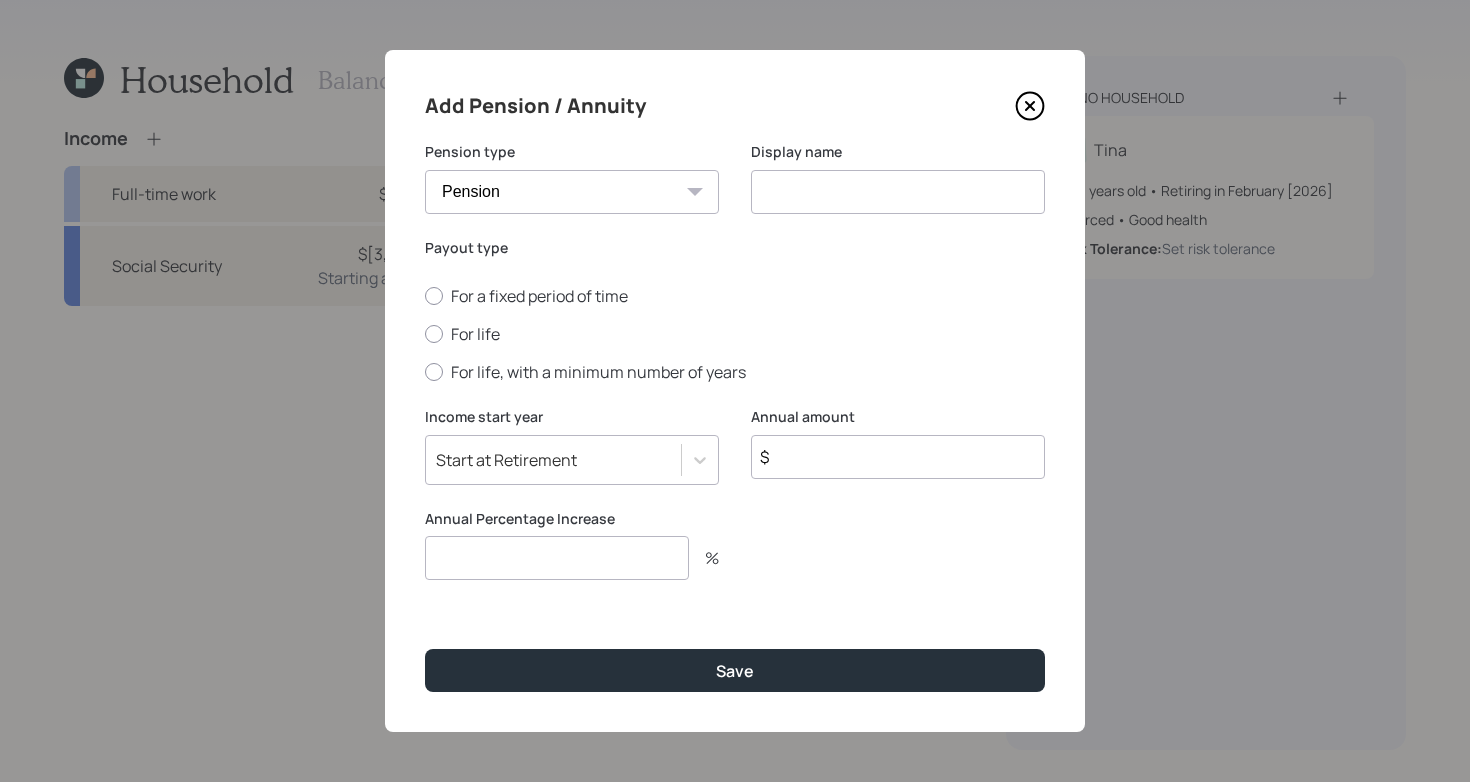 click at bounding box center (898, 192) 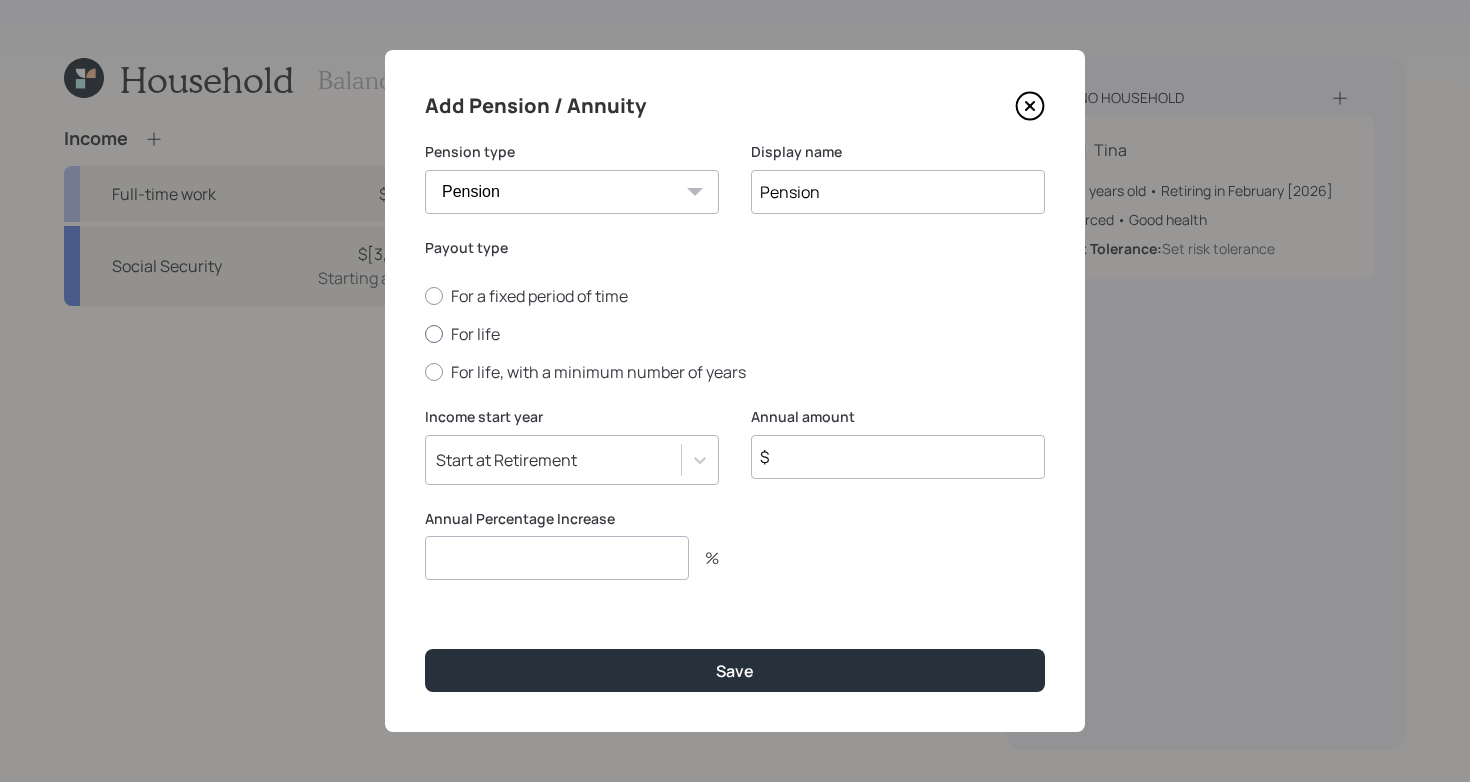 type on "Pension" 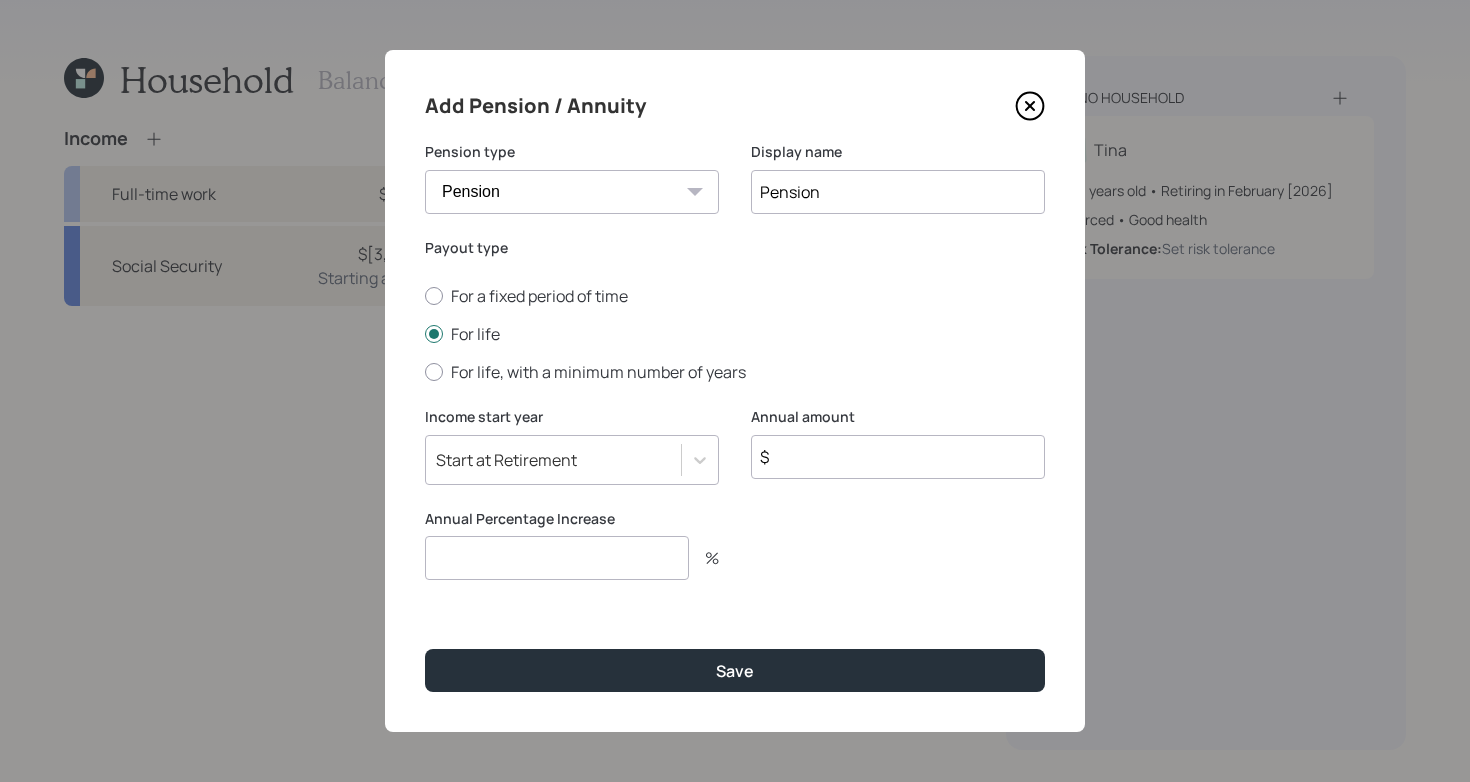 click on "$" at bounding box center [898, 457] 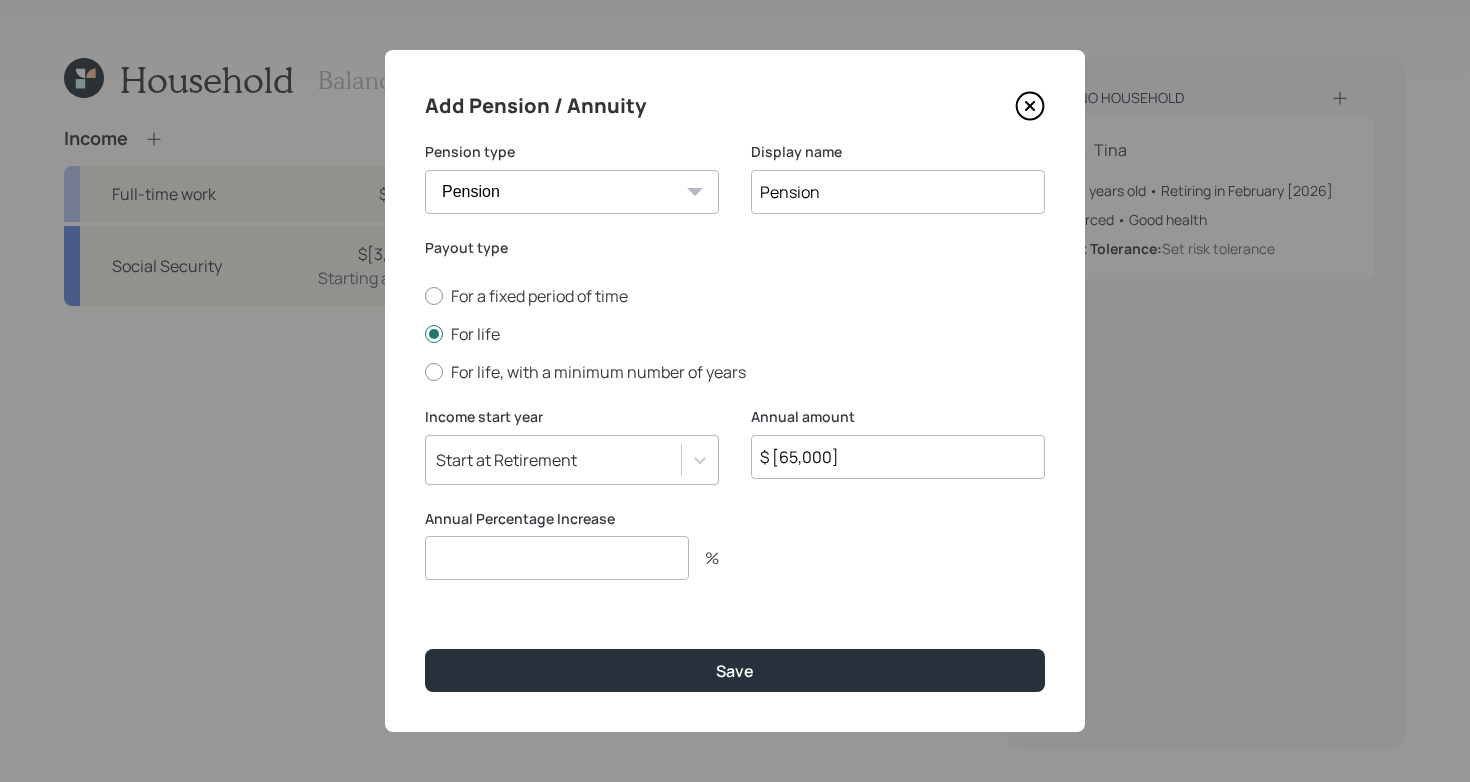 type on "$ [65,000]" 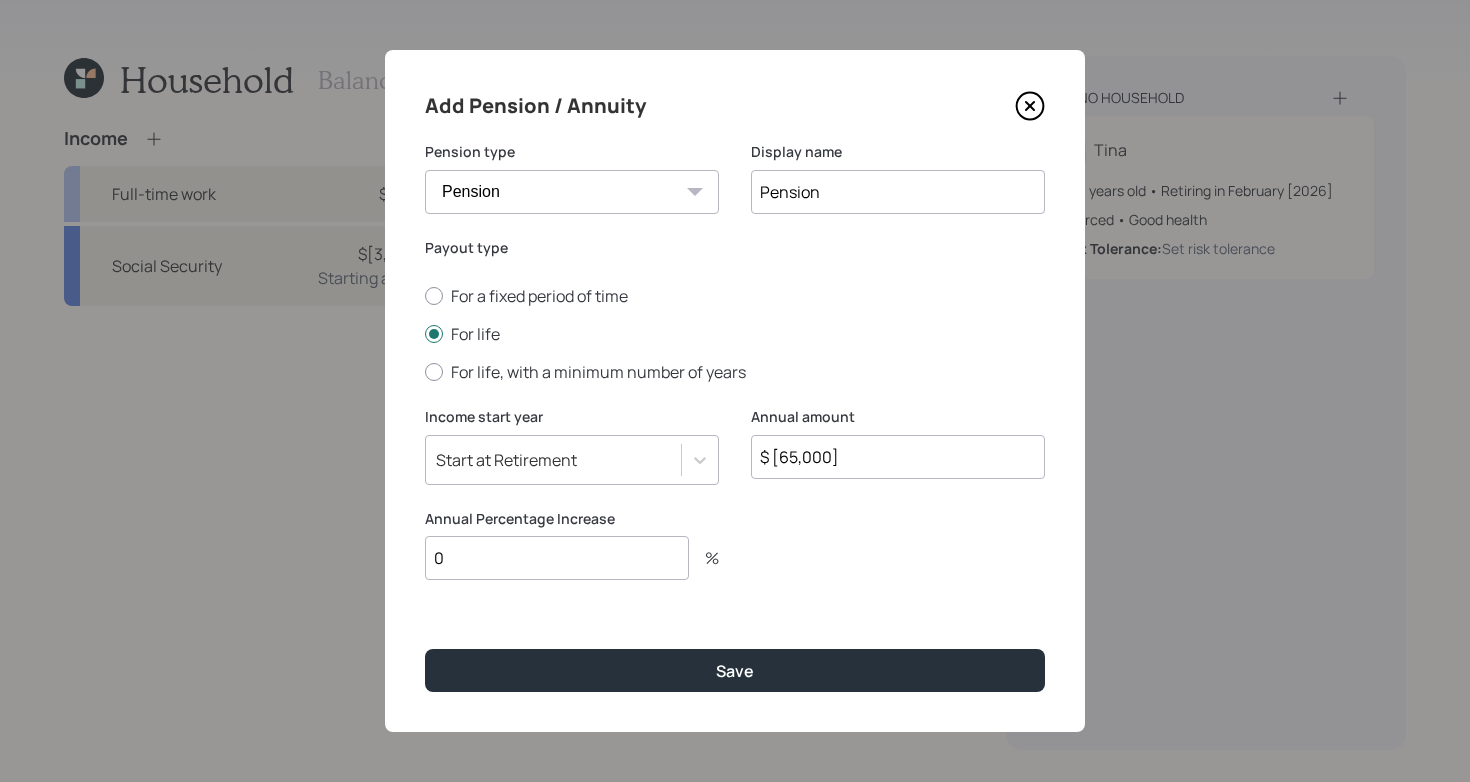 type on "0" 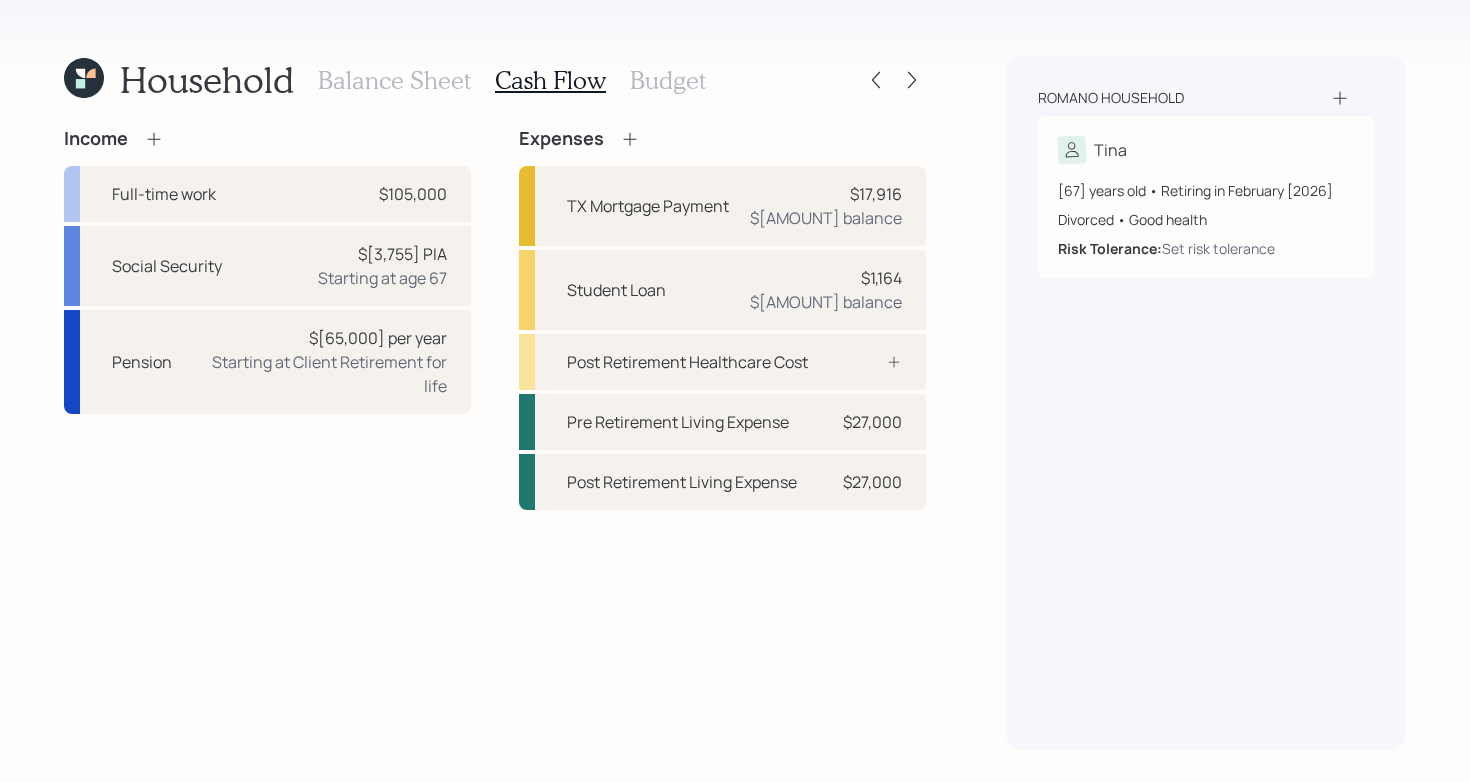 click on "Income Full-time work $[AMOUNT] Social Security $[AMOUNT] PIA Starting at age [AGE] Pension $[AMOUNT] per year Starting at Client Retirement for life" at bounding box center [267, 319] 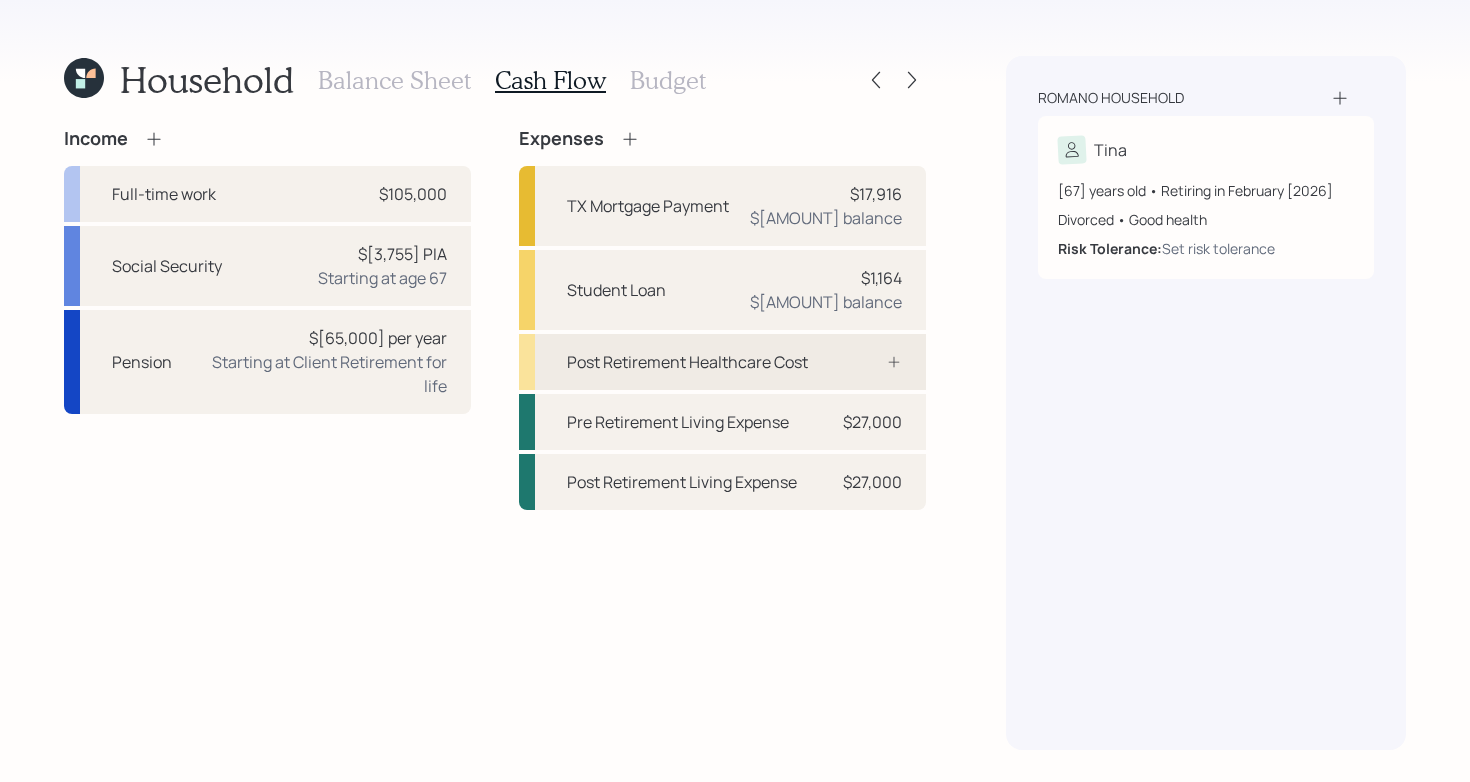 click on "Post Retirement Healthcare Cost" at bounding box center [722, 362] 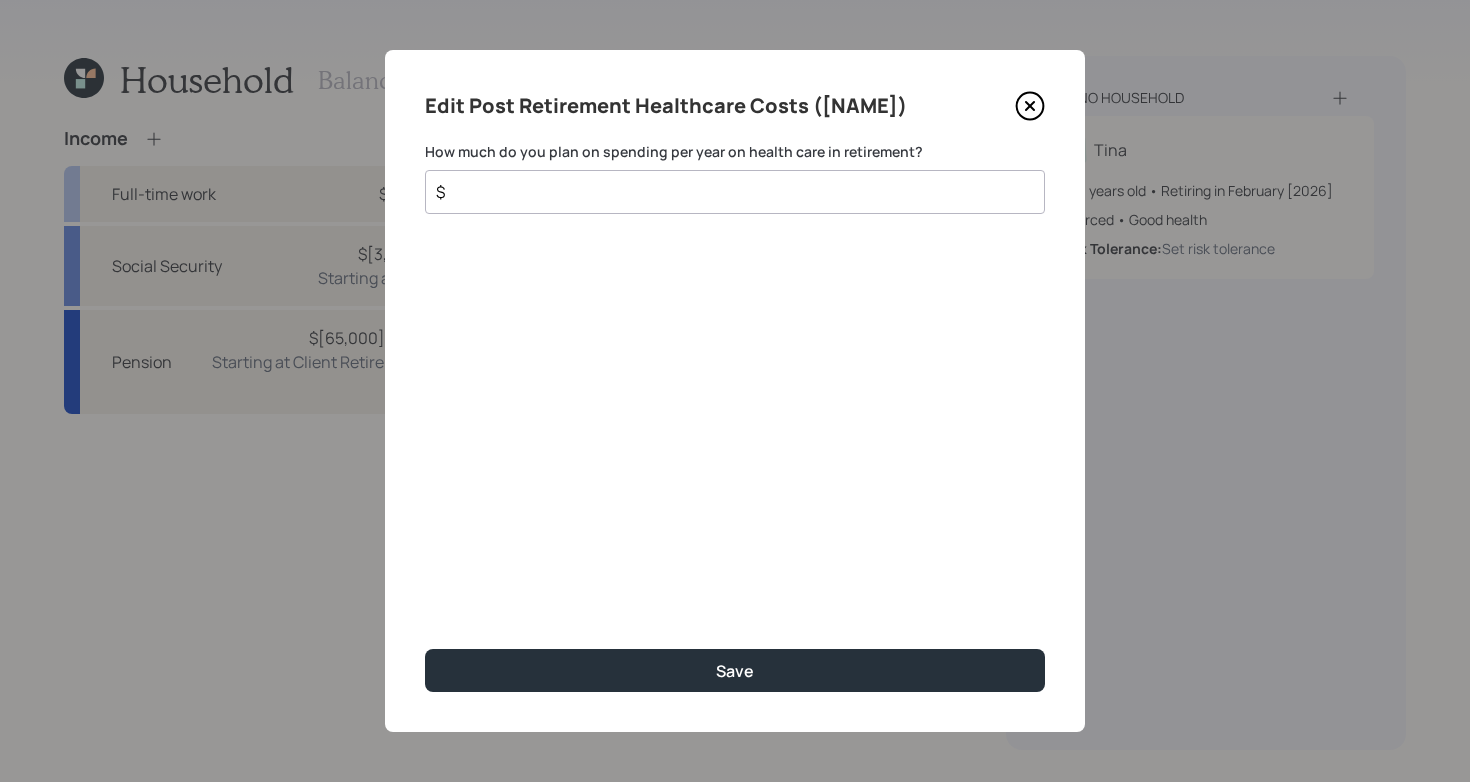 click on "$" at bounding box center [727, 192] 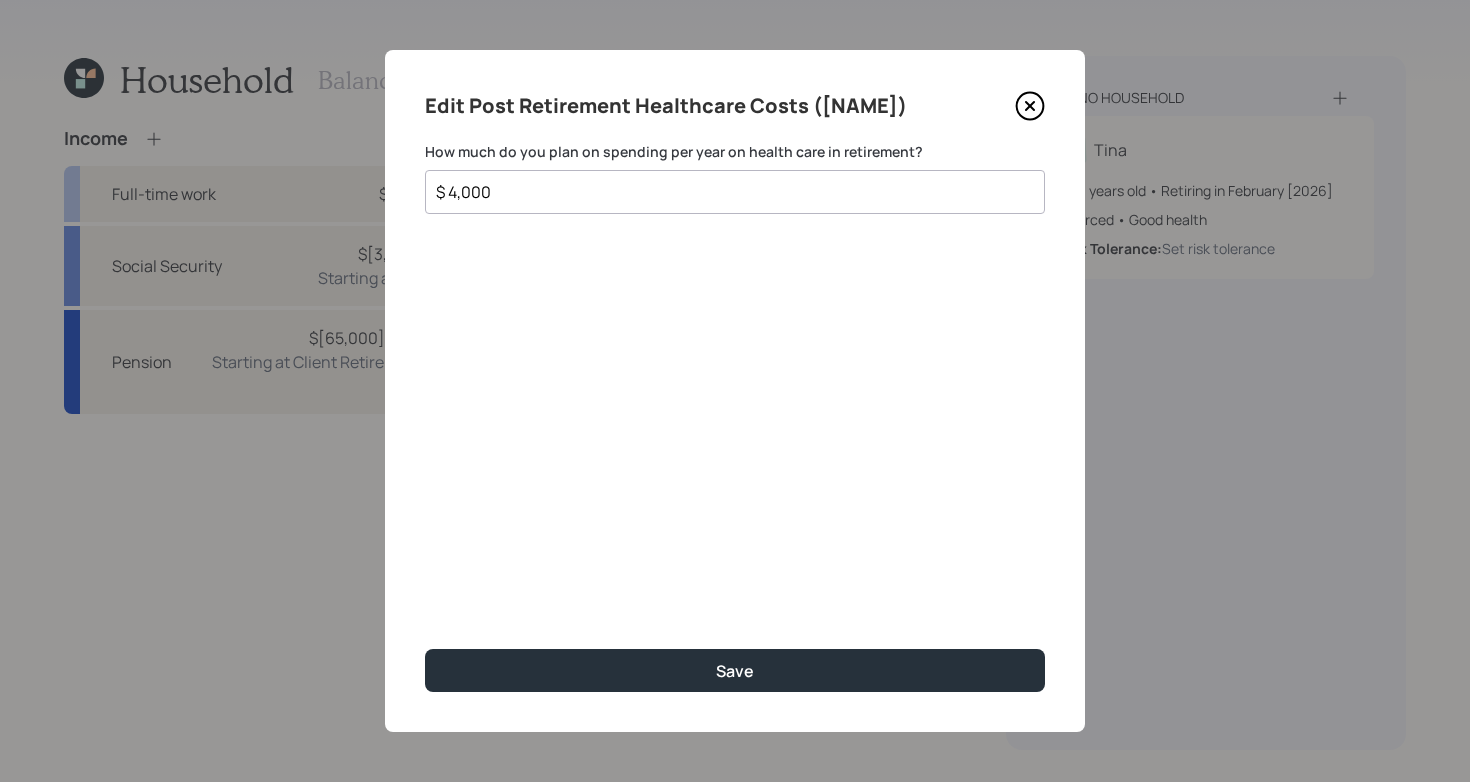 type on "$ 4,000" 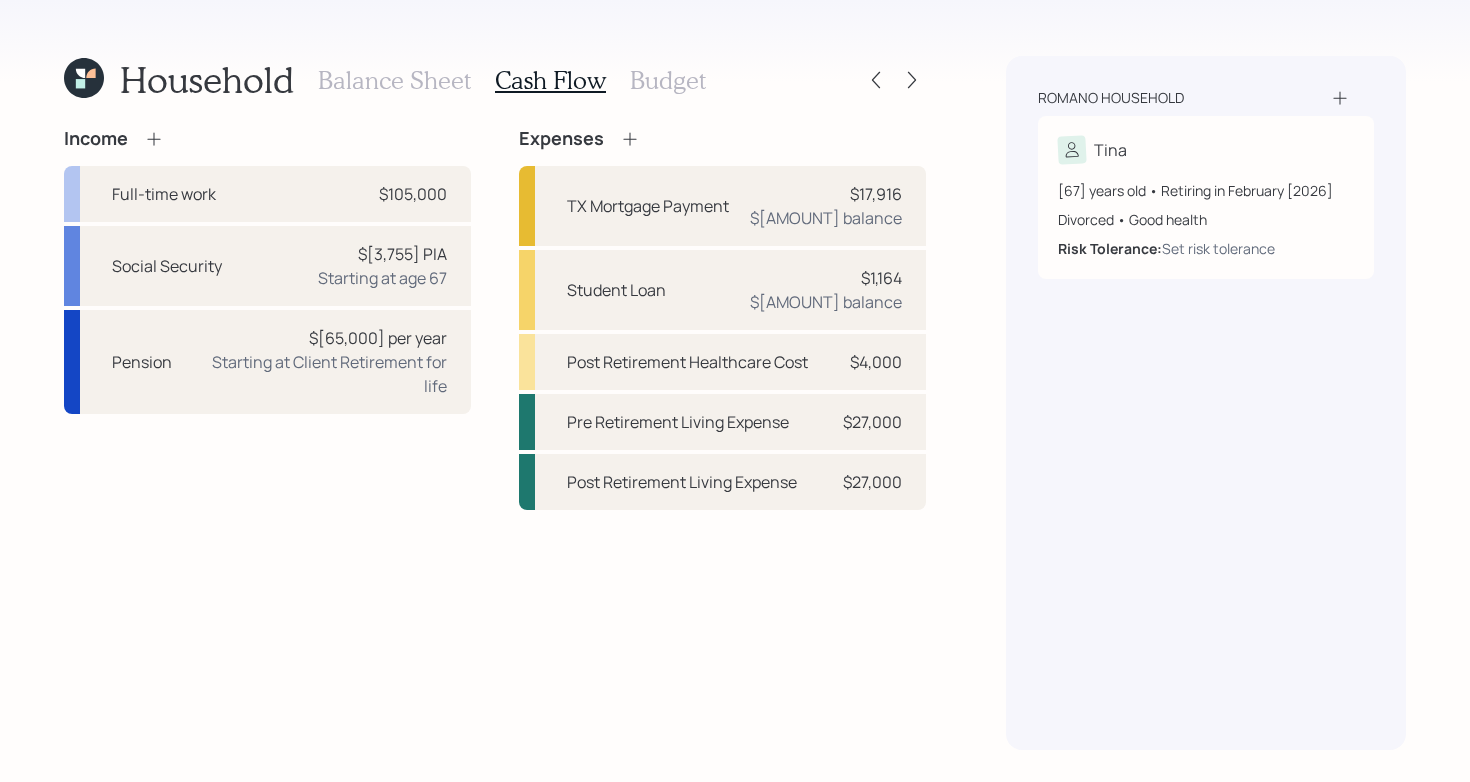 click on "Income Full-time work $[AMOUNT] Social Security $[AMOUNT] PIA Starting at age [AGE] Pension $[AMOUNT] per year Starting at Client Retirement for life" at bounding box center [267, 319] 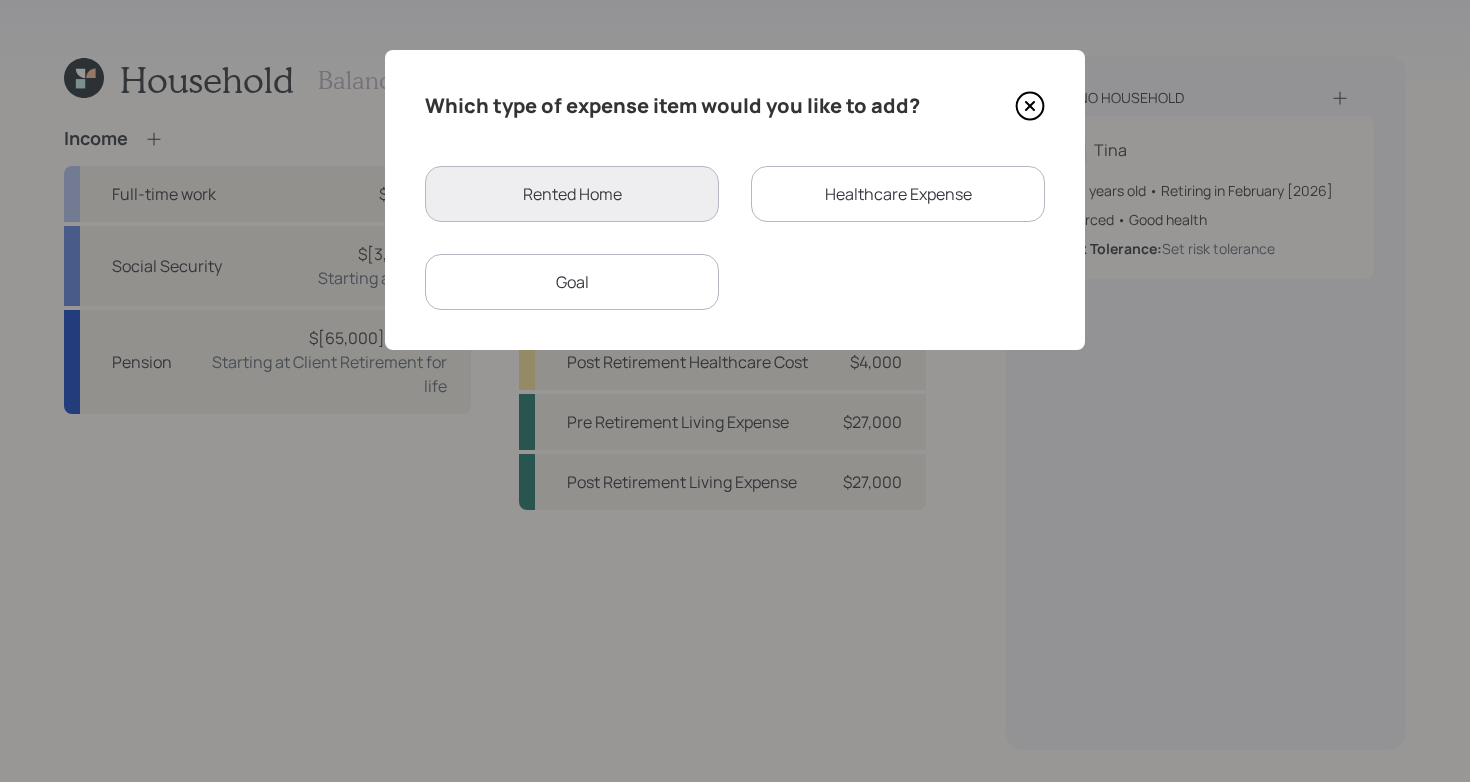 click on "Rented Home Healthcare Expense Goal" at bounding box center [735, 238] 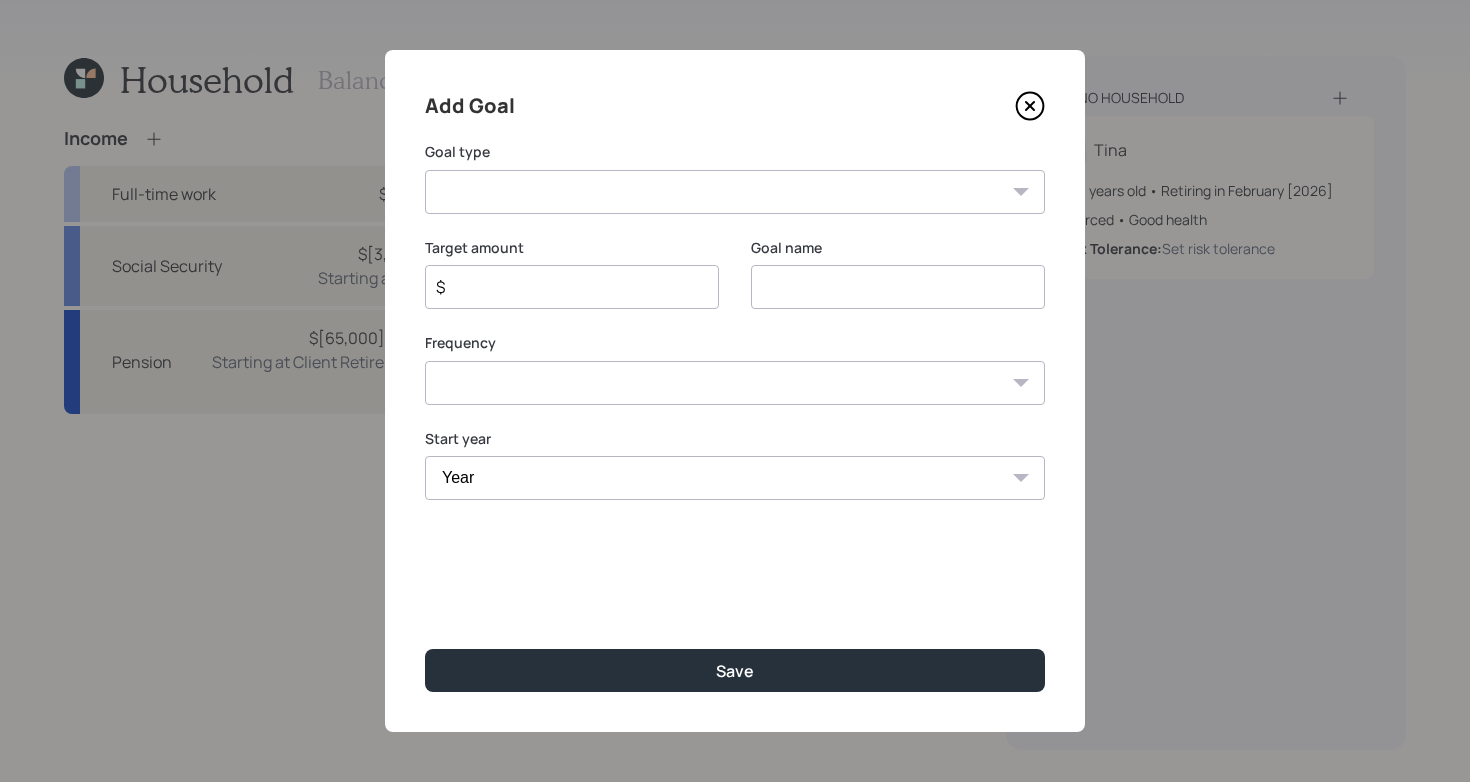 click on "Create an emergency fund Donate to charity Purchase a home Make a purchase Support a dependent Plan for travel Purchase a car Leave an inheritance Other" at bounding box center (735, 192) 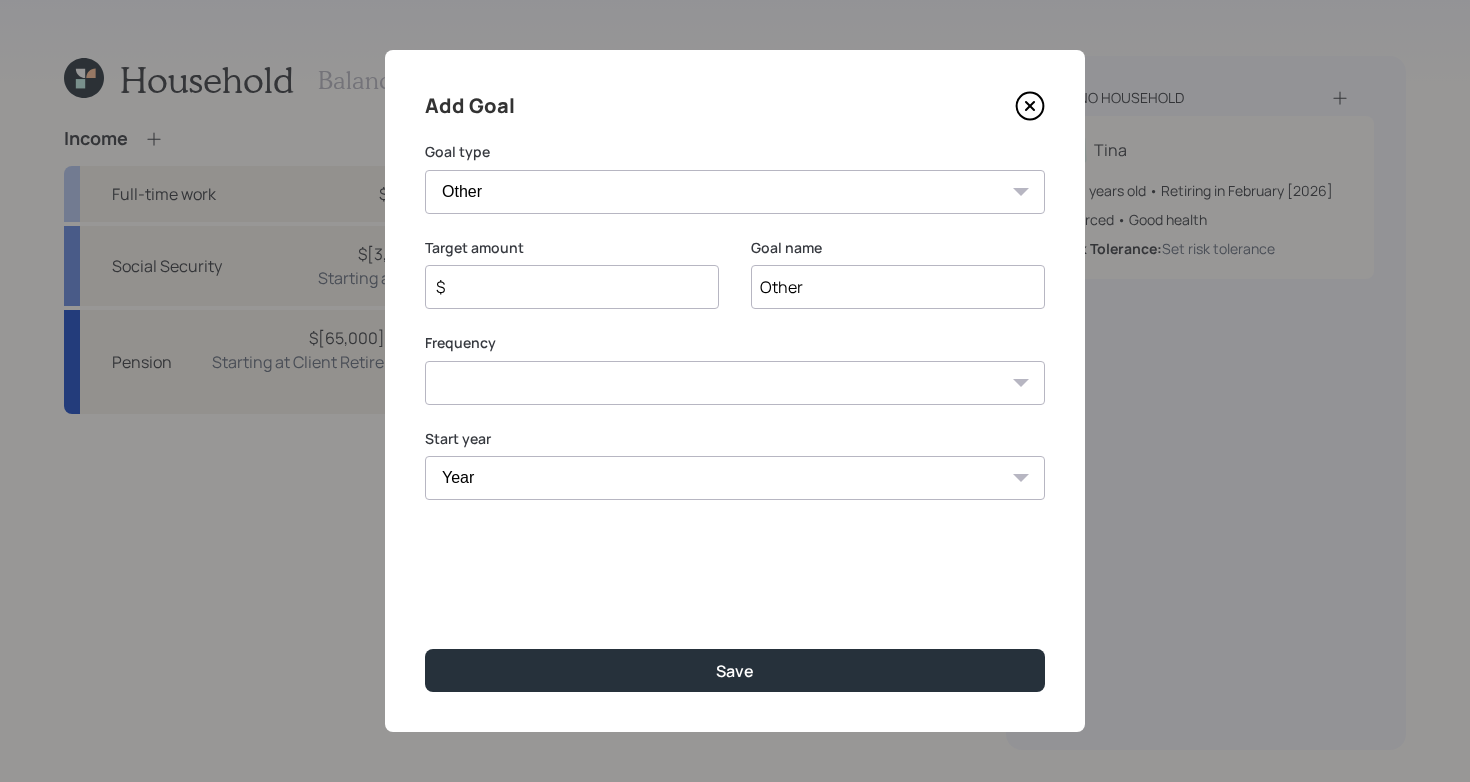 click on "Other" at bounding box center [898, 287] 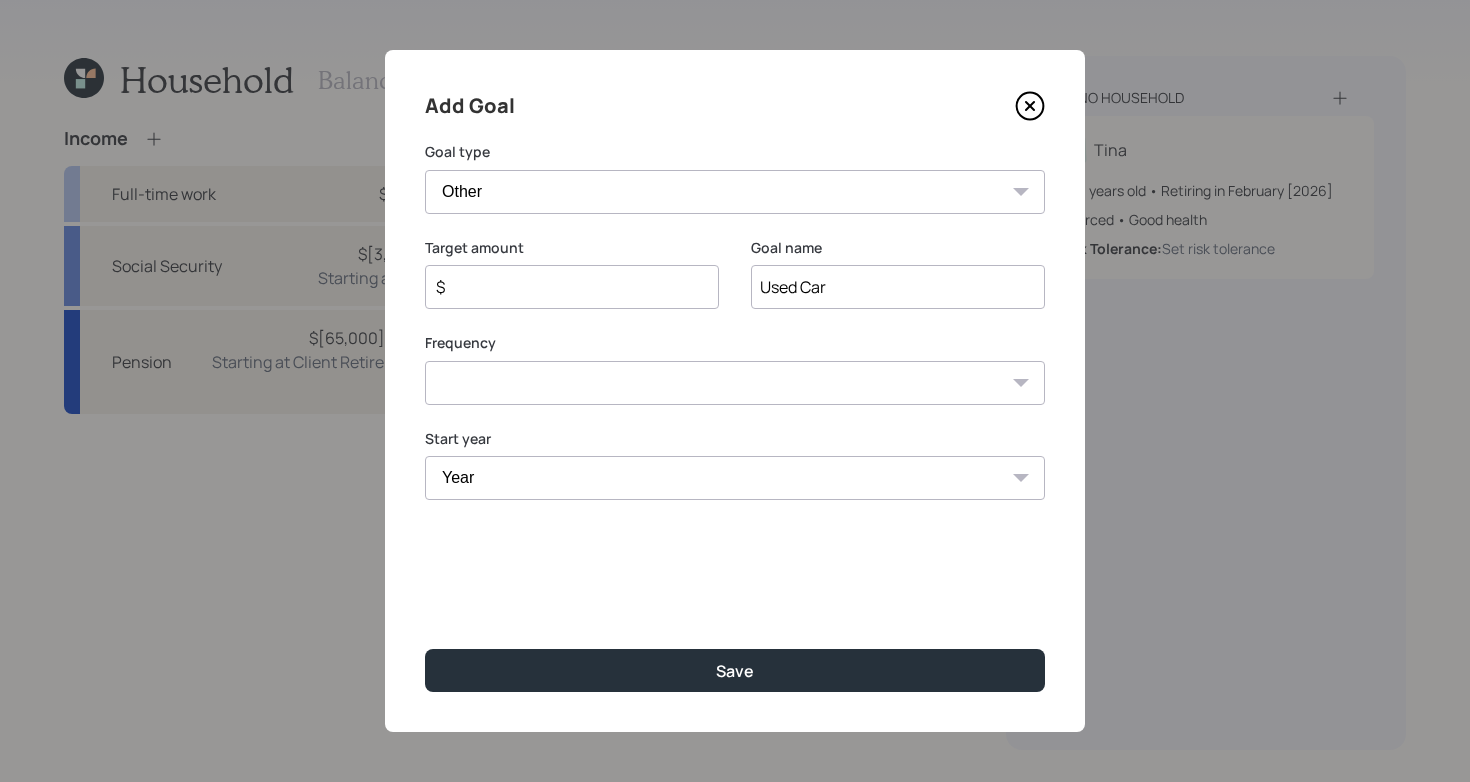 type on "Used Car" 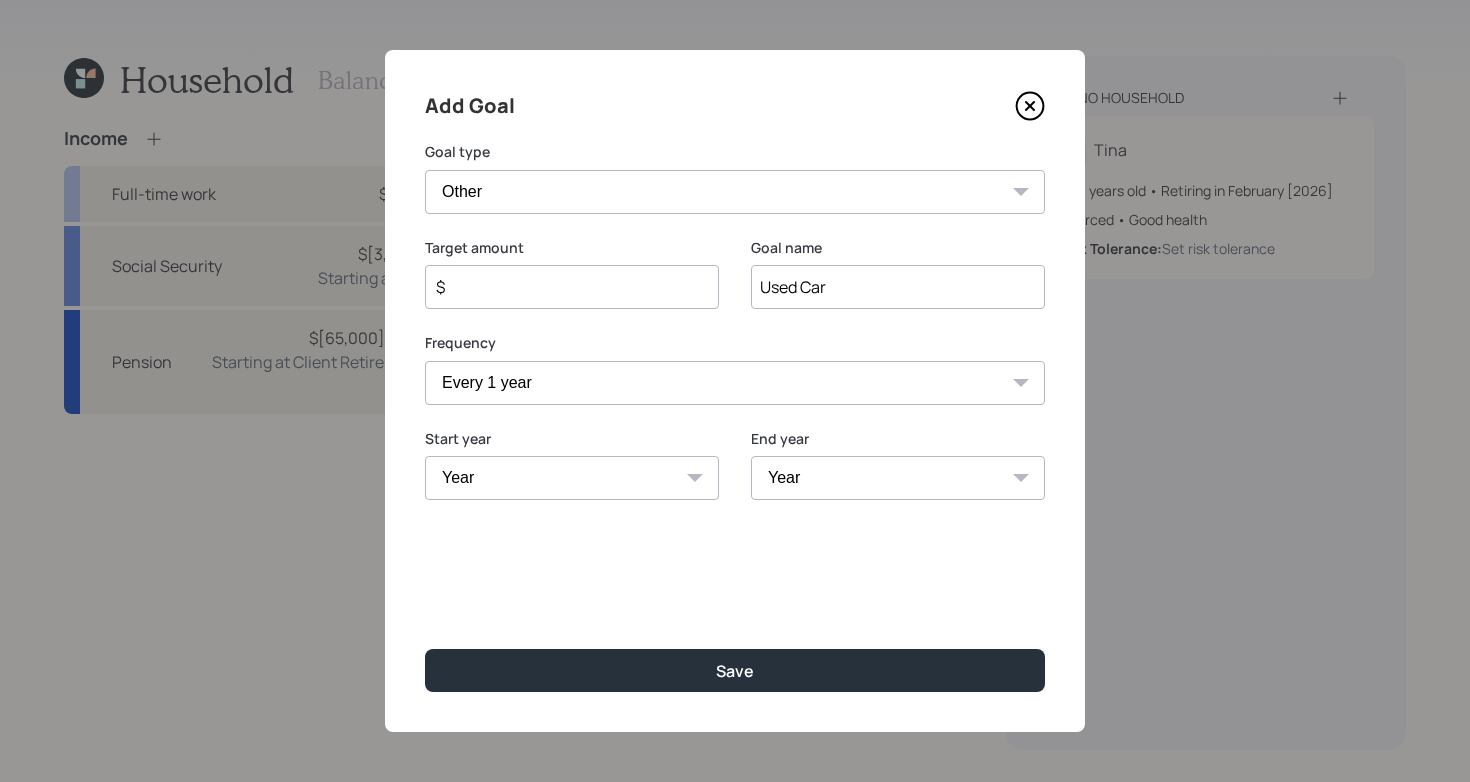 click on "Year 2025 2026 2027 2028 2029 2030 2031 2032 2033 2034 2035 2036 2037 2038 2039 2040 2041 2042 2043 2044 2045 2046 2047 2048 2049 2050 2051" at bounding box center (572, 478) 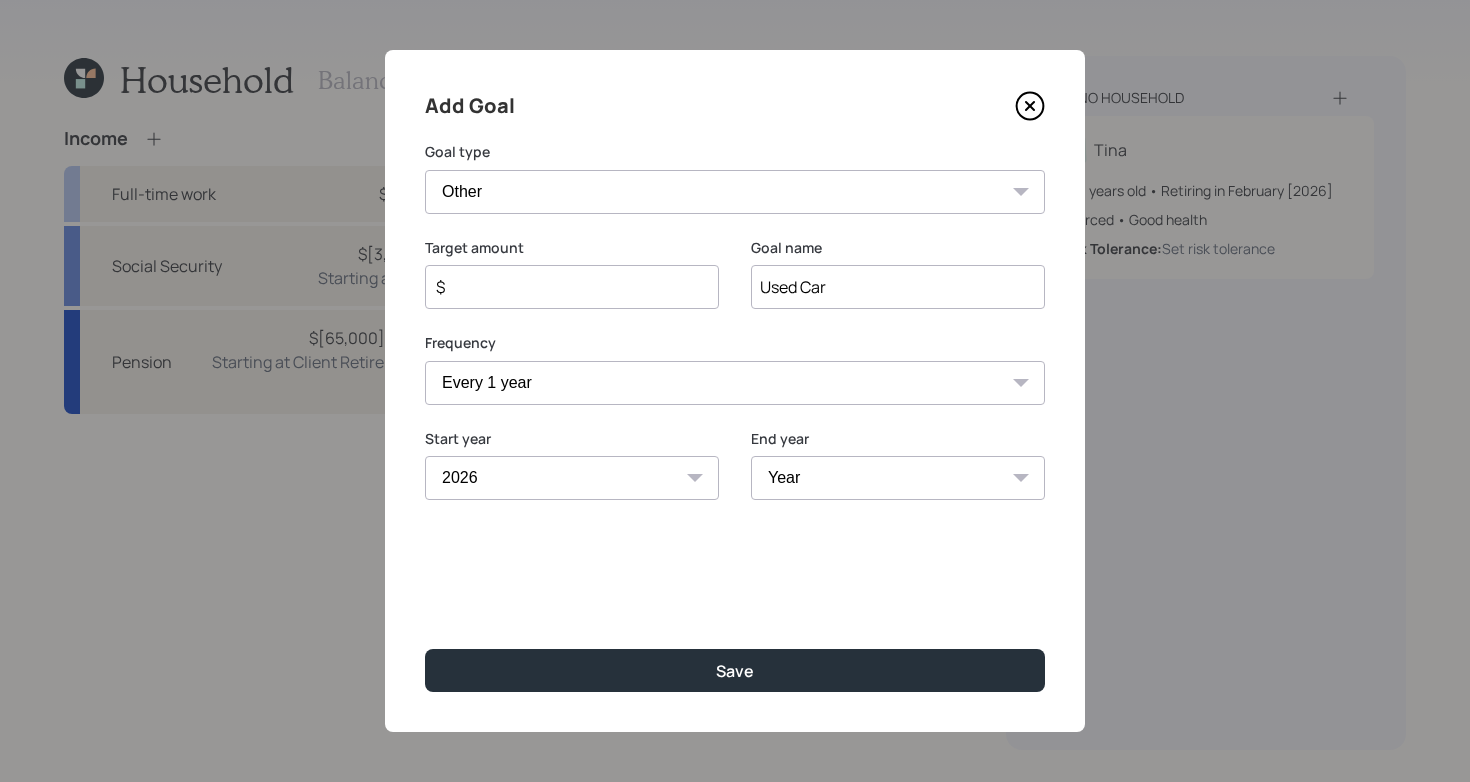 click on "[YEAR] [YEAR] [YEAR] [YEAR] [YEAR] [YEAR] [YEAR] [YEAR] [YEAR] [YEAR] [YEAR] [YEAR] [YEAR] [YEAR] [YEAR] [YEAR] [YEAR] [YEAR] [YEAR] [YEAR] [YEAR] [YEAR] [YEAR] [YEAR] [YEAR] [YEAR]" at bounding box center [572, 478] 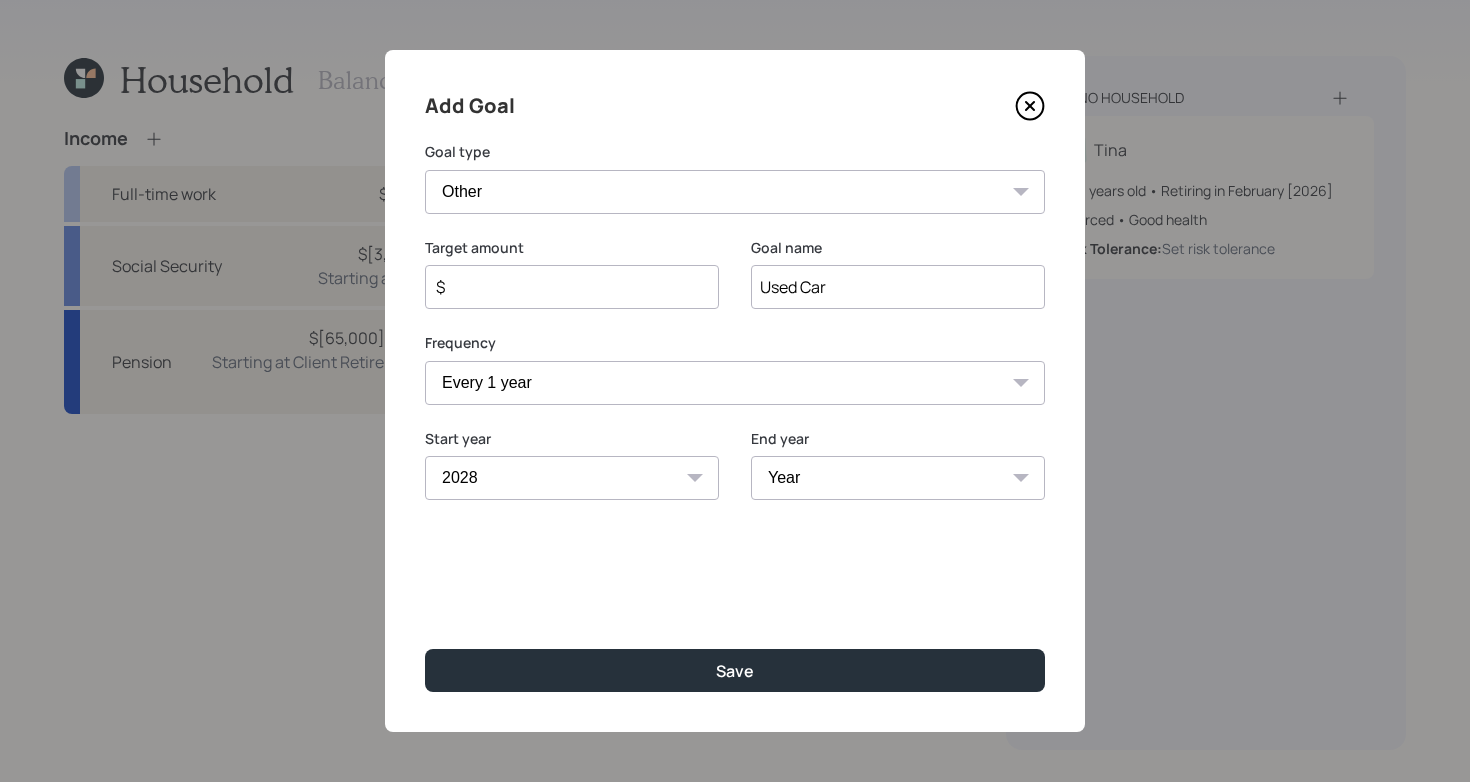 click on "Year [YEAR] [YEAR] [YEAR] [YEAR] [YEAR] [YEAR] [YEAR] [YEAR] [YEAR] [YEAR] [YEAR] [YEAR] [YEAR] [YEAR] [YEAR] [YEAR] [YEAR] [YEAR] [YEAR] [YEAR] [YEAR] [YEAR] [YEAR] [YEAR] [YEAR] [YEAR]" at bounding box center [898, 478] 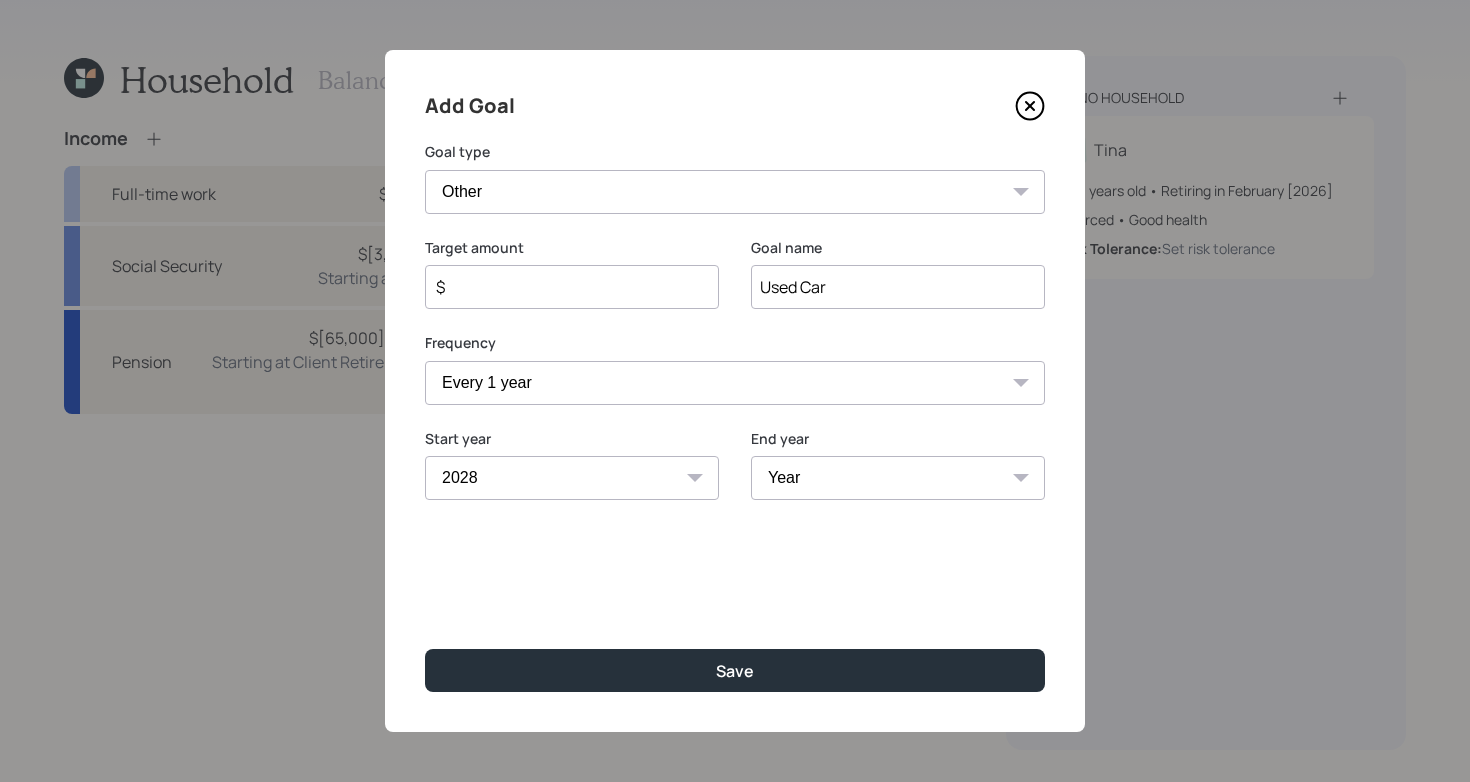 select on "2028" 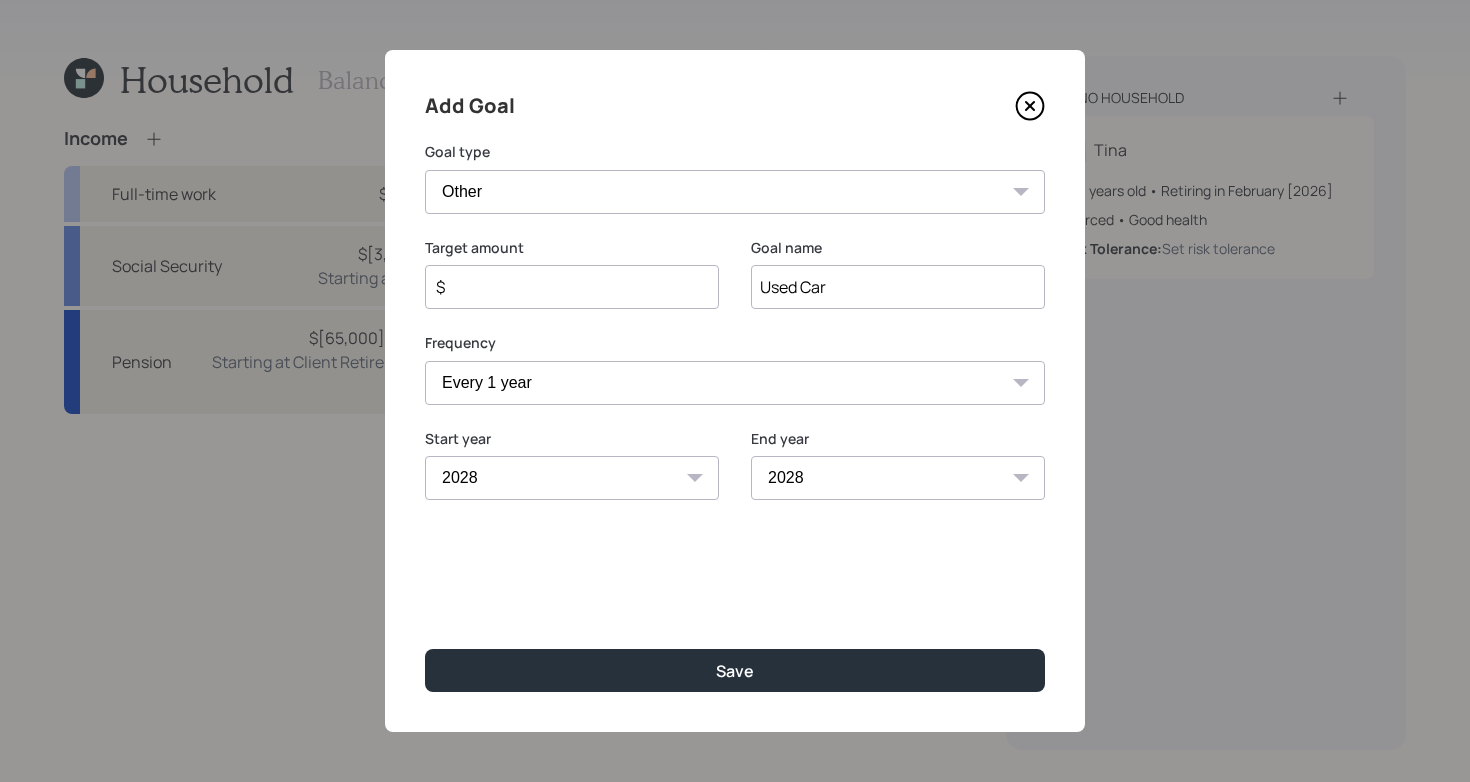 click on "$" at bounding box center (564, 287) 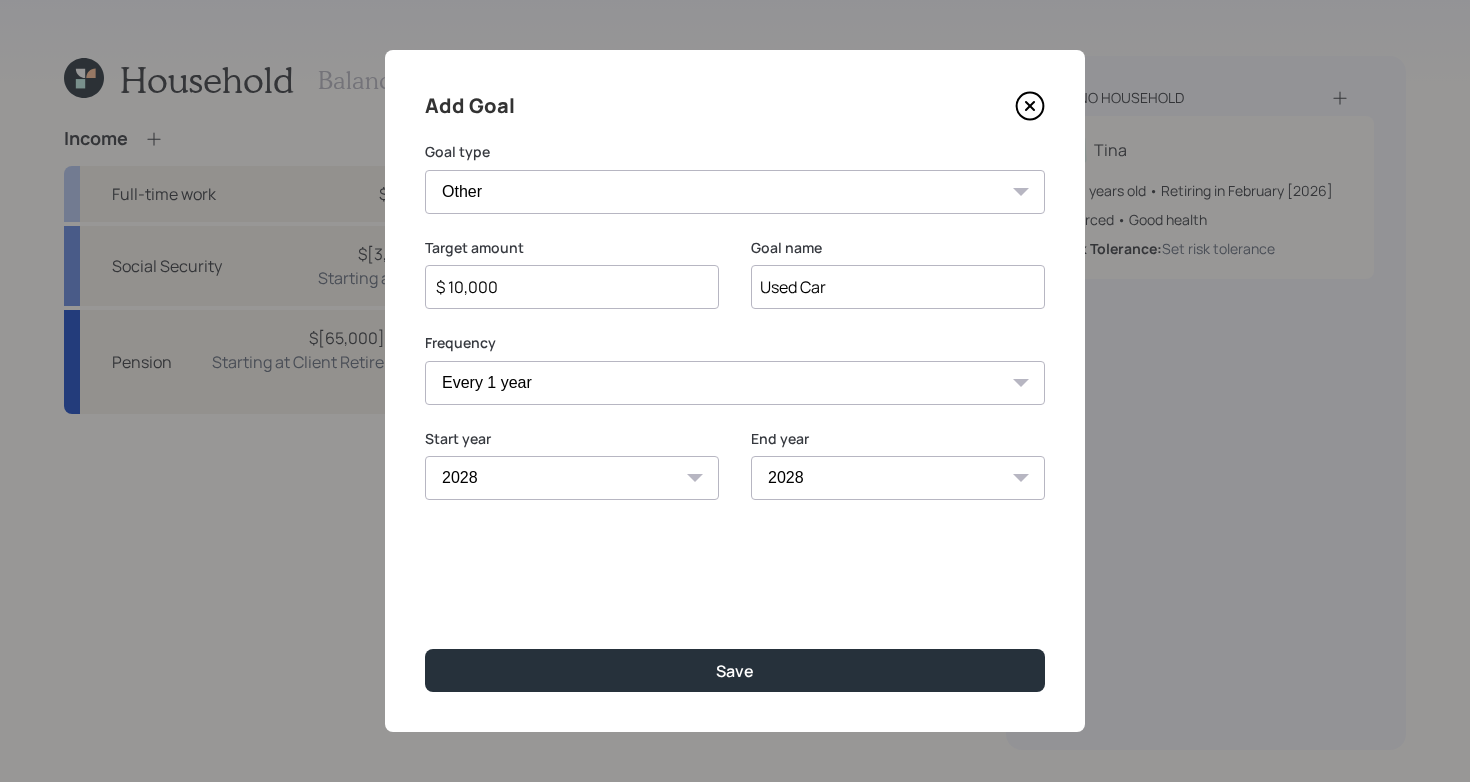 click on "Save" at bounding box center (735, 670) 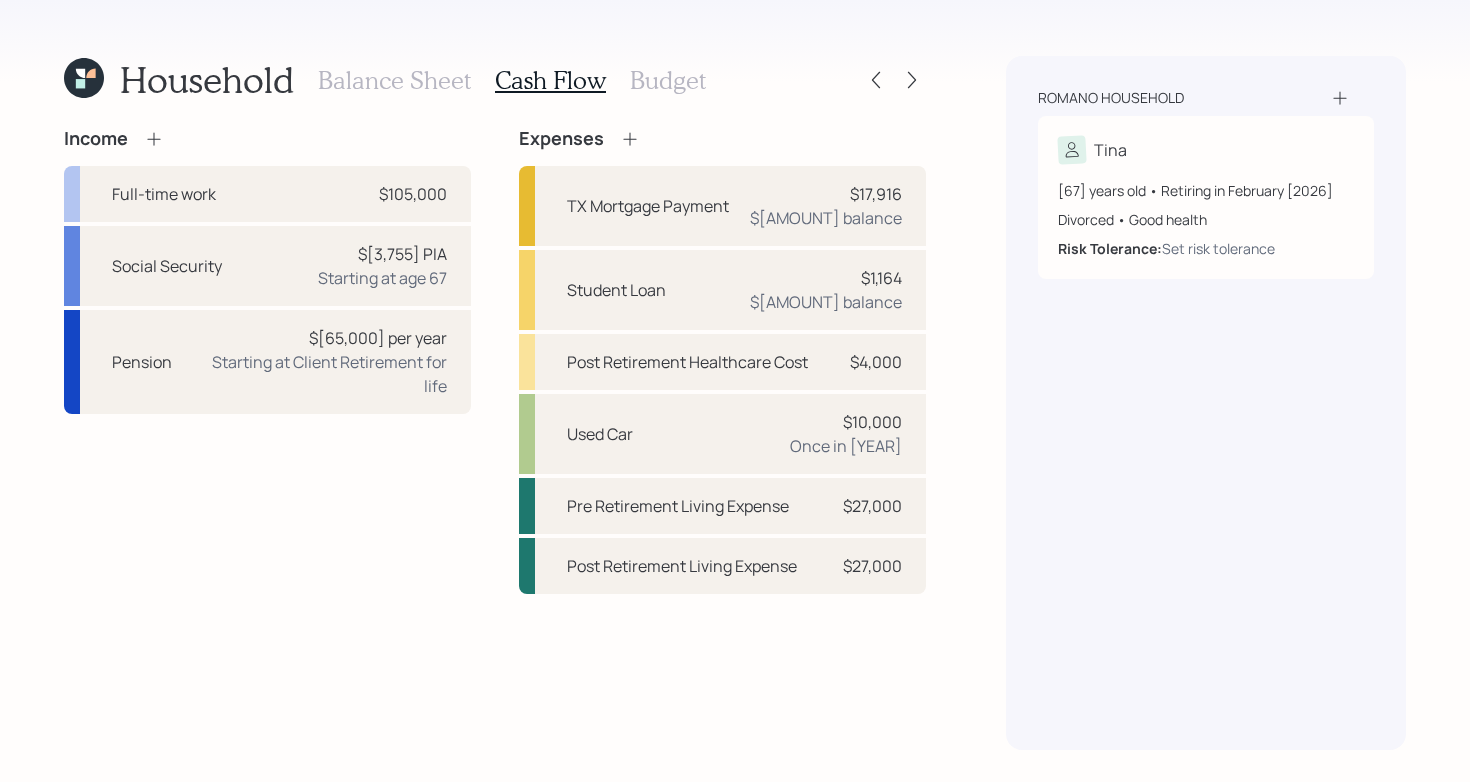 click on "Income Full-time work $[AMOUNT] Social Security $[AMOUNT] PIA Starting at age [AGE] Pension $[AMOUNT] per year Starting at Client Retirement for life Expenses TX Mortgage Payment $[AMOUNT] $[AMOUNT] balance Student Loan $[AMOUNT] $[AMOUNT] balance Post Retirement Healthcare Cost $[AMOUNT] Used Car $[AMOUNT] Once in [YEAR] Pre Retirement Living Expense $[AMOUNT] Post Retirement Living Expense $[AMOUNT]" at bounding box center (495, 361) 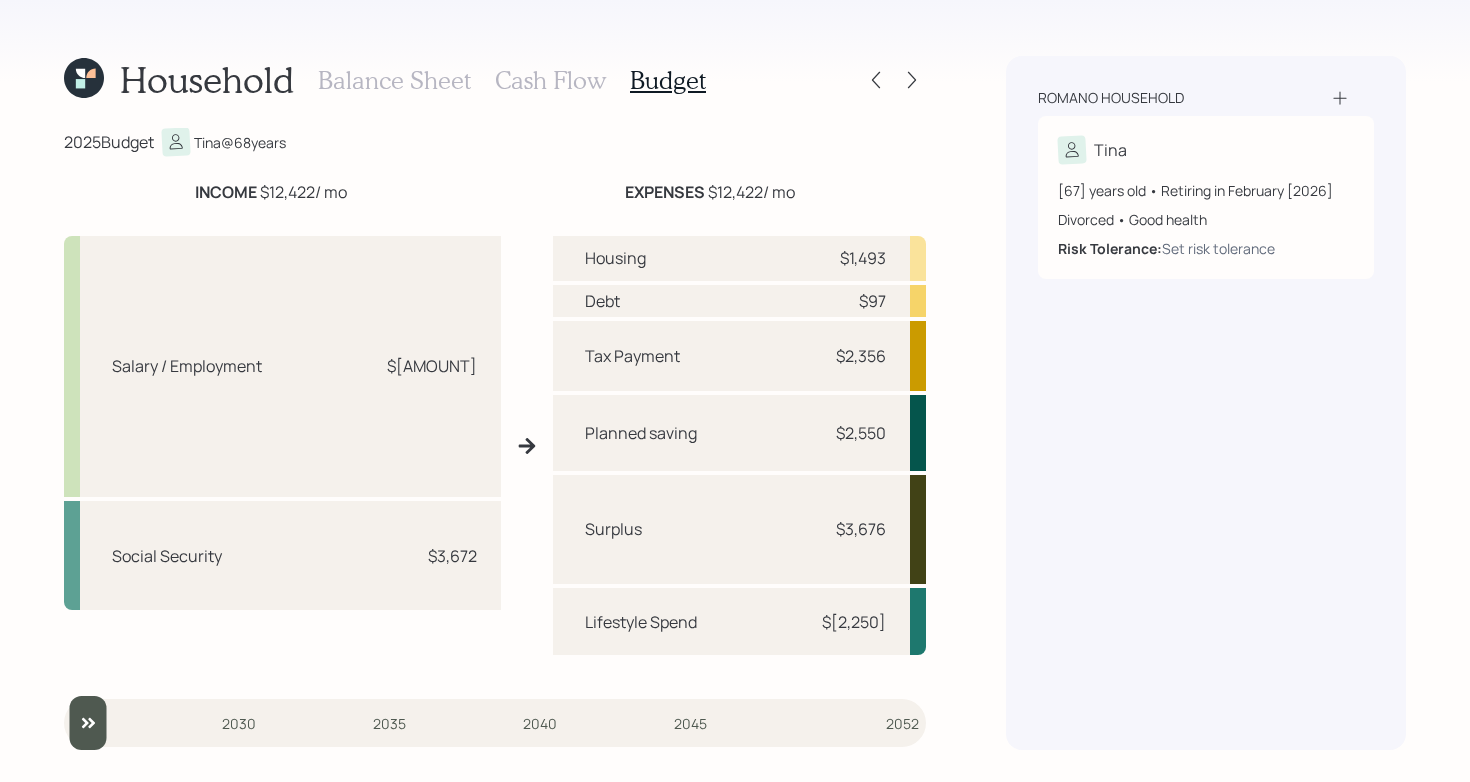 click on "Cash Flow" at bounding box center (550, 80) 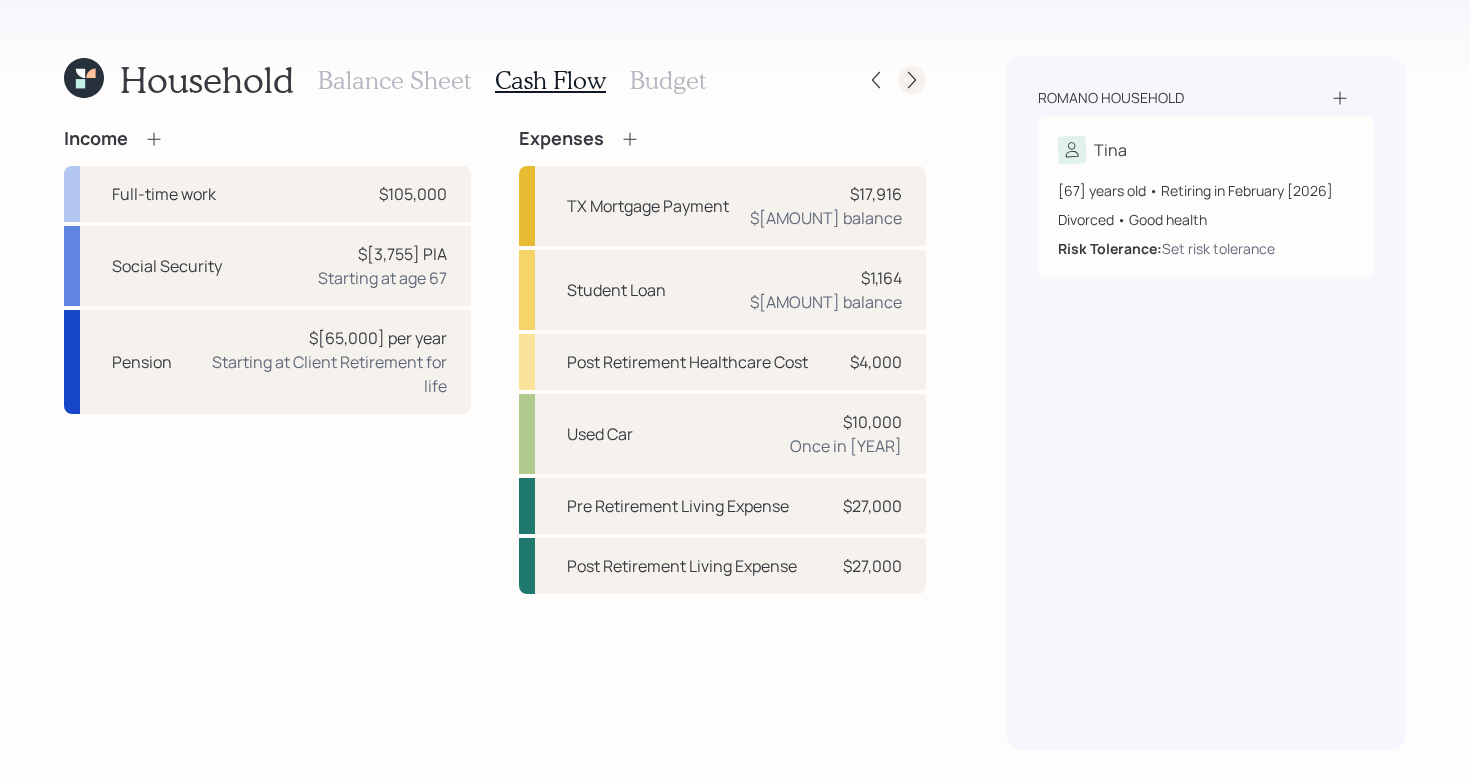 click 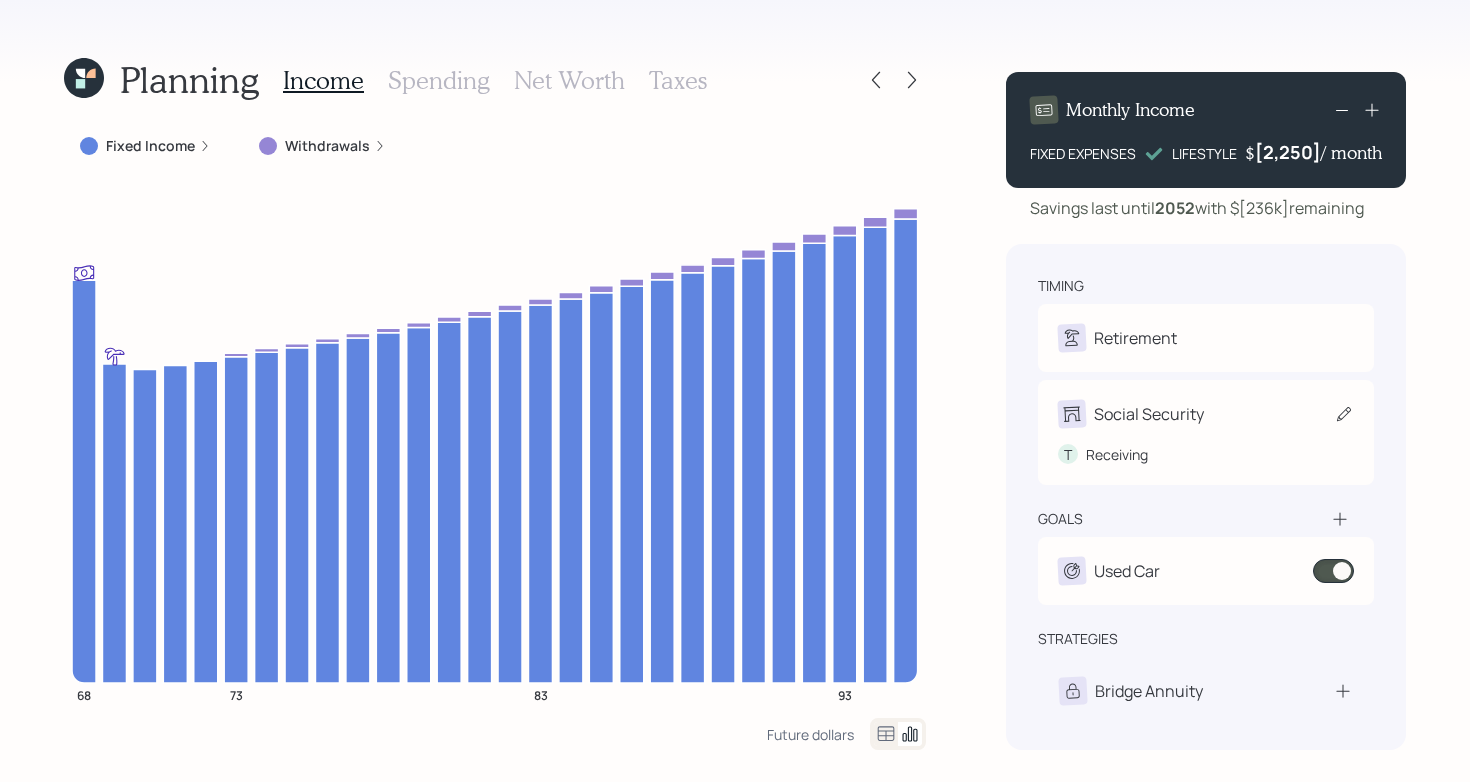 click 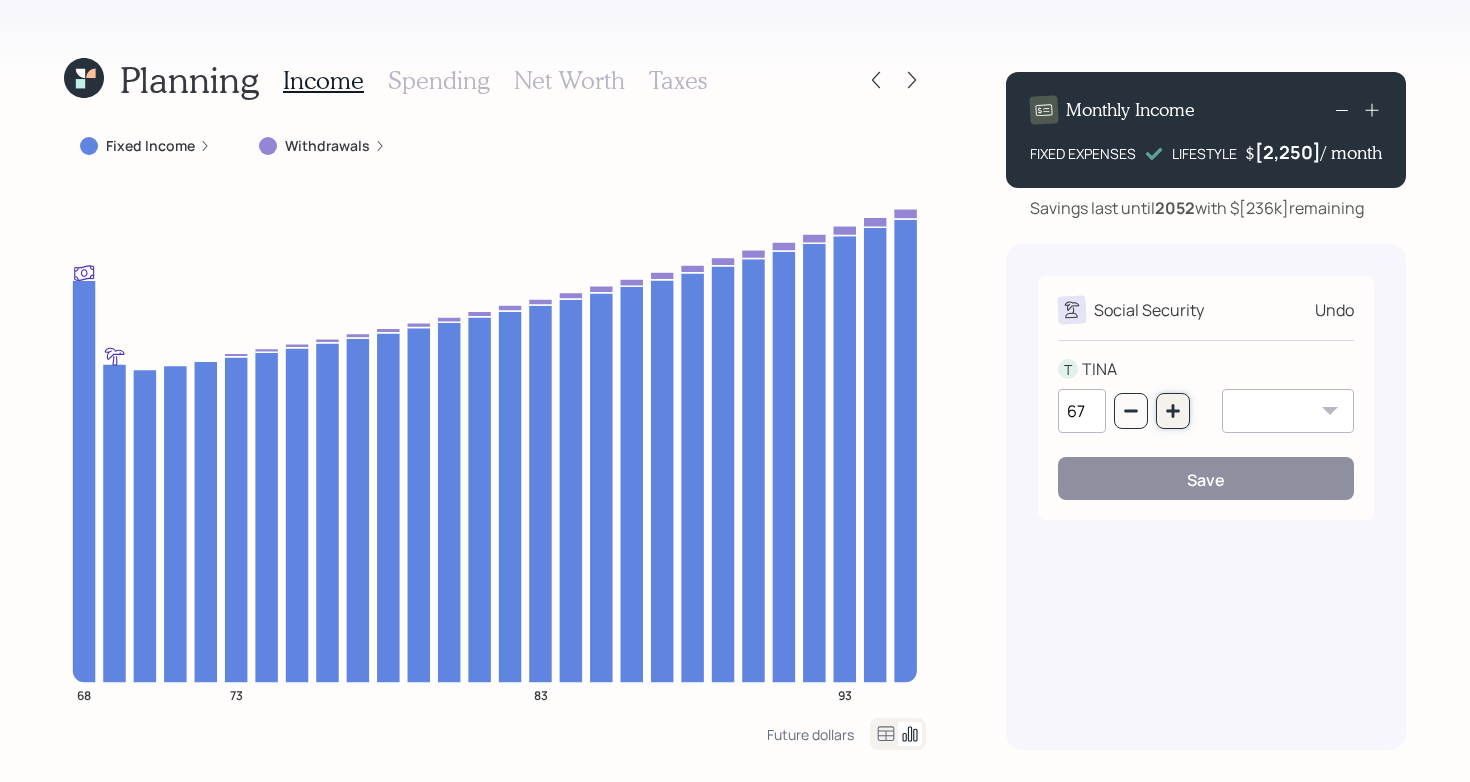 click 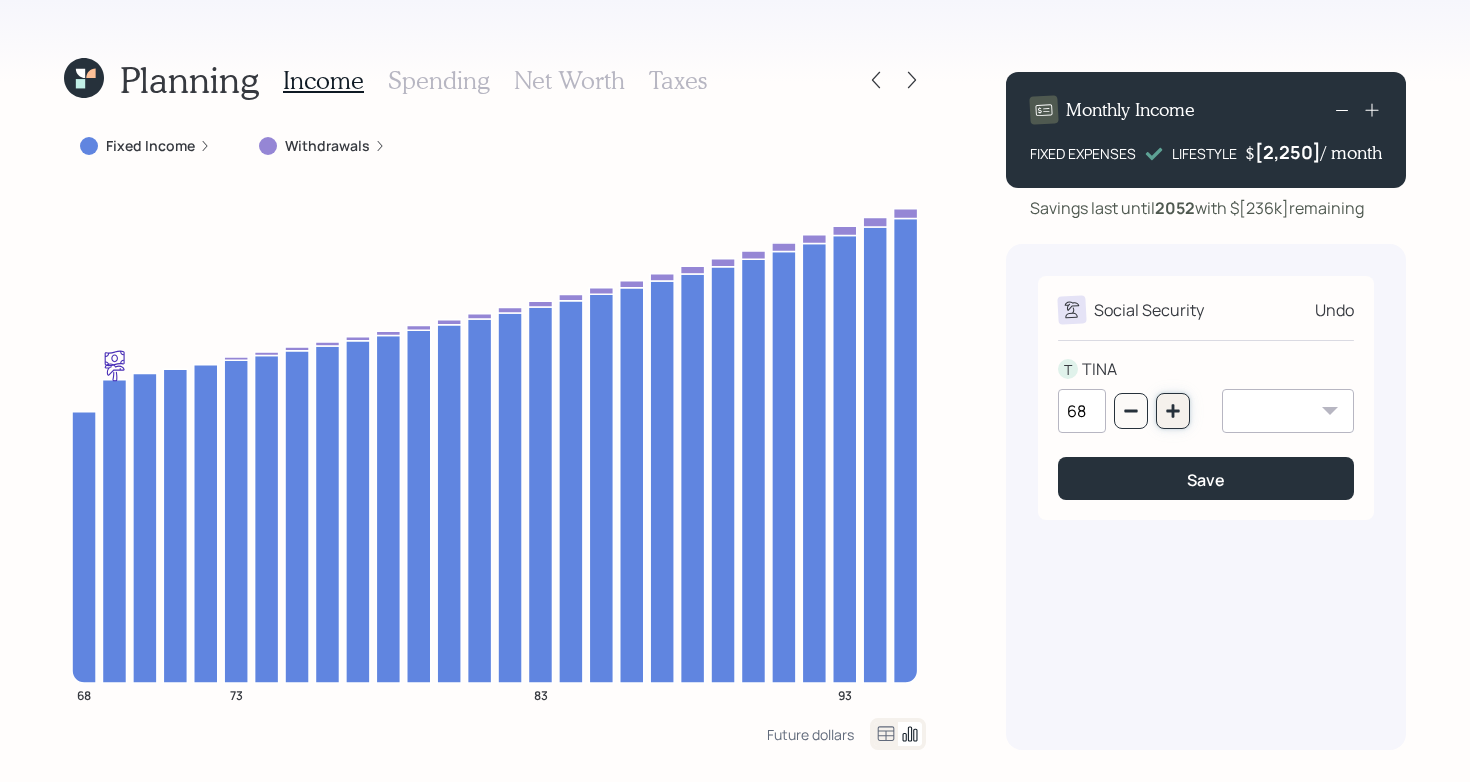 click 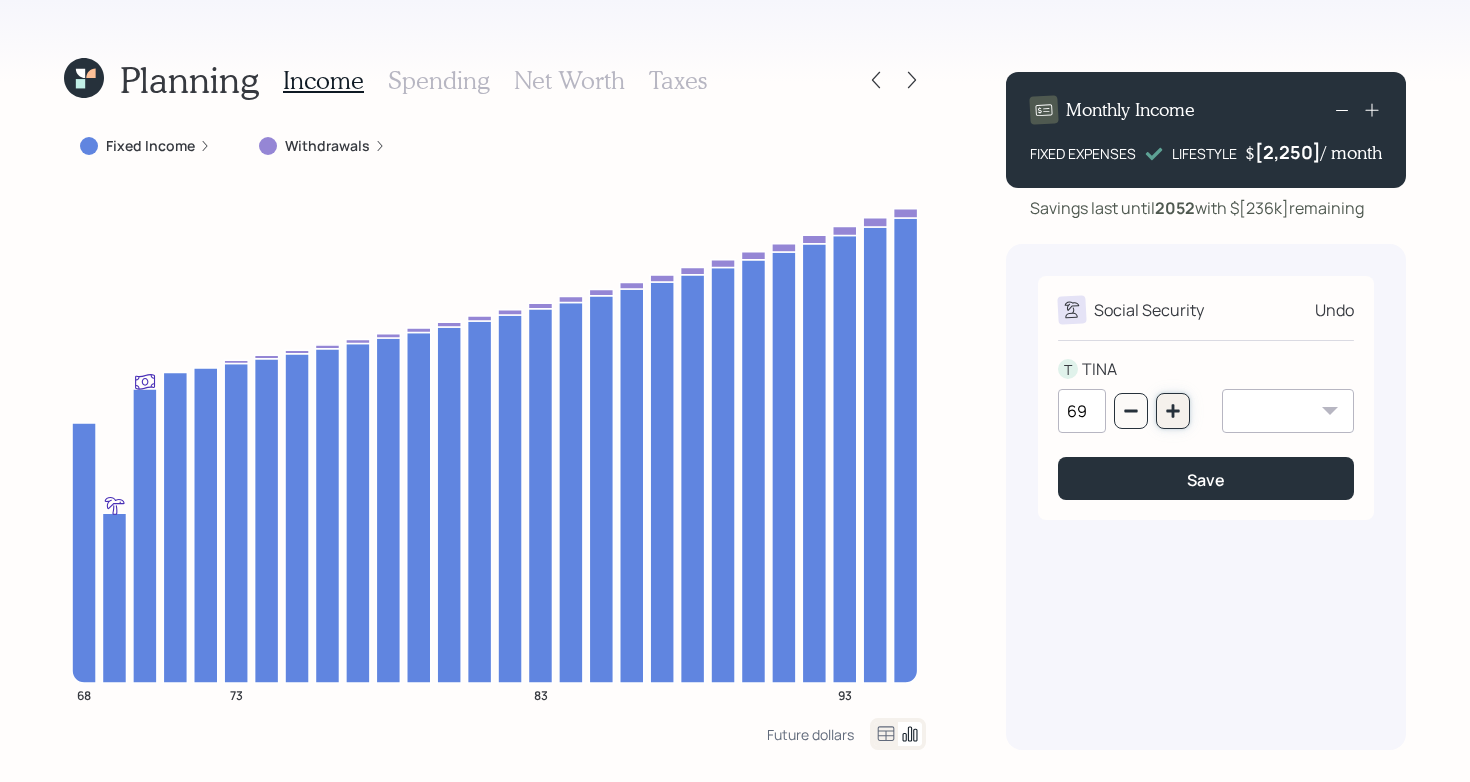 click 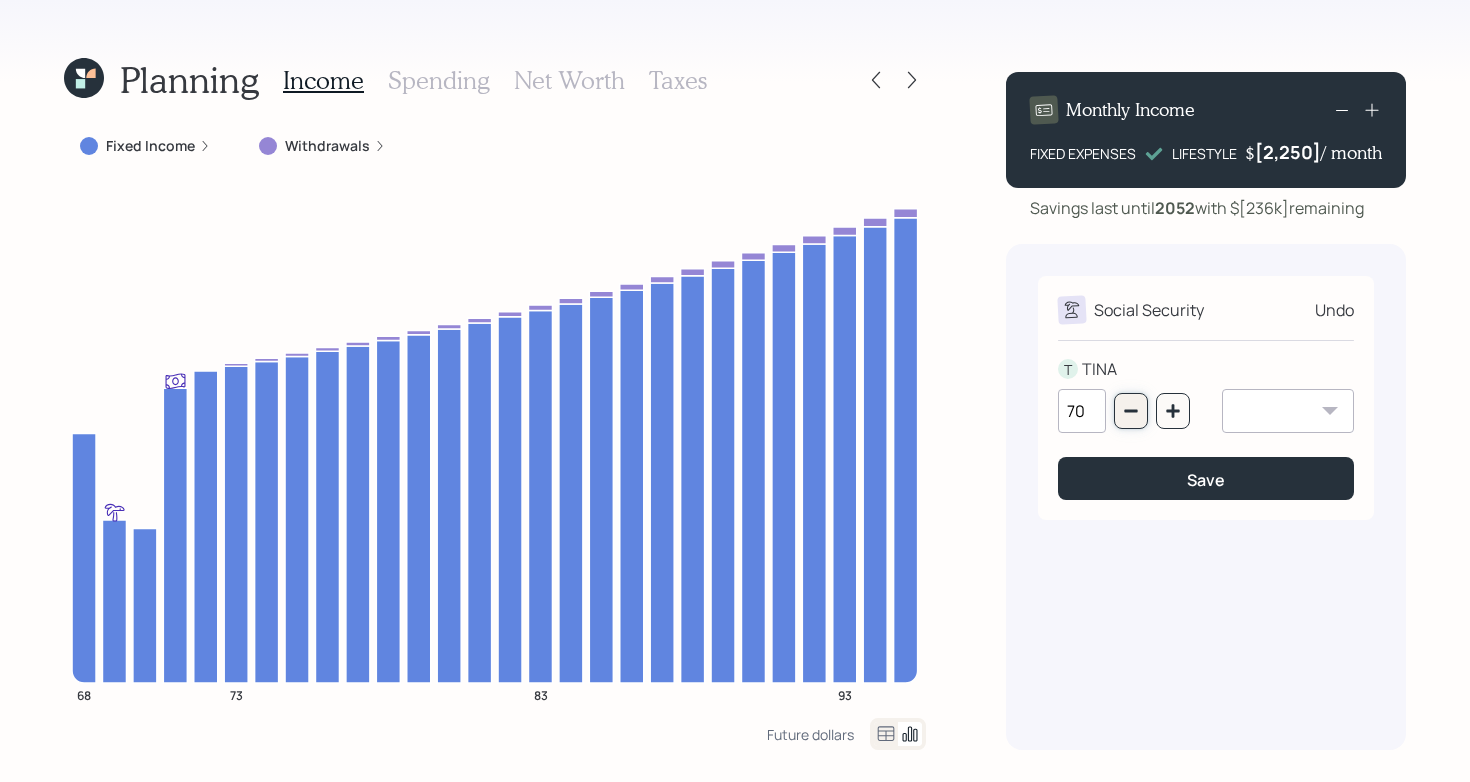 click 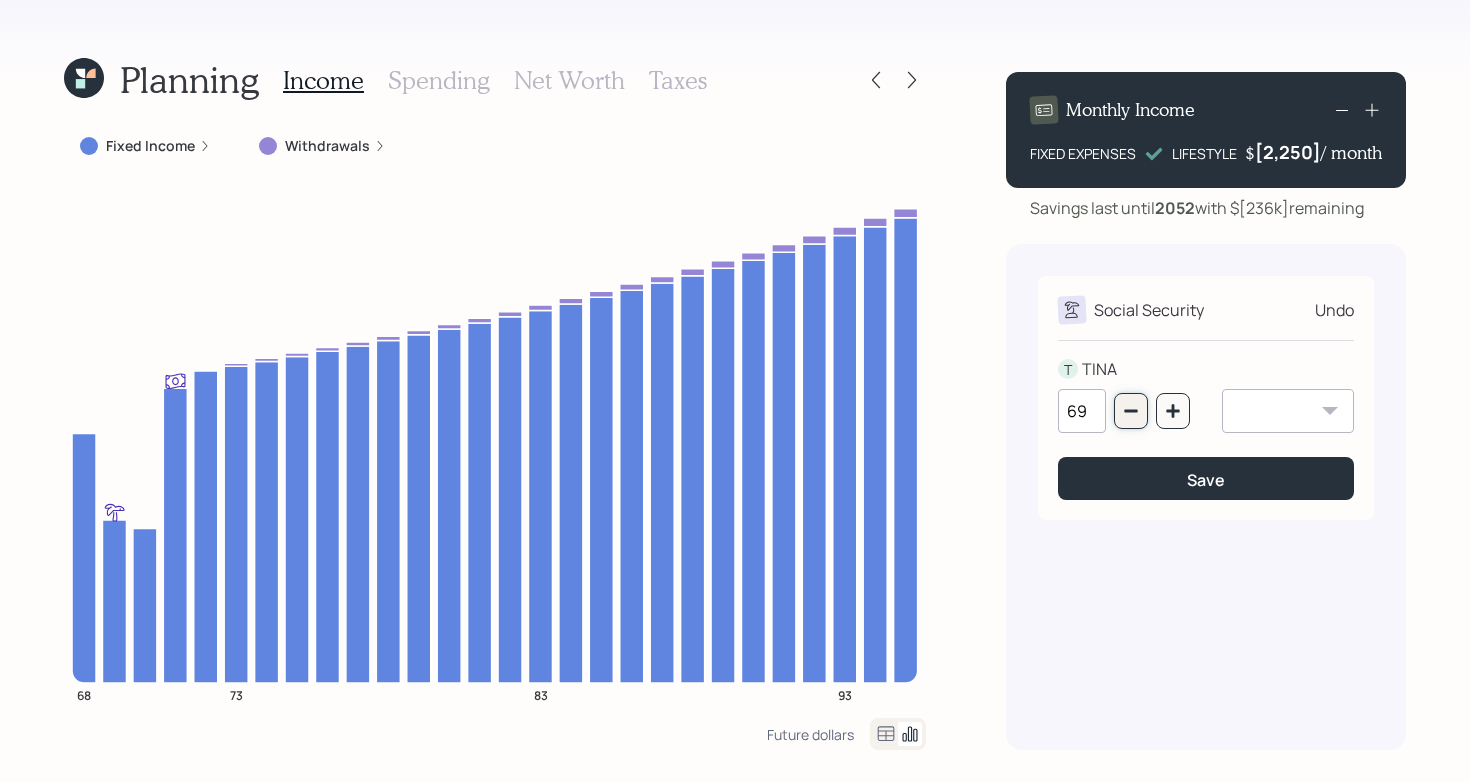 click 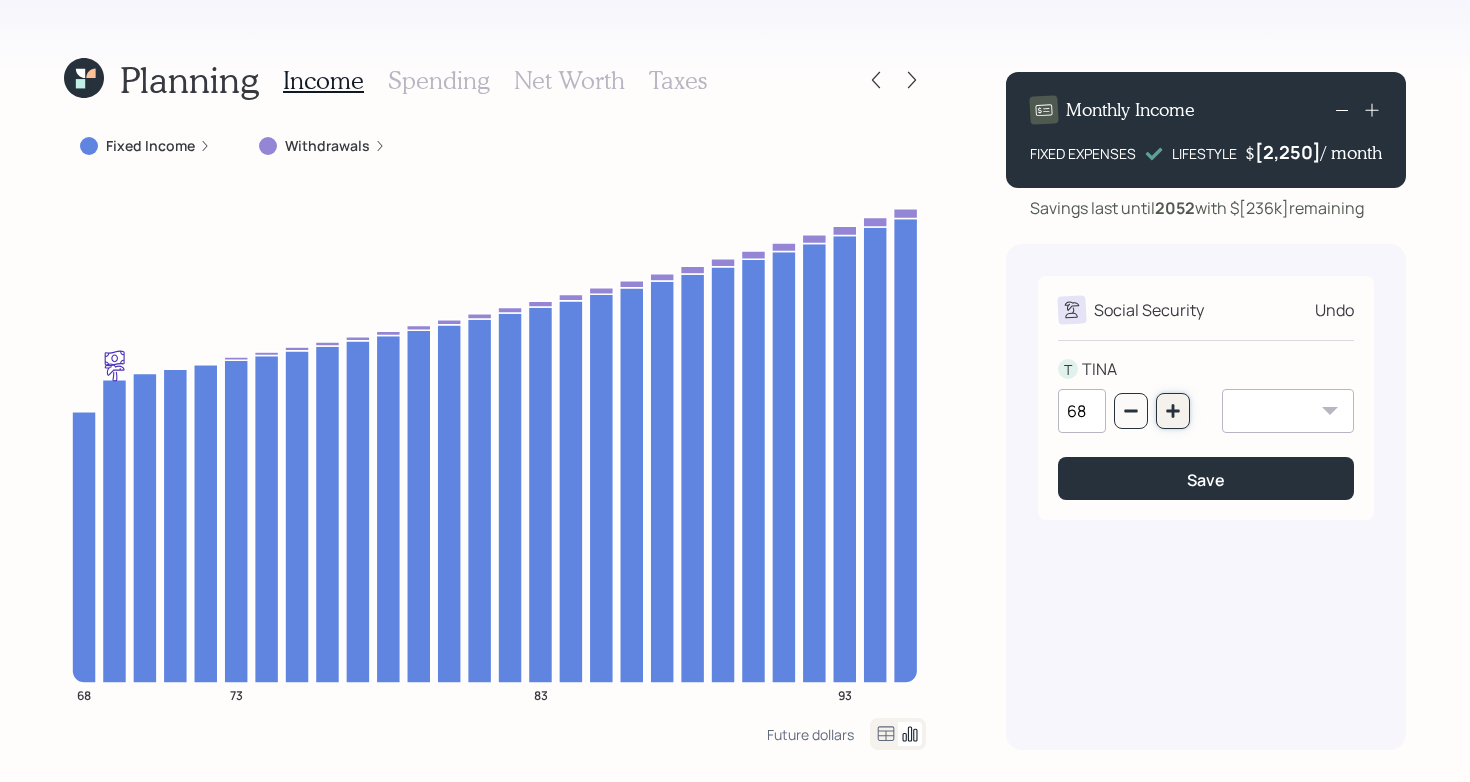 click 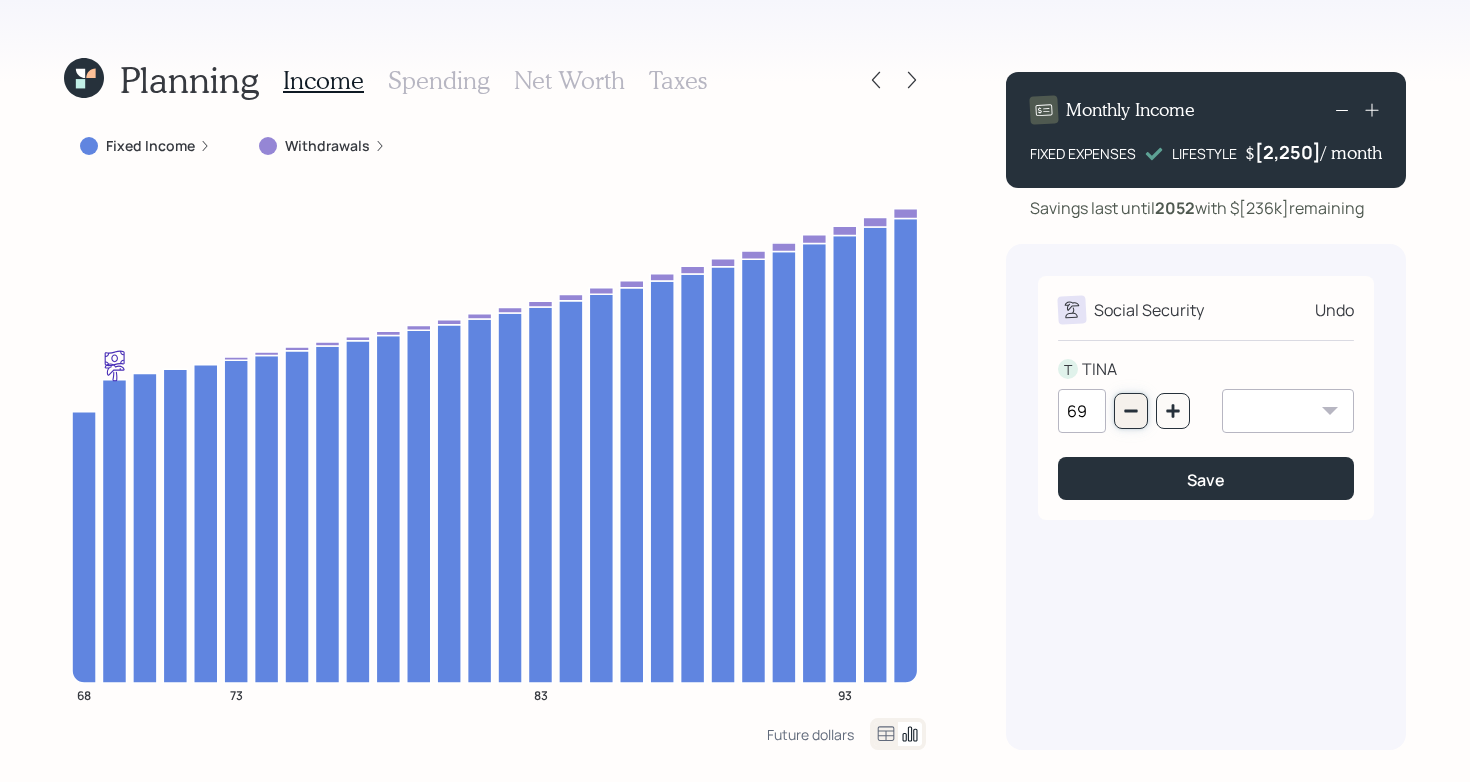 click 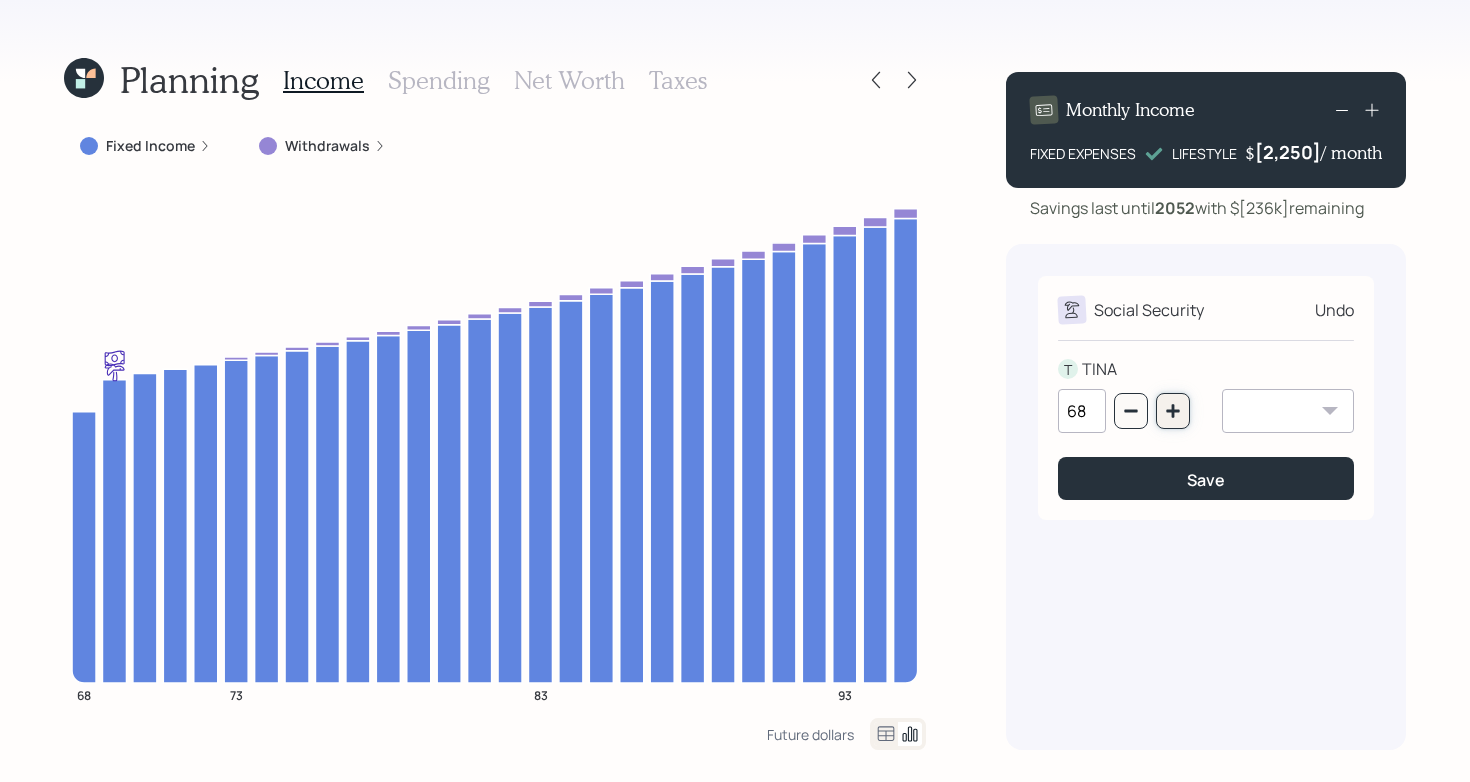 click 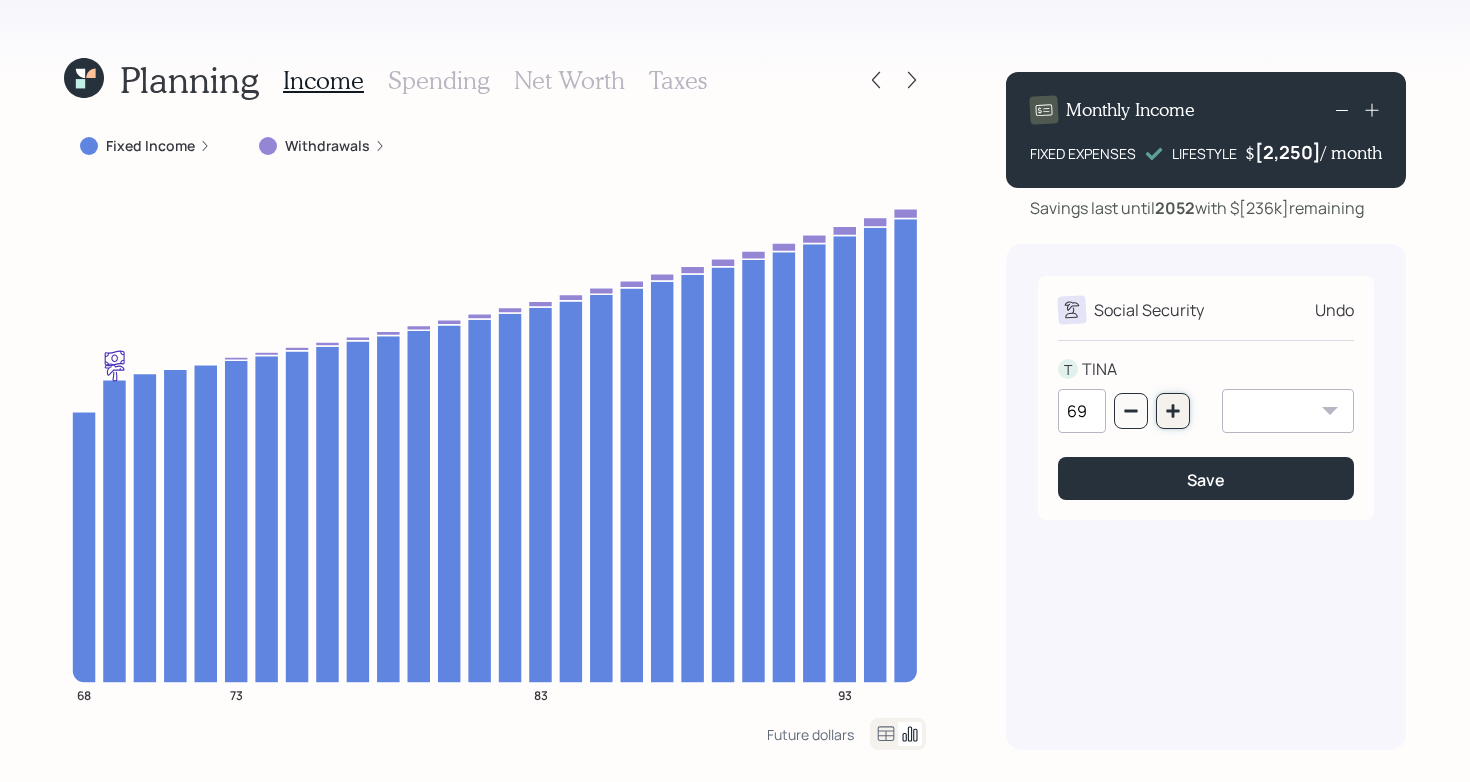 click 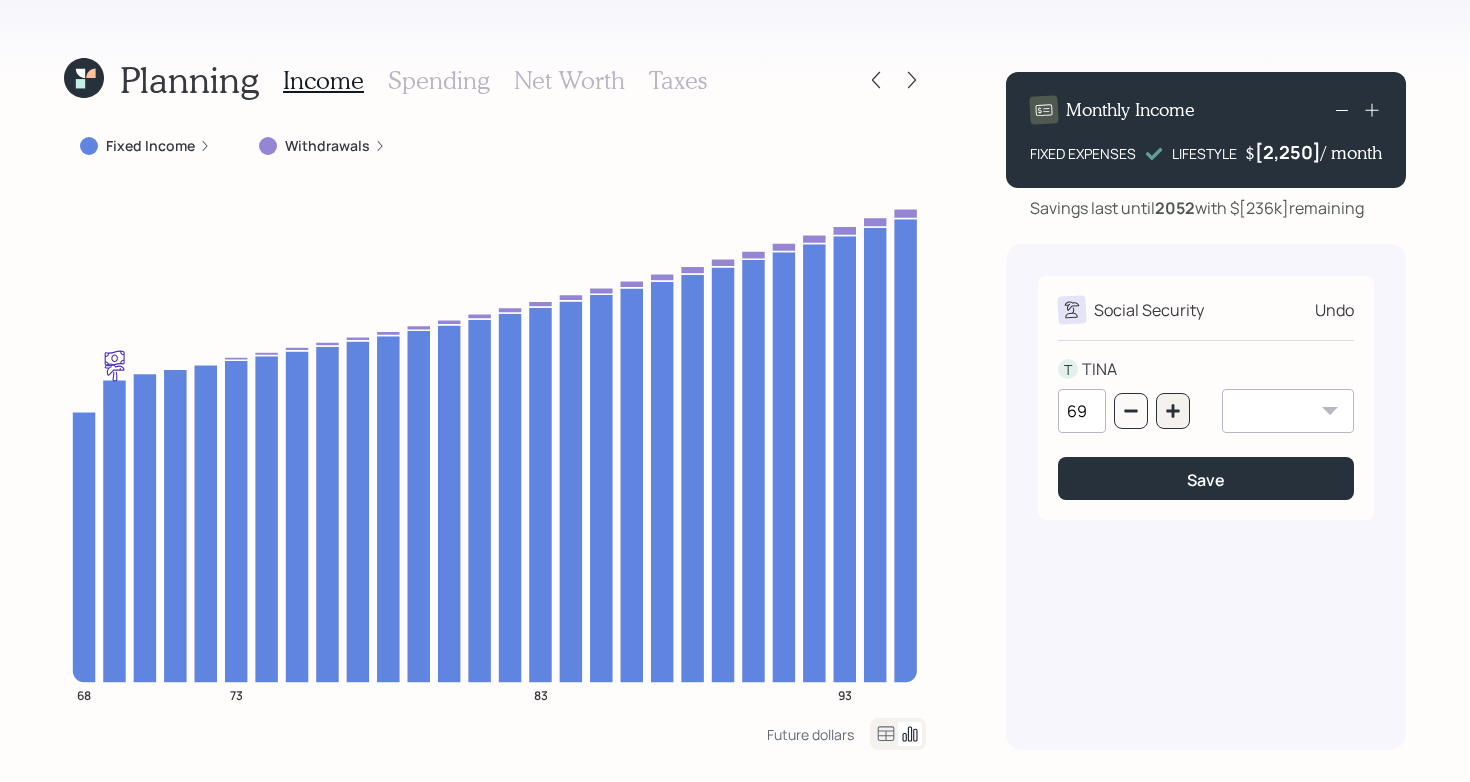 type on "70" 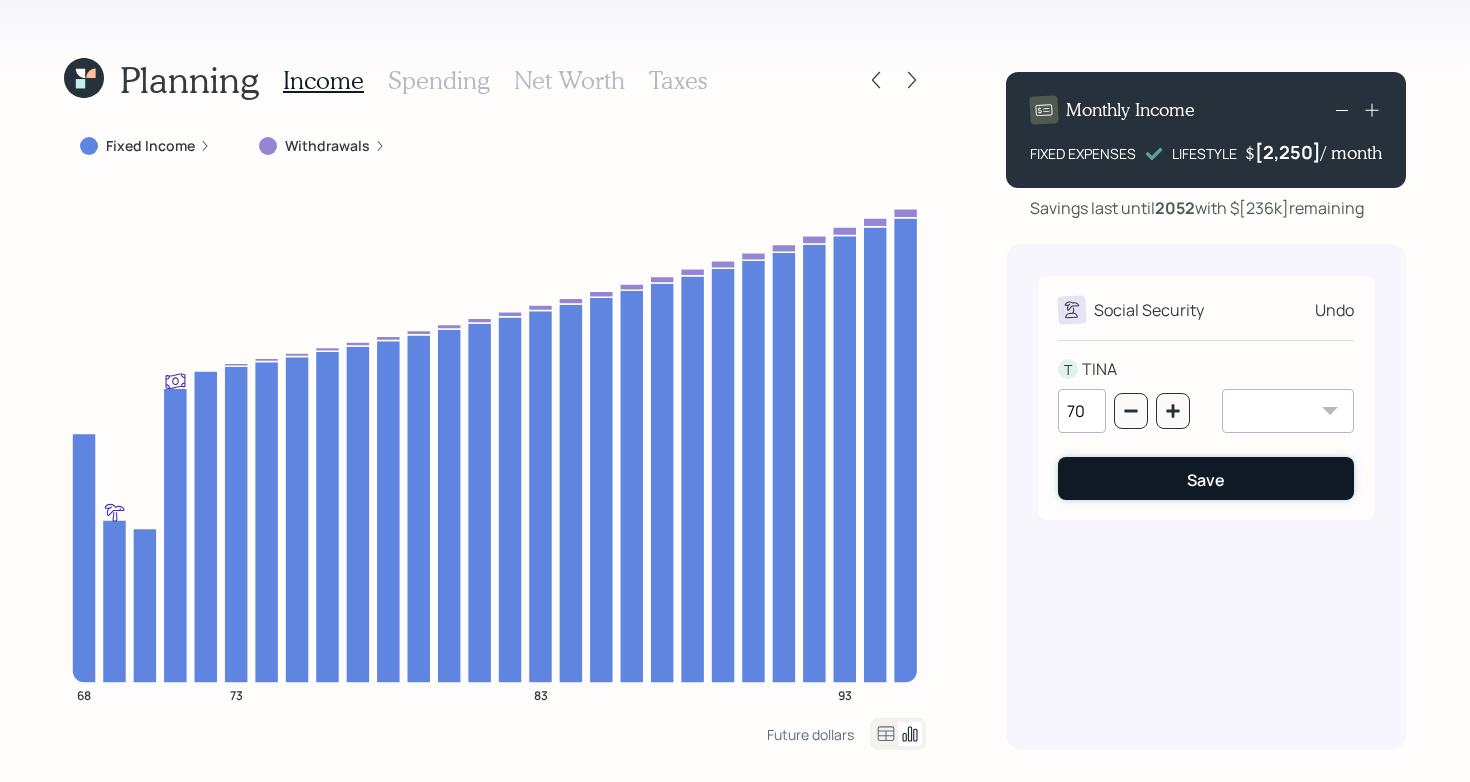 click on "Save" at bounding box center (1206, 478) 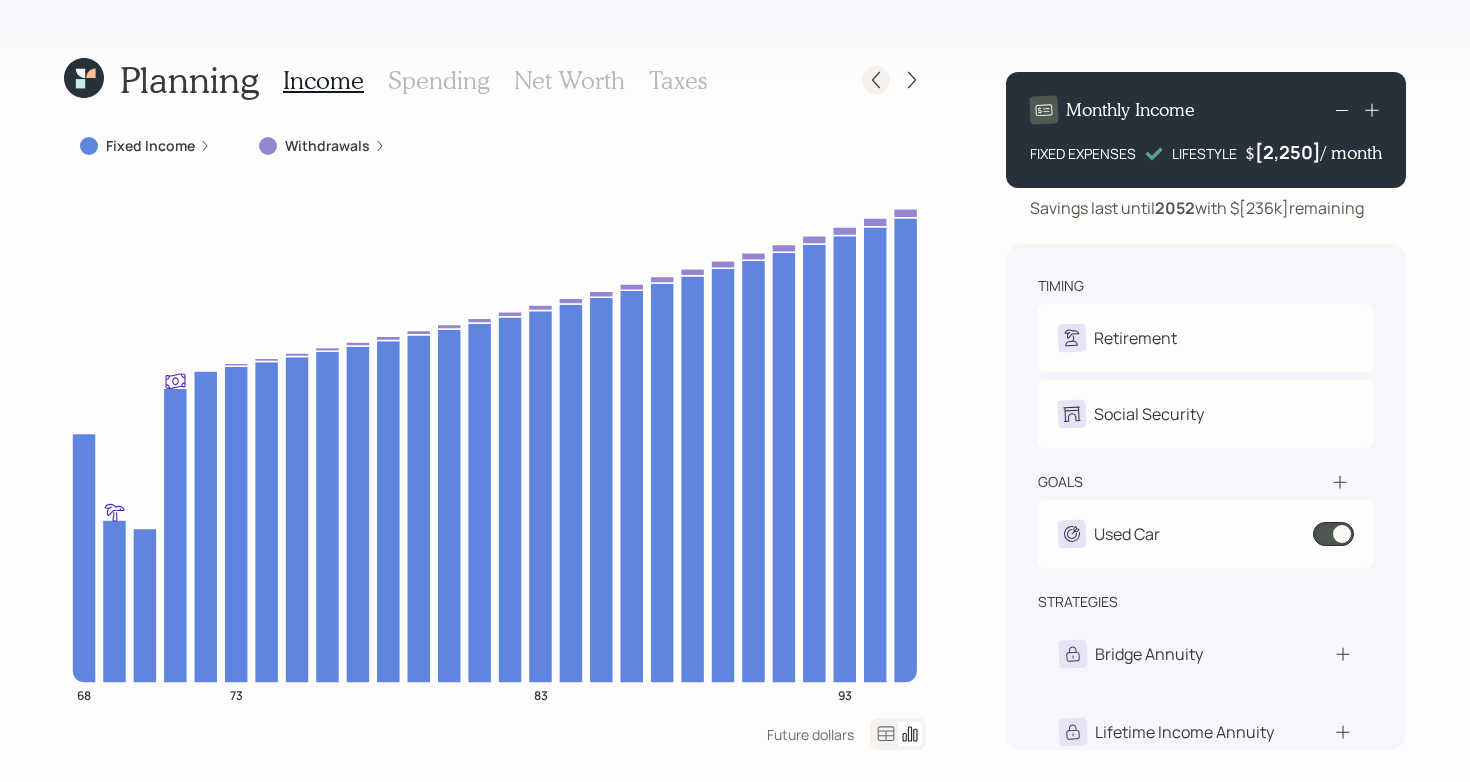 click 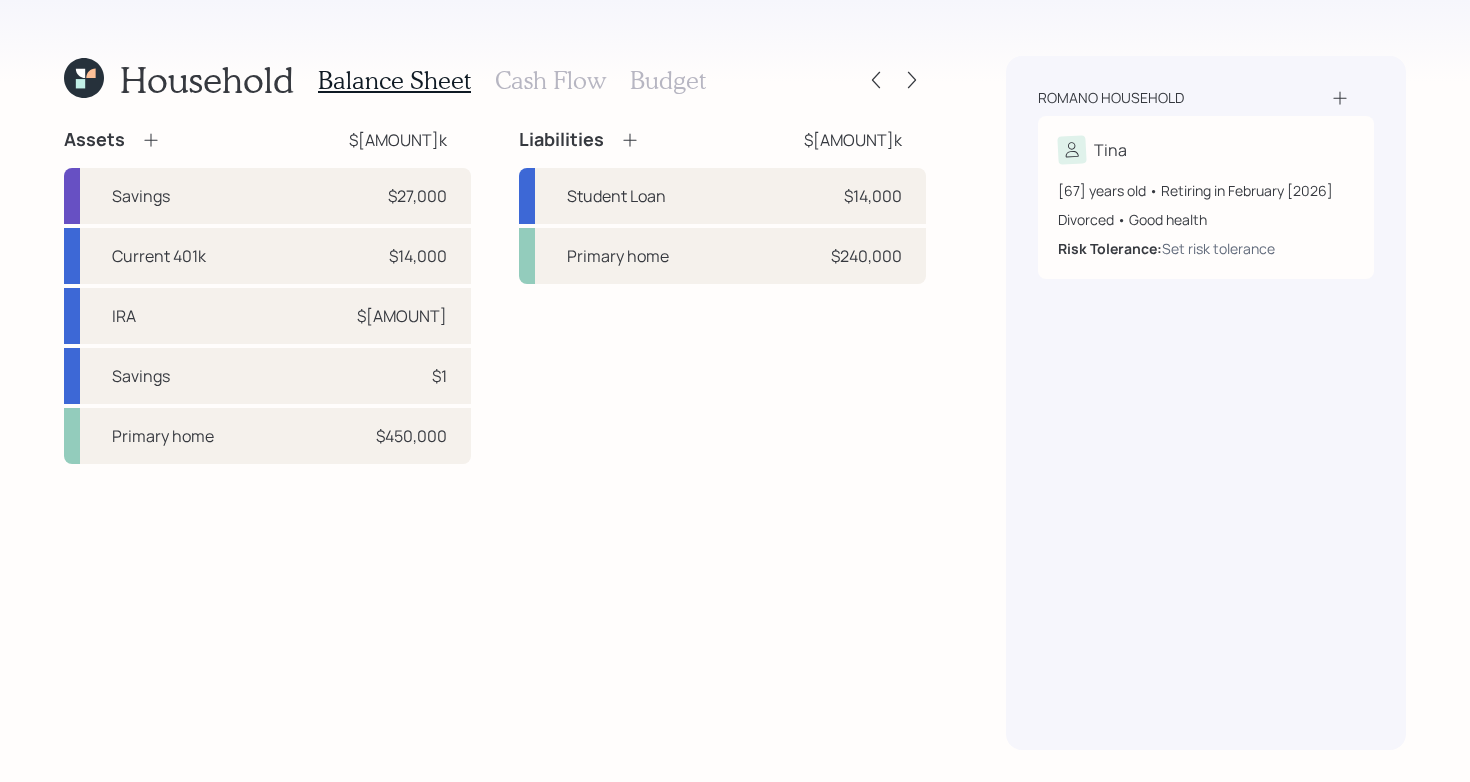 click on "Cash Flow" at bounding box center (550, 80) 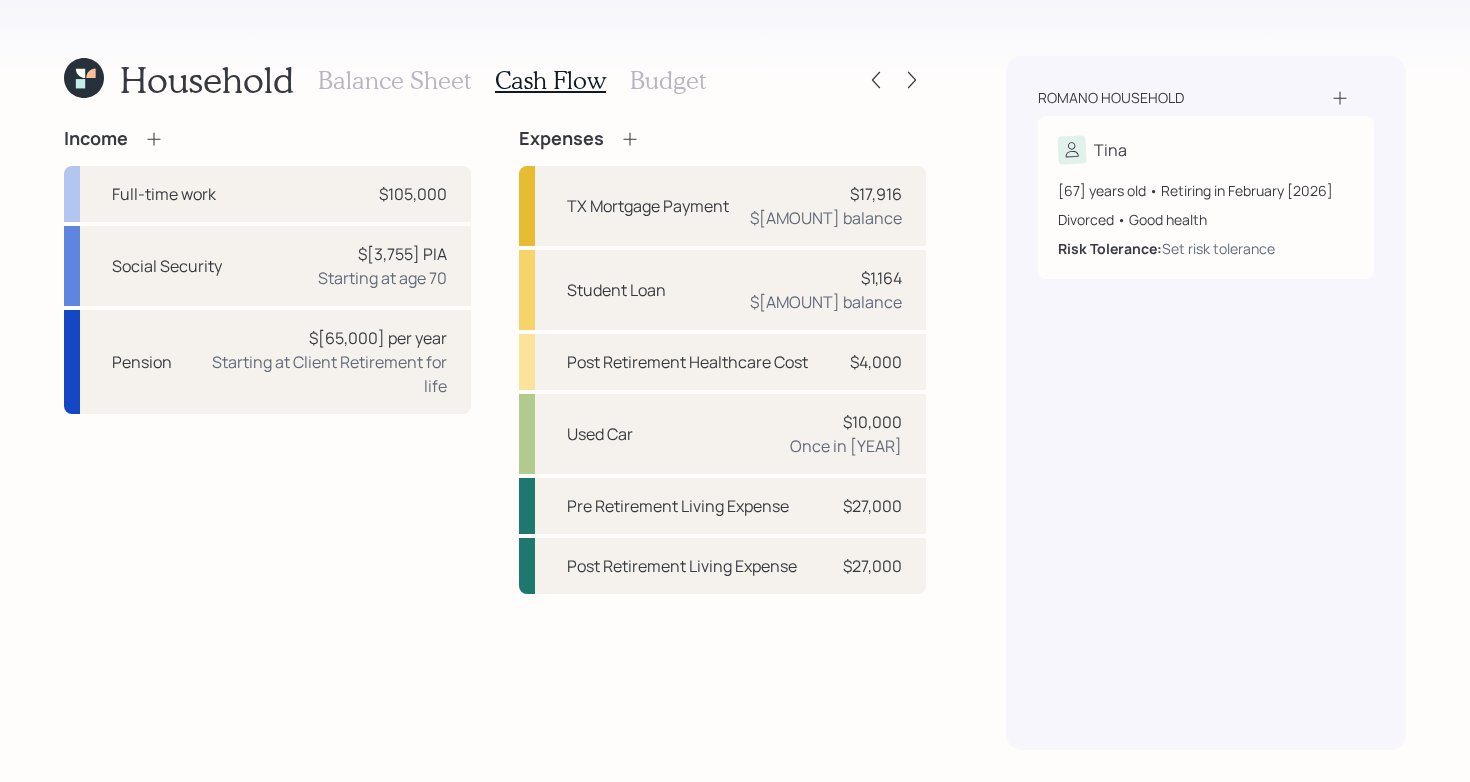 click on "Budget" at bounding box center [668, 80] 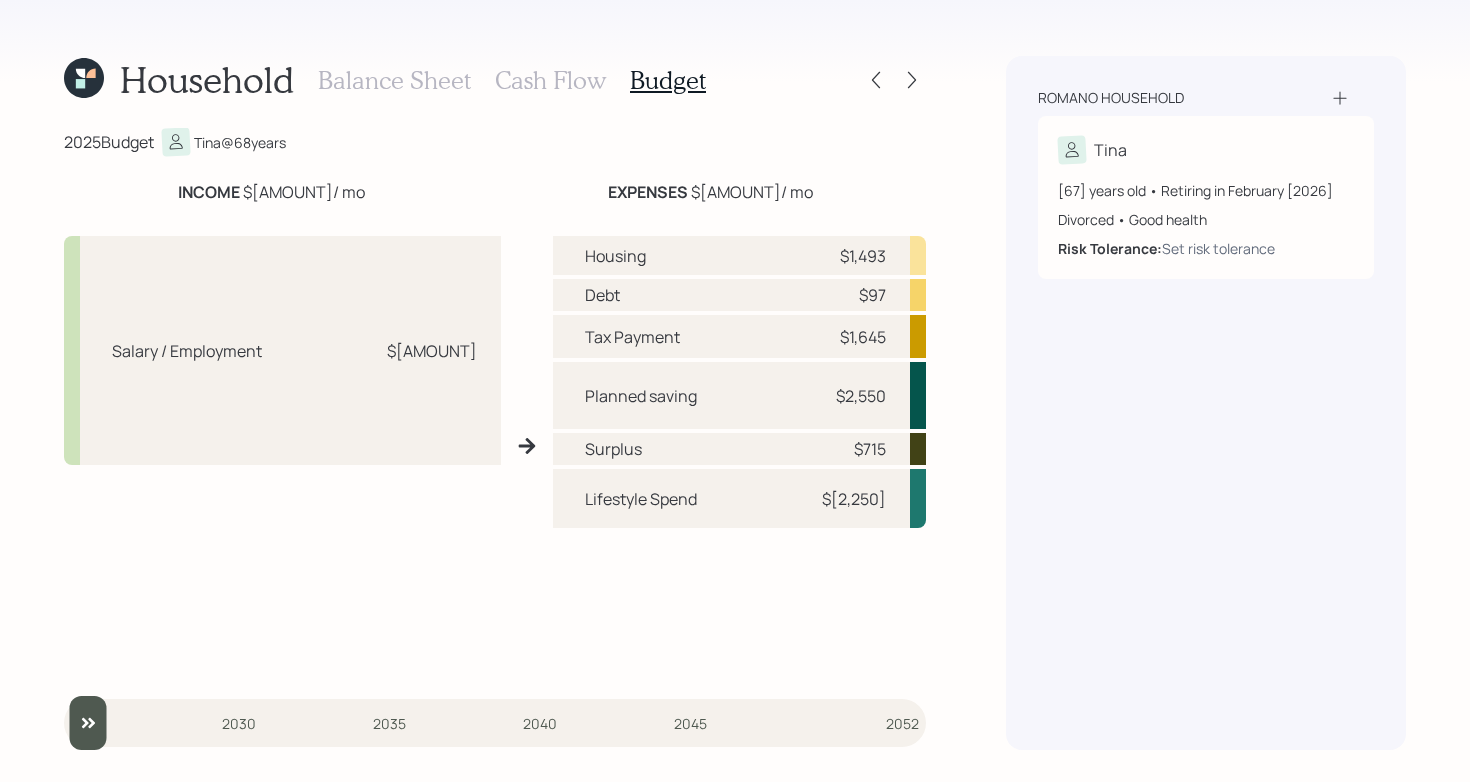 click on "Cash Flow" at bounding box center [550, 80] 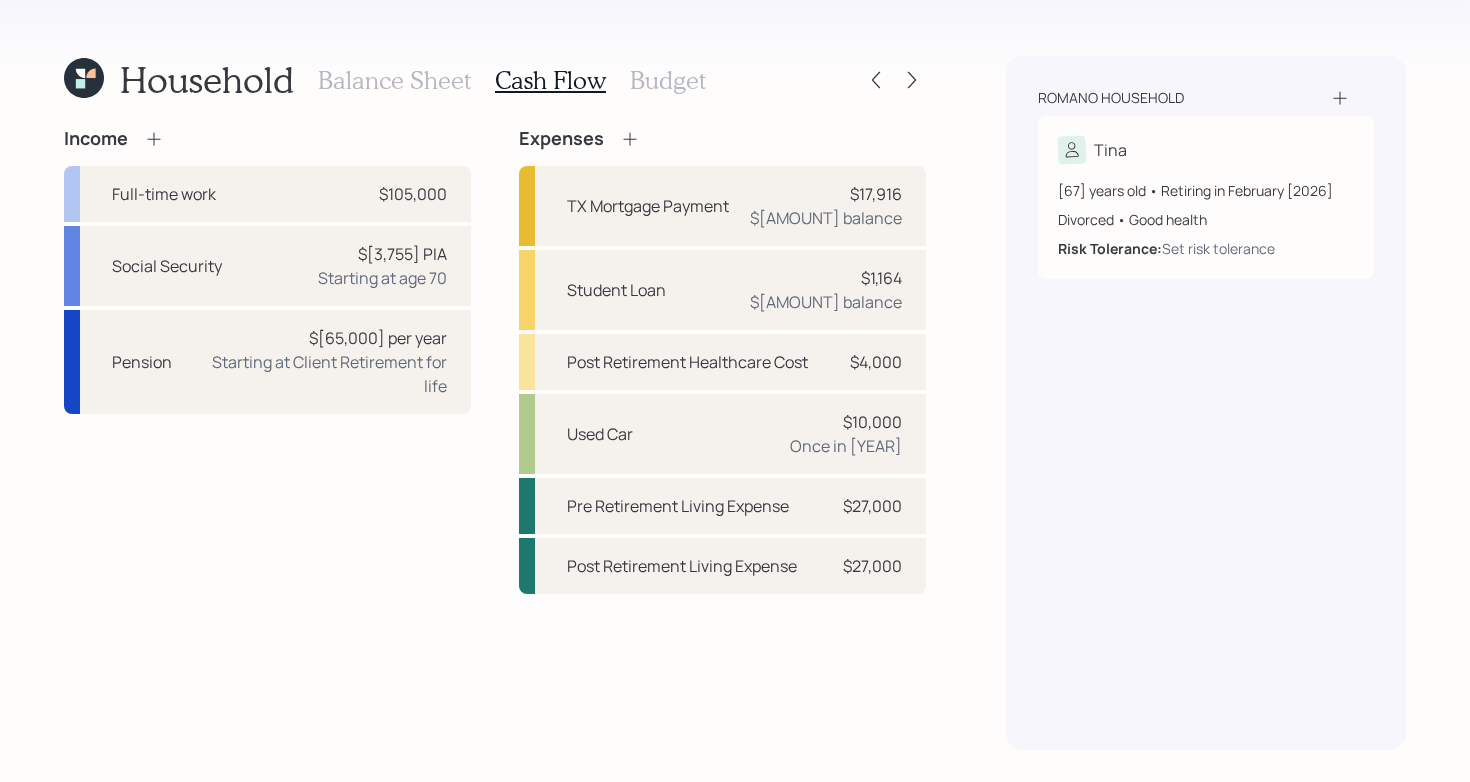 click on "Income Full-time work $[AMOUNT] Social Security $[AMOUNT] PIA Starting at age [AGE] Pension $[AMOUNT] per year Starting at Client Retirement for life" at bounding box center [267, 361] 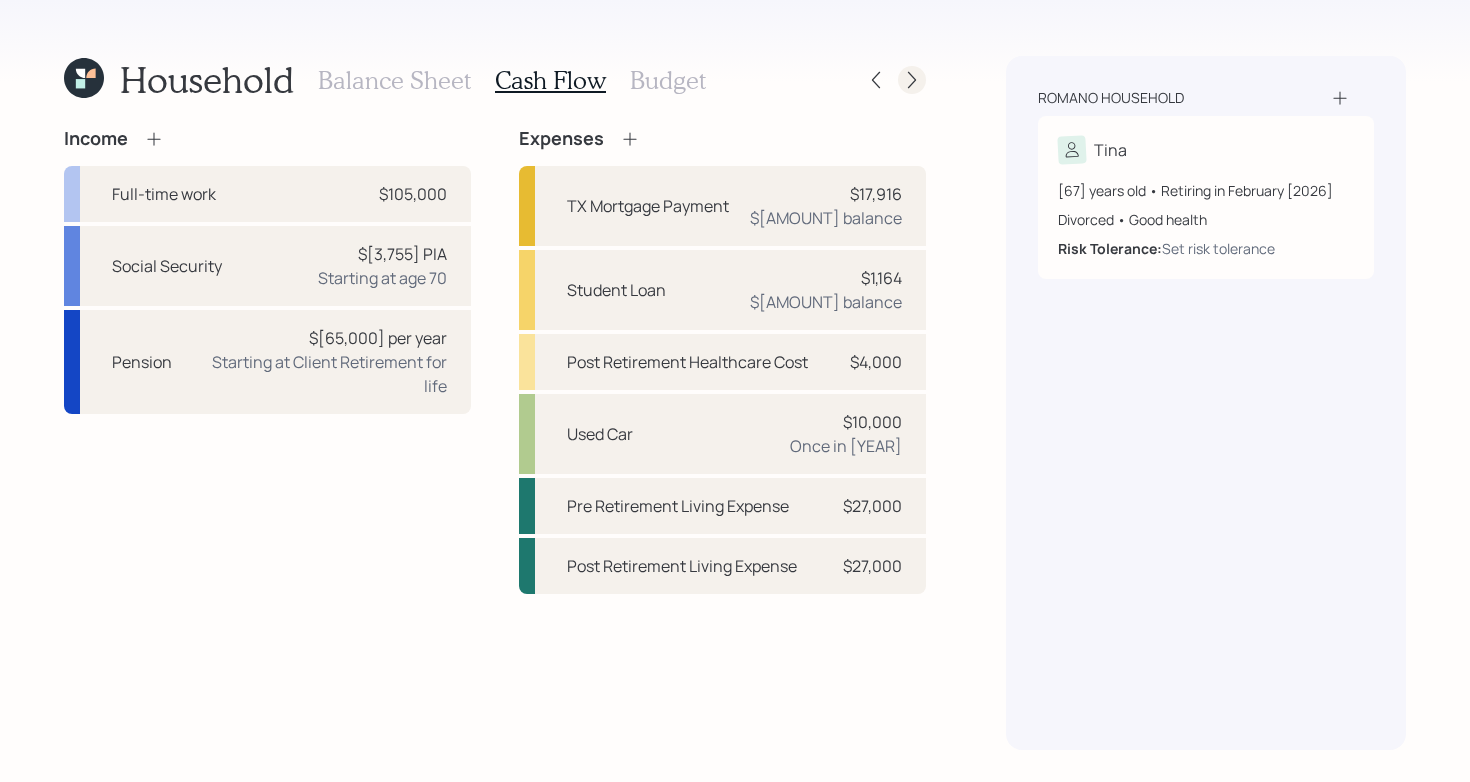 click 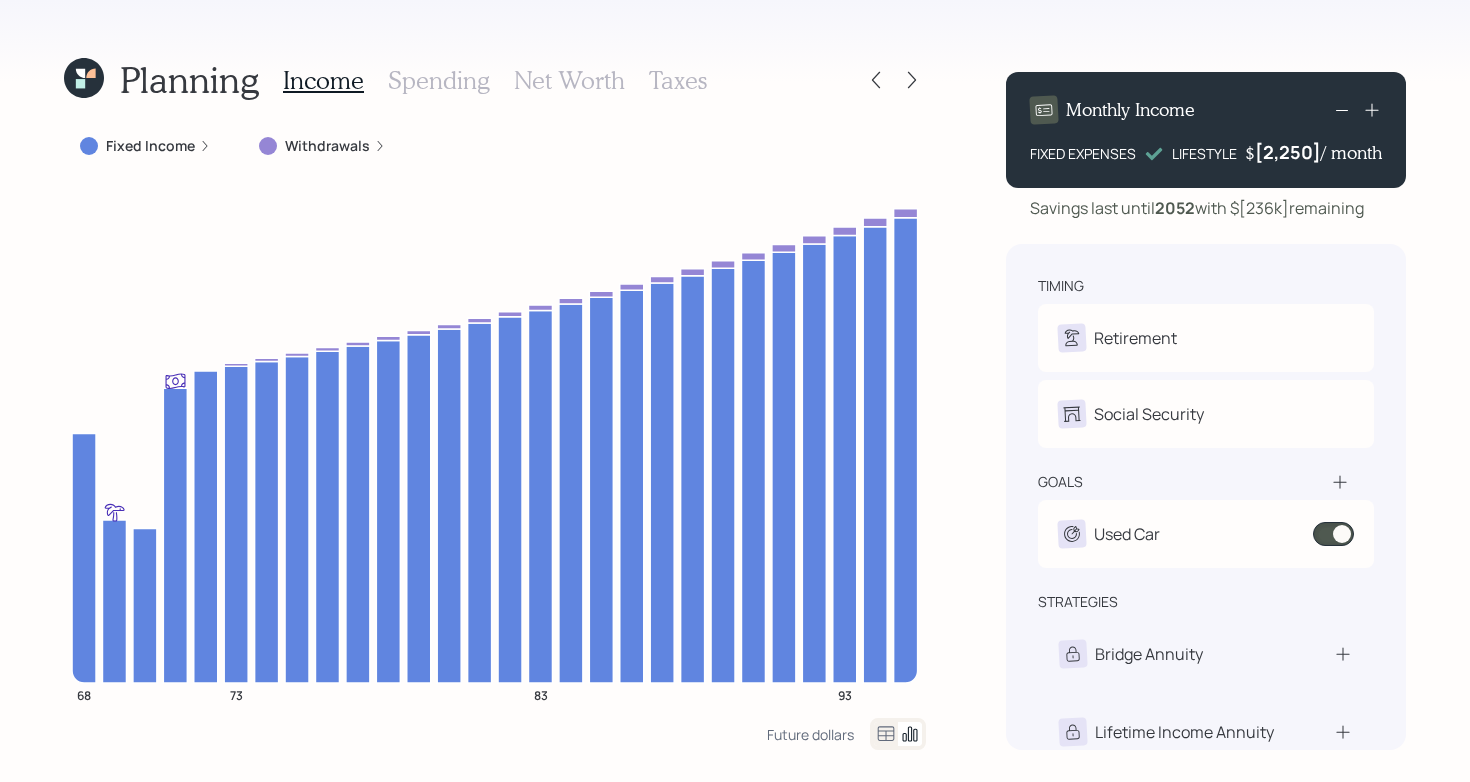 drag, startPoint x: 1239, startPoint y: 217, endPoint x: 1366, endPoint y: 211, distance: 127.141655 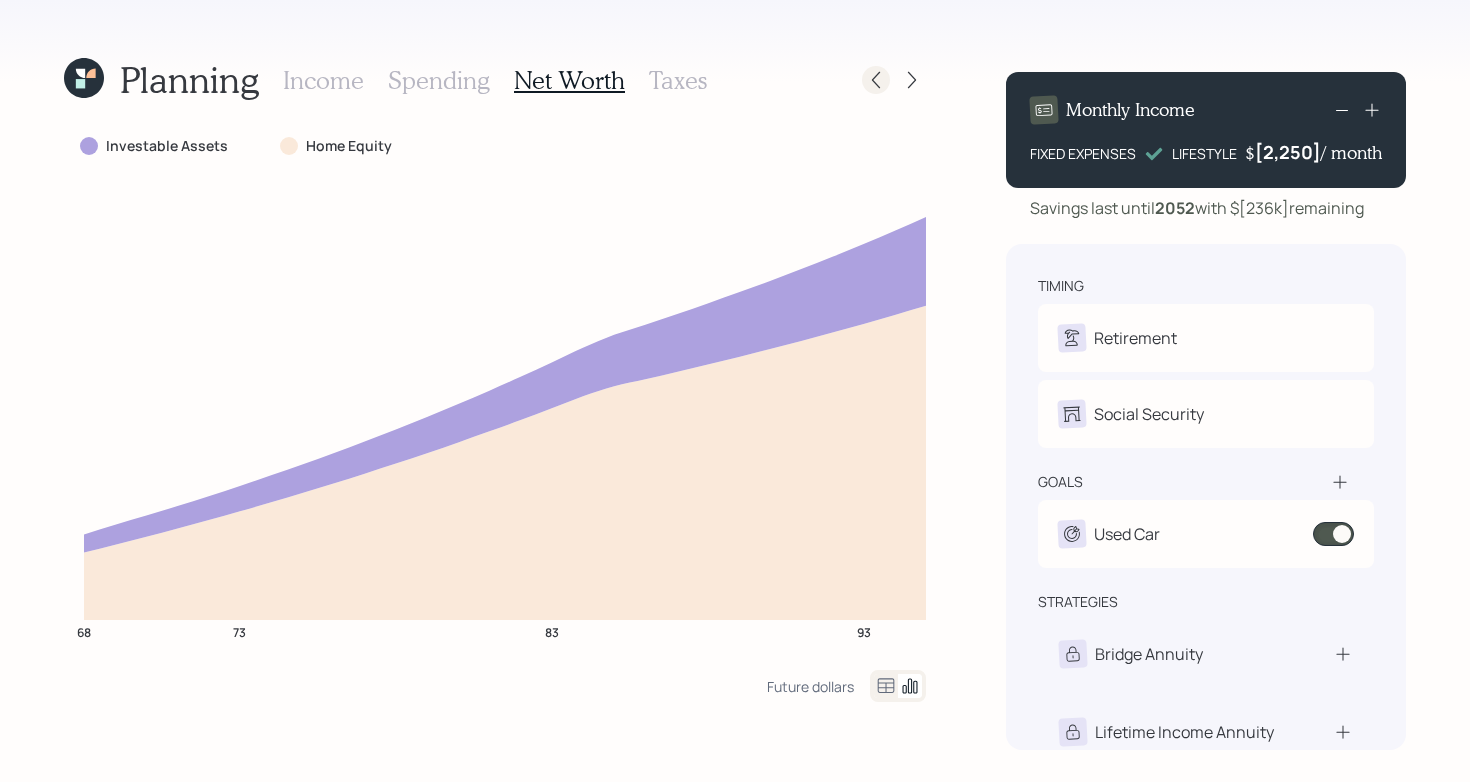 click 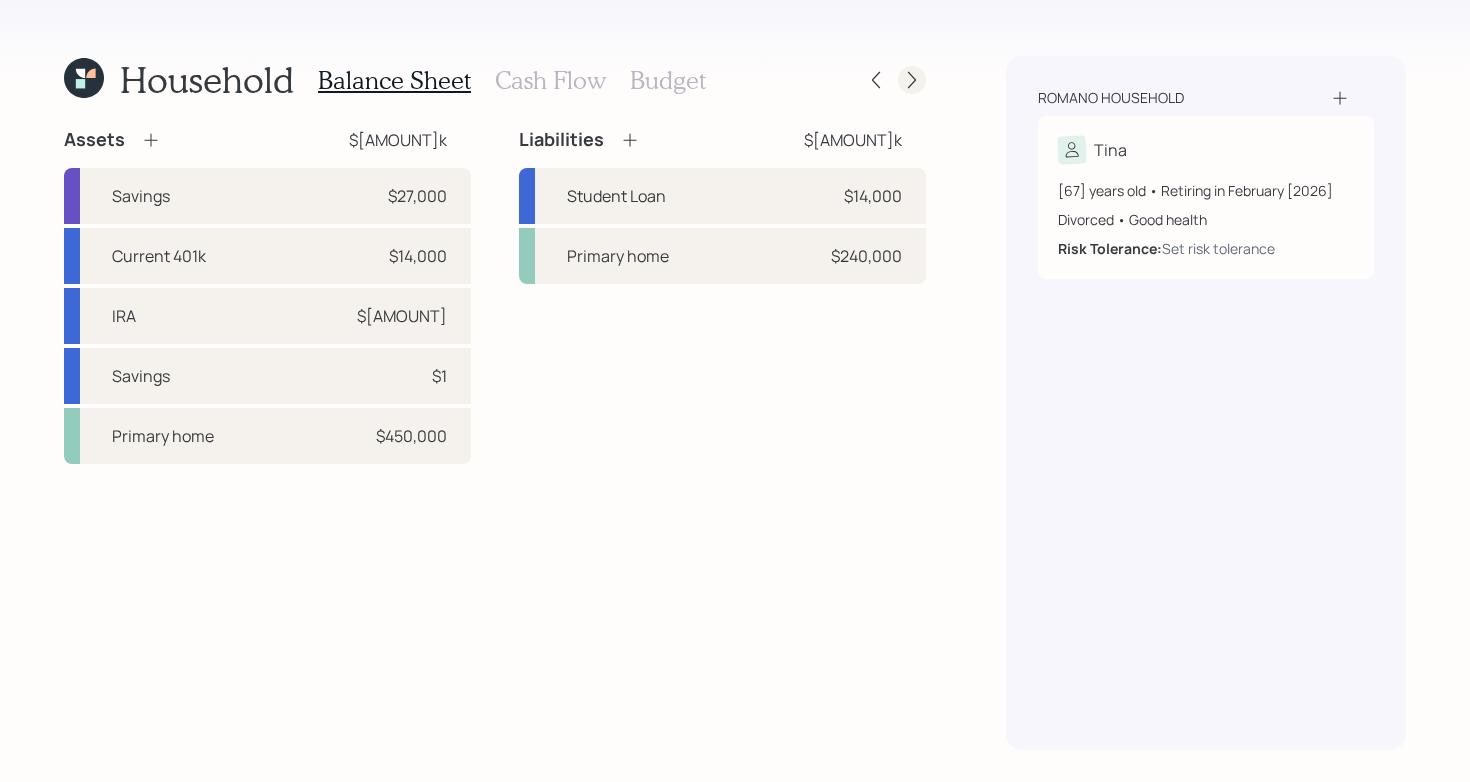 click 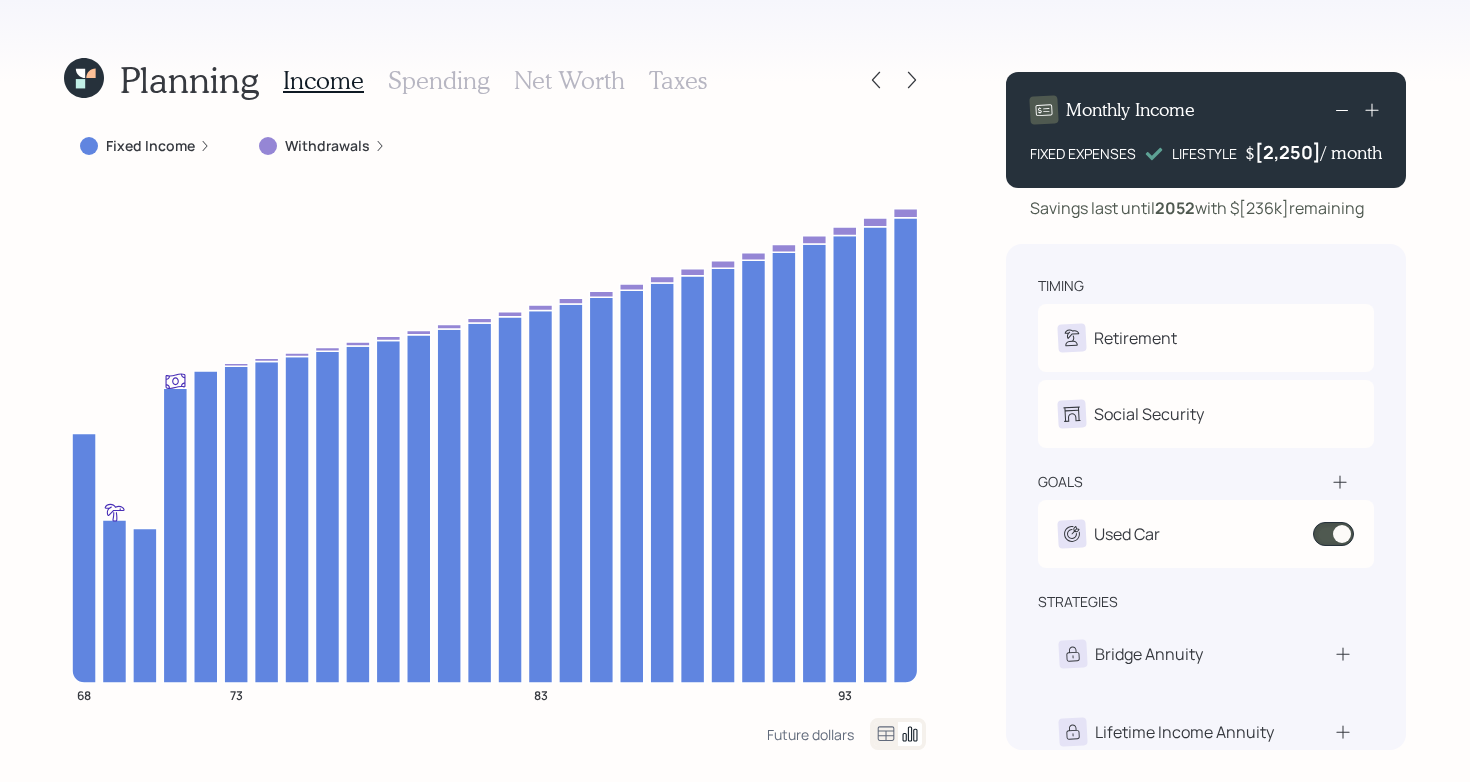 click on "Planning Income Spending Net Worth Taxes Fixed Income Withdrawals [68] [73] [83] [93] Future dollars Monthly Income FIXED EXPENSES LIFESTYLE $ [2,250] / month Savings last until [2052] with $[236k] remaining timing Retirement T Retire at [68]y [2]m Social Security T Elect at [70]y nullm goals Used Car $[10,000] • Once • In [2028] strategies Bridge Annuity Lifetime Income Annuity" at bounding box center [735, 391] 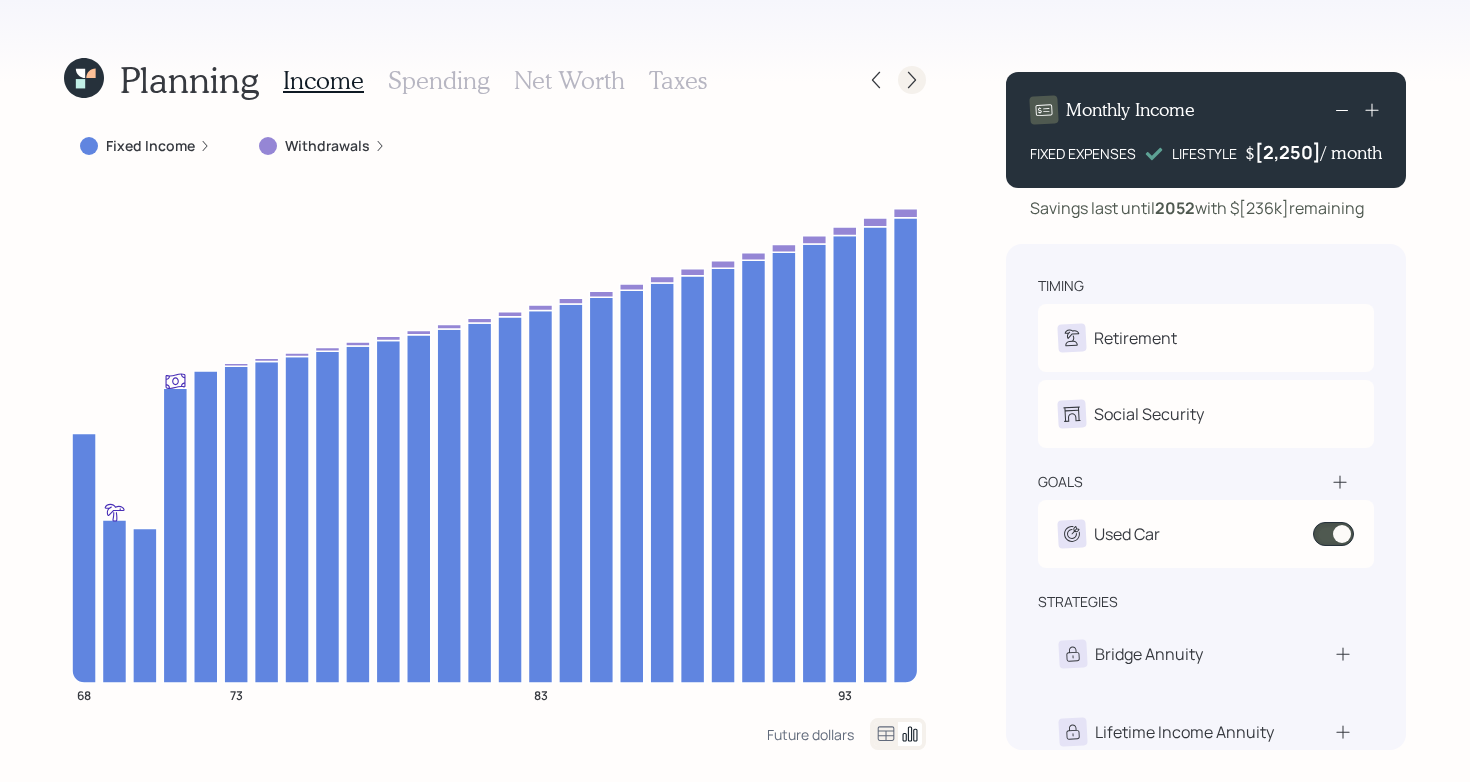 click 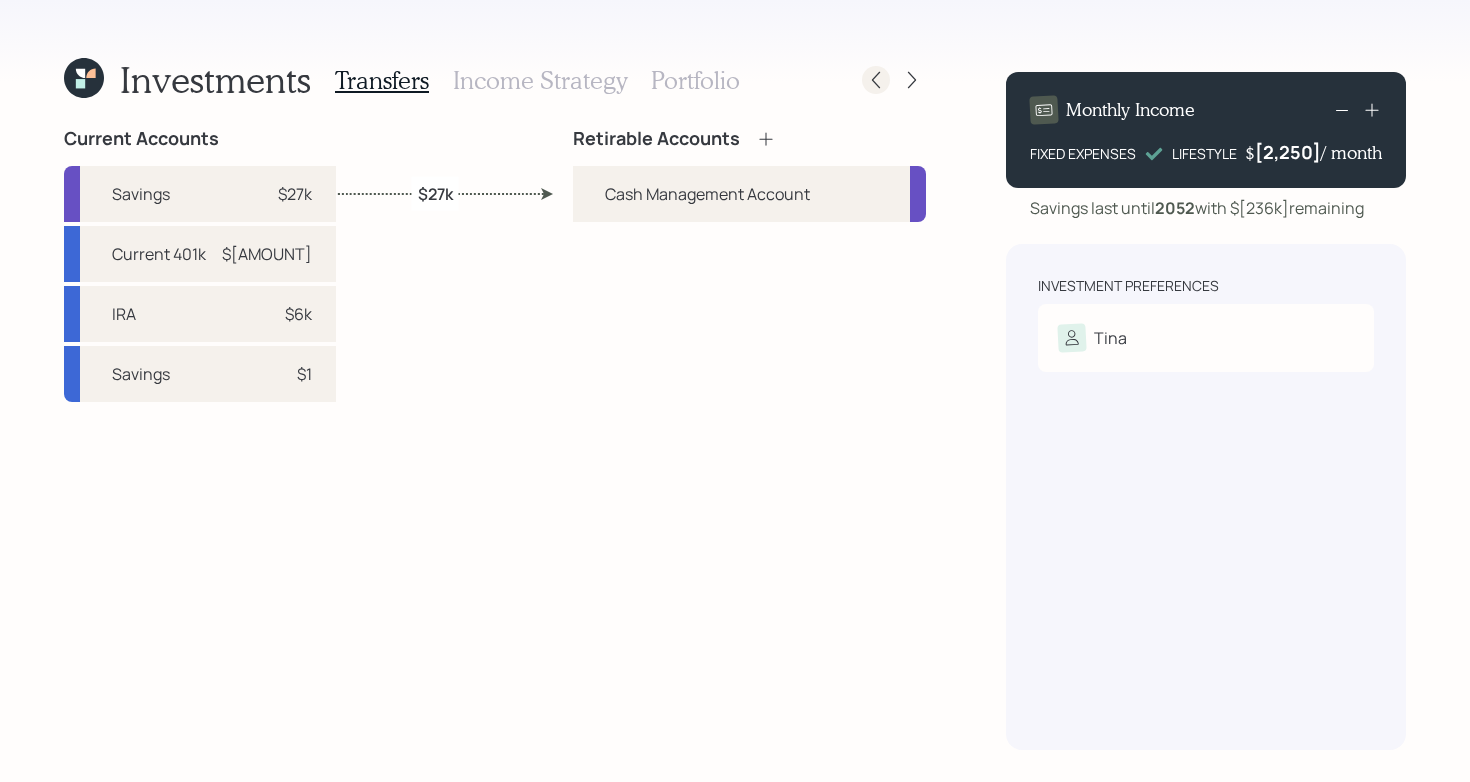 click 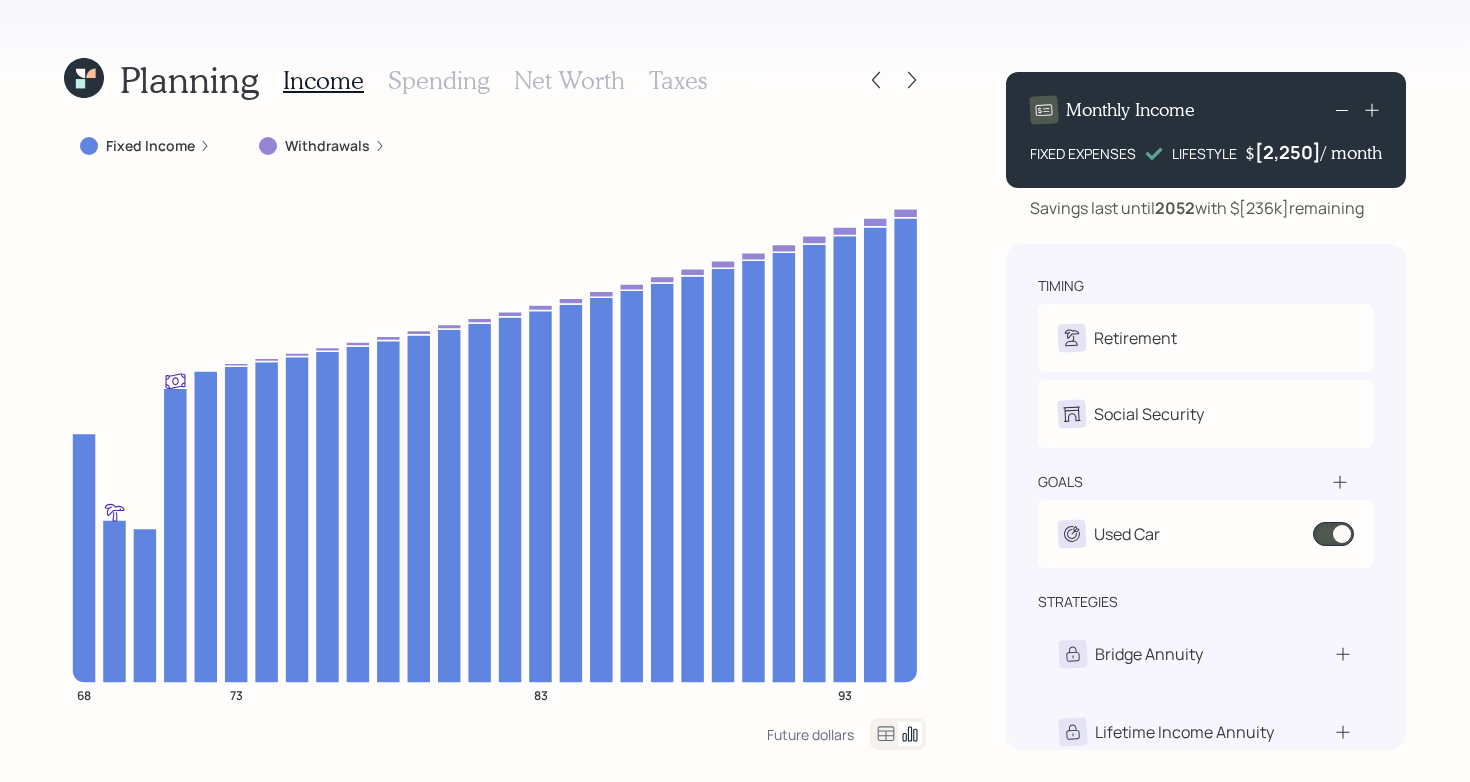 click on "Planning Income Spending Net Worth Taxes" at bounding box center (495, 80) 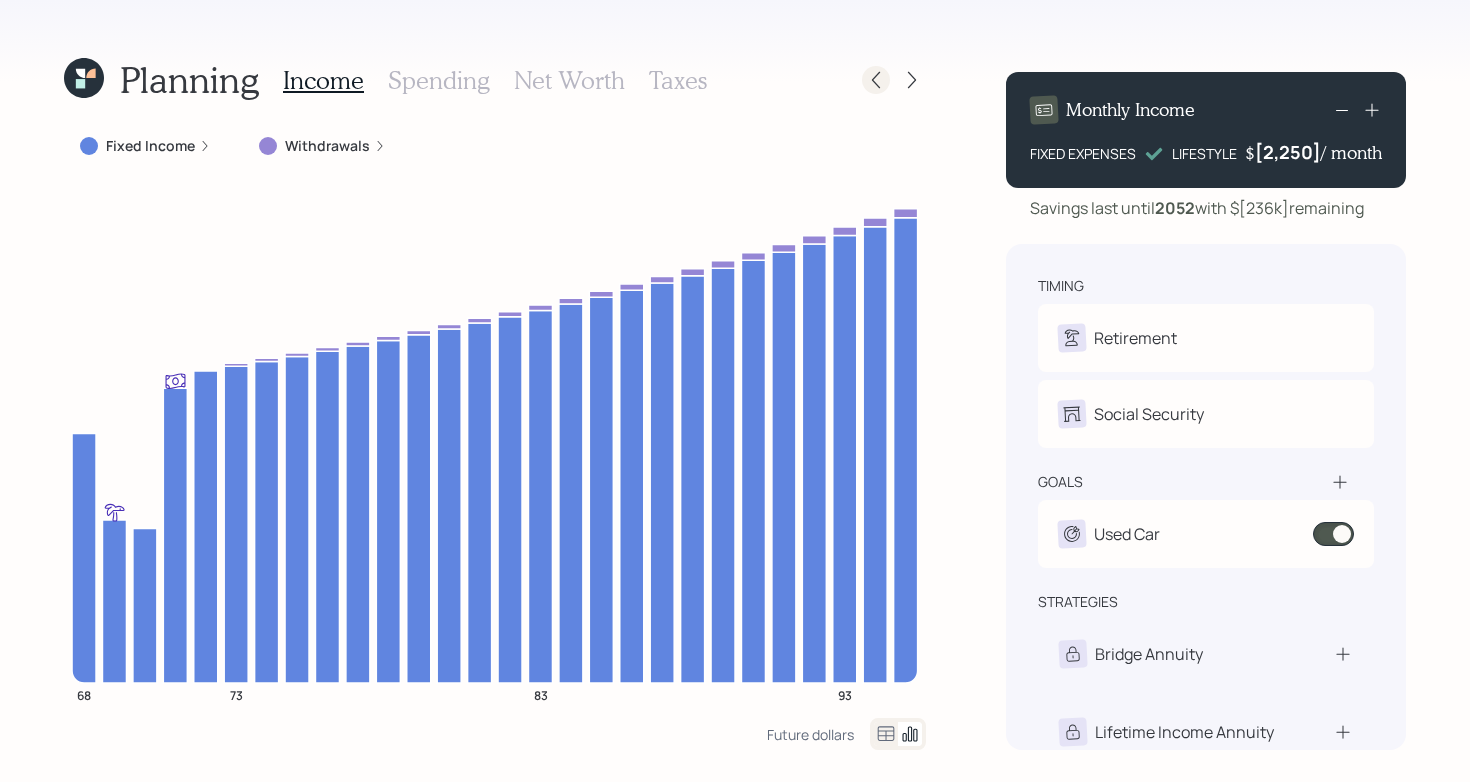 click 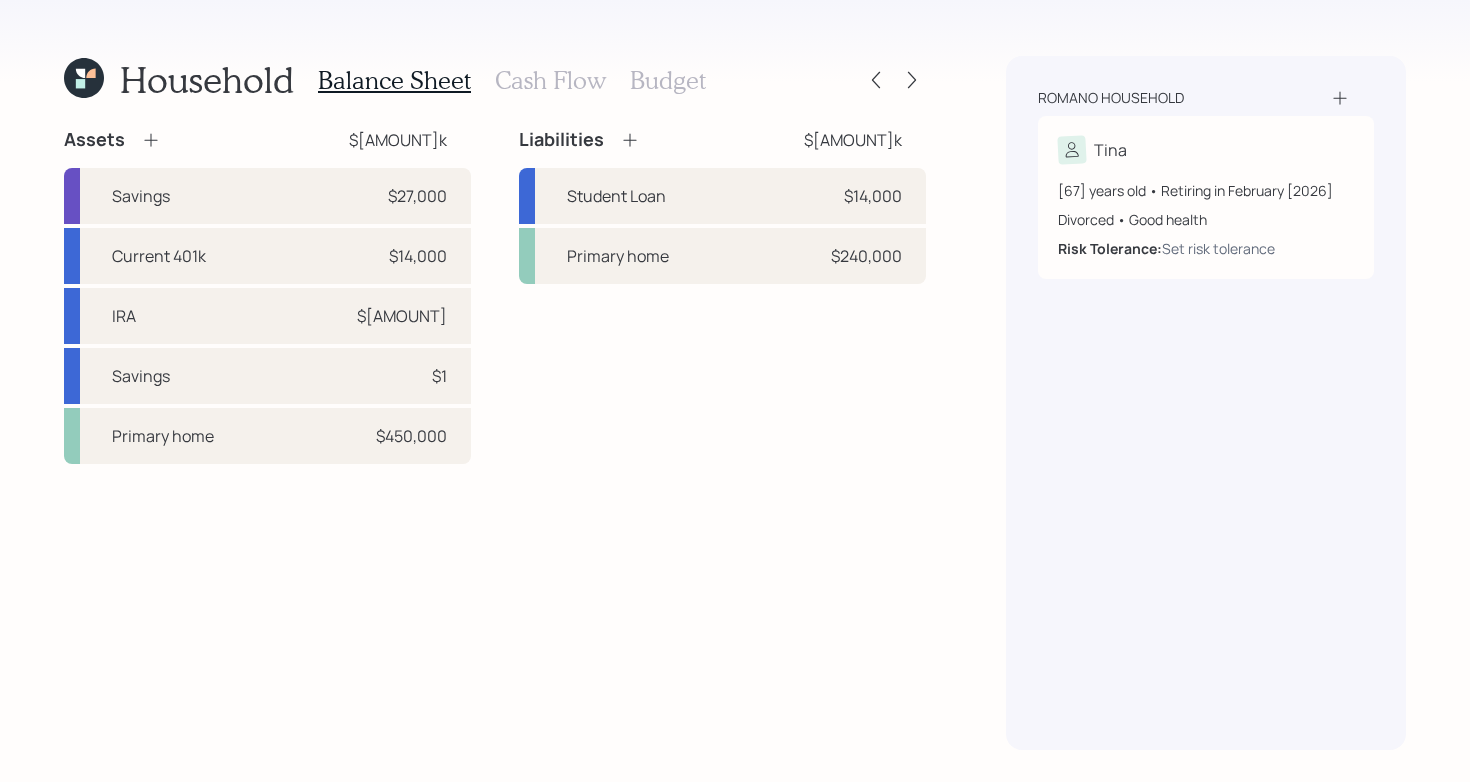 click on "Cash Flow" at bounding box center (550, 80) 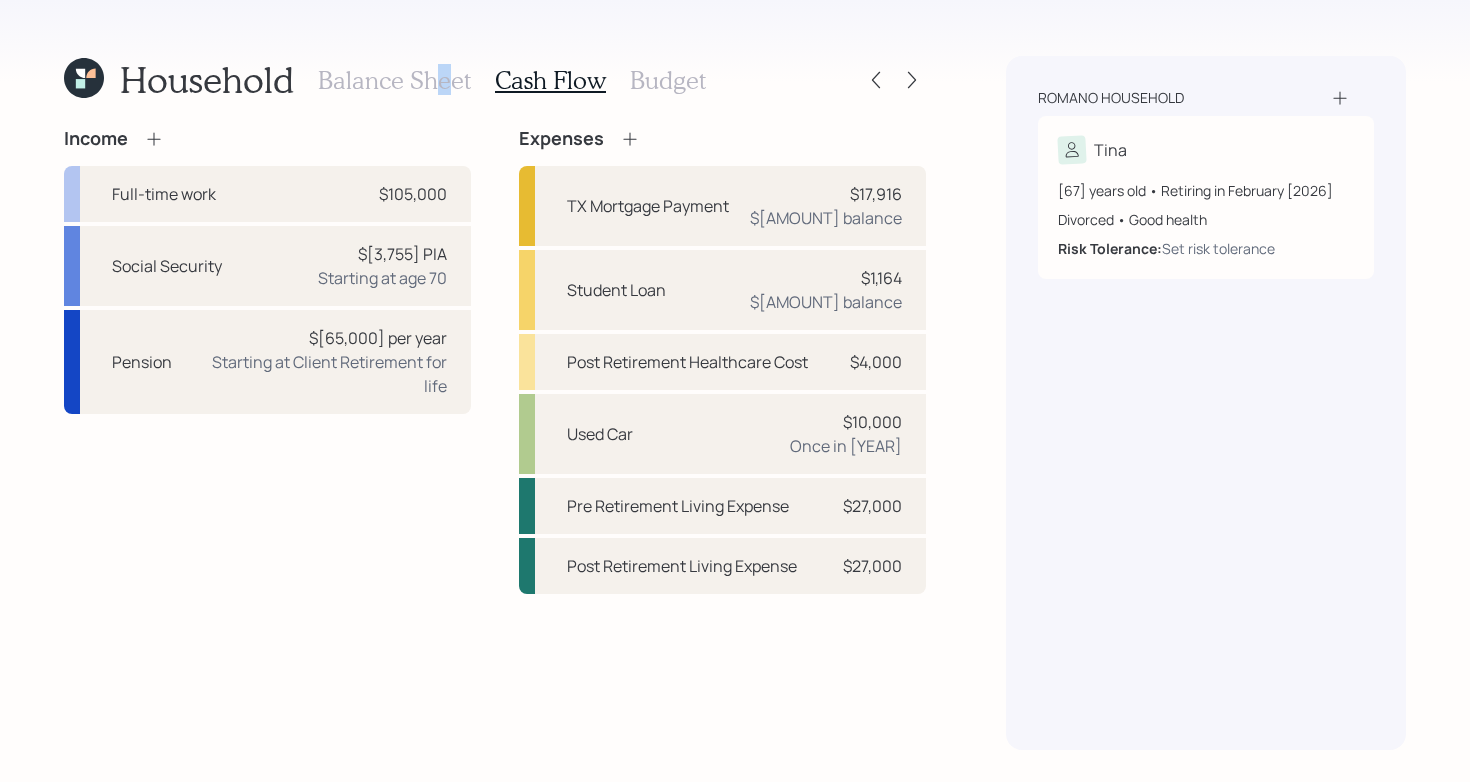 click on "Balance Sheet" at bounding box center (394, 80) 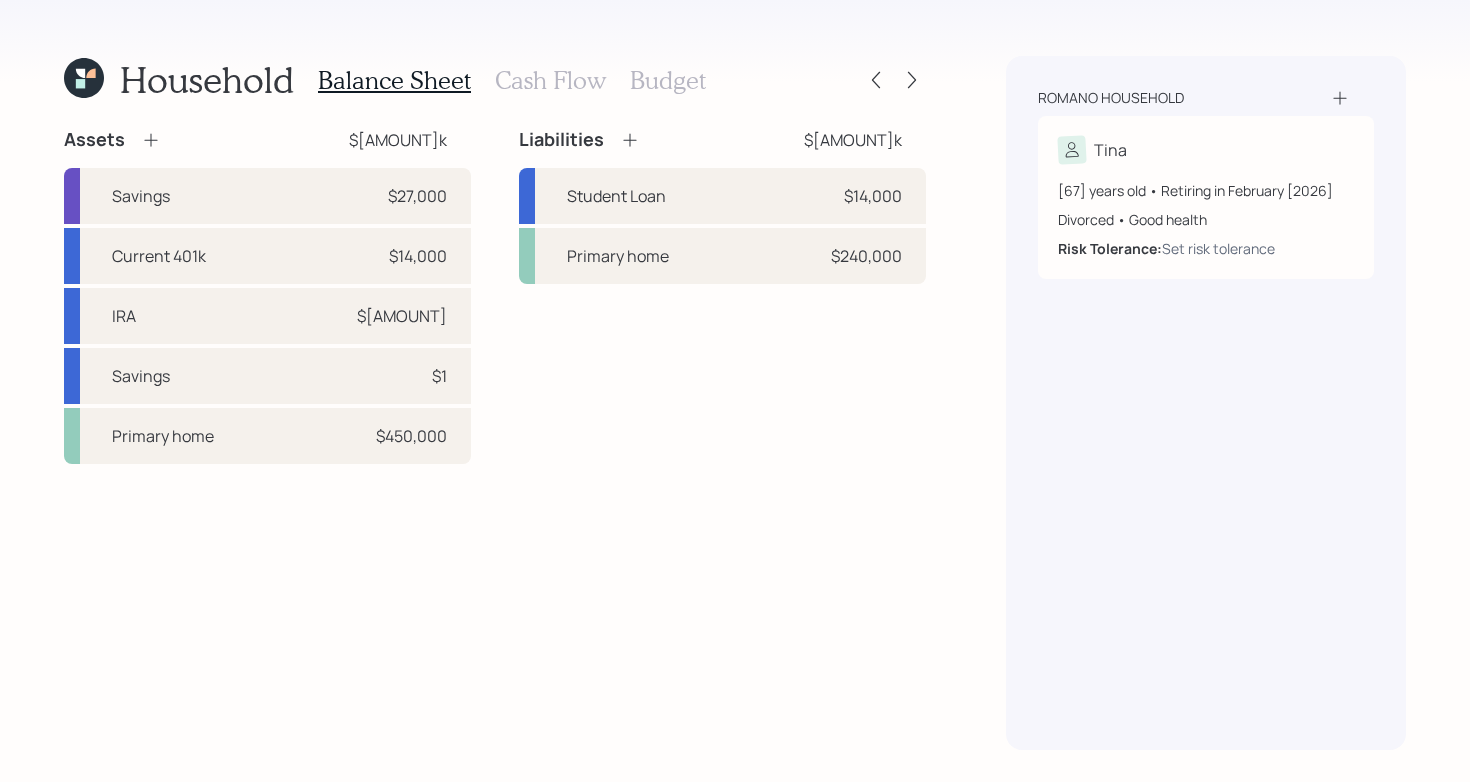 click on "Liabilities $[254k] Student Loan $[14,000] Primary home $[240,000]" at bounding box center (722, 296) 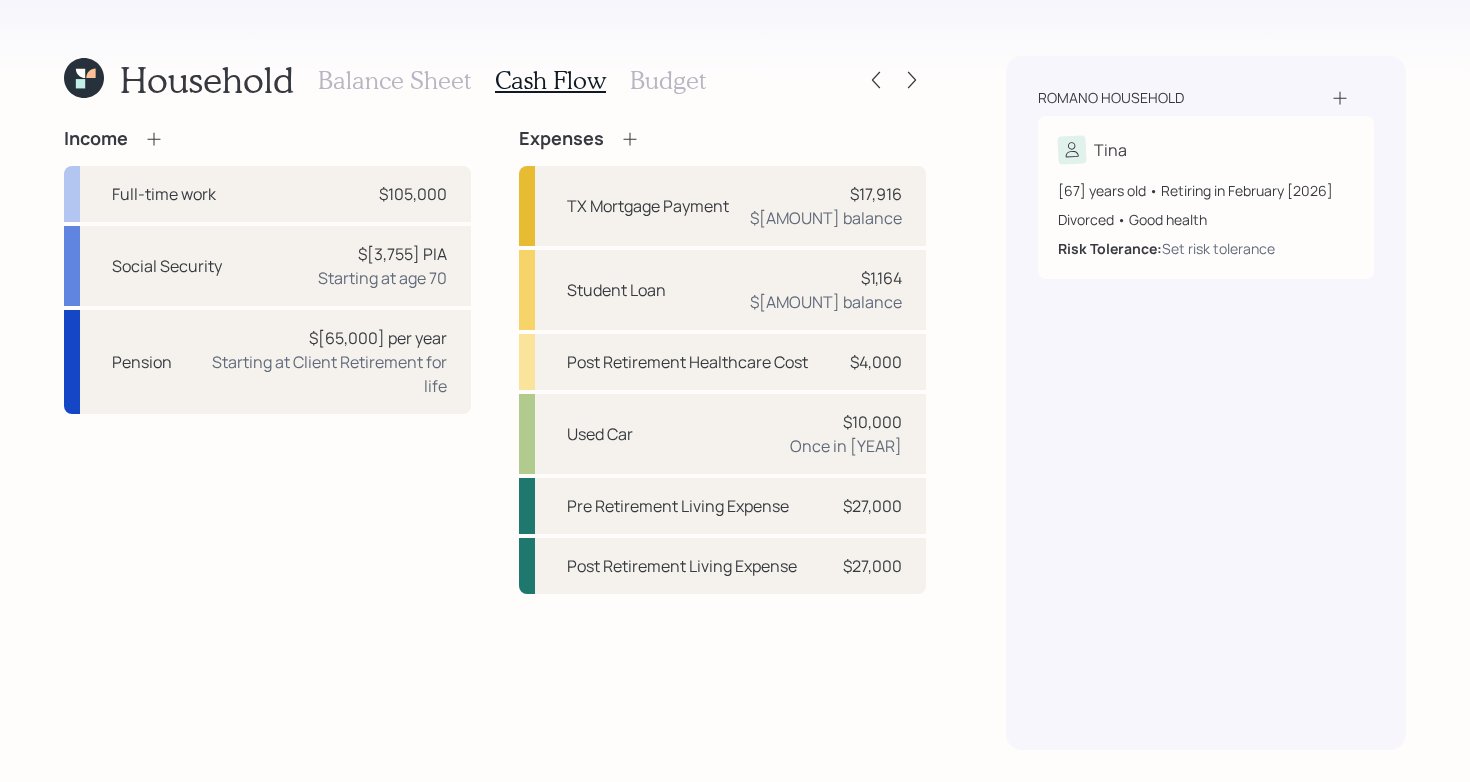 click 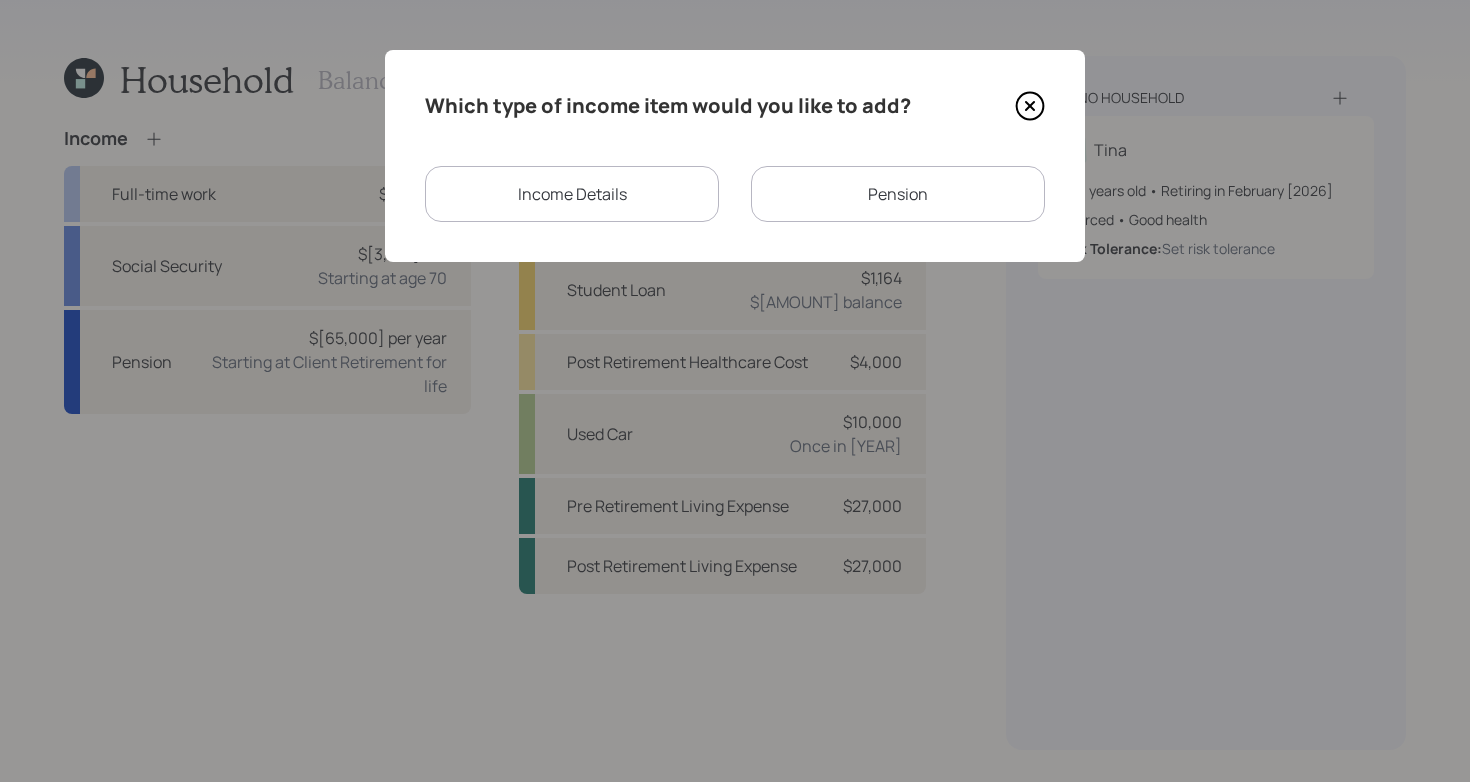 click on "Income Details" at bounding box center [572, 194] 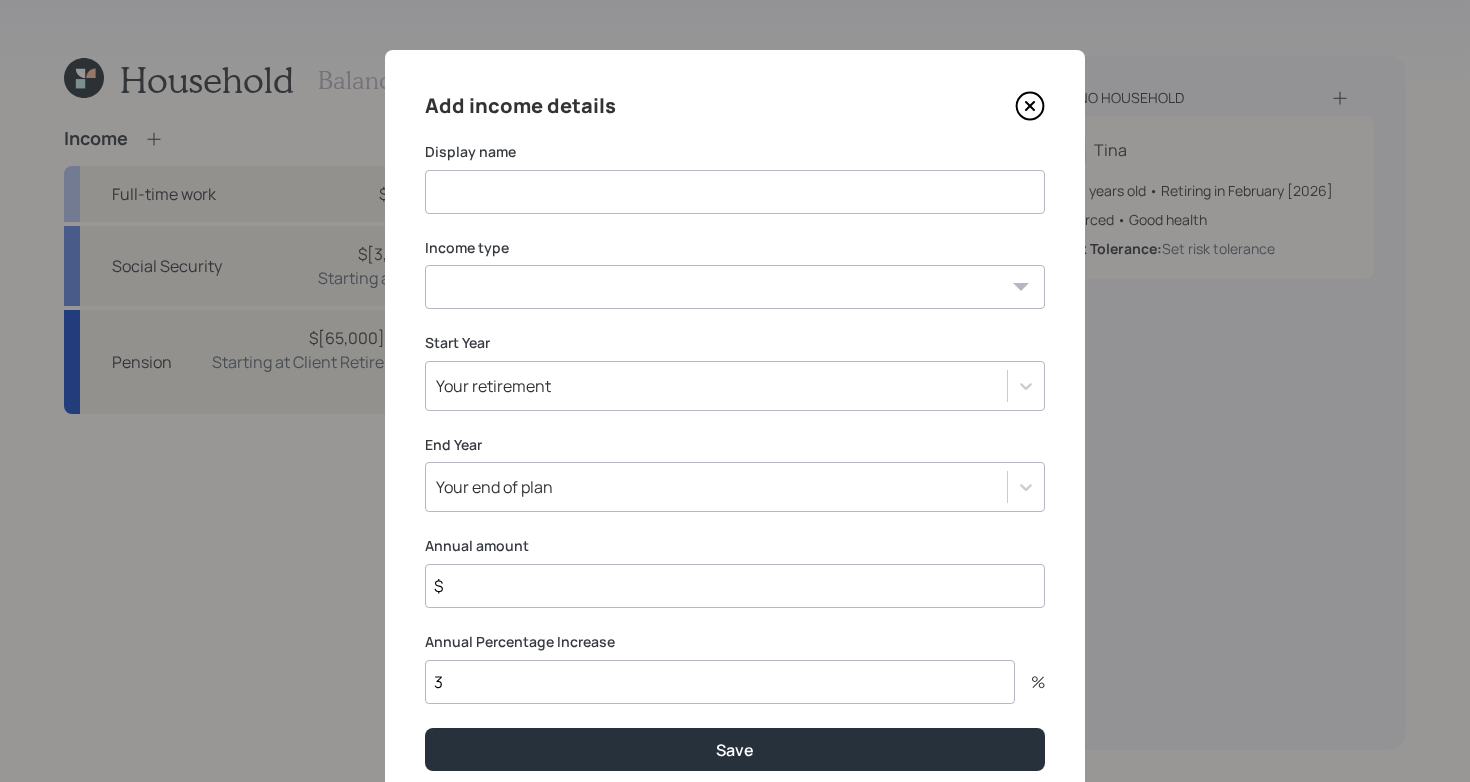 click at bounding box center (735, 192) 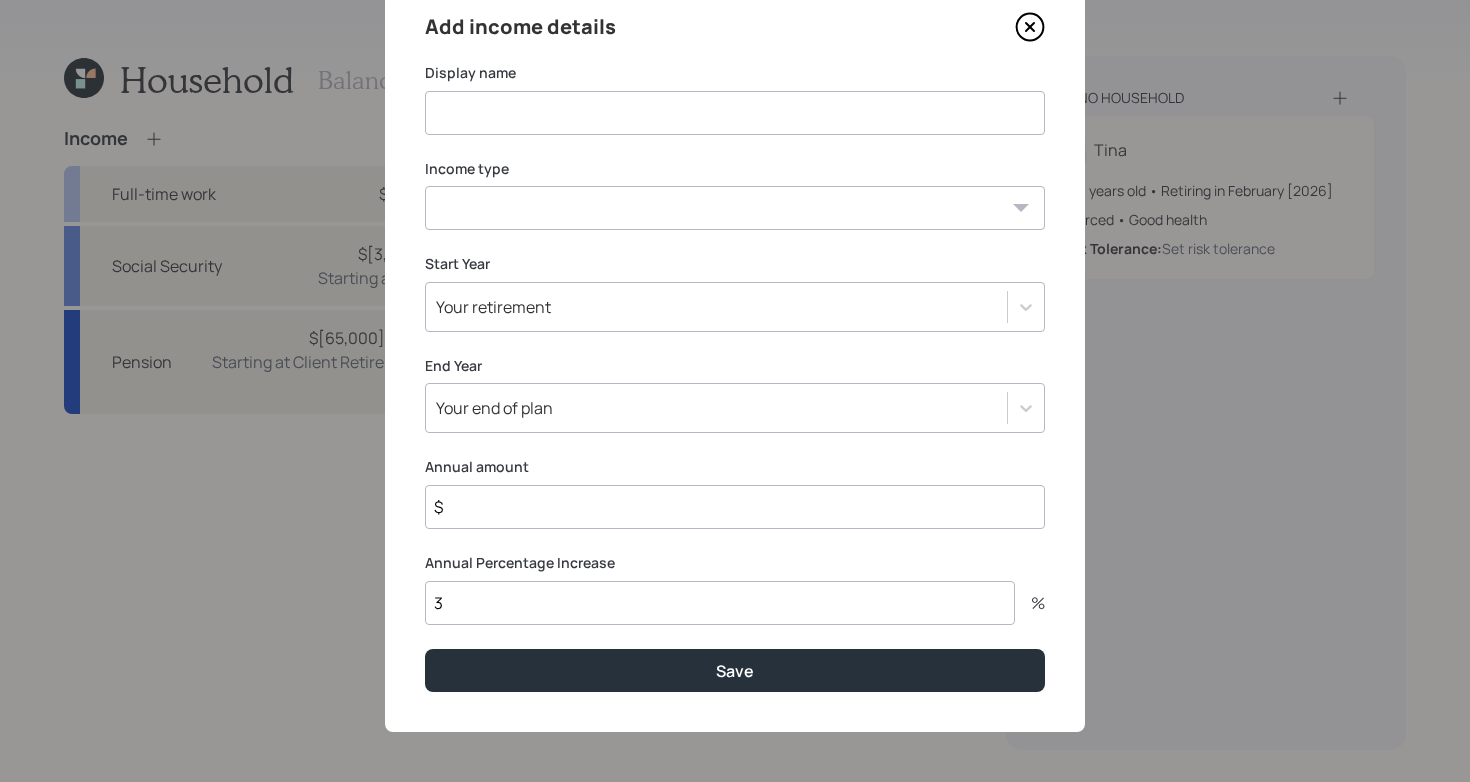 click on "$" at bounding box center (735, 507) 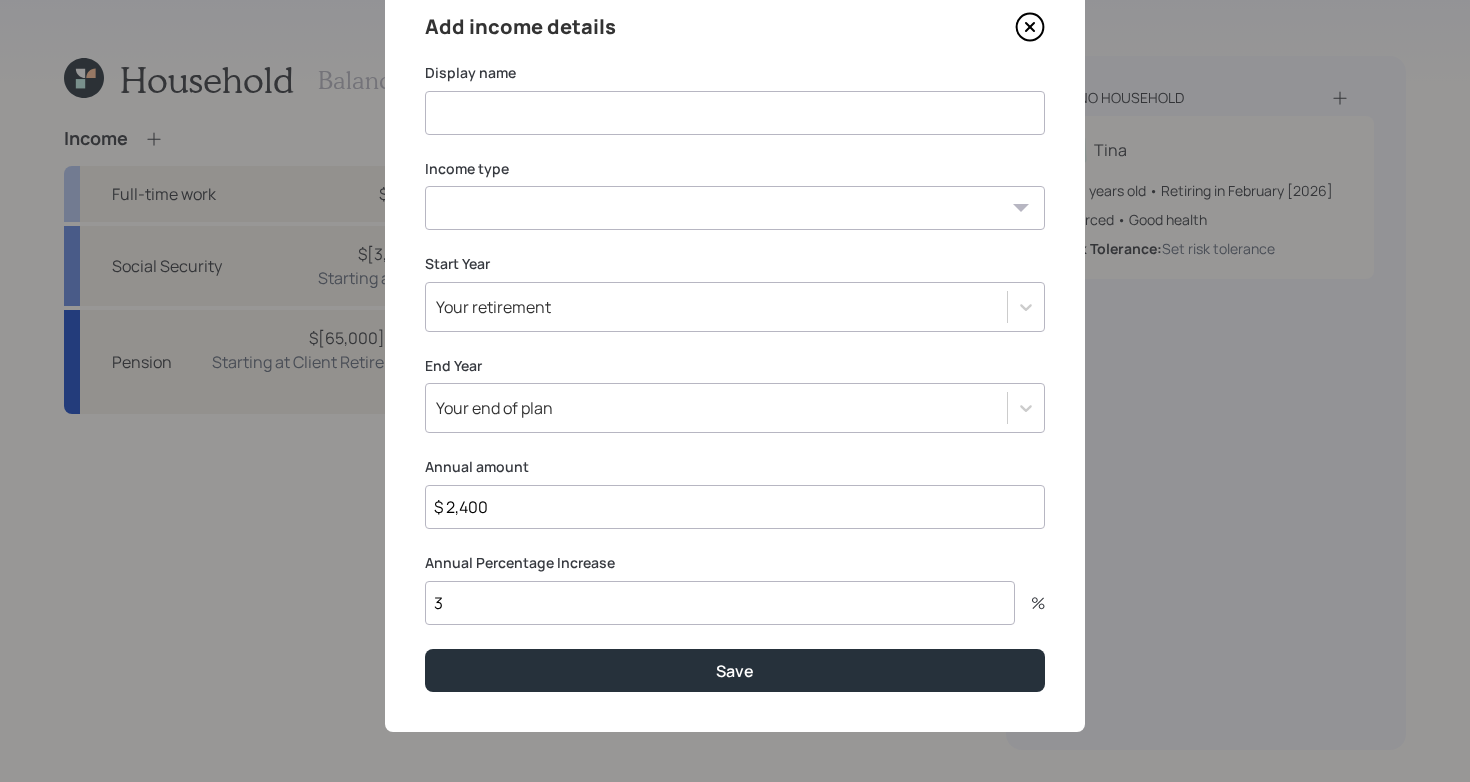 type on "$ 2,400" 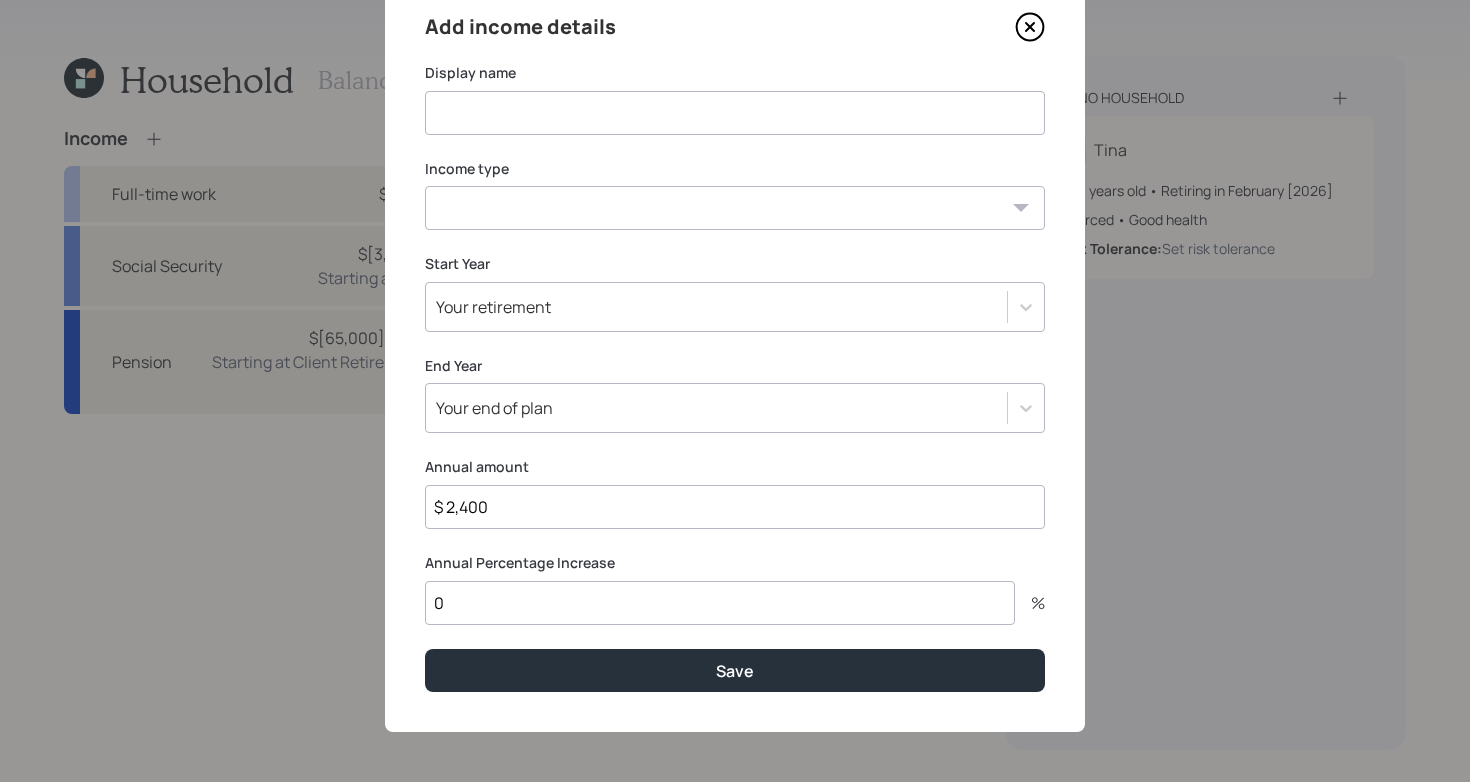 type on "0" 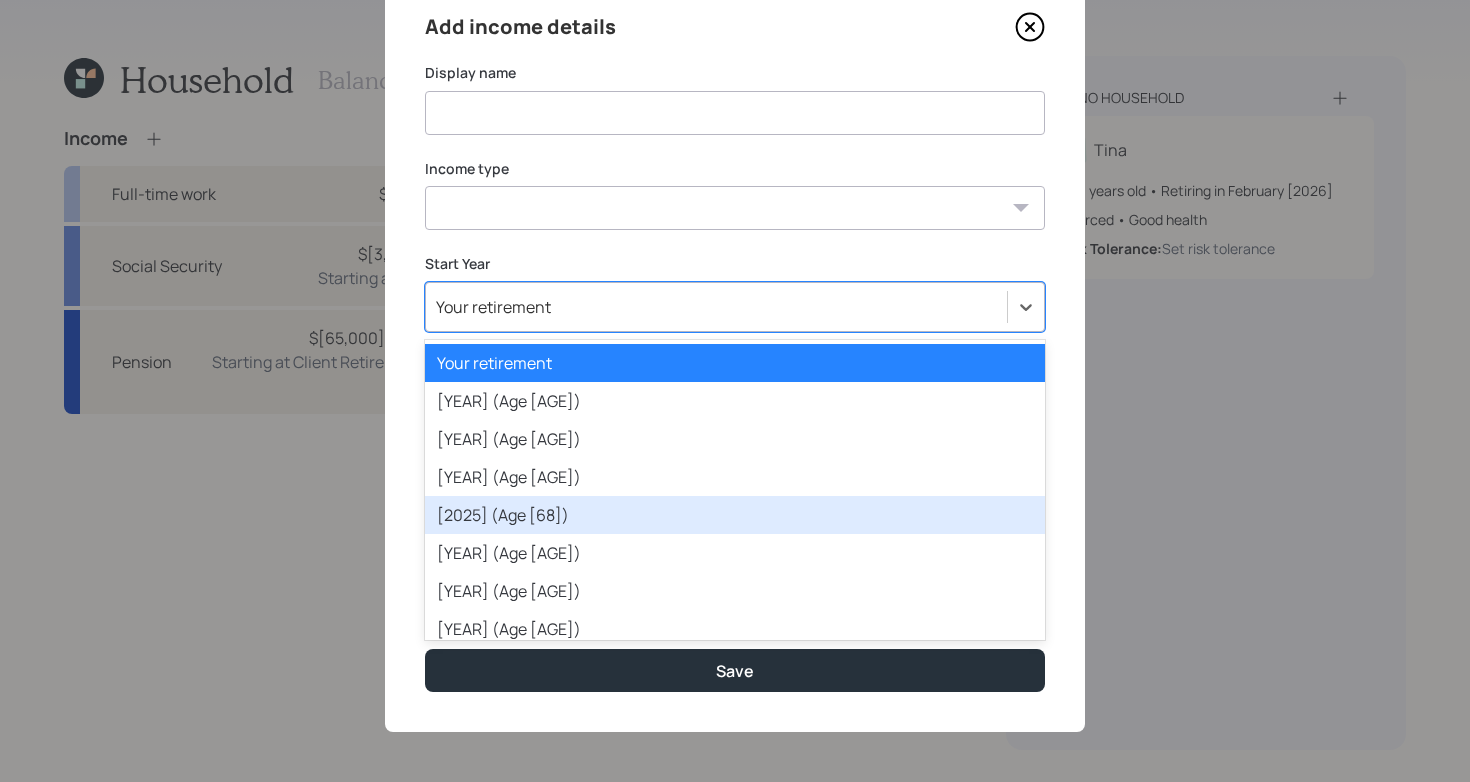 click on "[2025] (Age [68])" at bounding box center (735, 515) 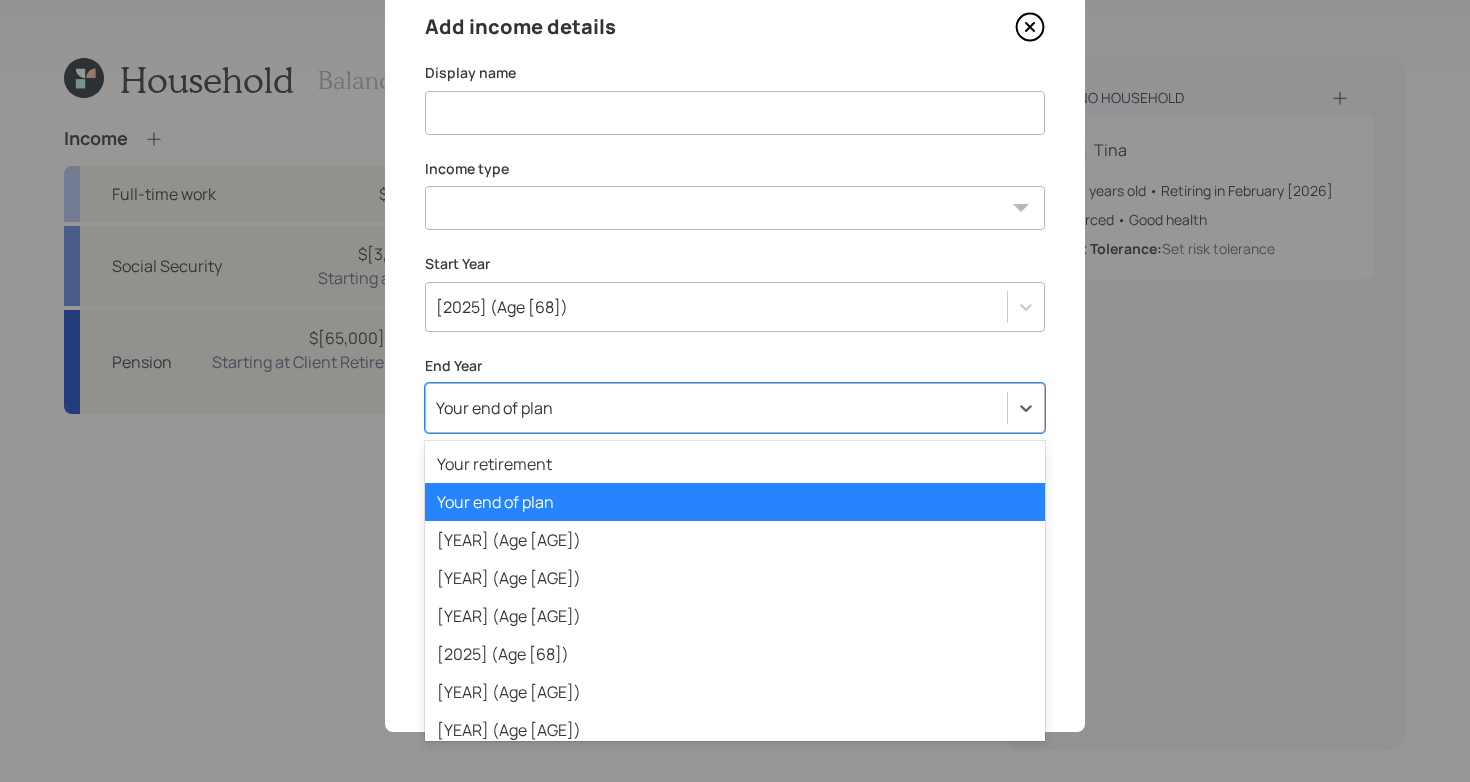 click on "Your end of plan" at bounding box center [716, 408] 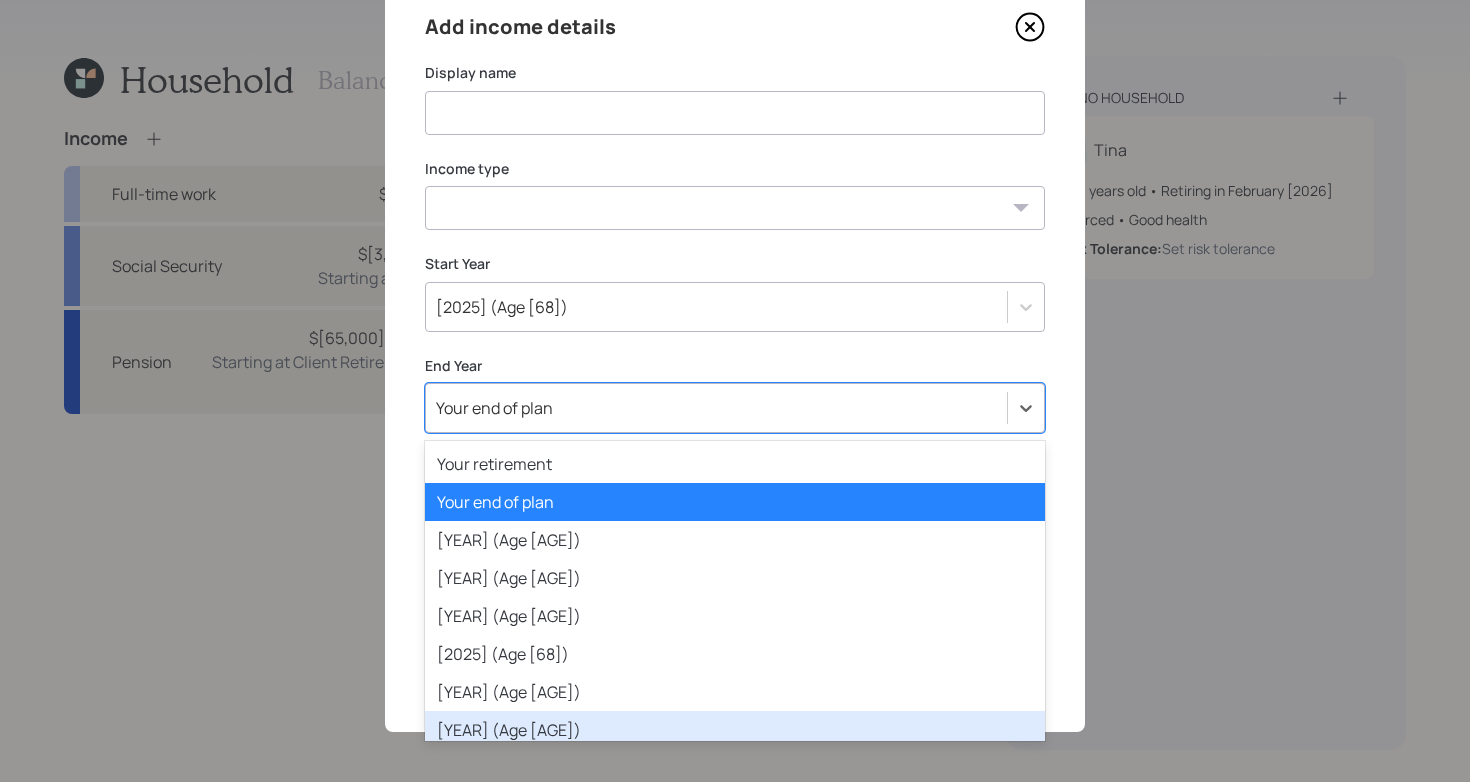 click on "[YEAR] (Age [AGE])" at bounding box center [735, 730] 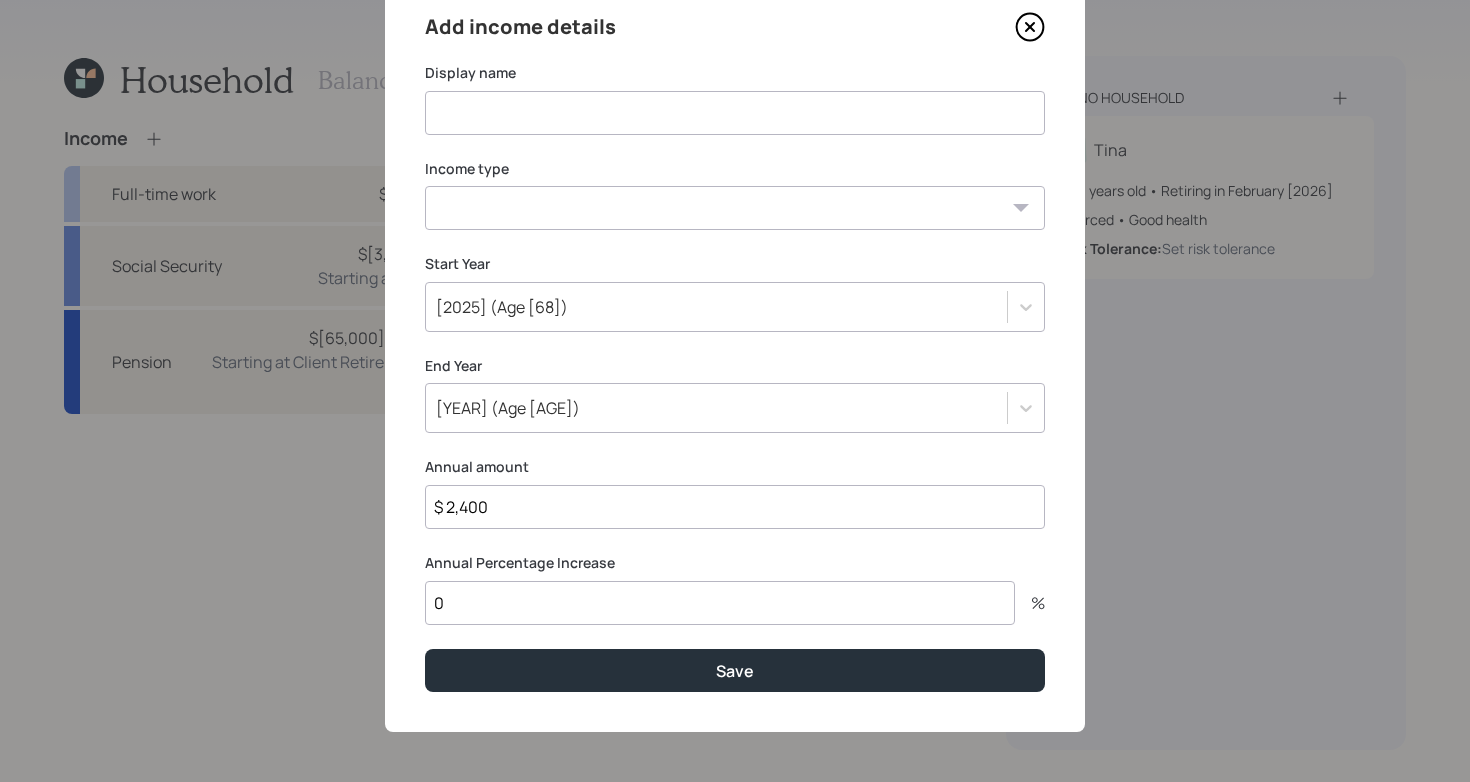 click on "End Year" at bounding box center [735, 366] 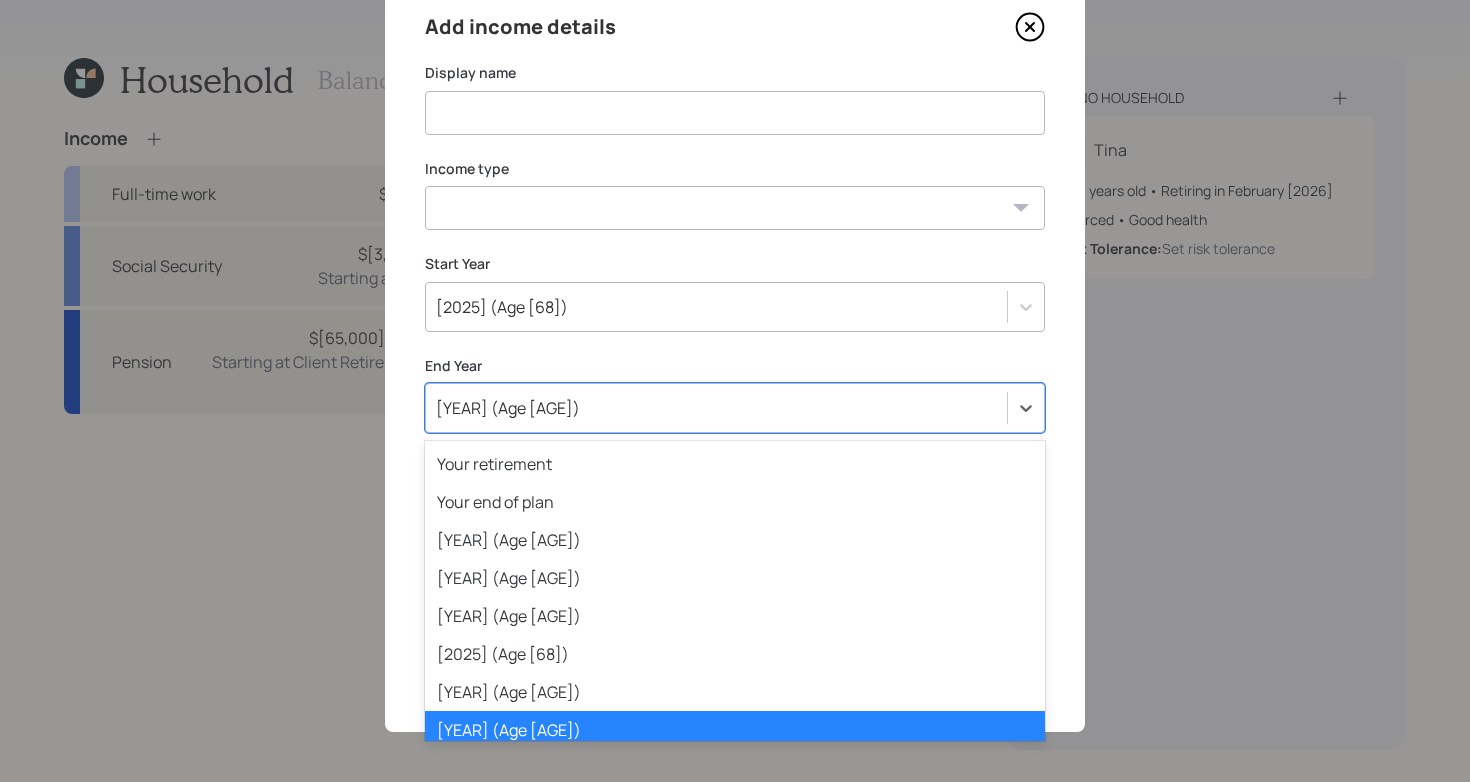 scroll, scrollTop: 20, scrollLeft: 0, axis: vertical 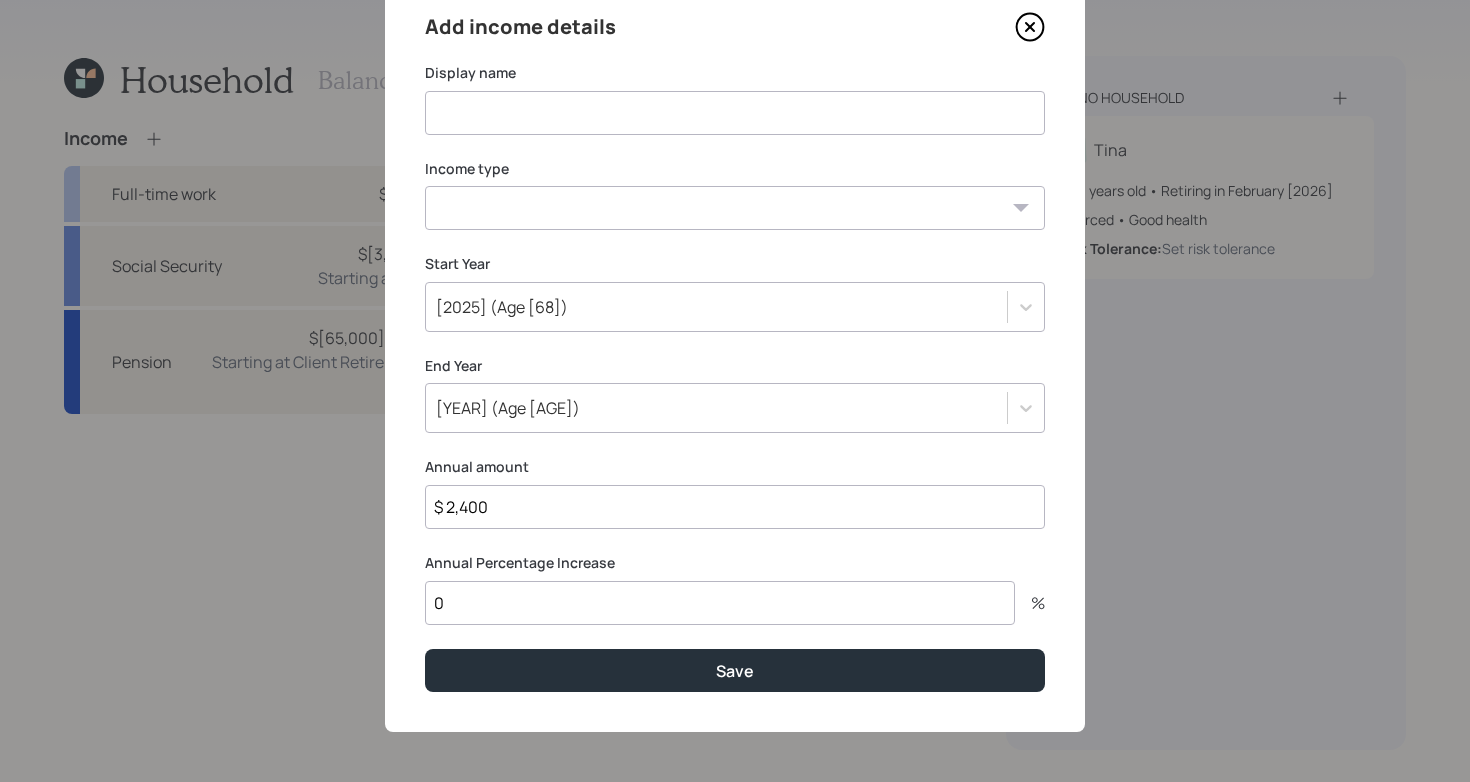 click on "End Year" at bounding box center (735, 366) 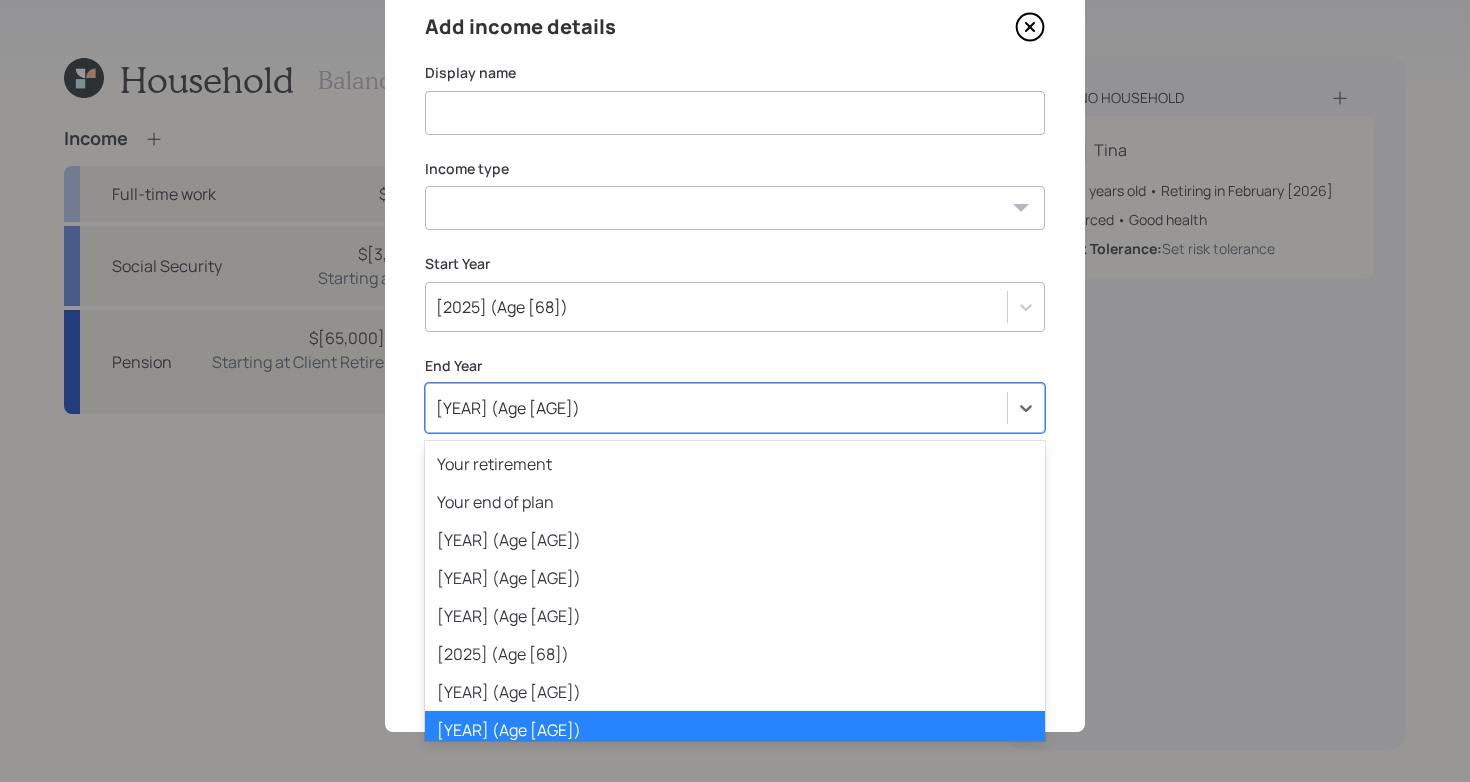 click on "[YEAR] (Age [AGE])" at bounding box center (716, 408) 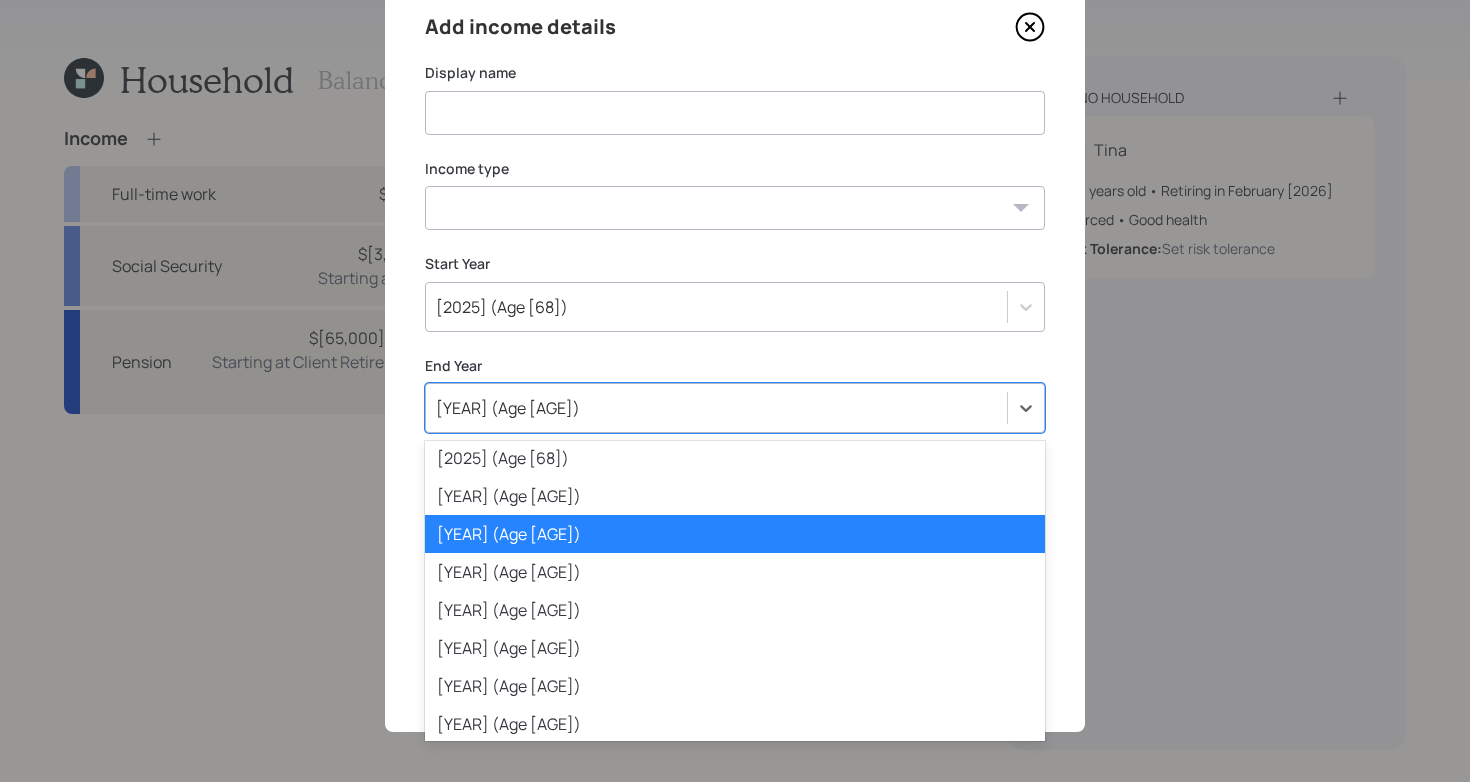 scroll, scrollTop: 197, scrollLeft: 0, axis: vertical 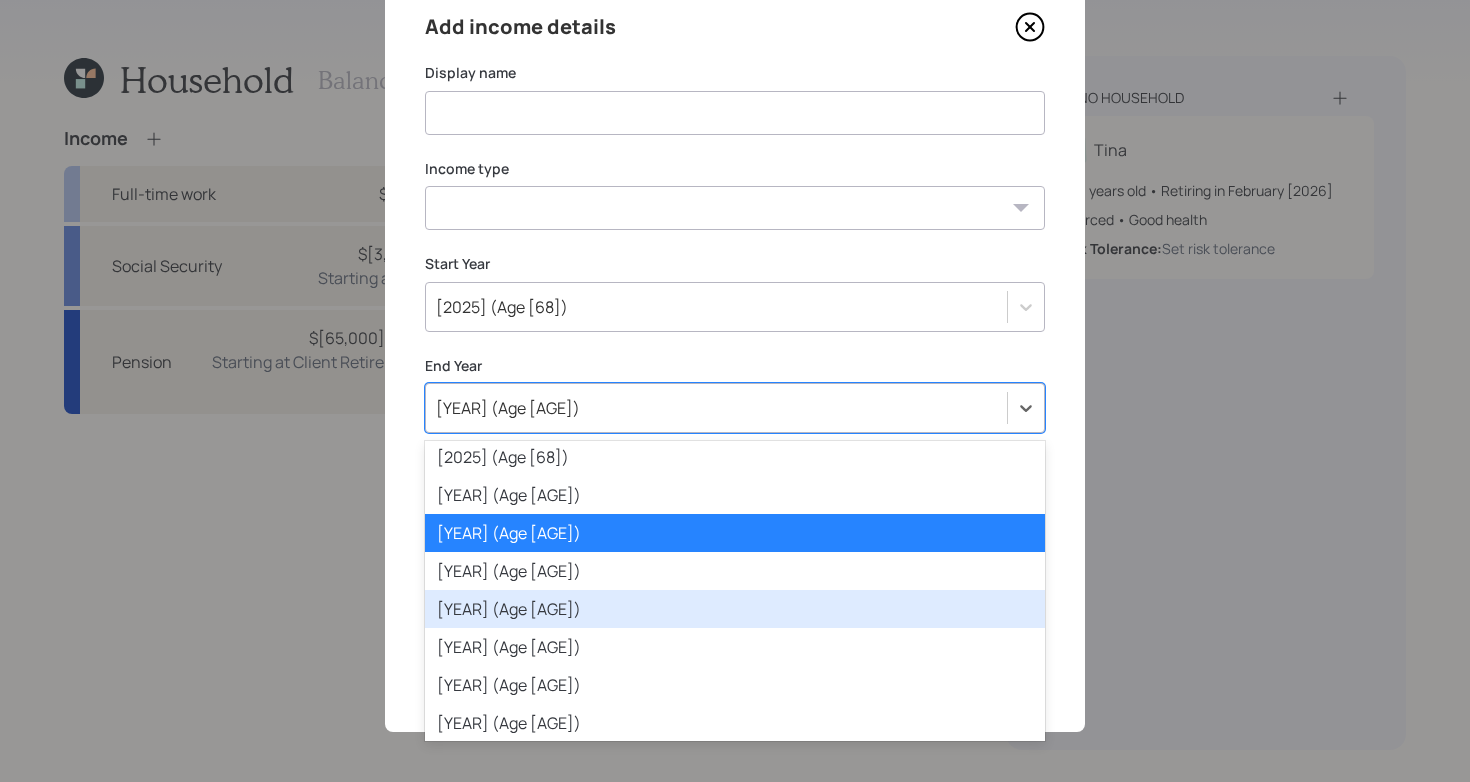 click on "[YEAR] (Age [AGE])" at bounding box center [735, 609] 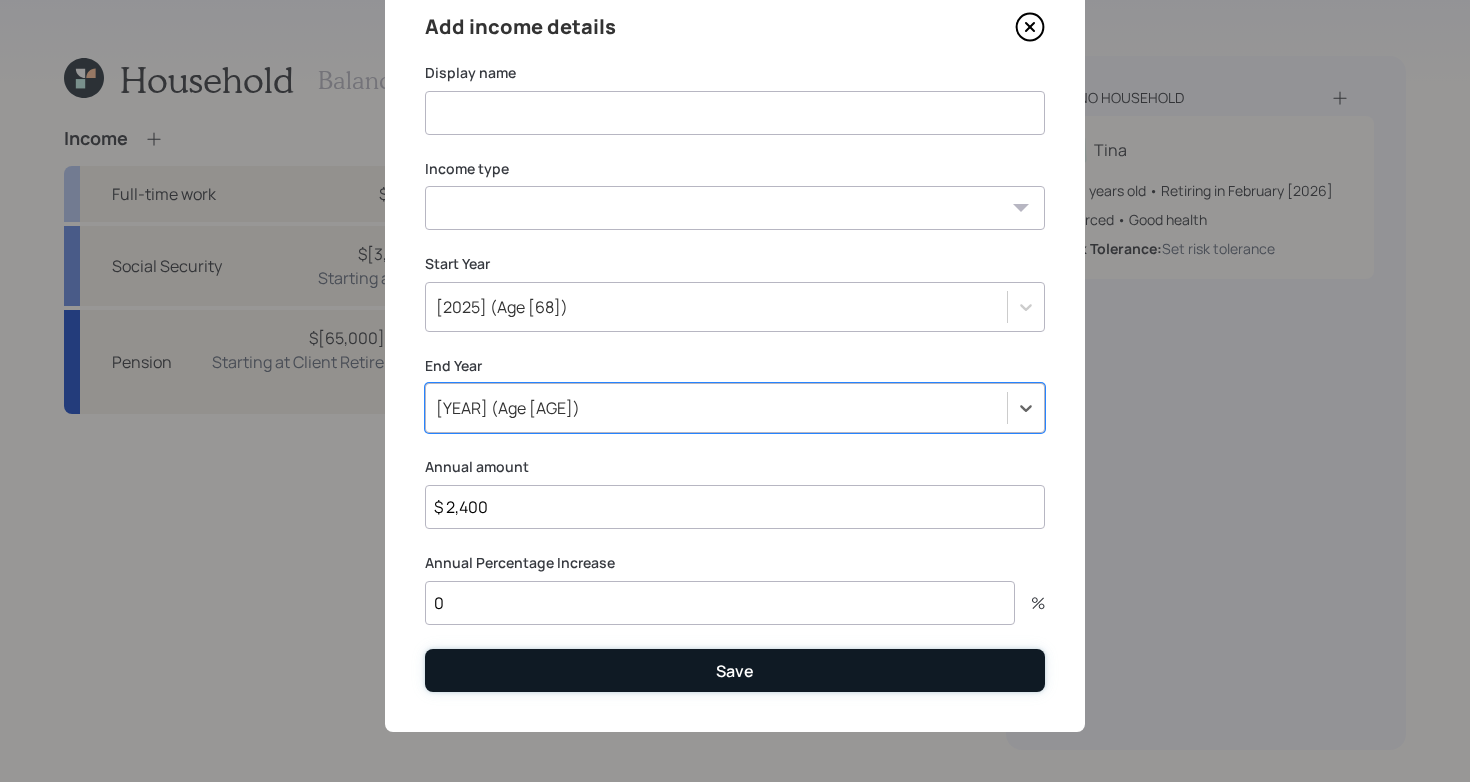 click on "Save" at bounding box center [735, 670] 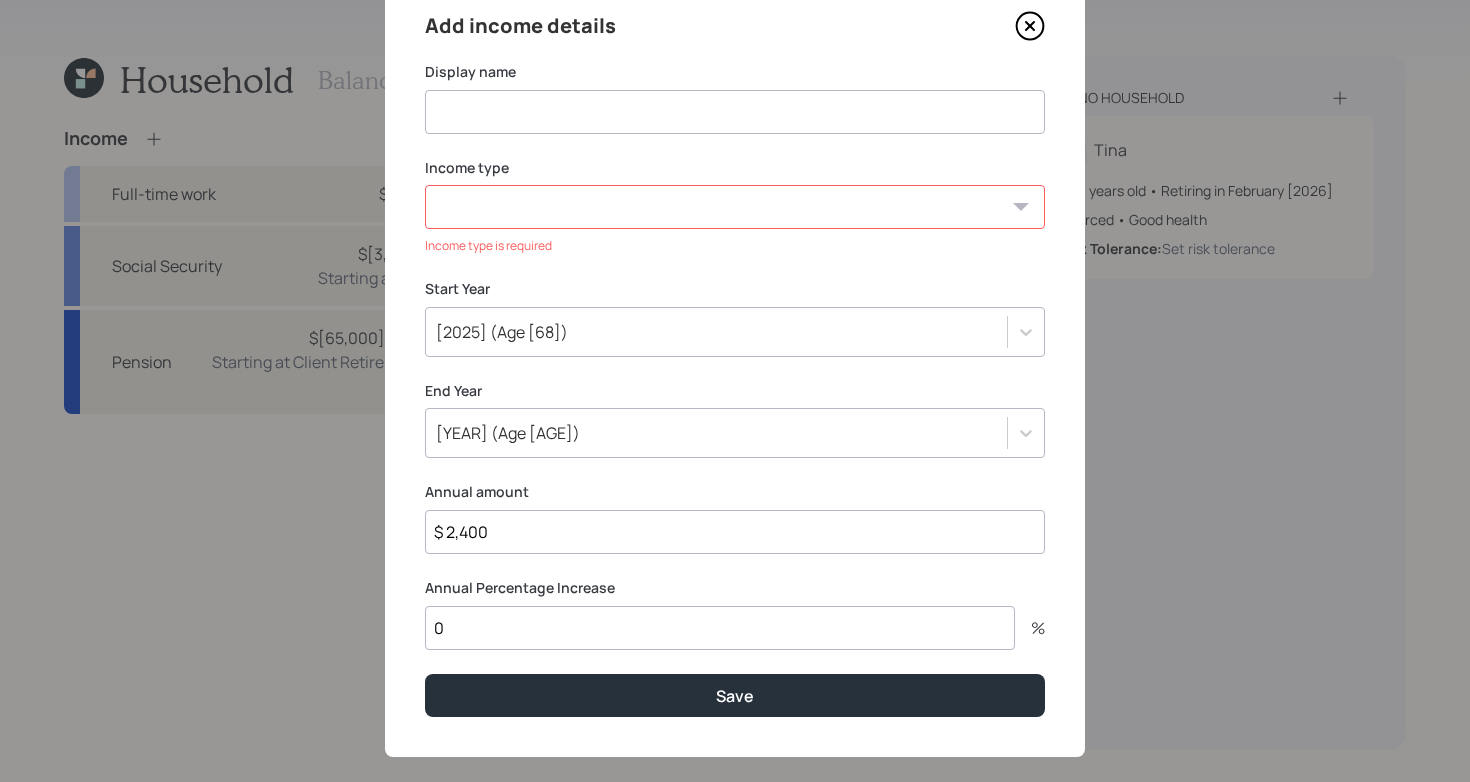 click on "Full-time work Part-time work Self employment Other" at bounding box center [735, 207] 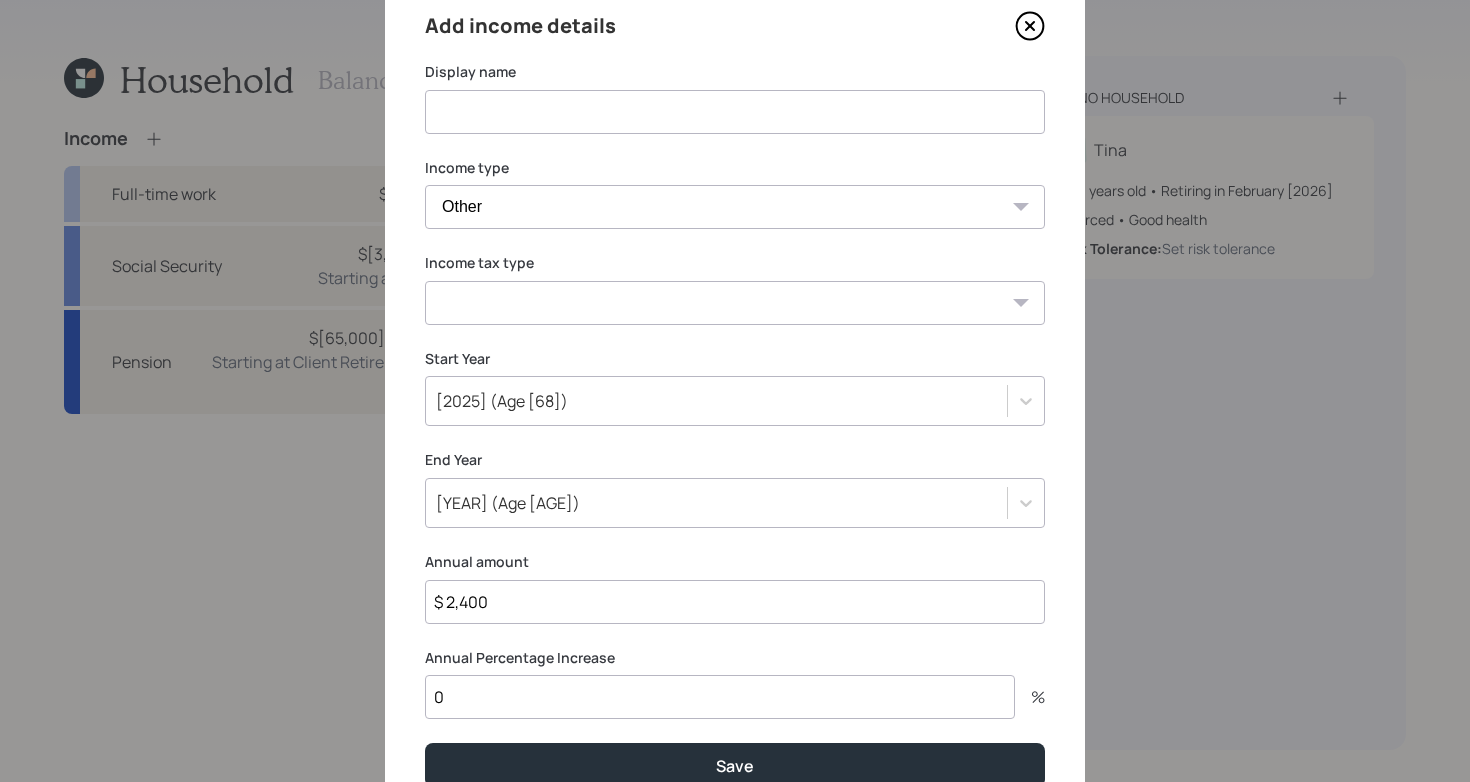 click at bounding box center [735, 112] 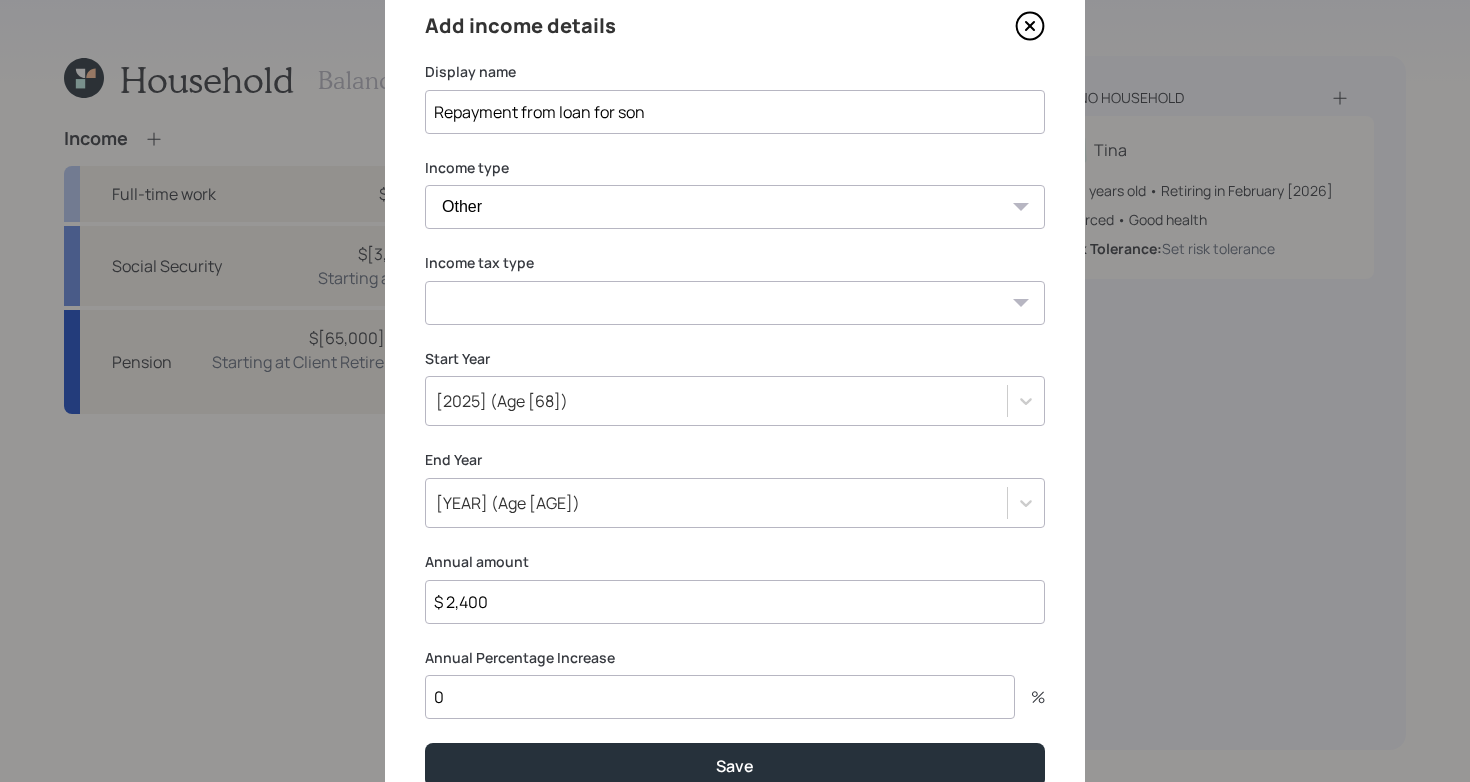 type on "Repayment from loan for son" 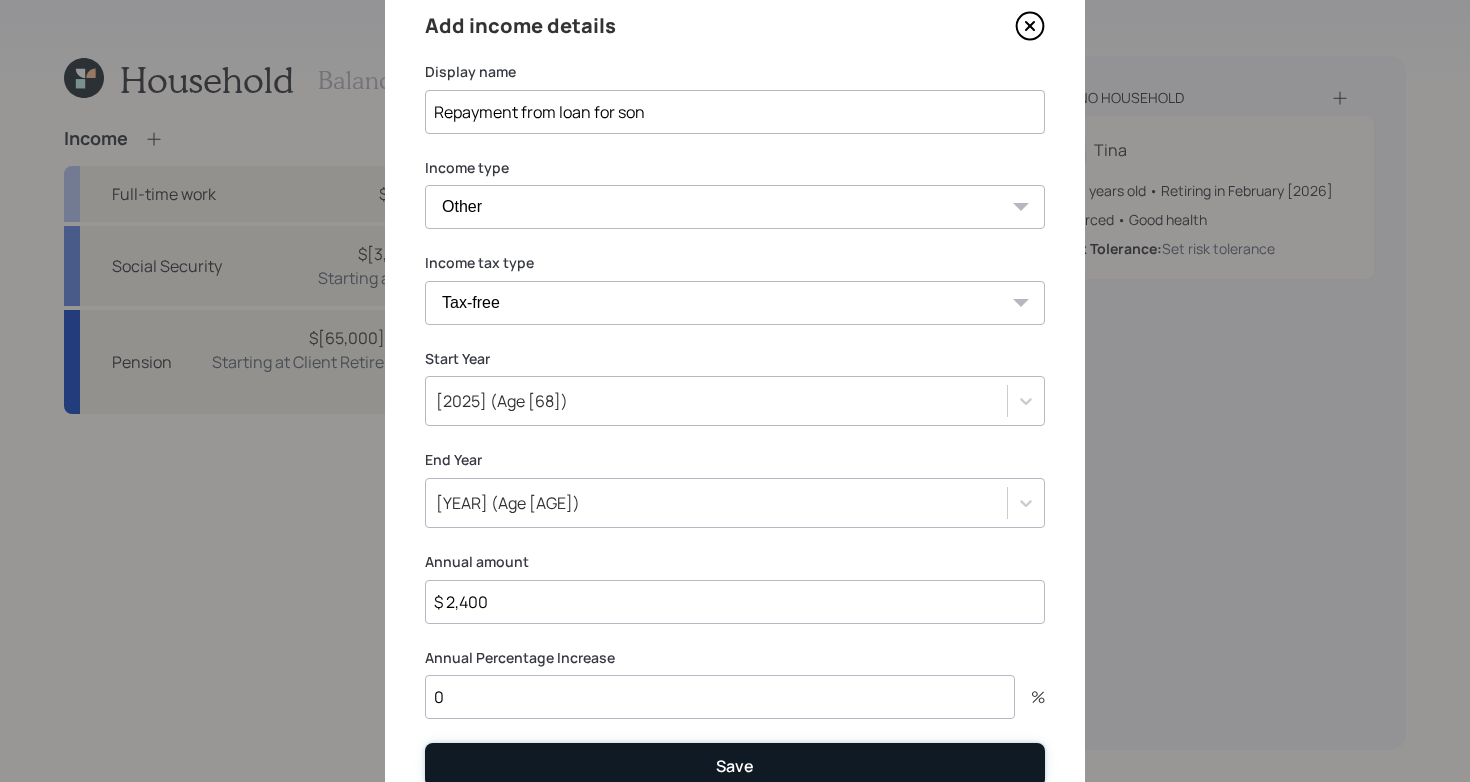 click on "Save" at bounding box center (735, 764) 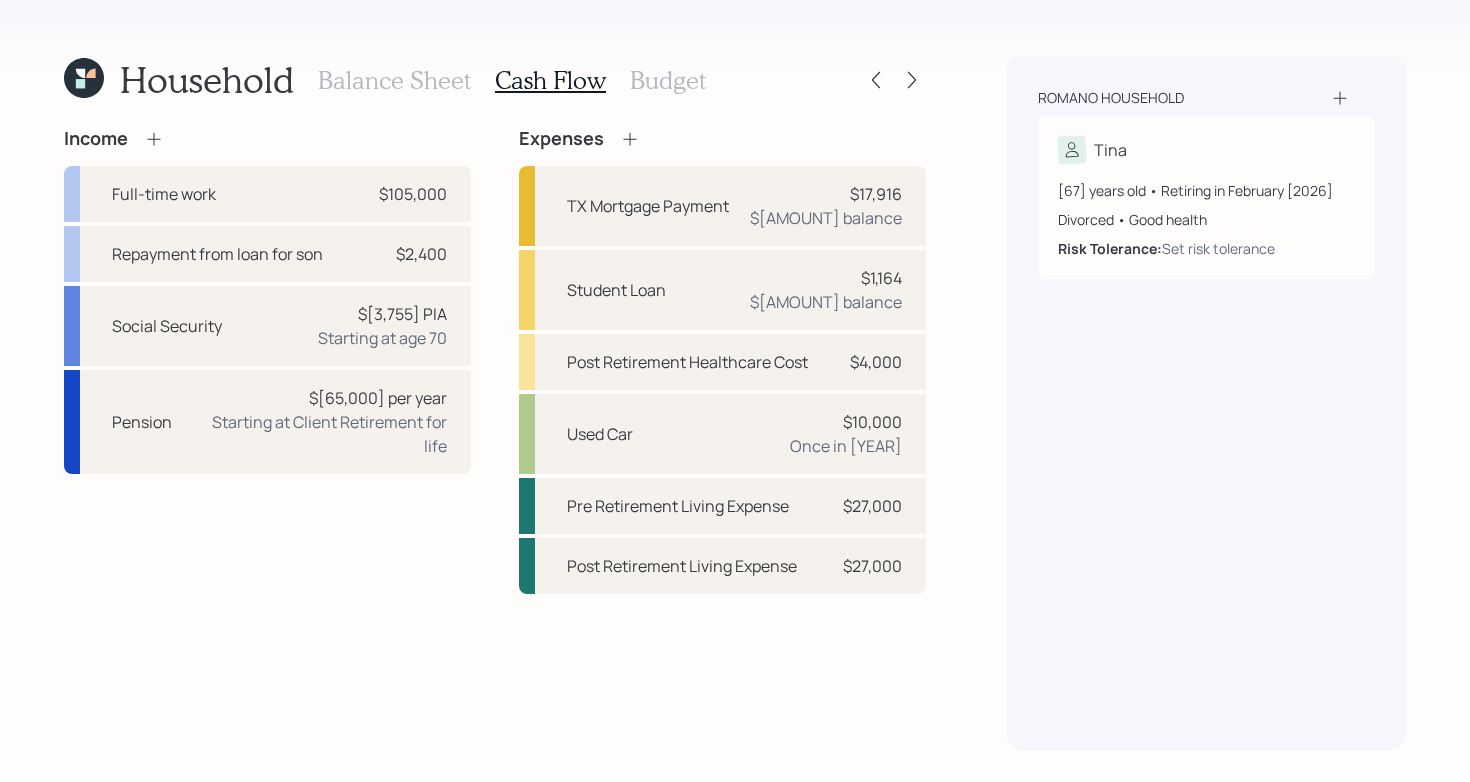 click on "Income Full-time work $[105,000] Repayment from loan for son $[2,400] Social Security $[3,755] PIA Starting at age [70] Pension $[65,000] per year Starting at Client Retirement for life Expenses TX Mortgage Payment $[17,916] $[240,000] balance Student Loan $[1,164] $[14,000] balance Post Retirement Healthcare Cost $[4,000] Used Car $[10,000] Once in [2028] Pre Retirement Living Expense $[27,000] Post Retirement Living Expense $[27,000]" at bounding box center [495, 361] 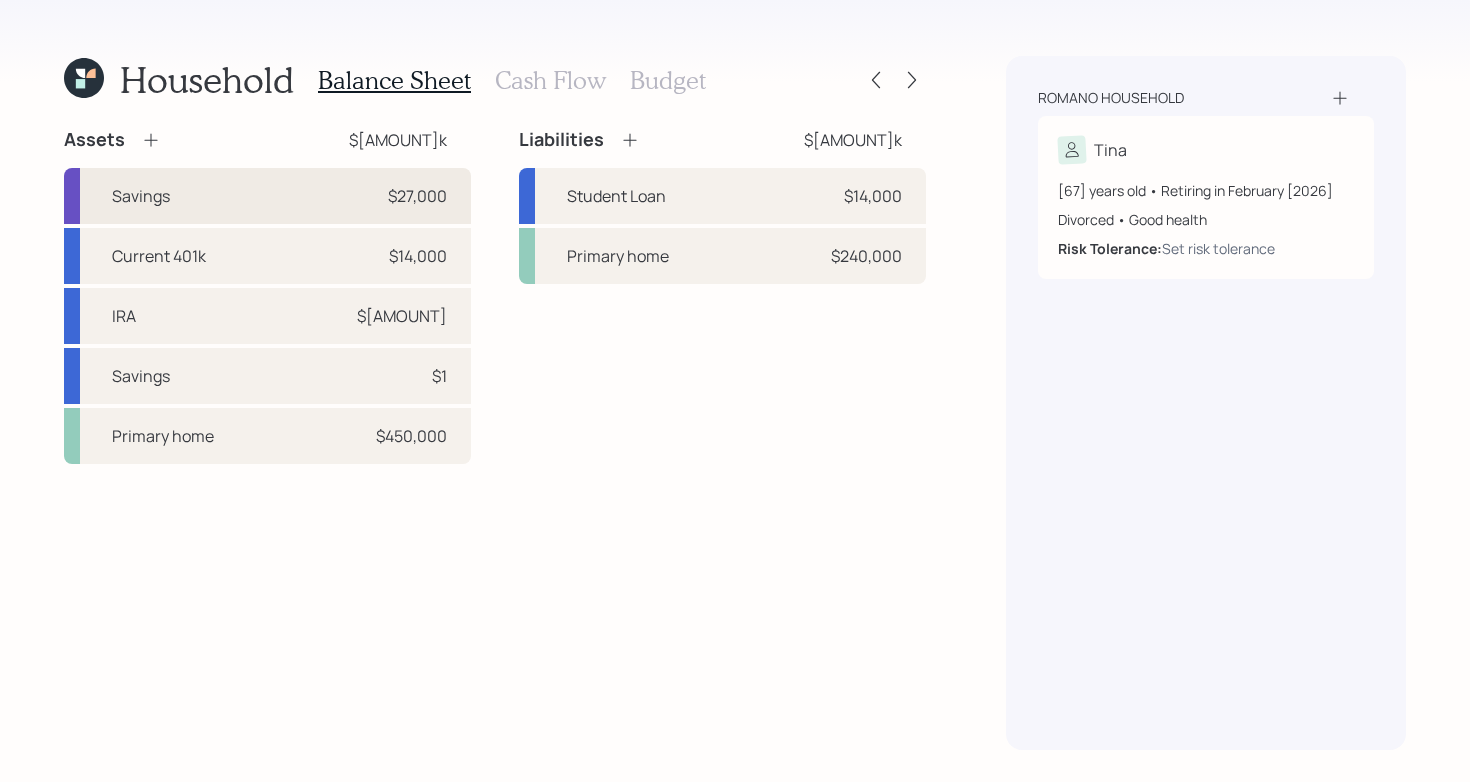 click on "Savings $[AMOUNT]" at bounding box center (267, 196) 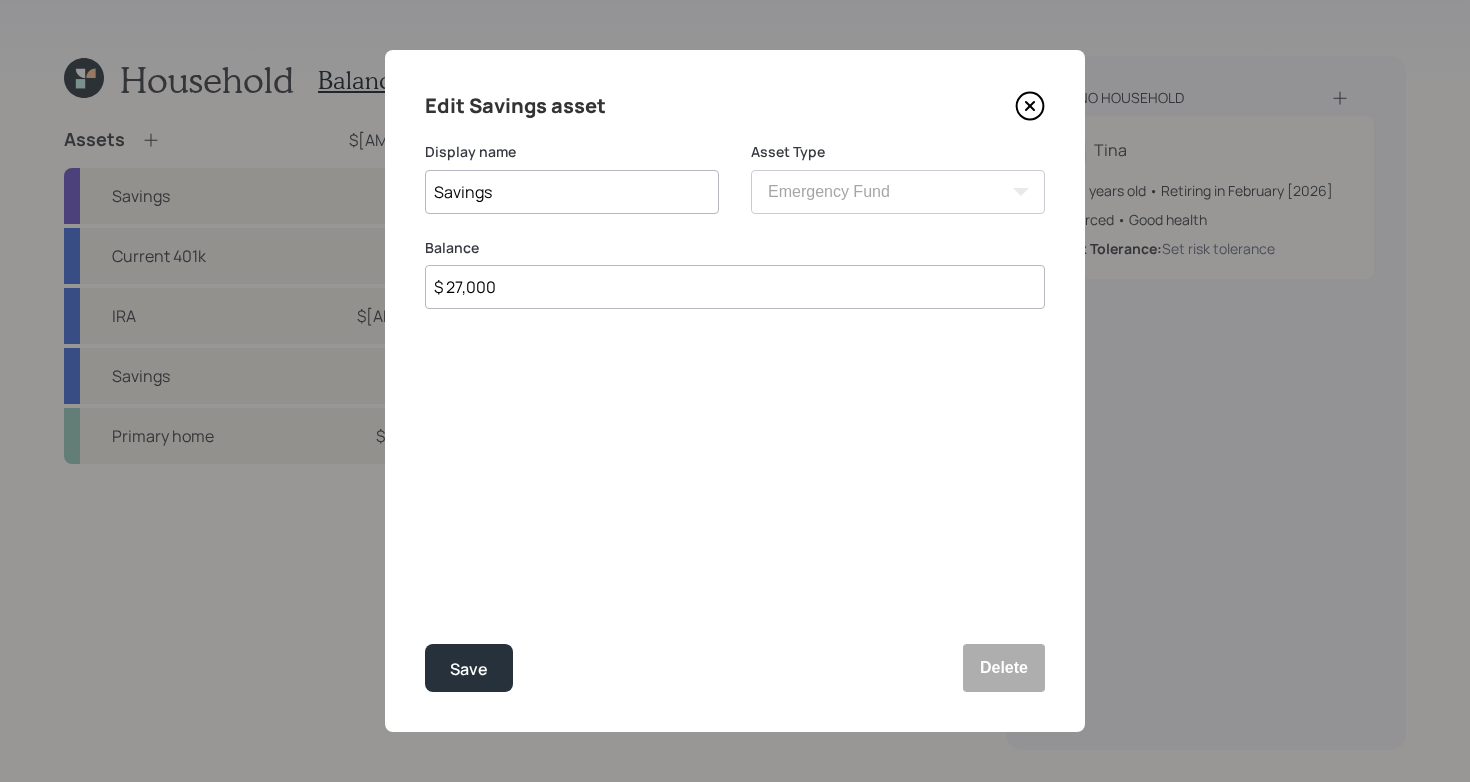 click on "$ 27,000" at bounding box center (735, 287) 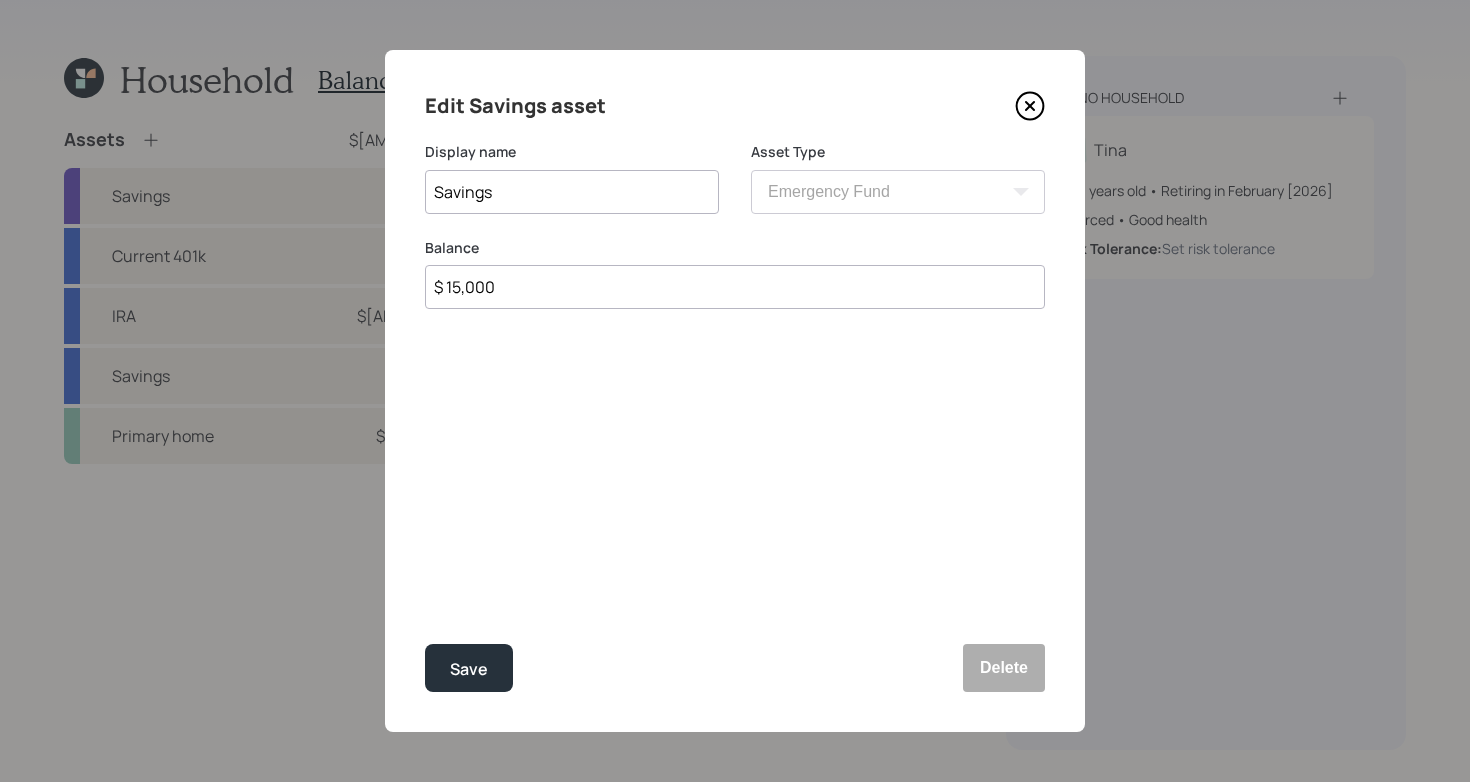 type on "$ 15,000" 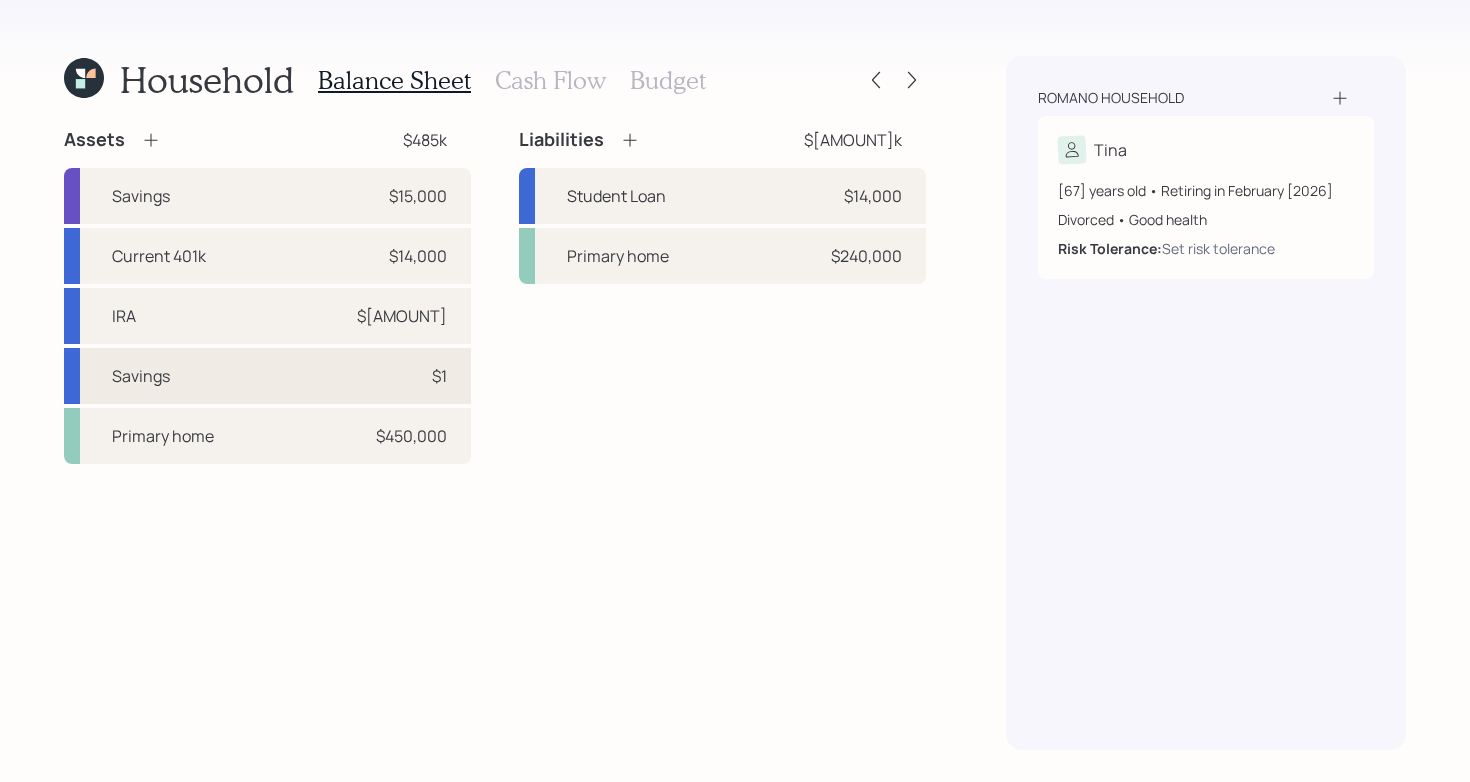 click on "Savings $[1]" at bounding box center [267, 376] 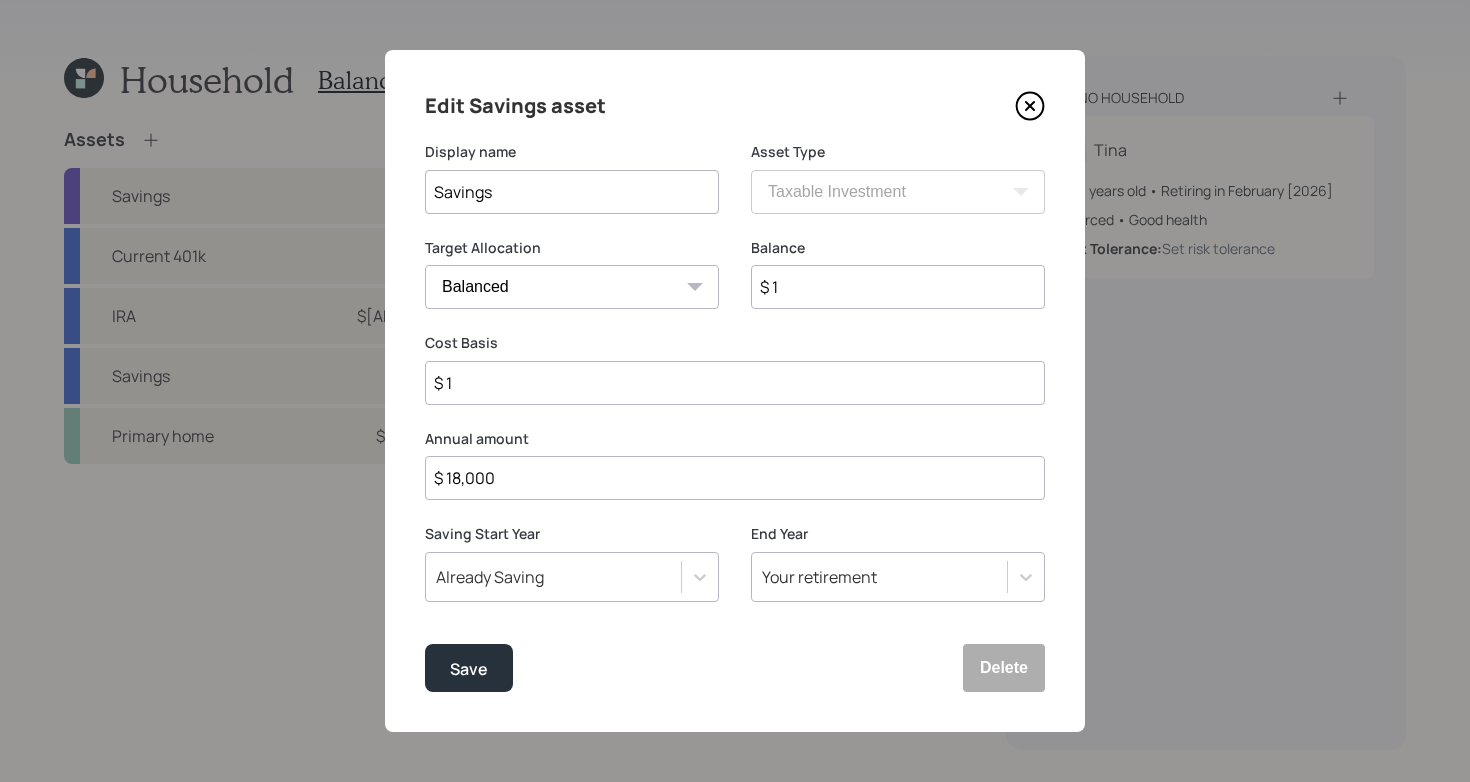 click on "$ 1" at bounding box center (898, 287) 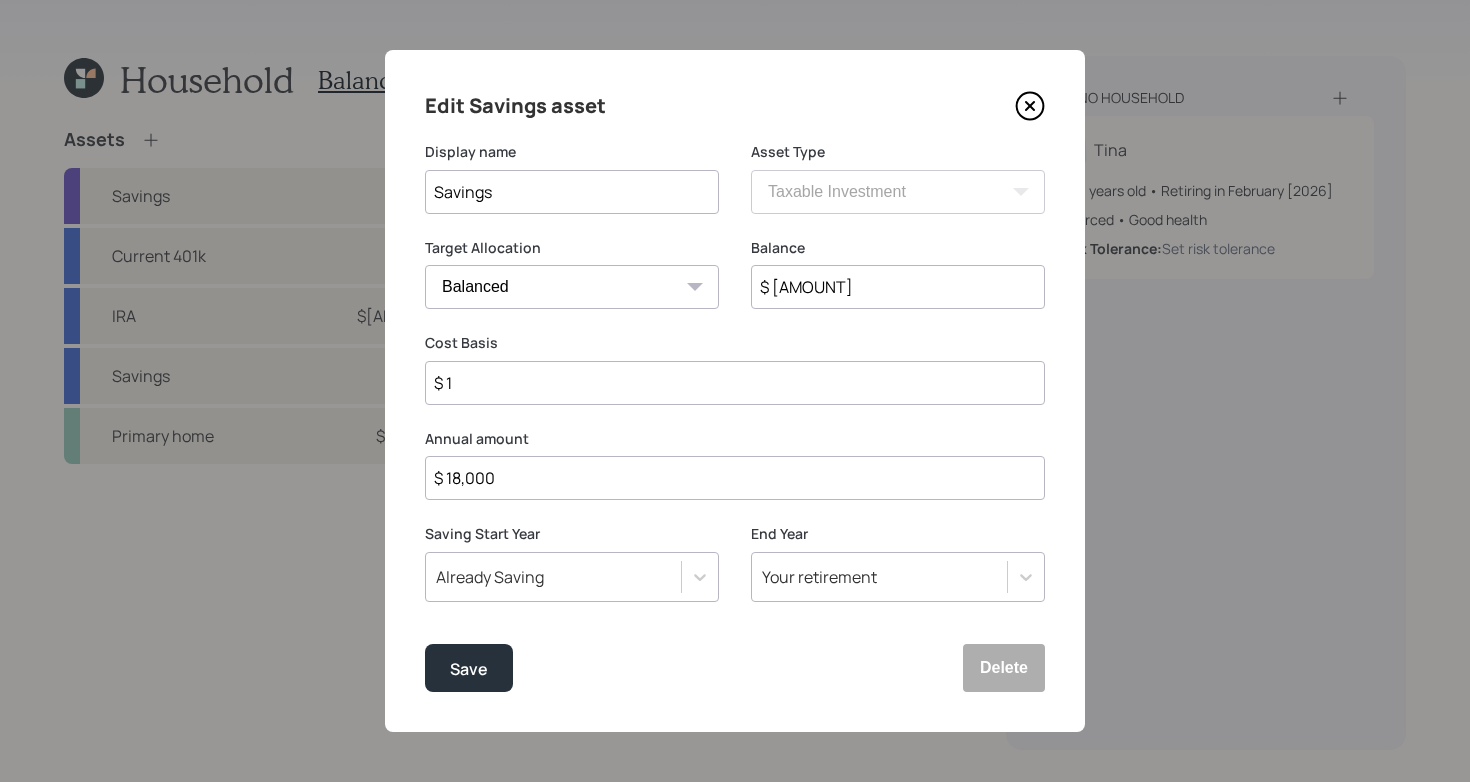 type on "$ [AMOUNT]" 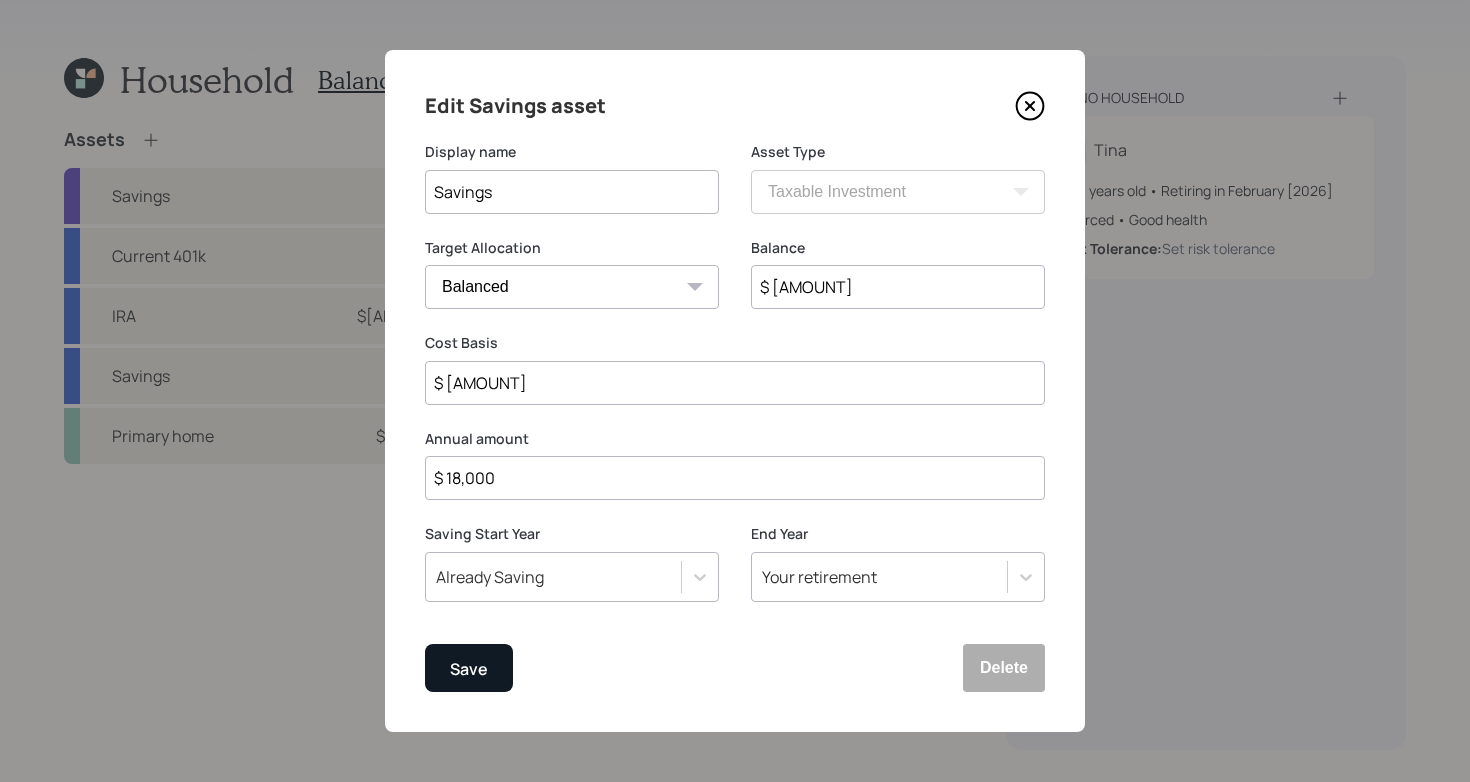 type on "$ [AMOUNT]" 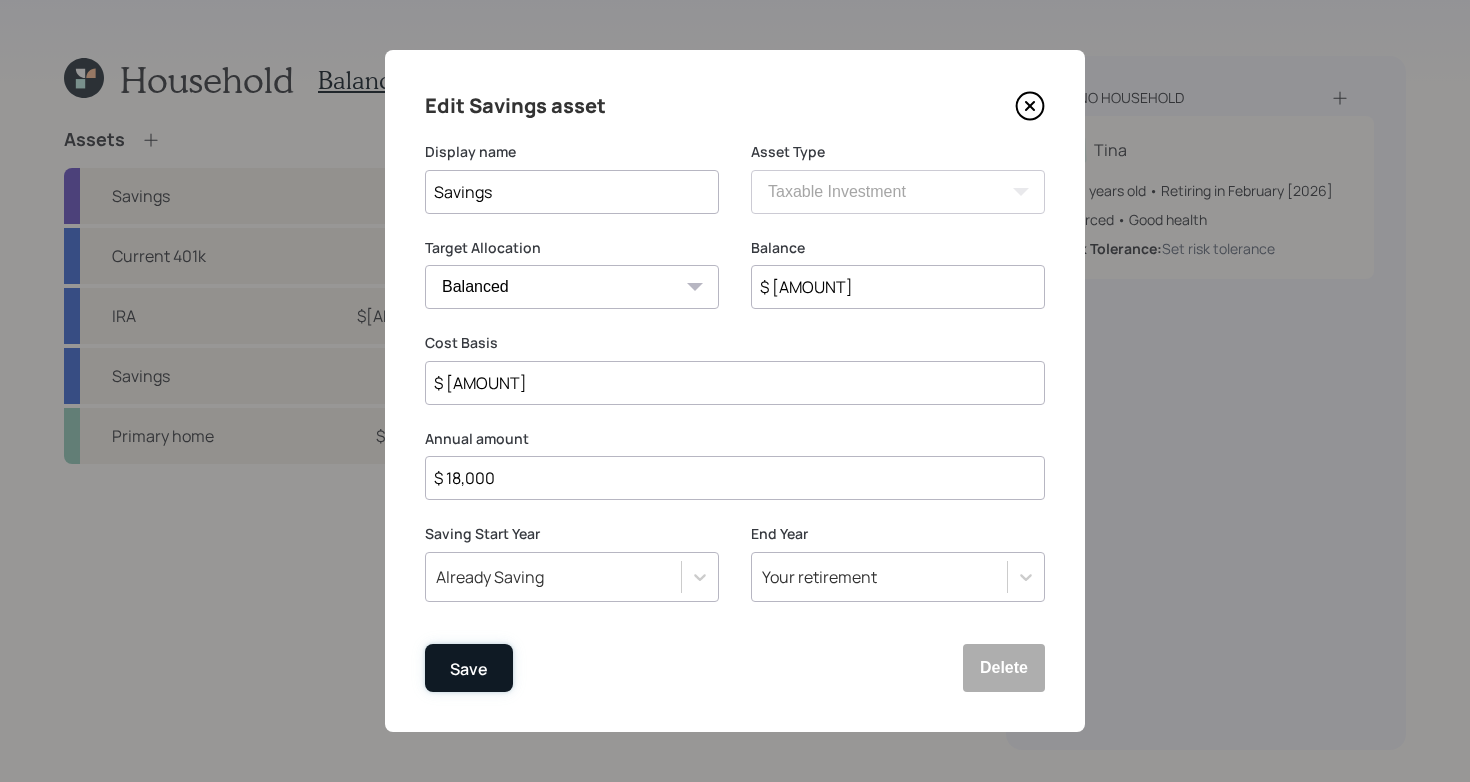 click on "Save" at bounding box center (469, 669) 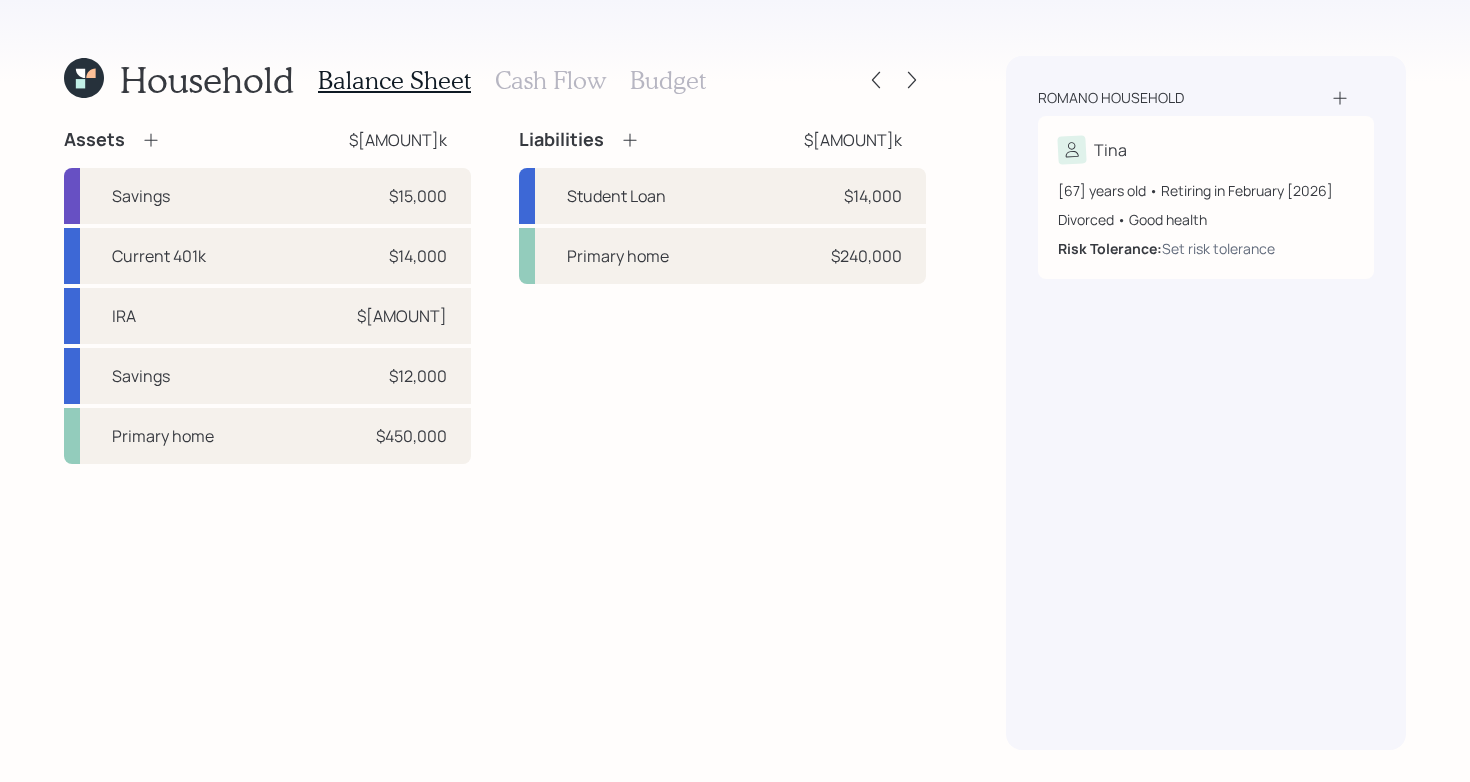 click on "Assets $[AMOUNT] Savings $[AMOUNT] Current 401k $[AMOUNT] IRA $[AMOUNT] Savings $[AMOUNT] Primary home $[AMOUNT] Liabilities $[AMOUNT] Student Loan $[AMOUNT] Primary home $[AMOUNT]" at bounding box center (495, 296) 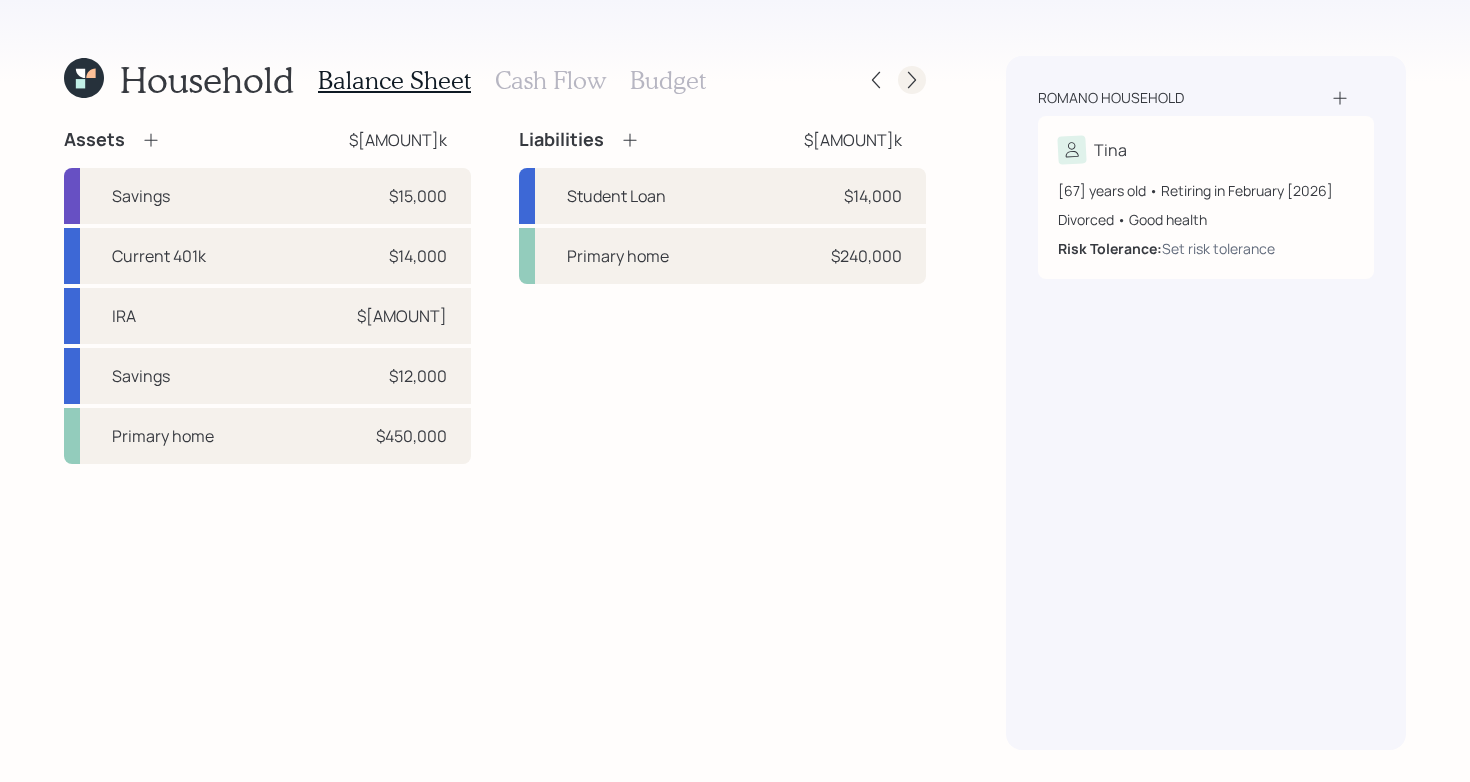 click 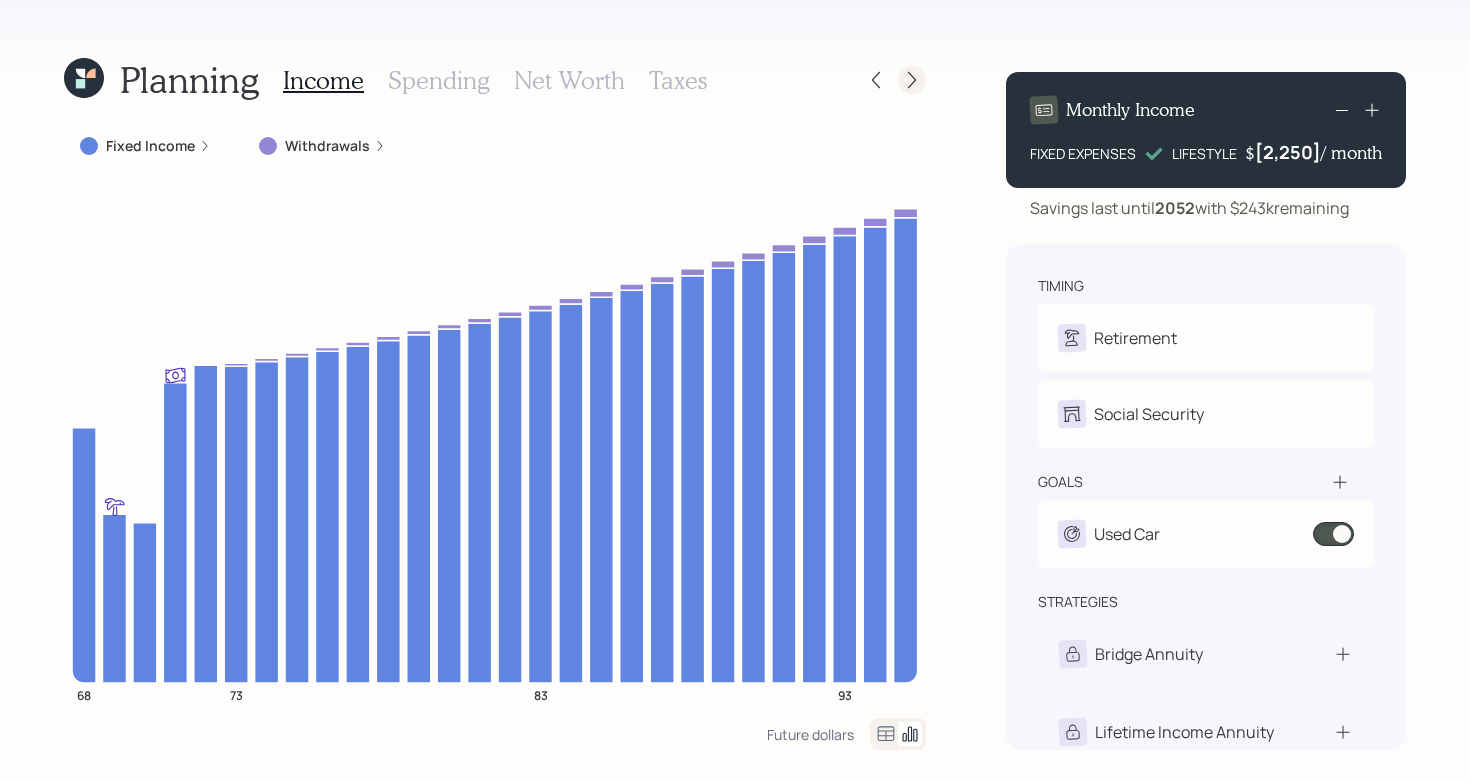 click 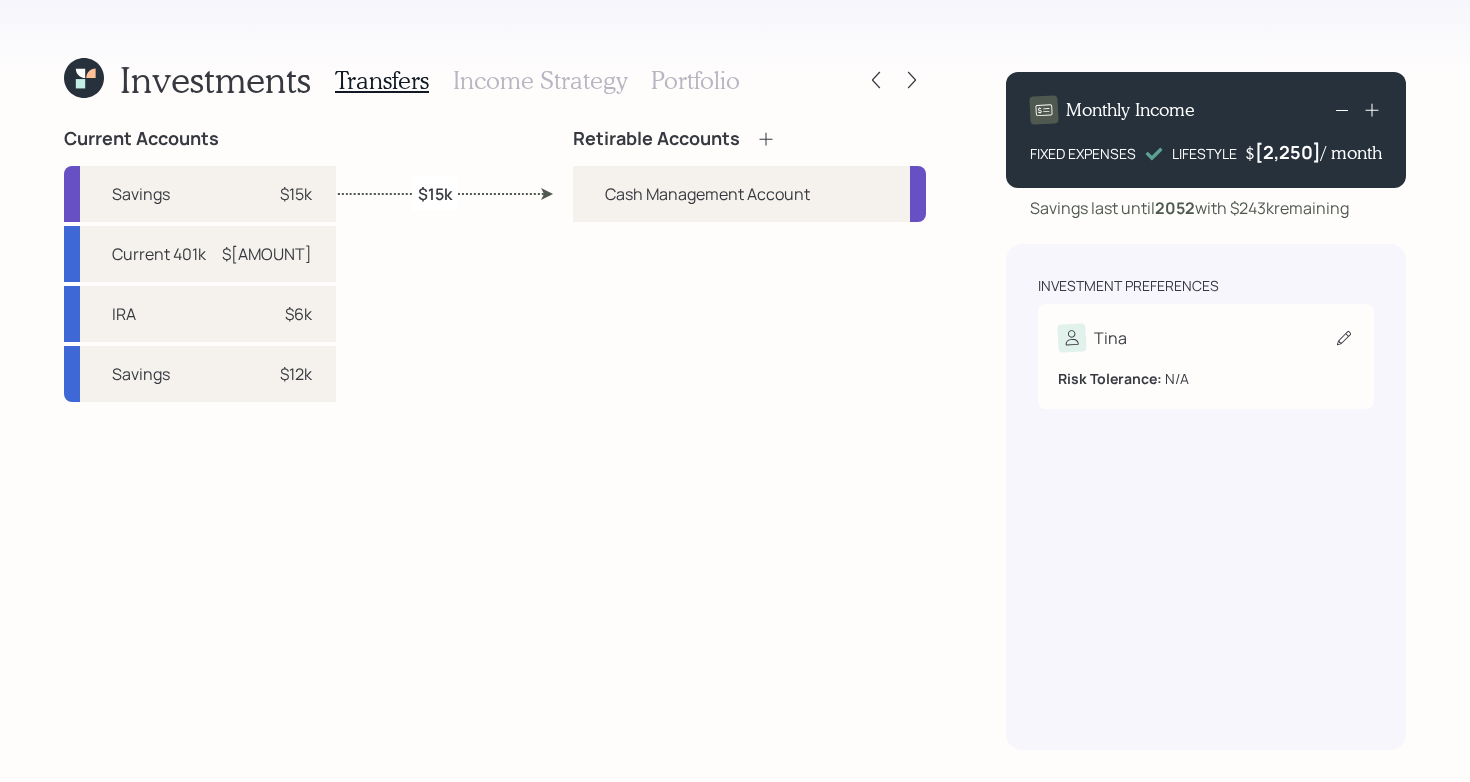 click 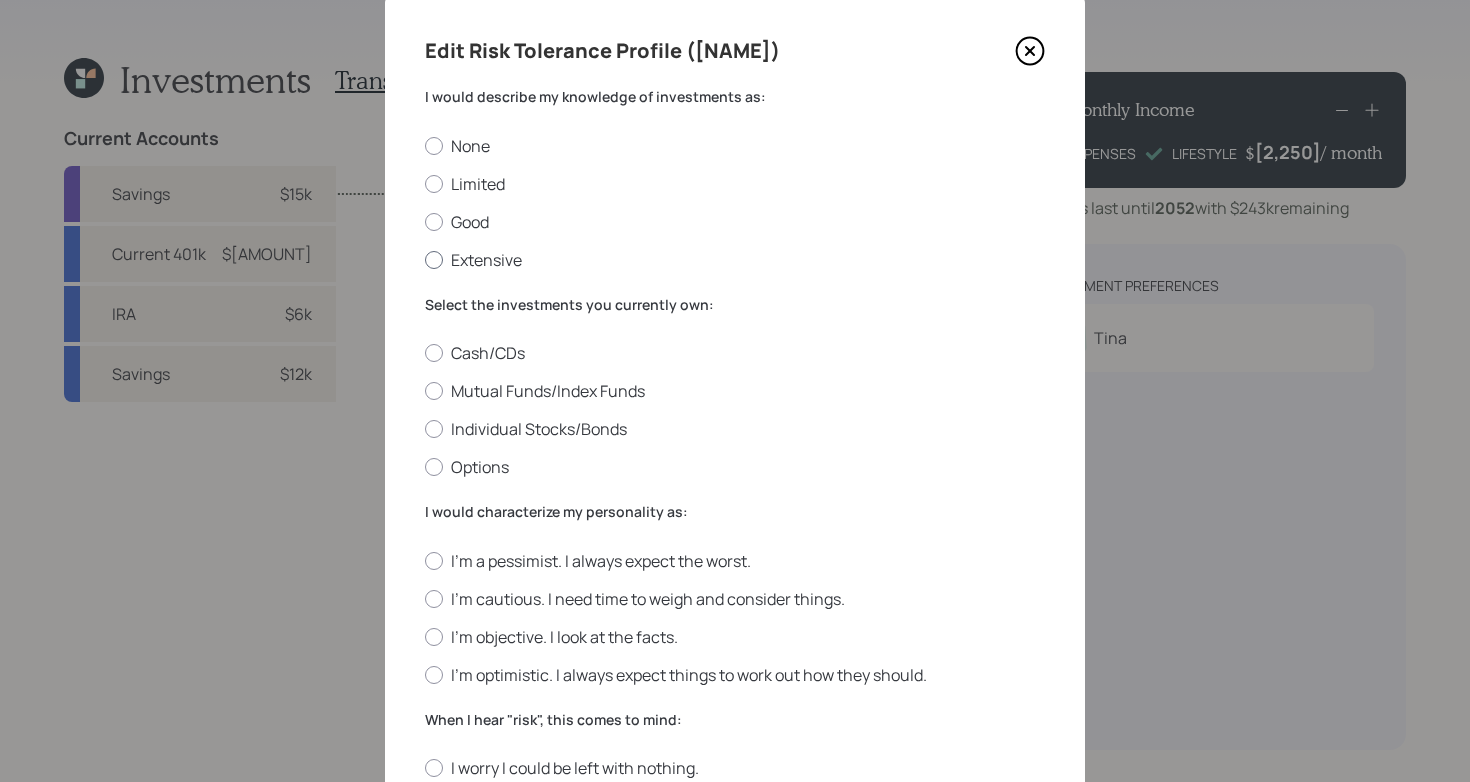 scroll, scrollTop: 51, scrollLeft: 0, axis: vertical 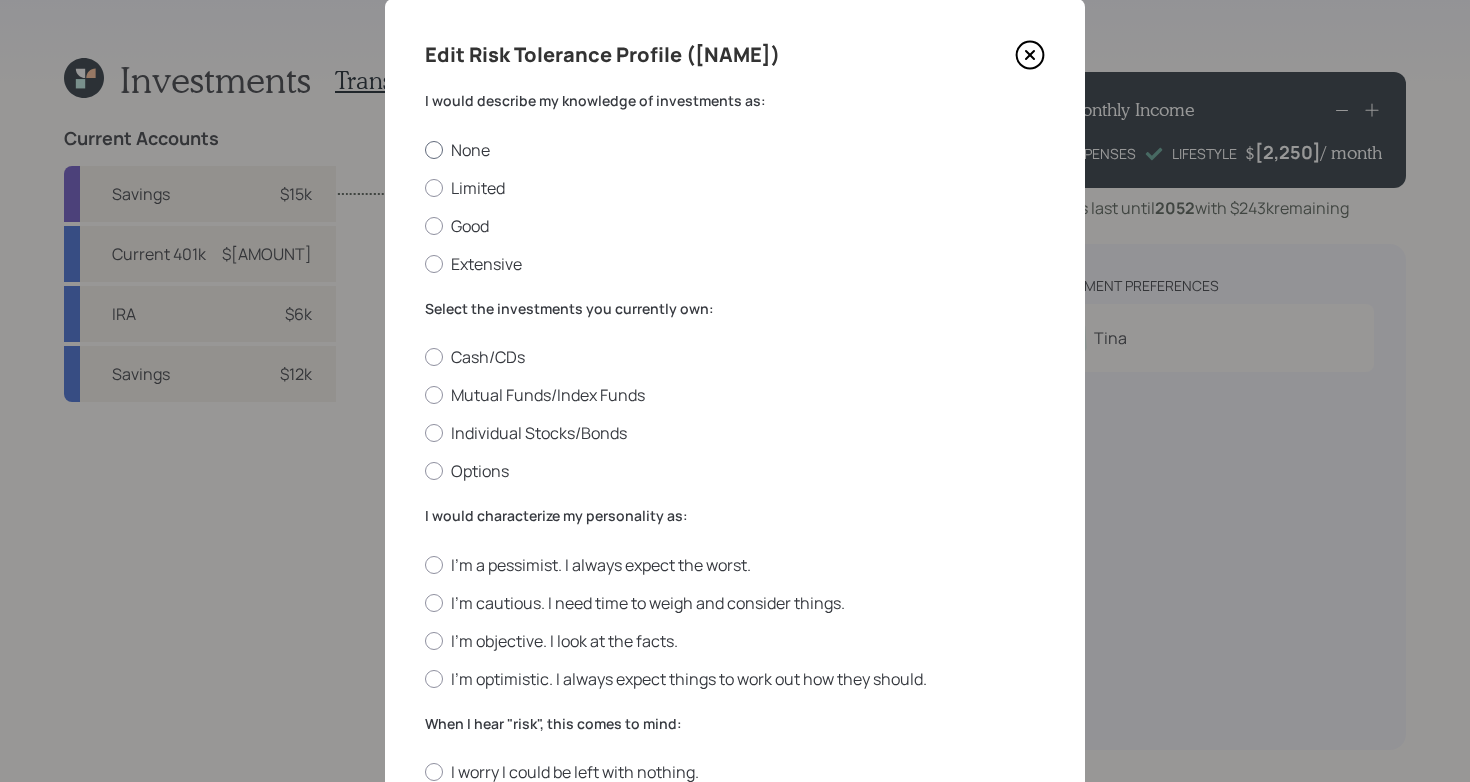 click on "None" at bounding box center [735, 150] 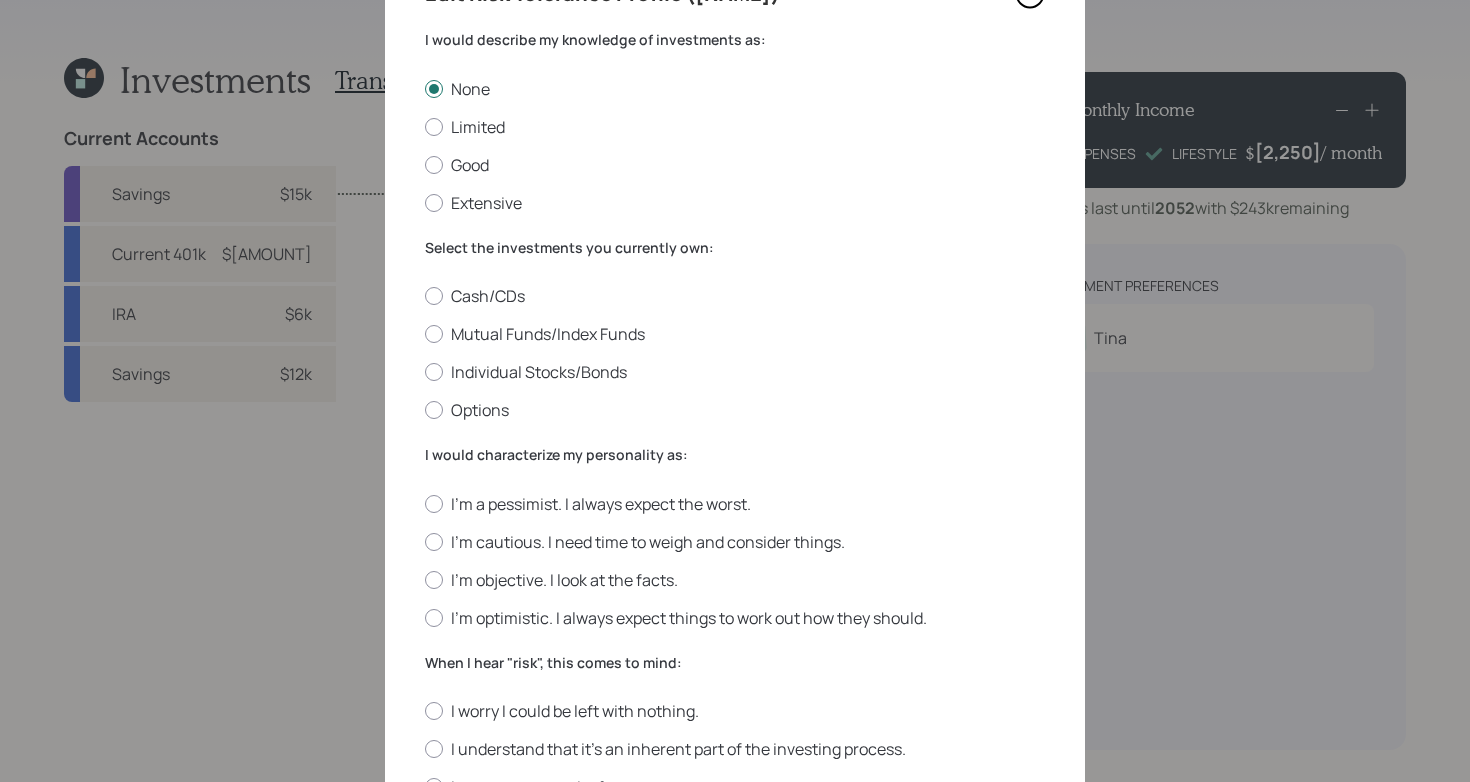 scroll, scrollTop: 113, scrollLeft: 0, axis: vertical 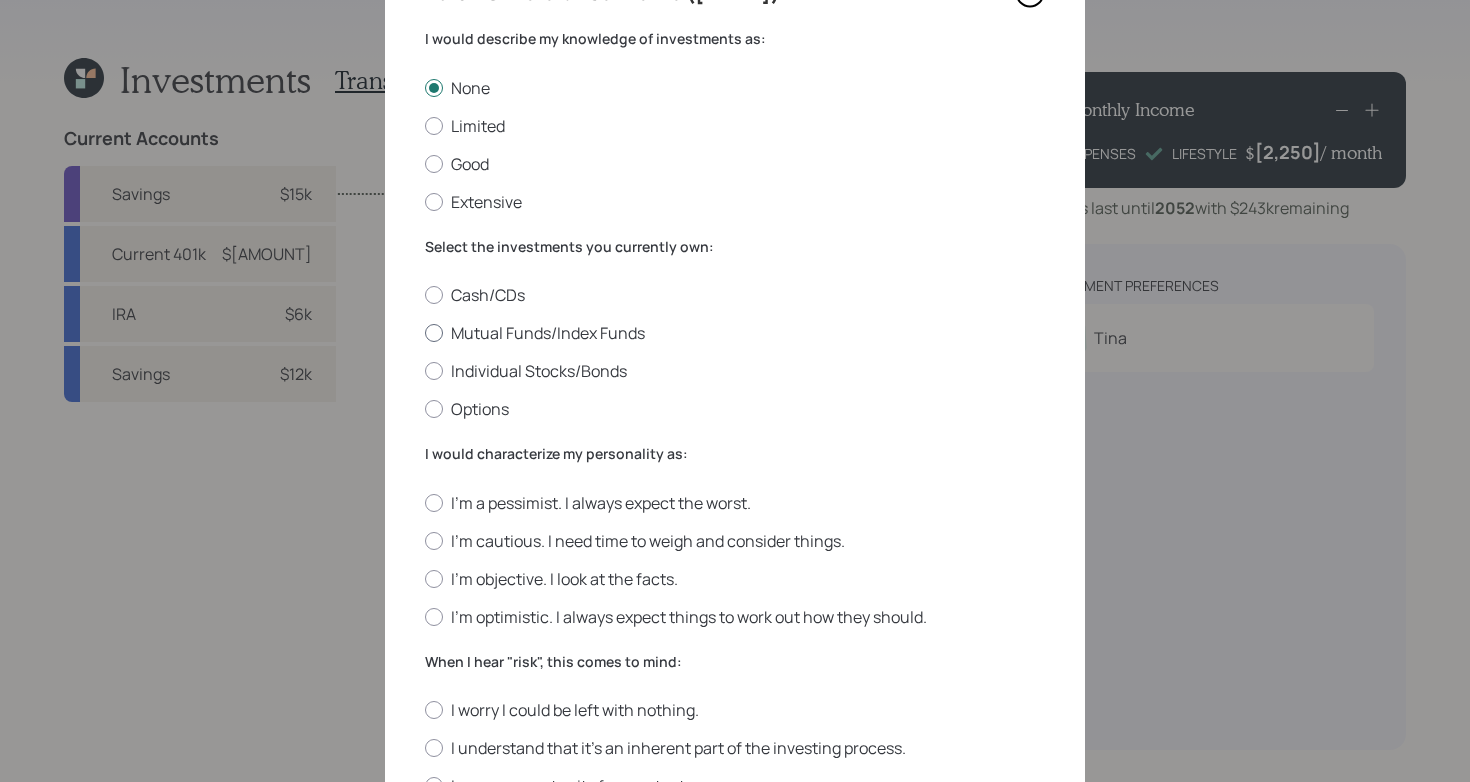 click on "Mutual Funds/Index Funds" at bounding box center [735, 333] 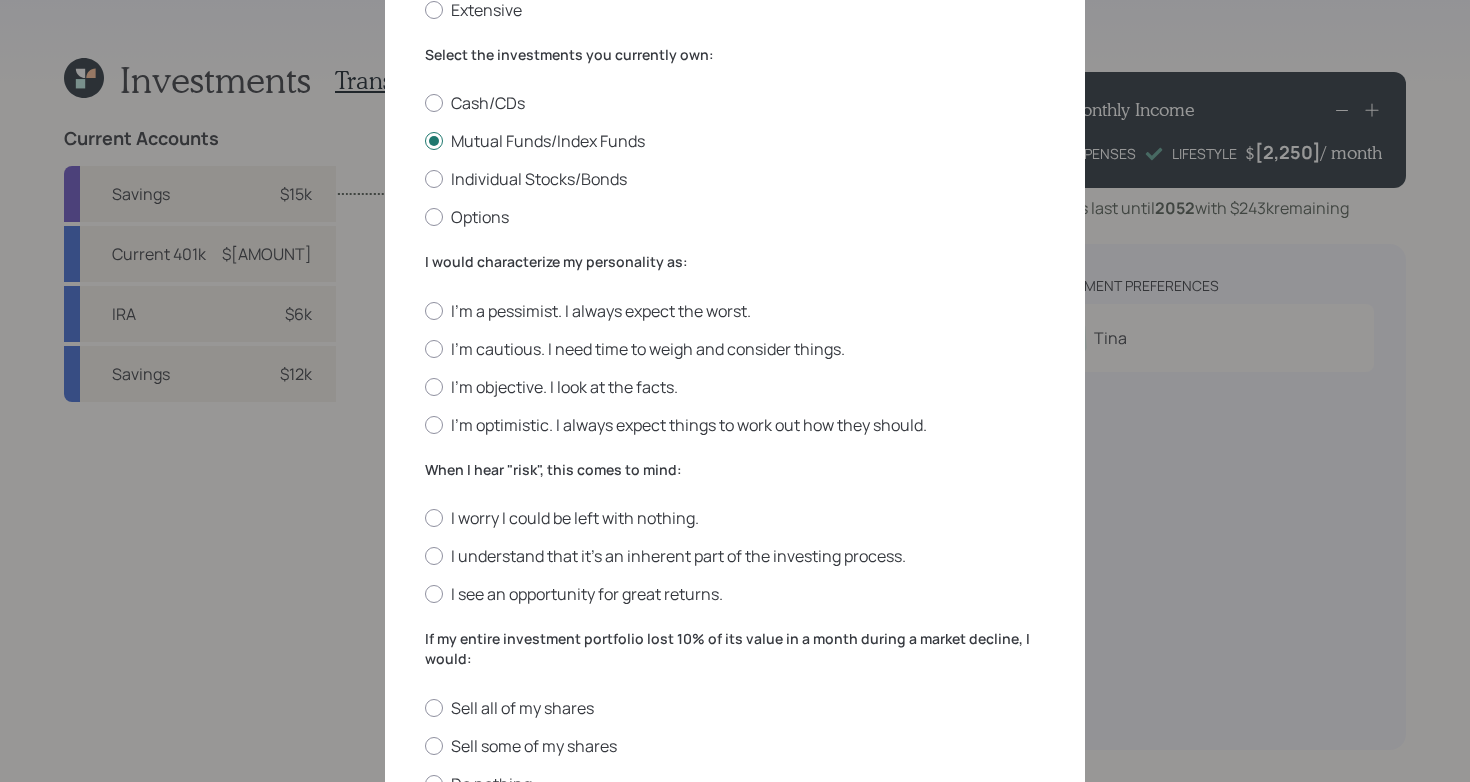 scroll, scrollTop: 317, scrollLeft: 0, axis: vertical 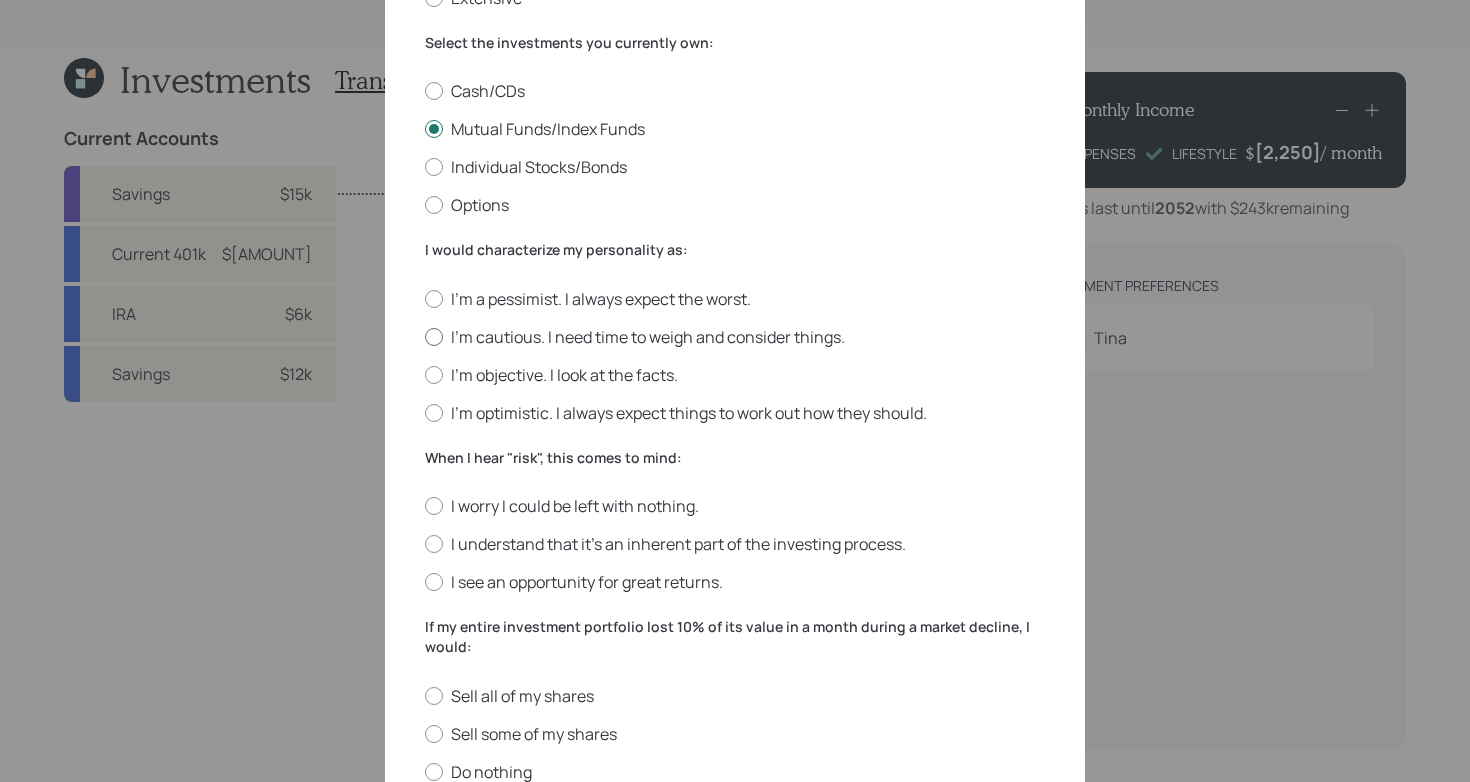click on "I'm cautious. I need time to weigh and consider things." at bounding box center [735, 337] 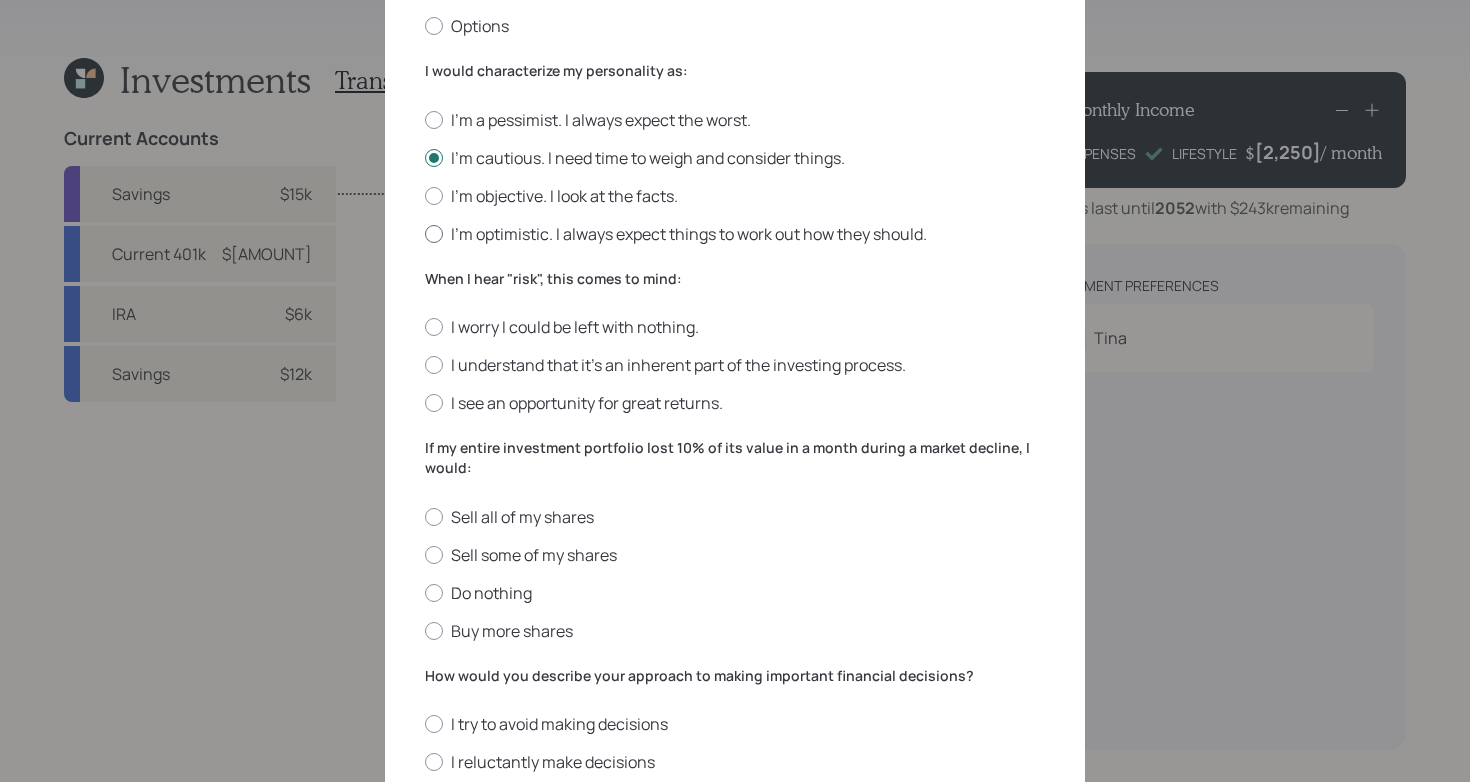 scroll, scrollTop: 553, scrollLeft: 0, axis: vertical 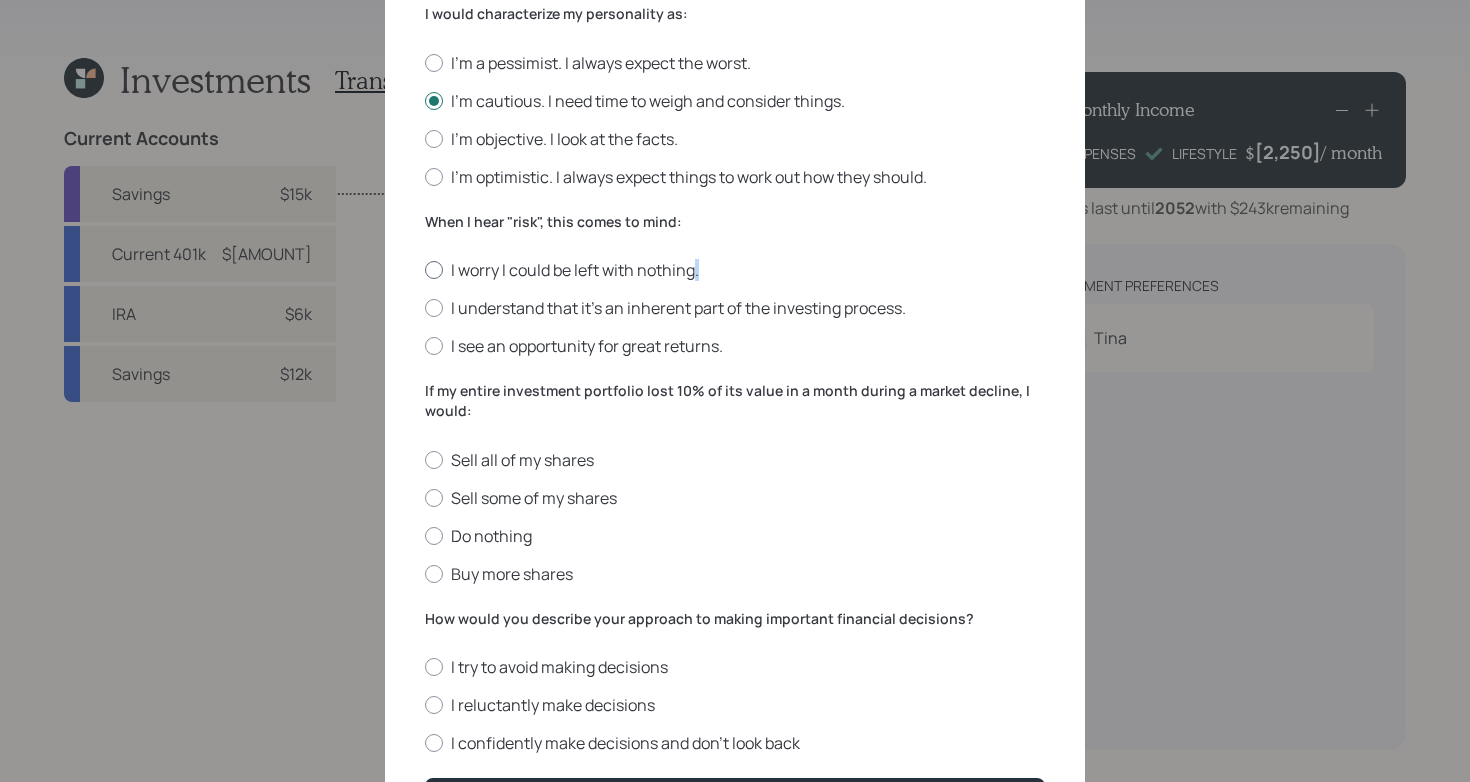click on "I worry I could be left with nothing." at bounding box center [735, 270] 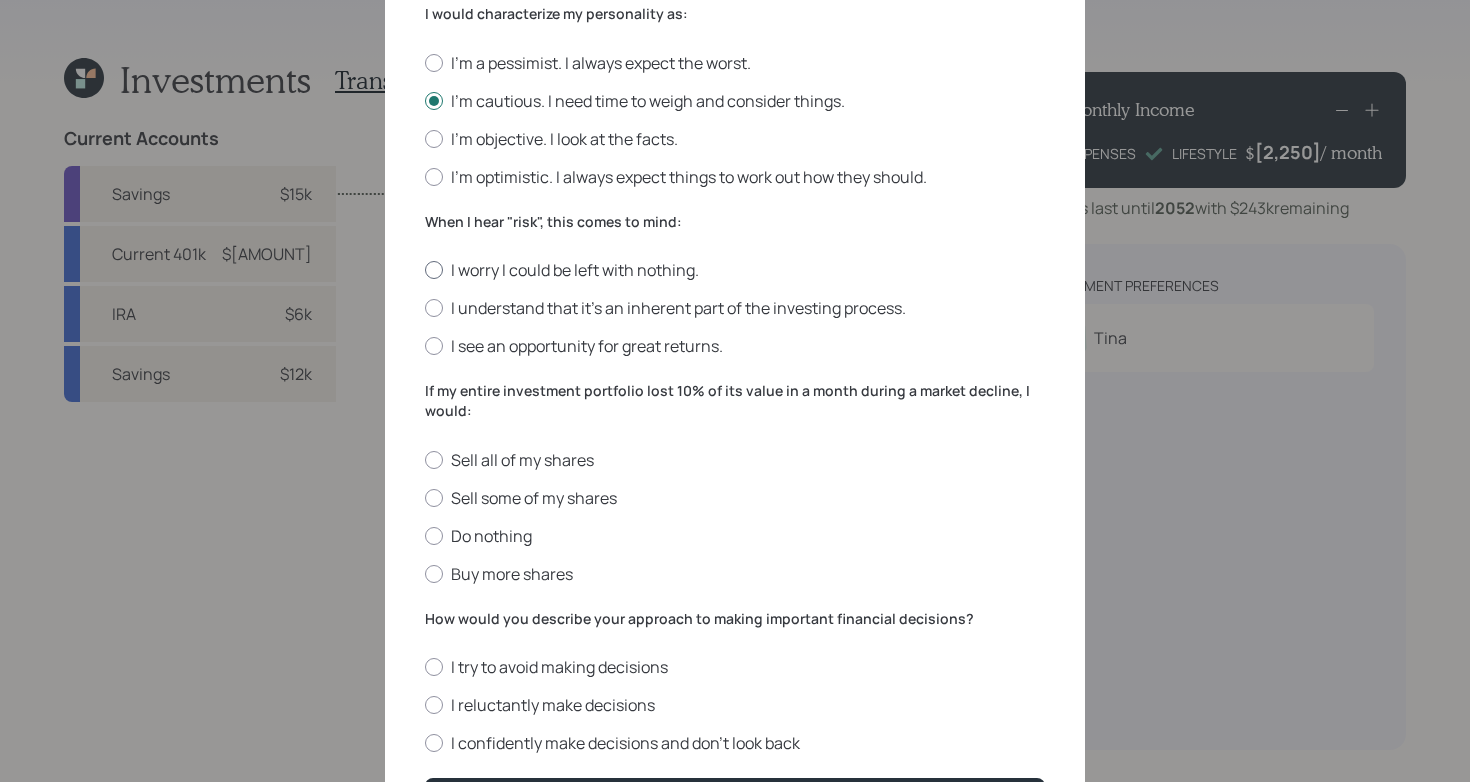 click on "I worry I could be left with nothing." at bounding box center [735, 270] 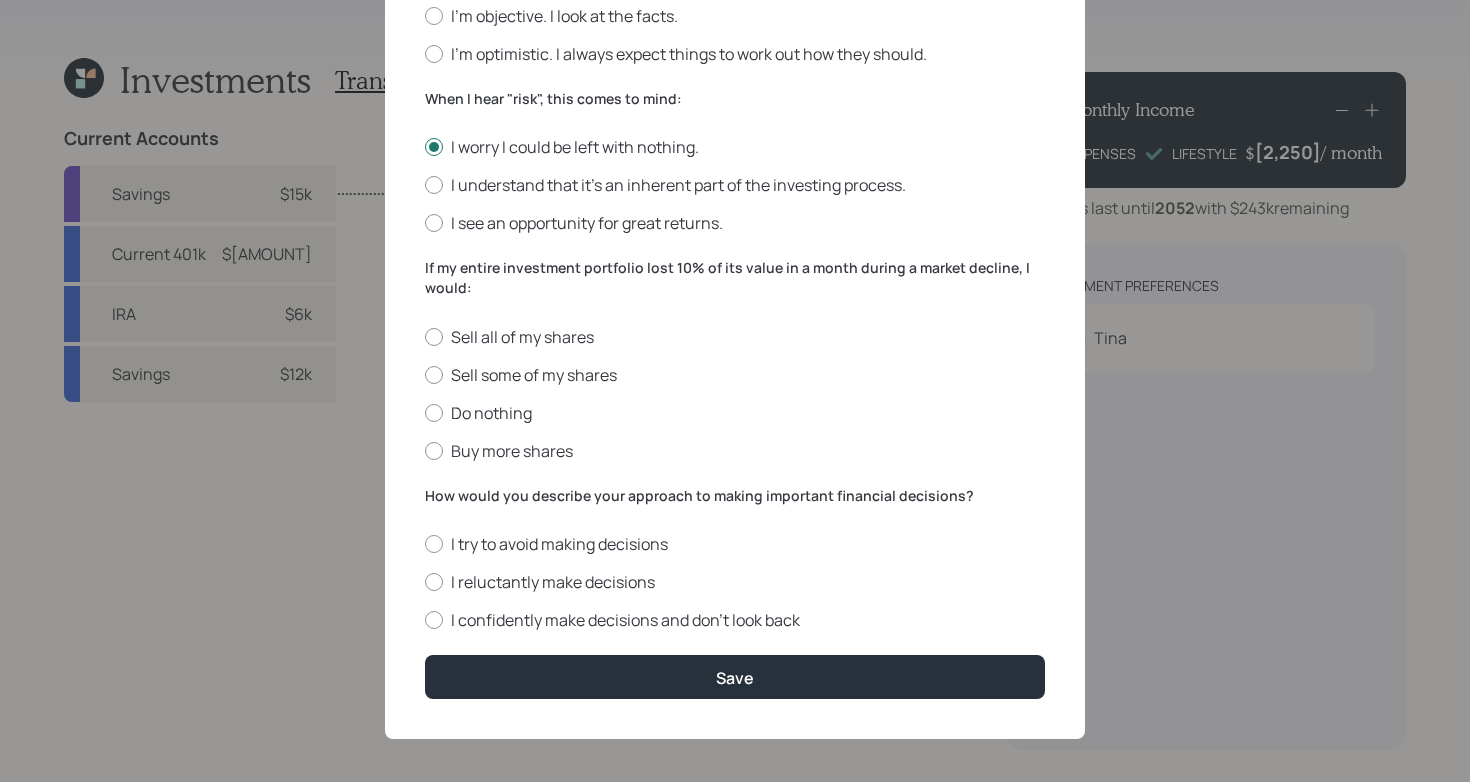scroll, scrollTop: 673, scrollLeft: 0, axis: vertical 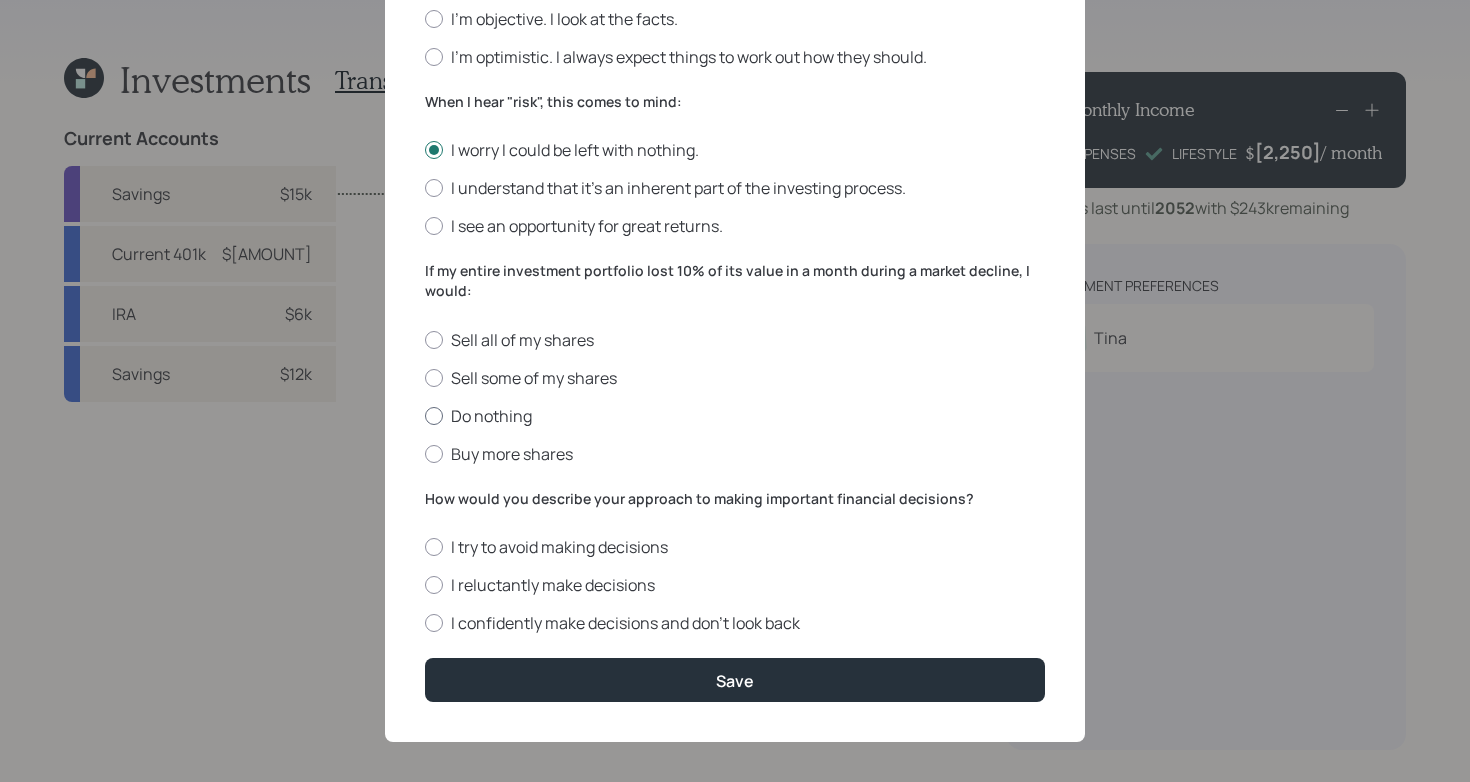 click on "Do nothing" at bounding box center (735, 416) 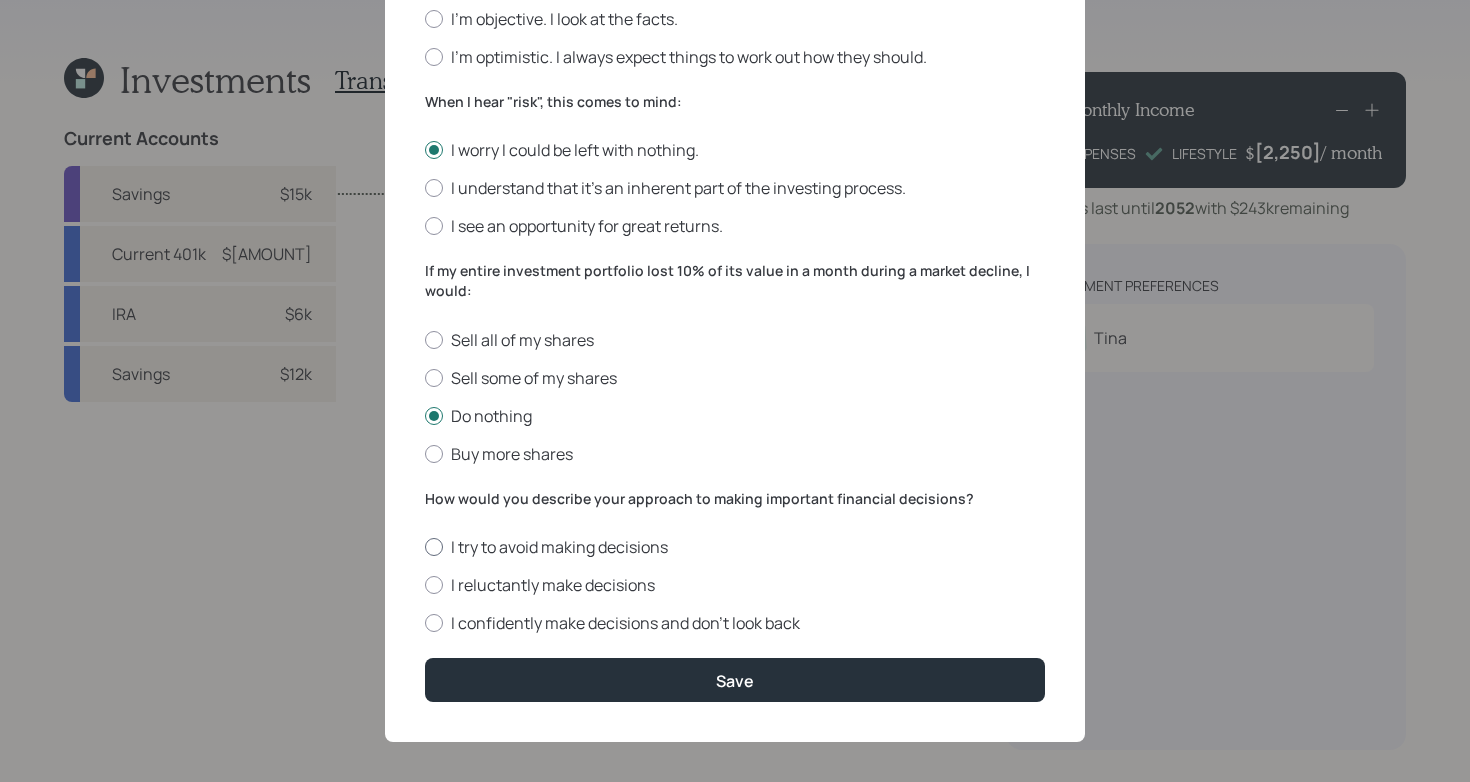 click on "I try to avoid making decisions" at bounding box center [735, 547] 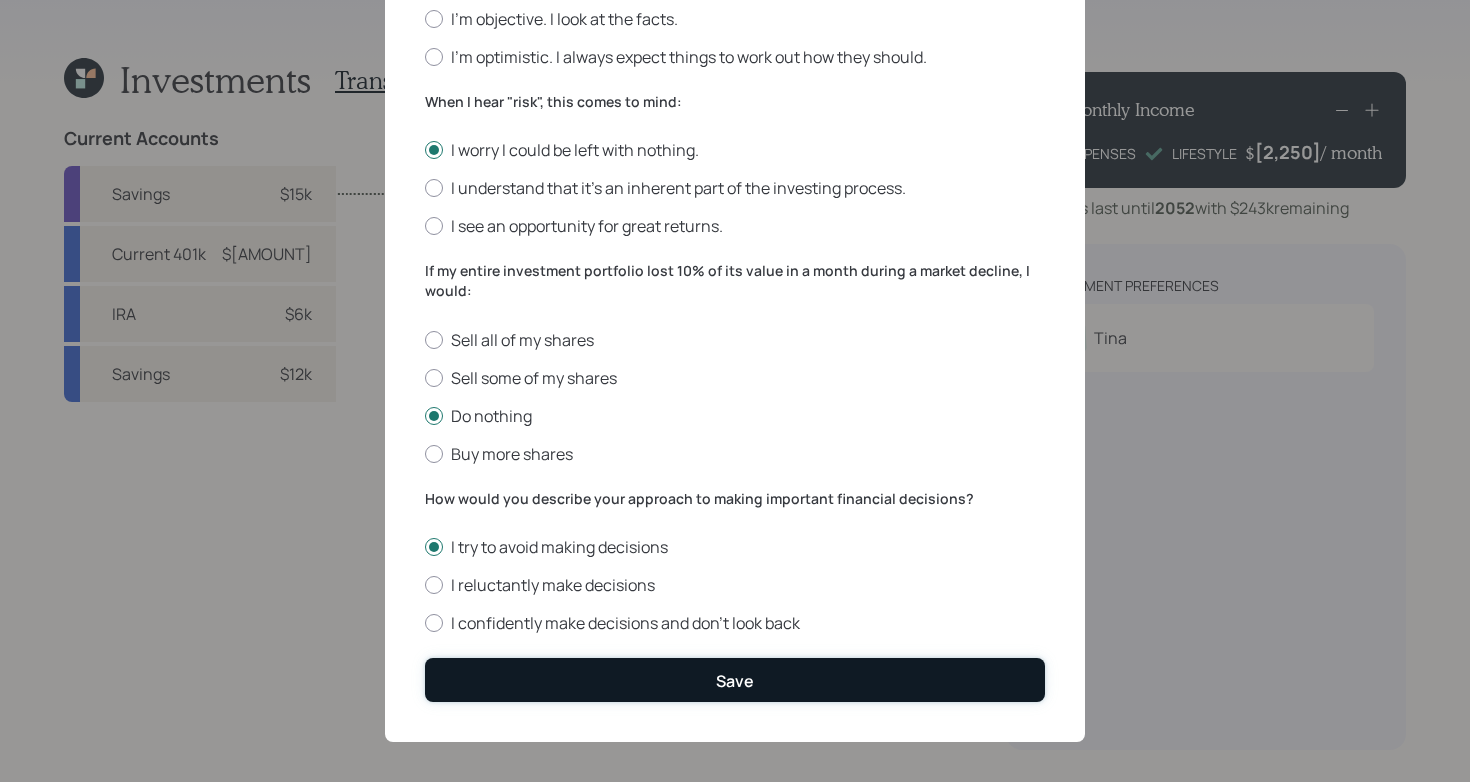 click on "Save" at bounding box center (735, 679) 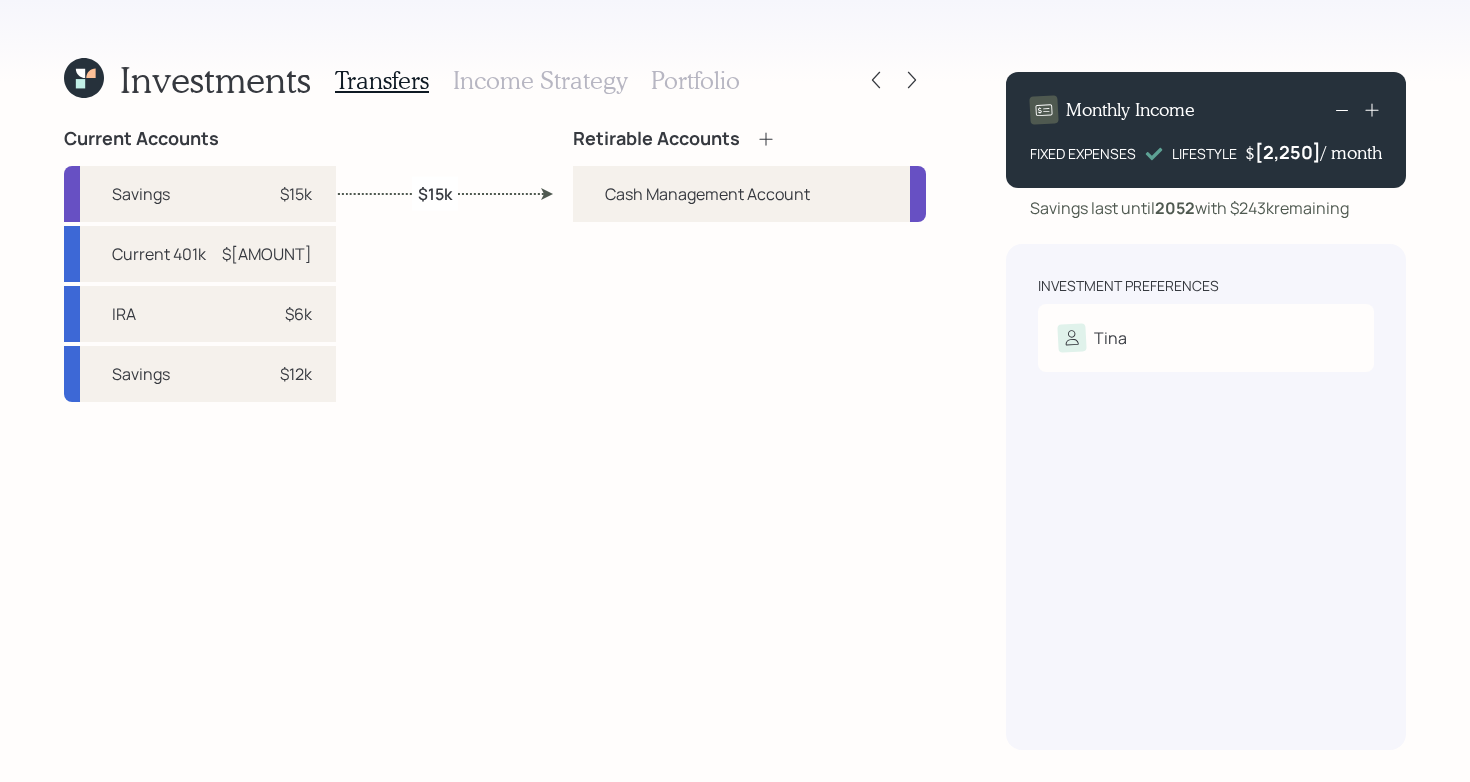 click on "Current Accounts Savings $[AMOUNT] Current 401k $[AMOUNT] IRA $[AMOUNT] Savings $[AMOUNT] Retirable Accounts Cash Management Account $[AMOUNT]" at bounding box center (495, 439) 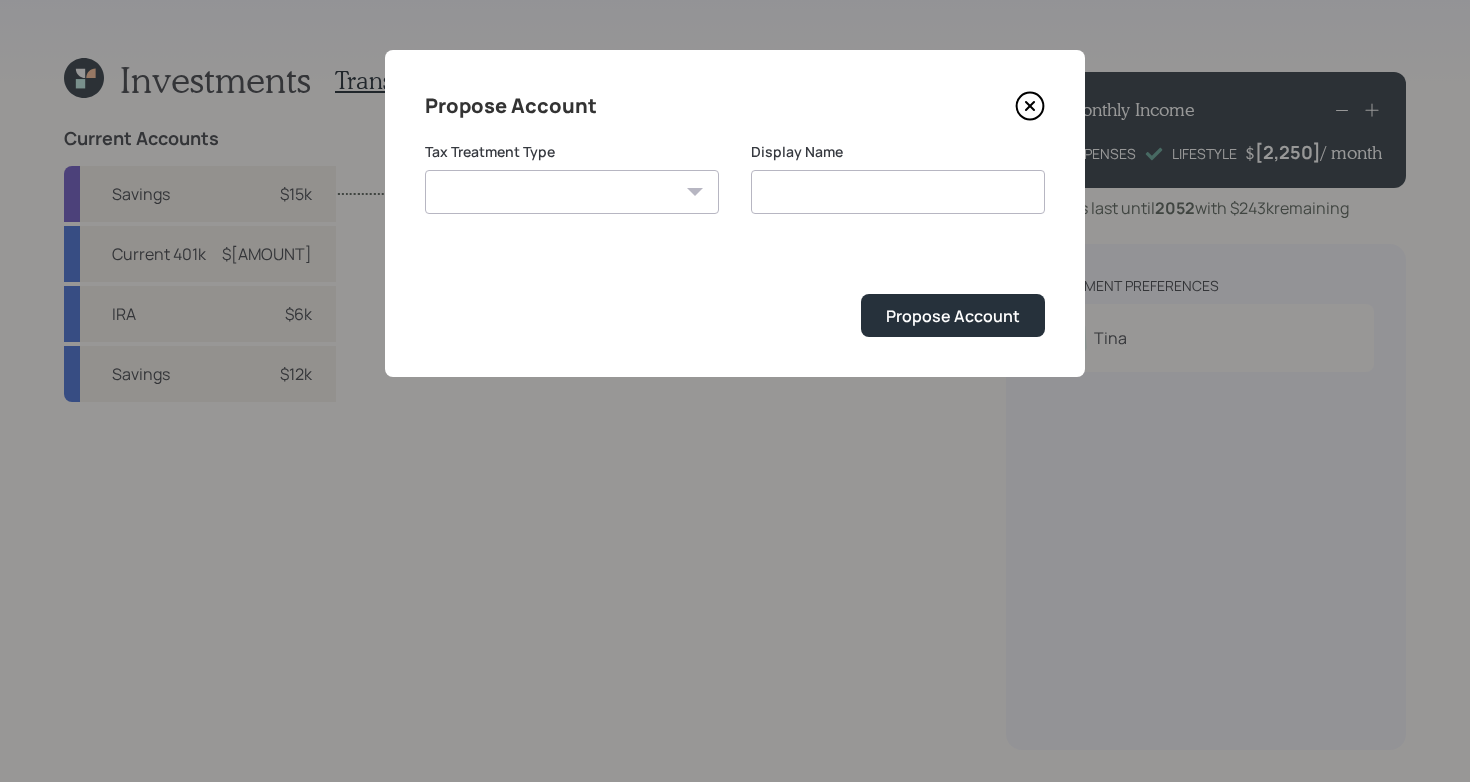 click on "Roth Taxable Traditional" at bounding box center [572, 192] 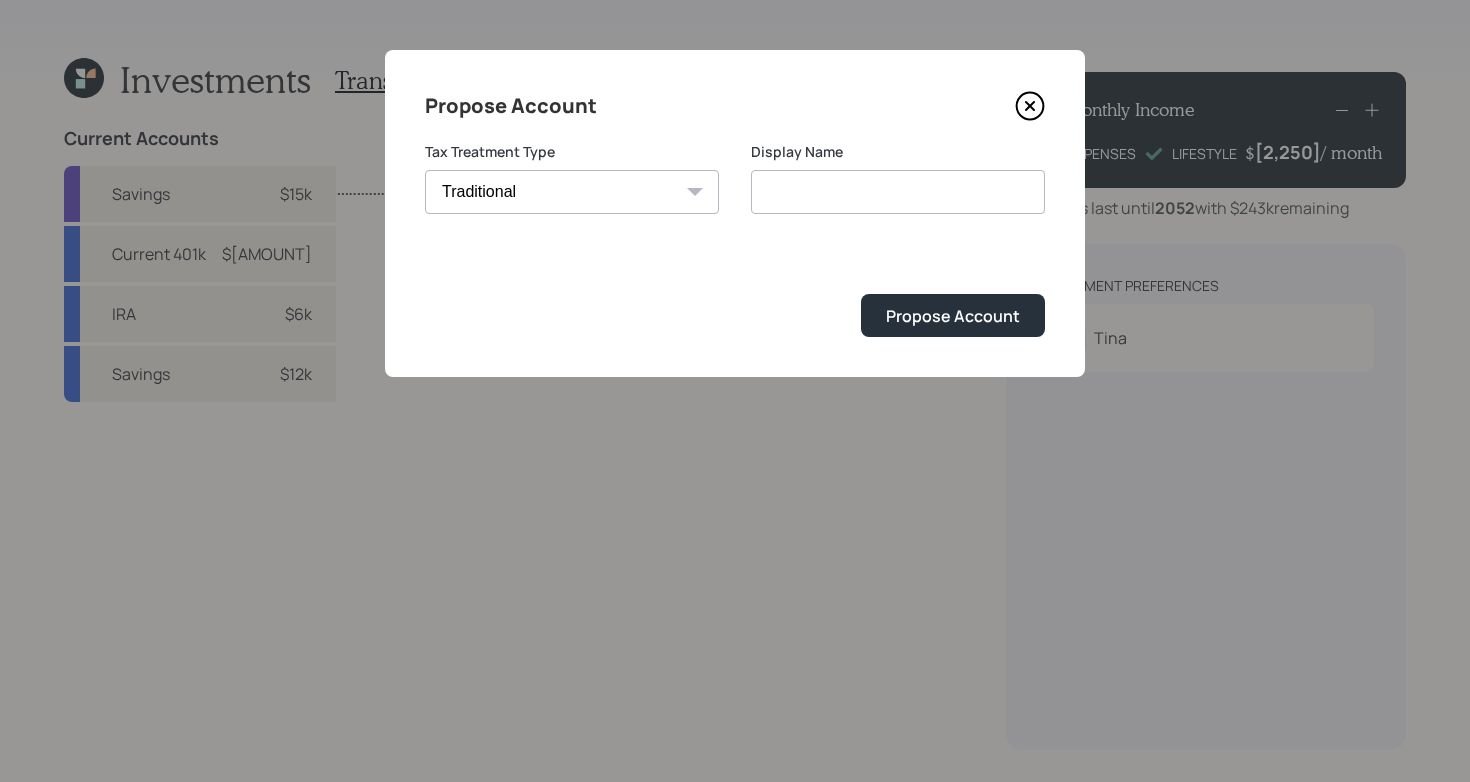 type on "Traditional" 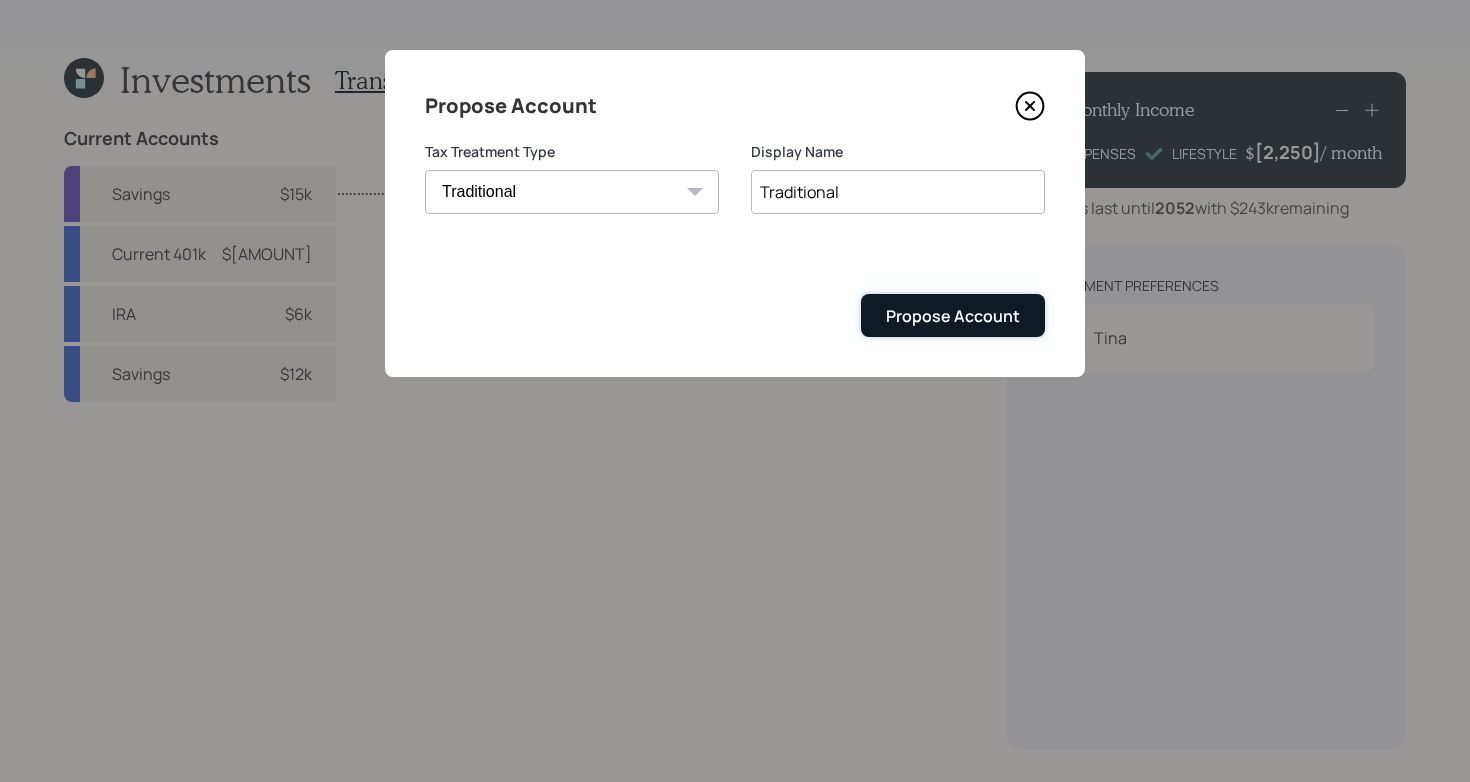 click on "Propose Account" at bounding box center (953, 316) 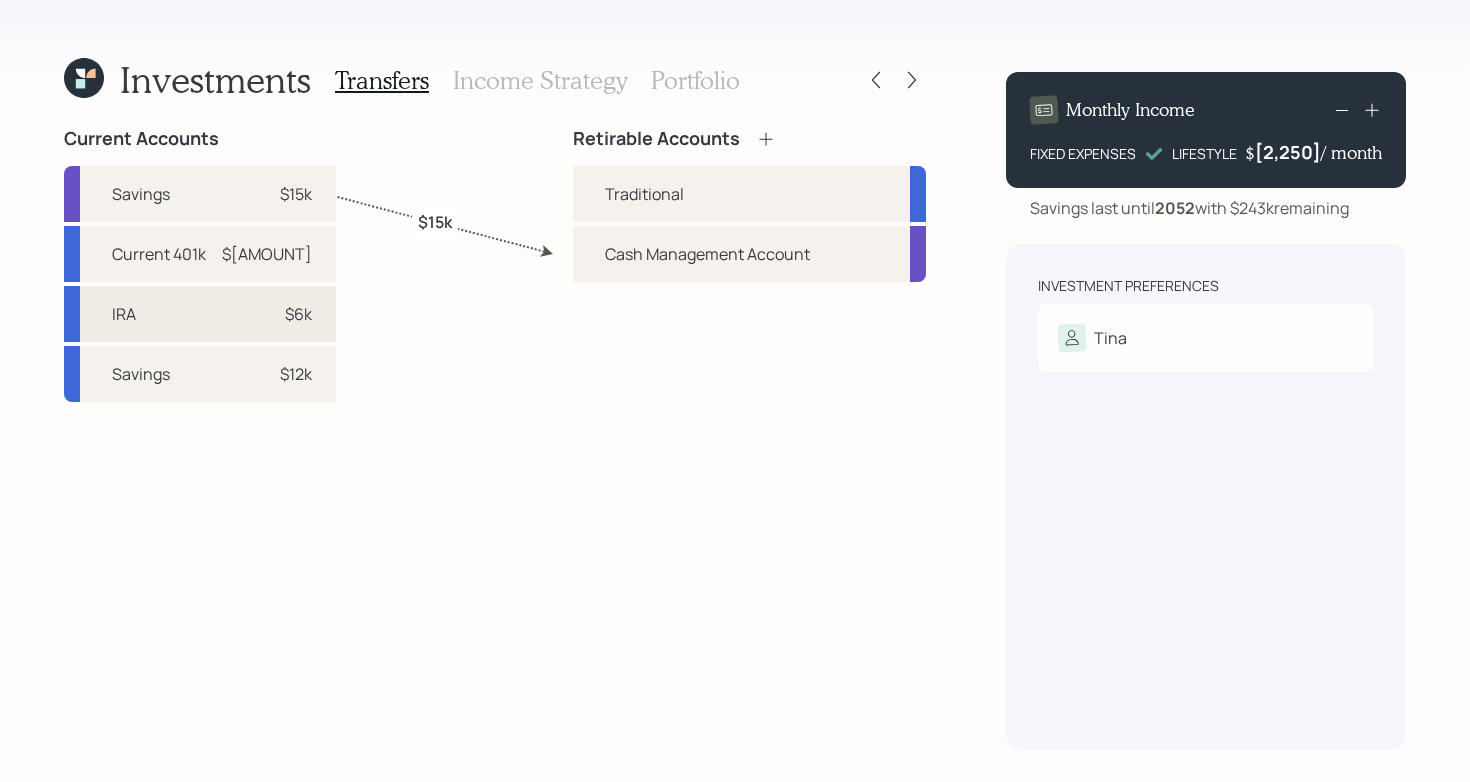 click on "IRA $[AMOUNT]" at bounding box center [200, 314] 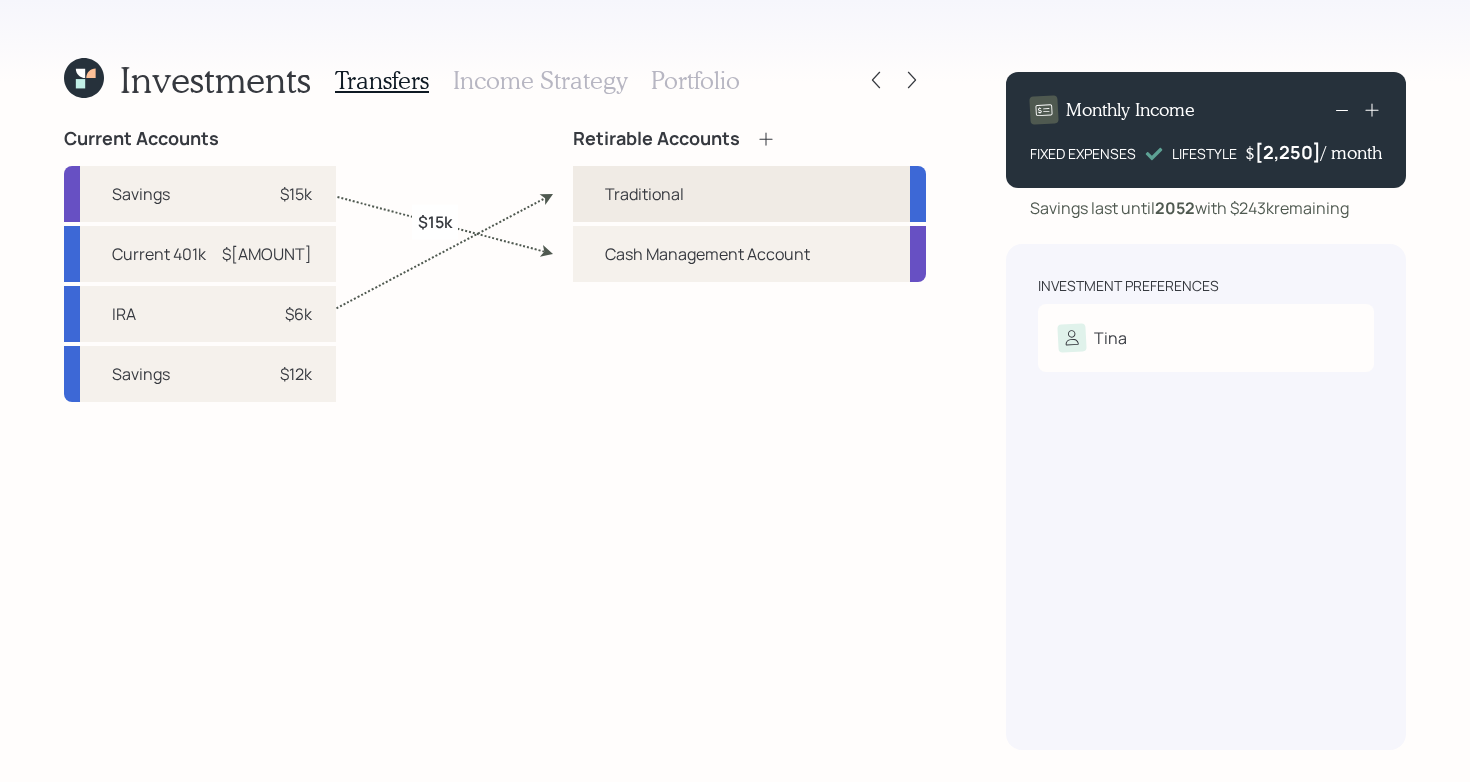 click on "Traditional" at bounding box center (644, 194) 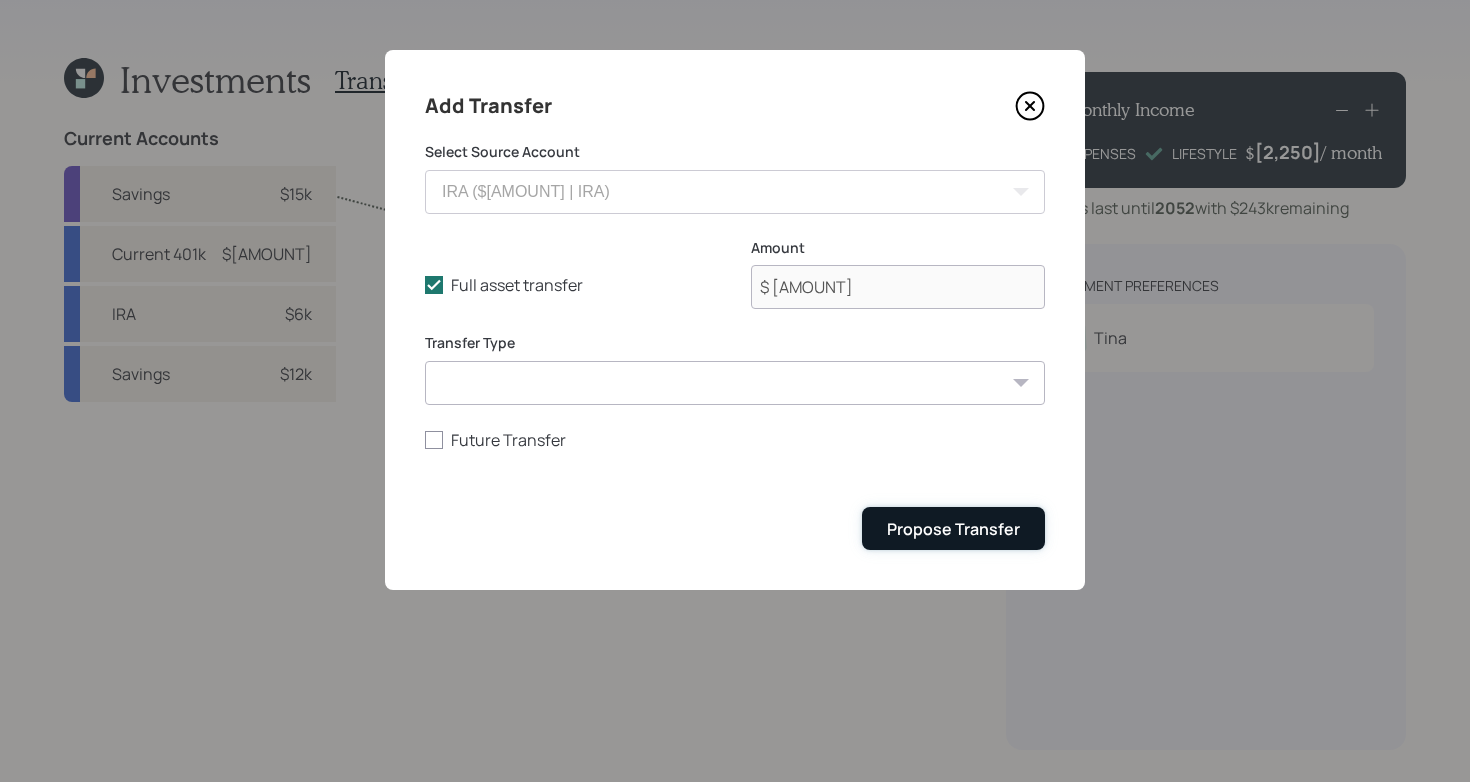 click on "Propose Transfer" at bounding box center (953, 529) 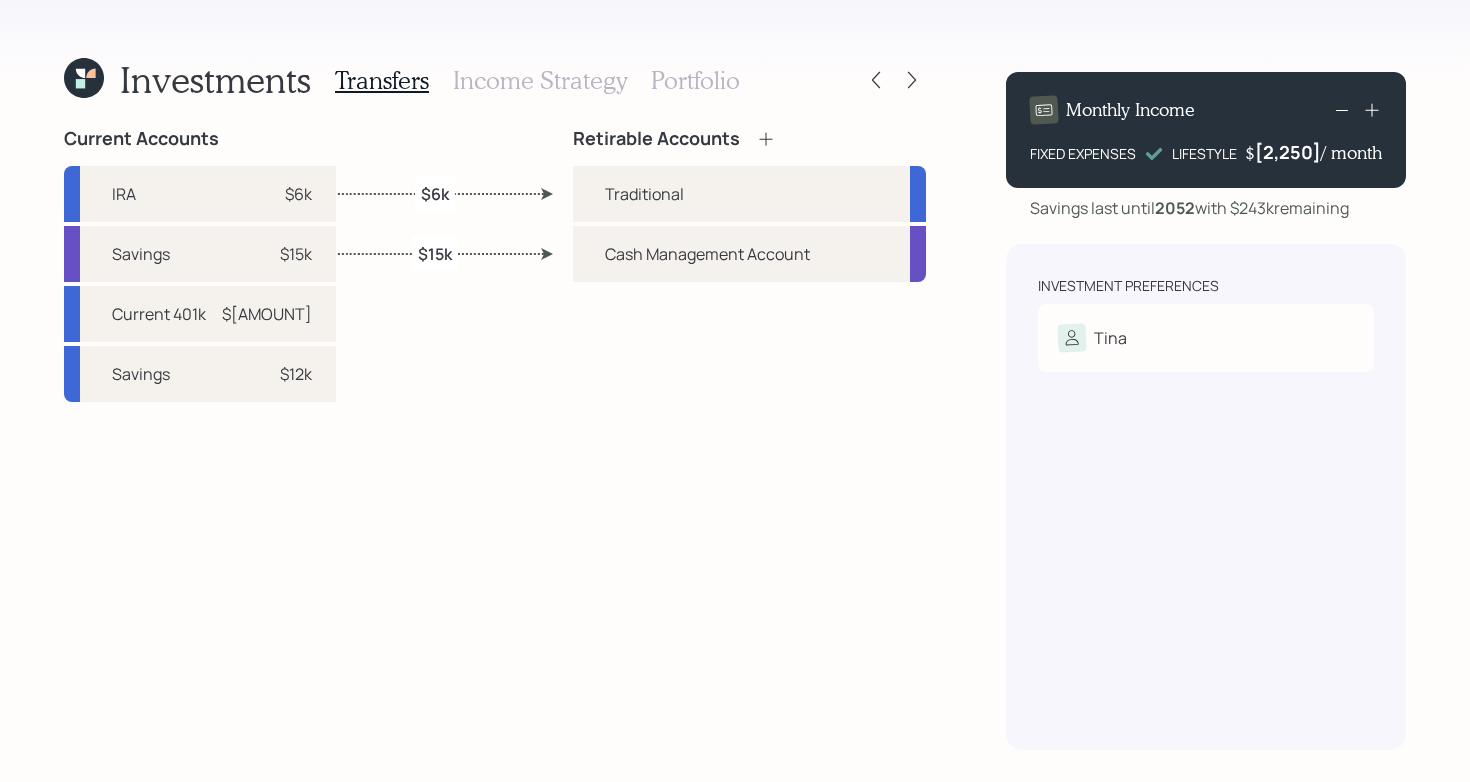 click 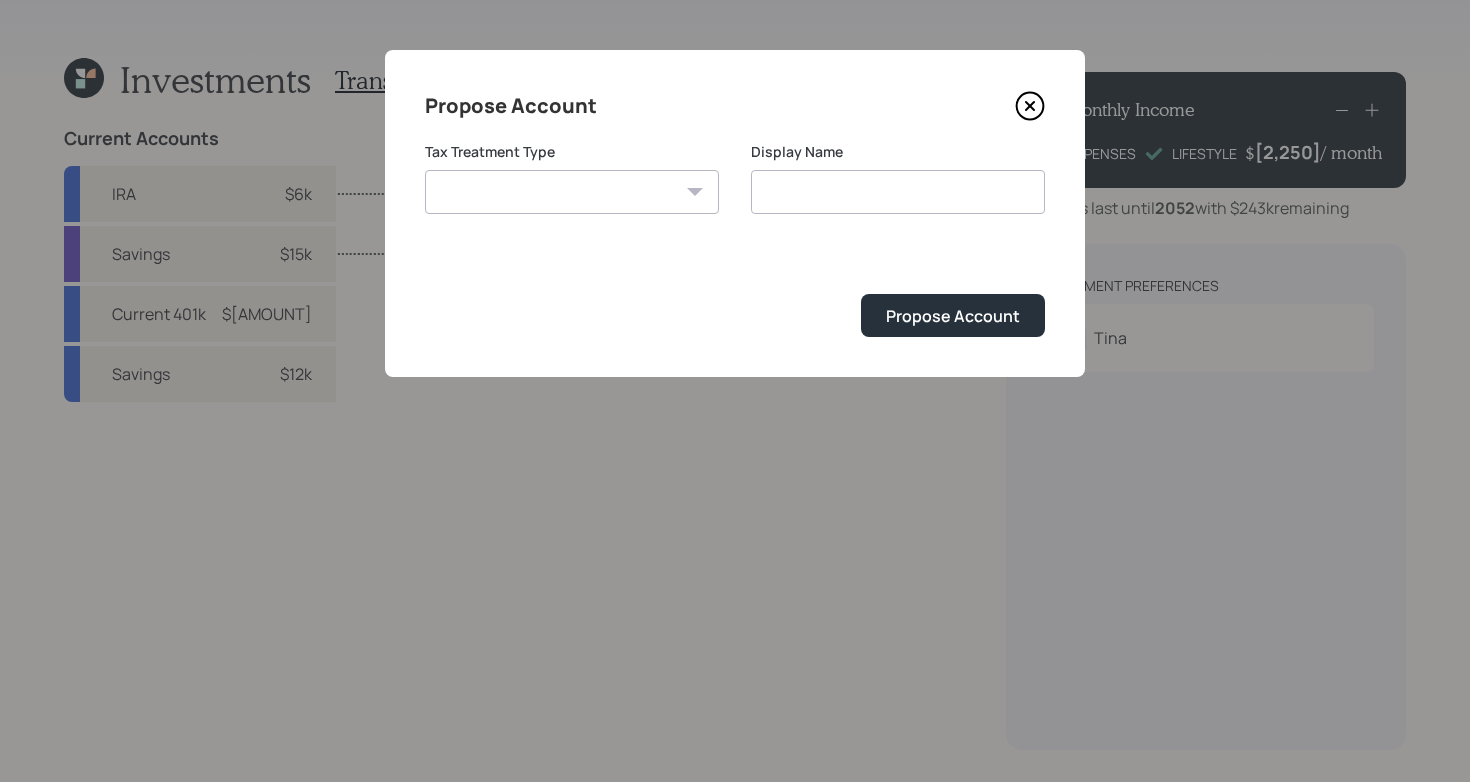 click on "Roth Taxable Traditional" at bounding box center (572, 192) 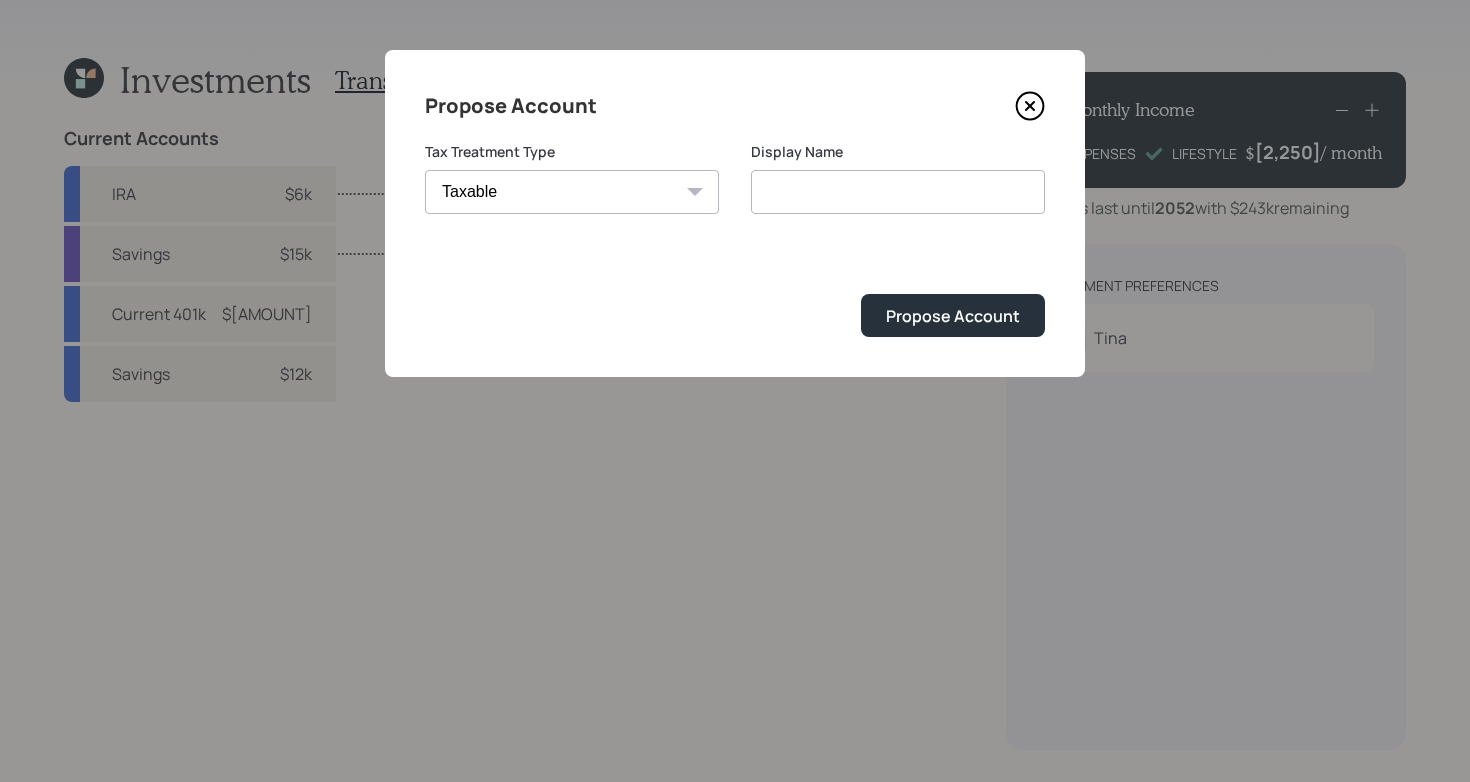 type on "Taxable" 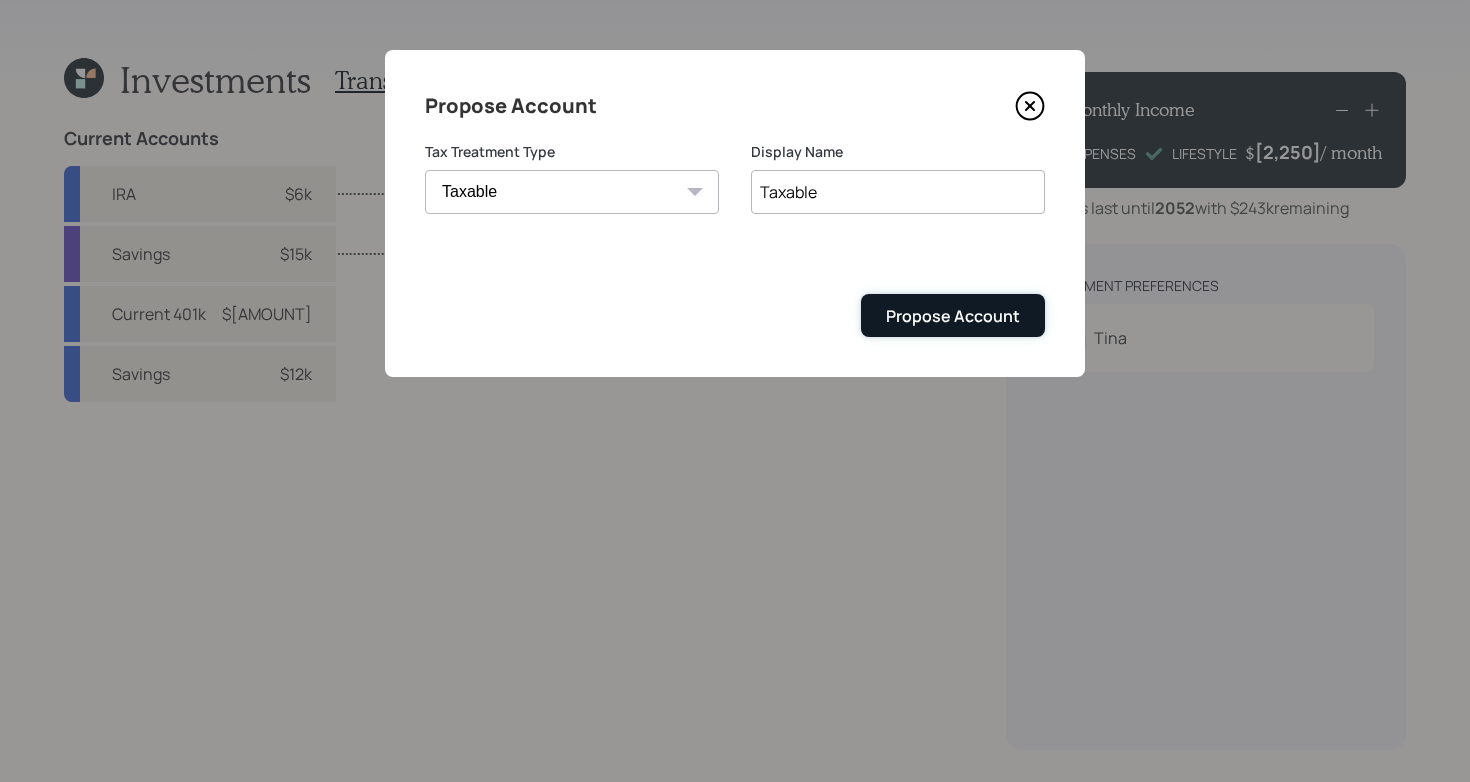 click on "Propose Account" at bounding box center (953, 315) 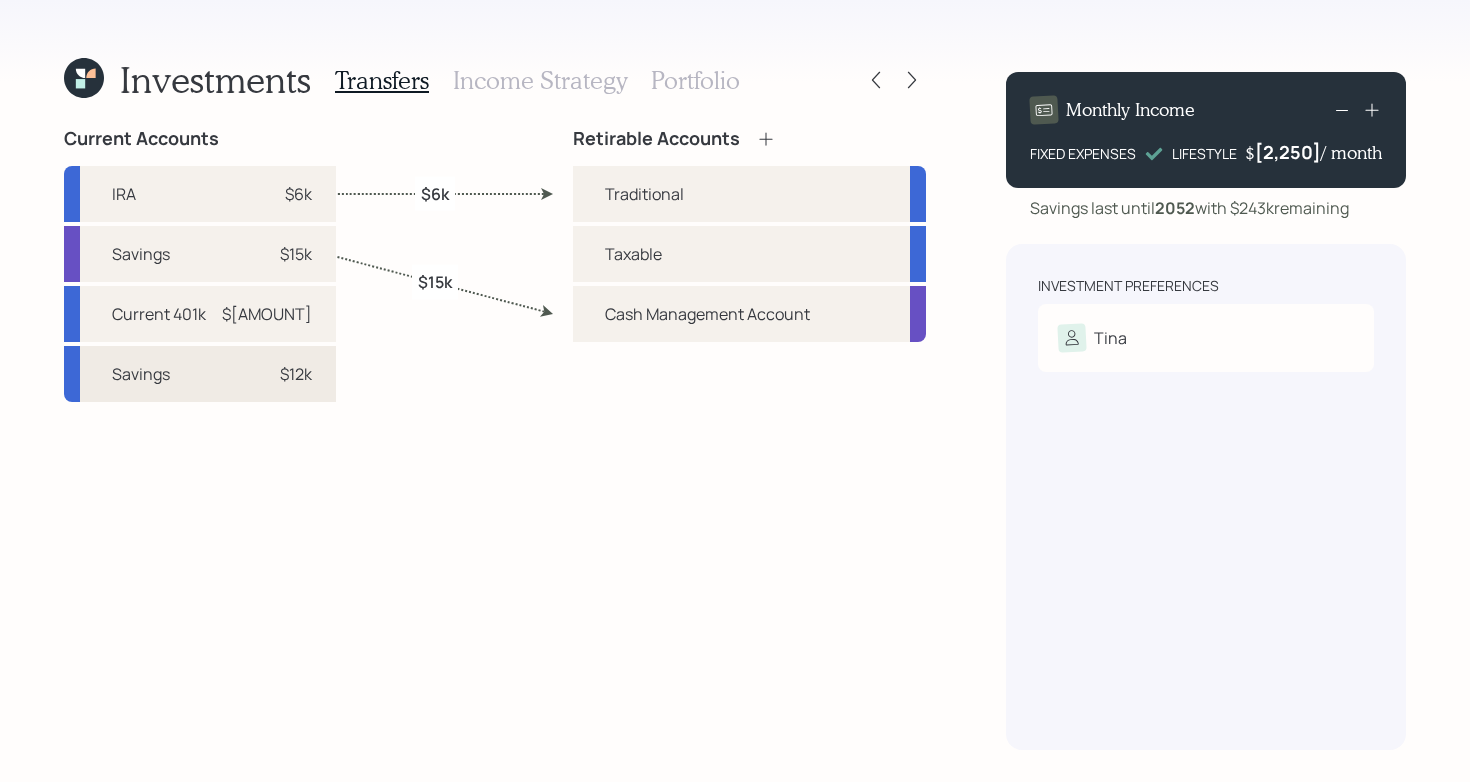 click on "Savings $[AMOUNT]" at bounding box center (200, 374) 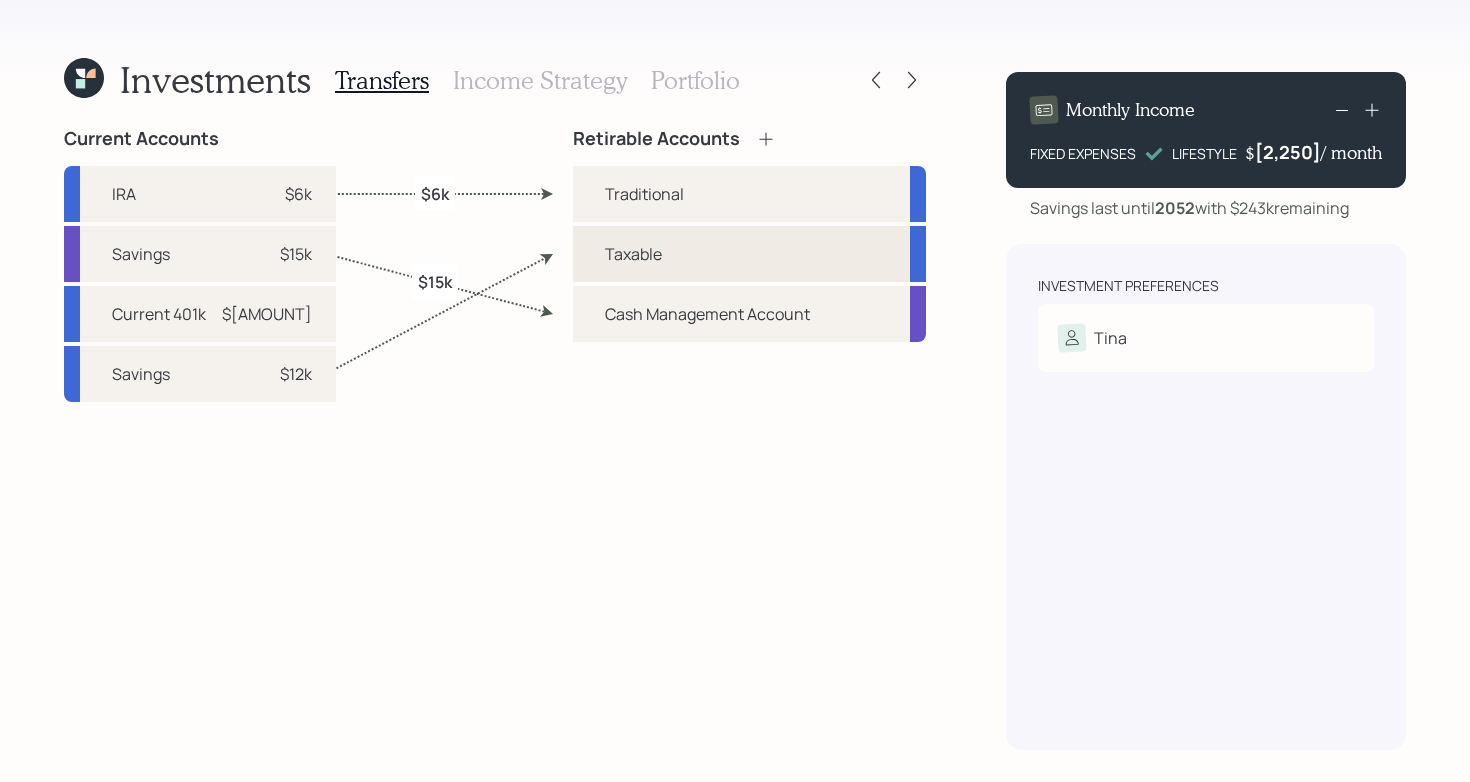click on "Taxable" at bounding box center [749, 254] 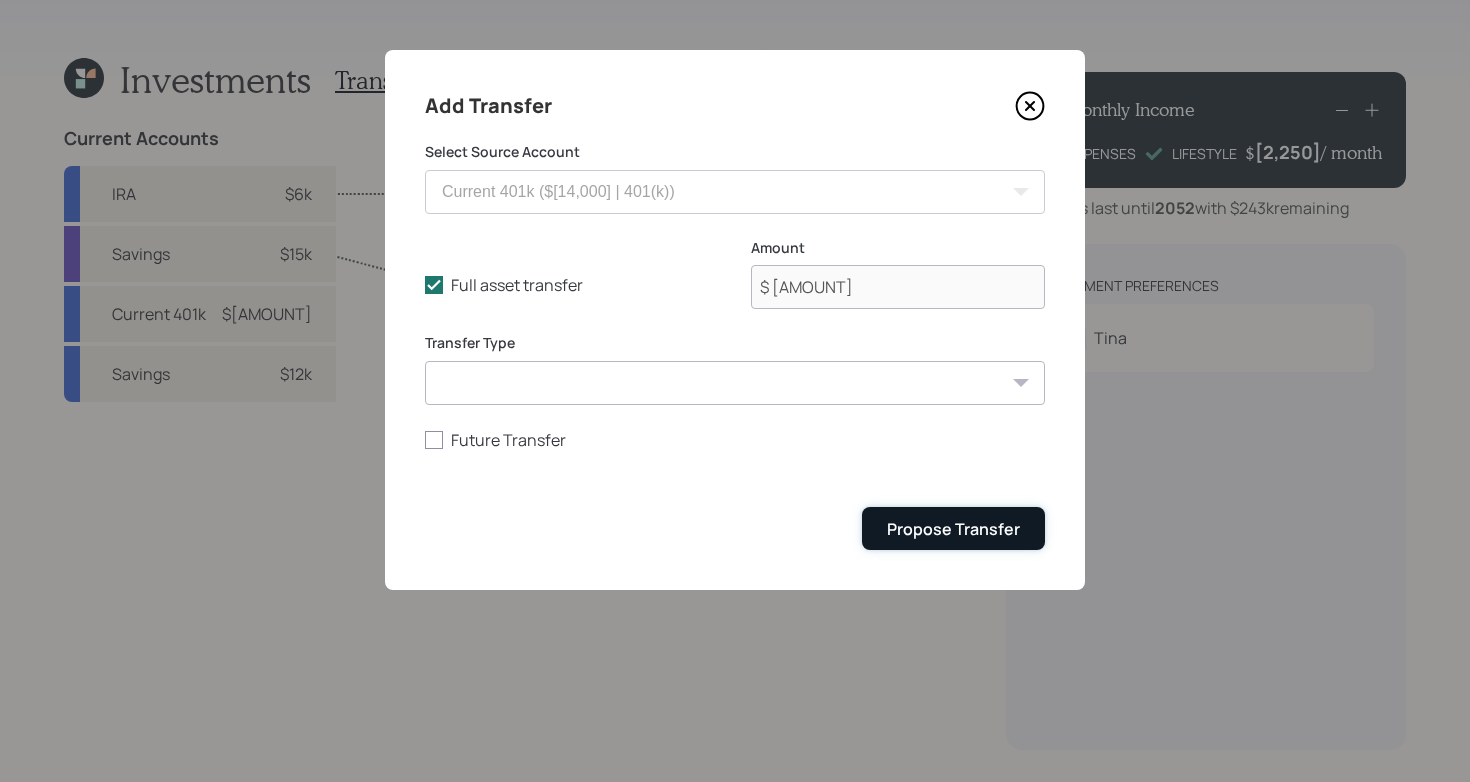 click on "Propose Transfer" at bounding box center [953, 529] 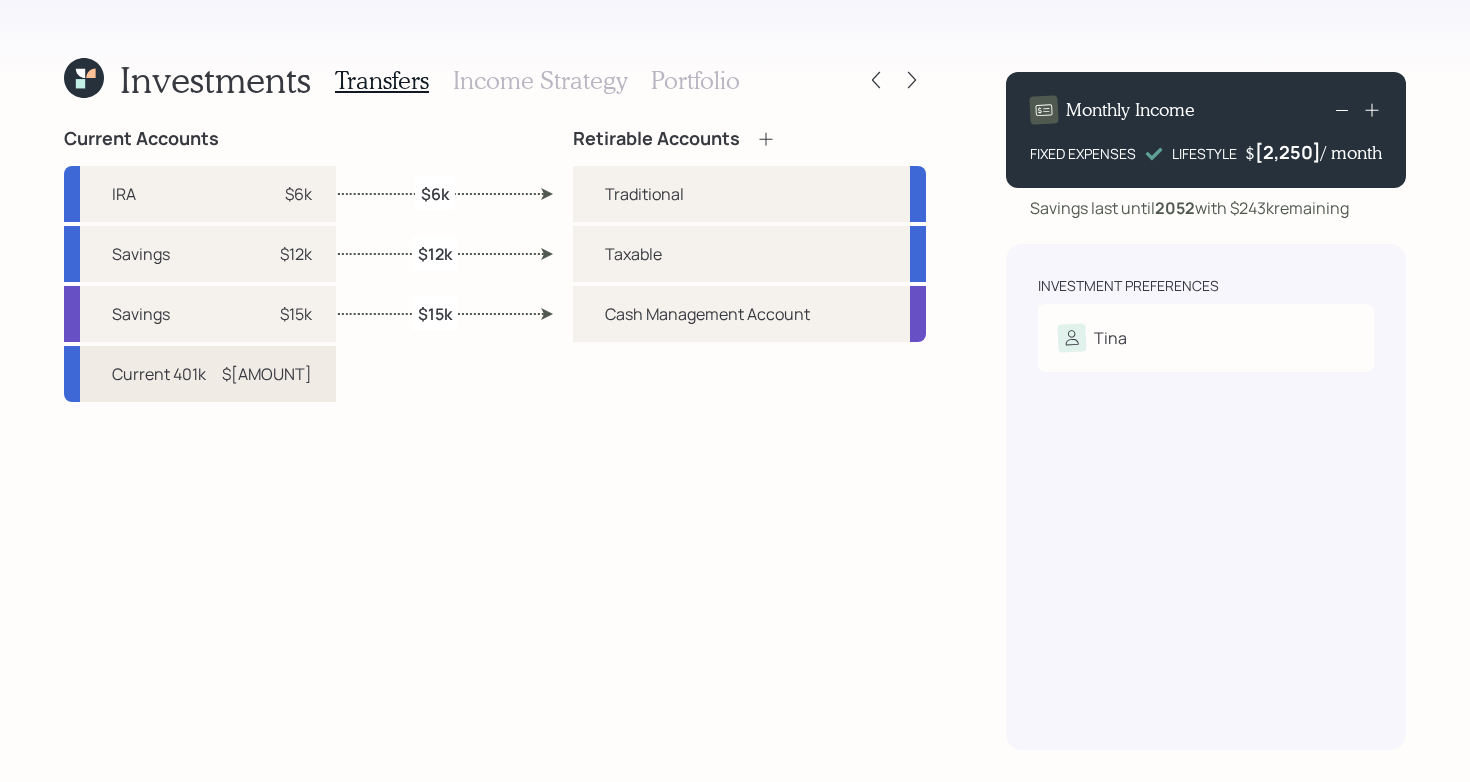 click on "Current 401k $[AMOUNT]" at bounding box center (200, 374) 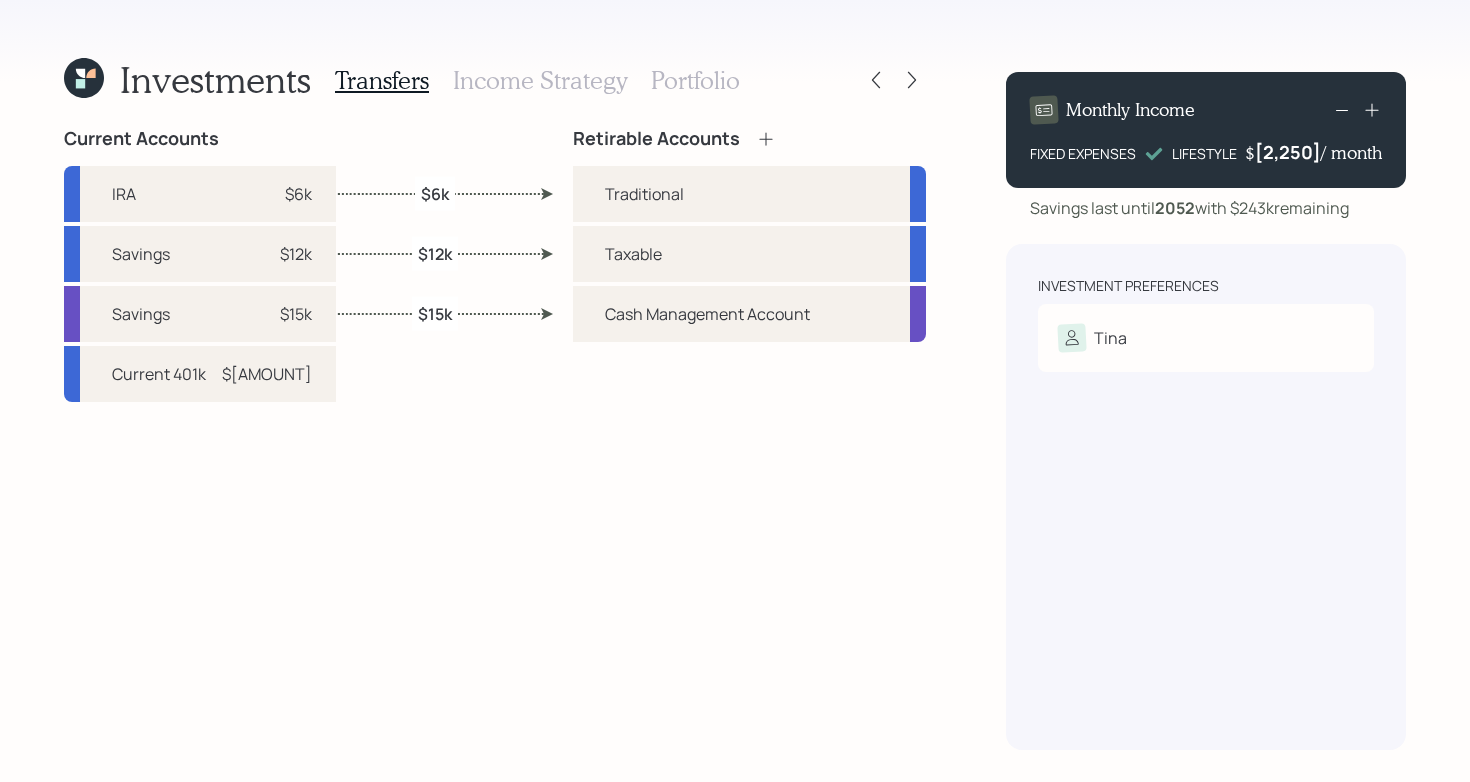 click on "Current Accounts IRA $[AMOUNT] Savings $[AMOUNT] Savings $[AMOUNT] Current 401k $[AMOUNT]" at bounding box center (200, 439) 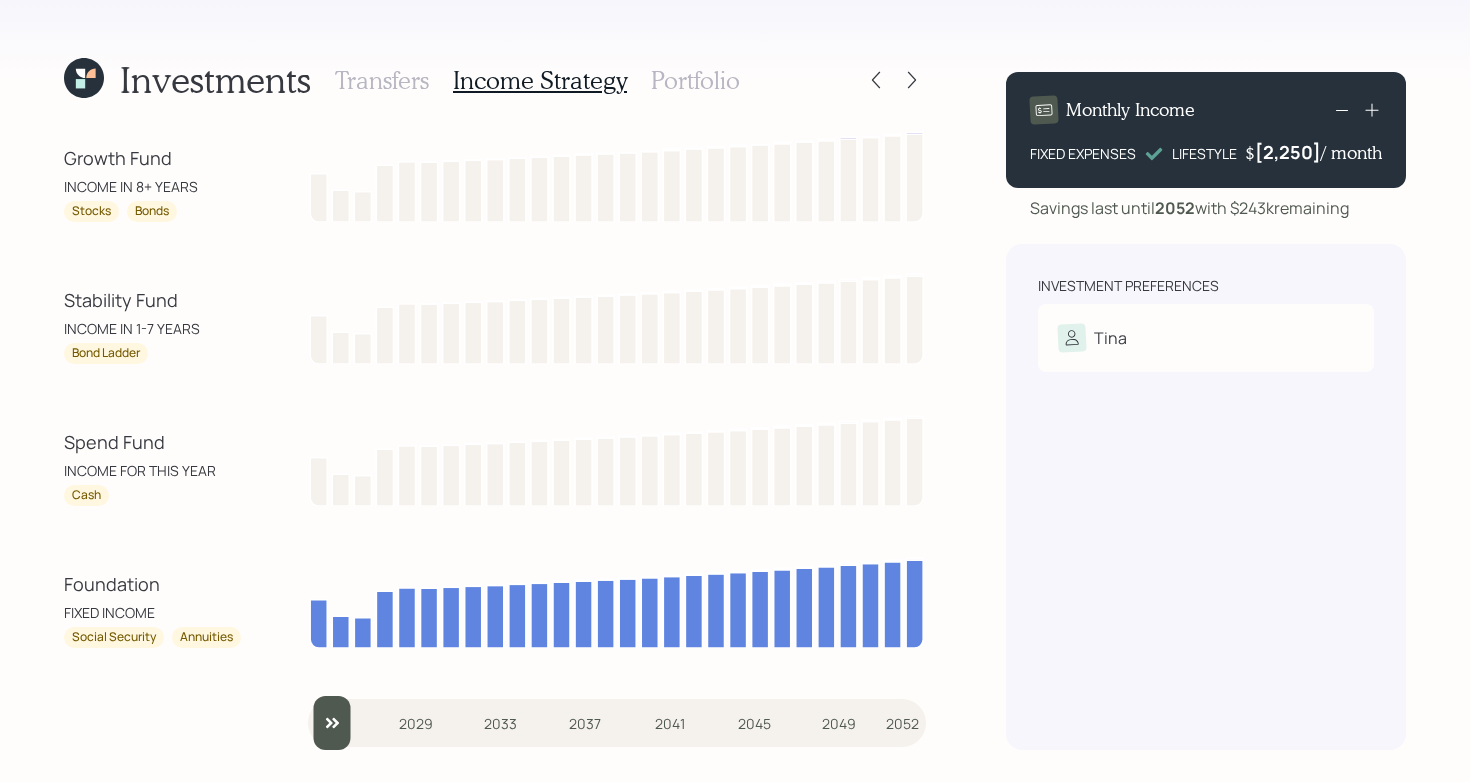 click on "Portfolio" at bounding box center [695, 80] 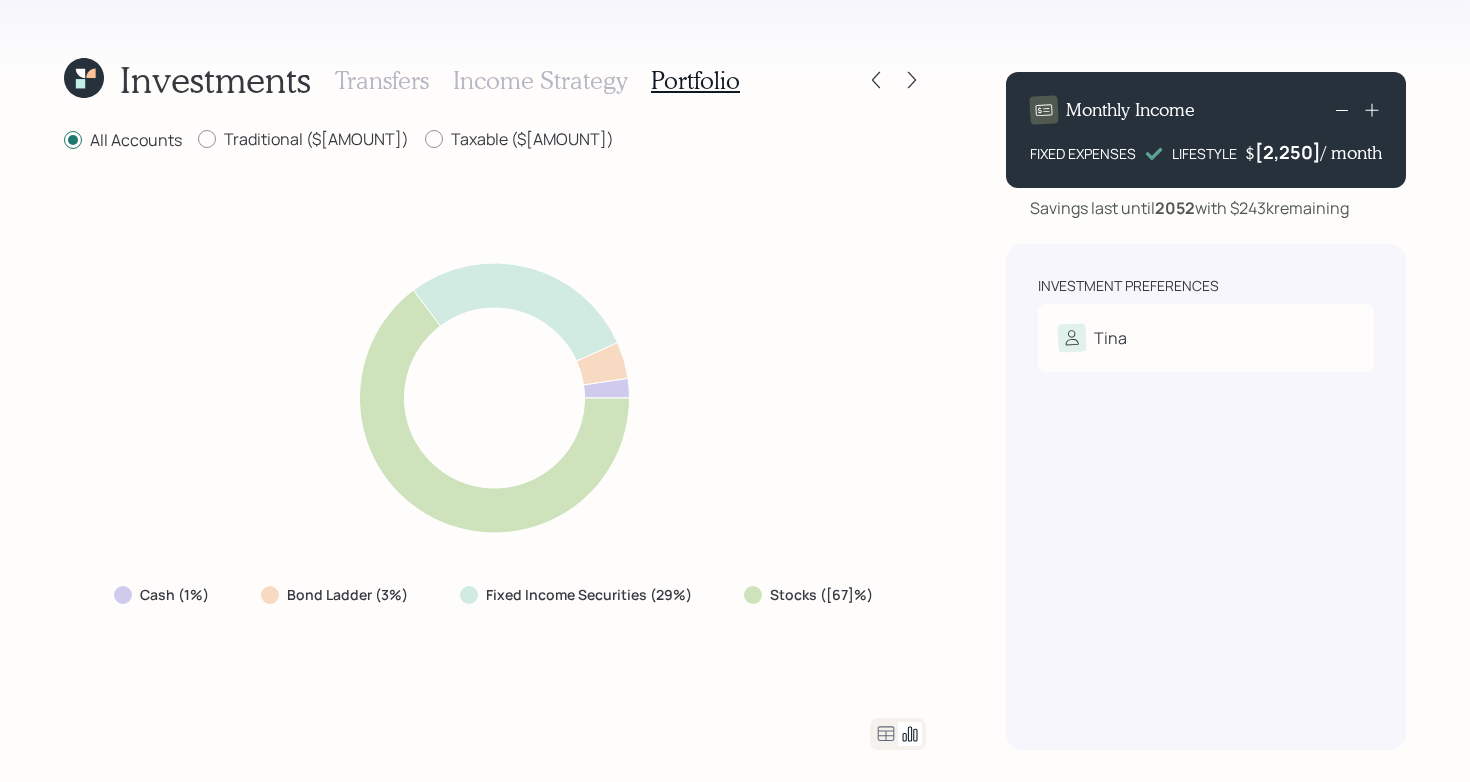 click on "Income Strategy" at bounding box center [540, 80] 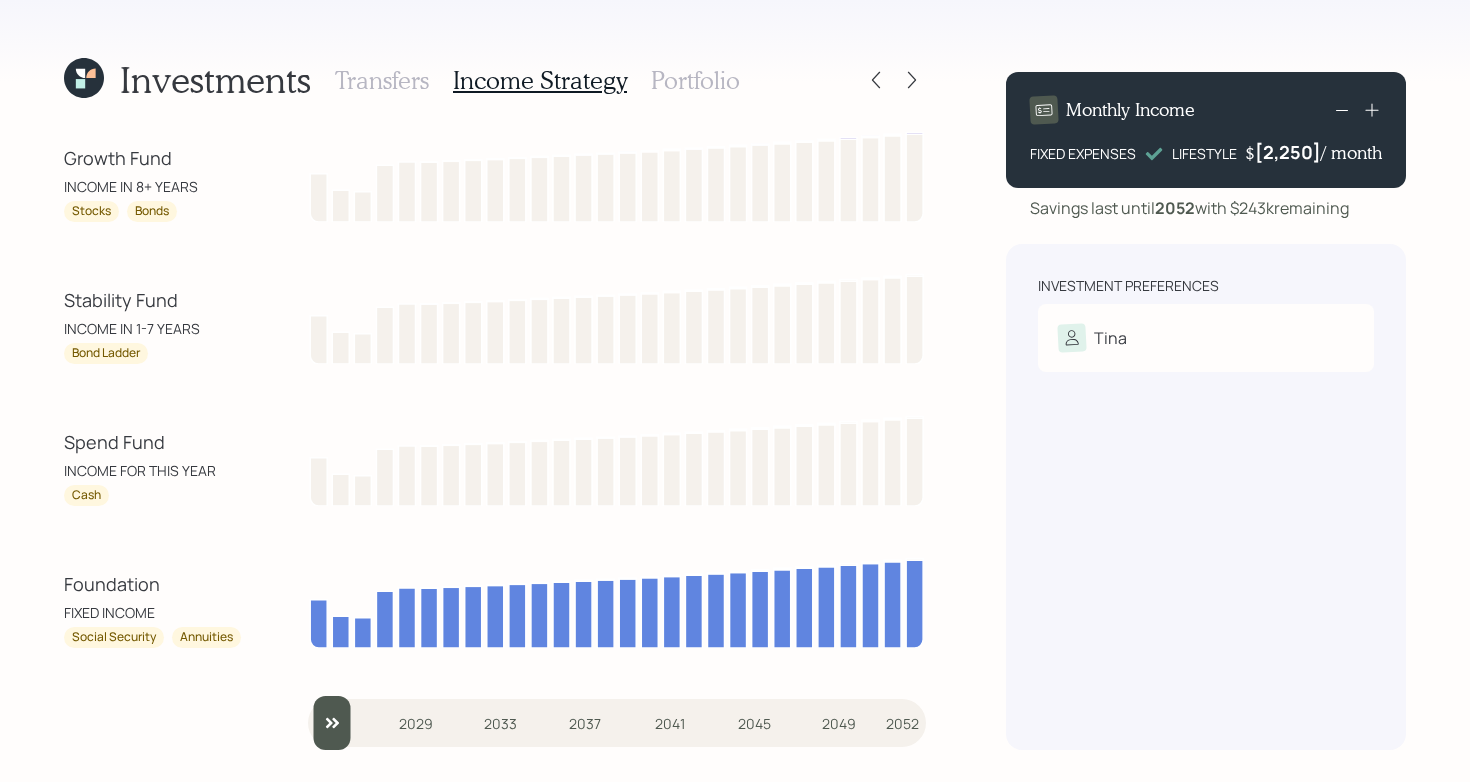 click on "Transfers" at bounding box center (382, 80) 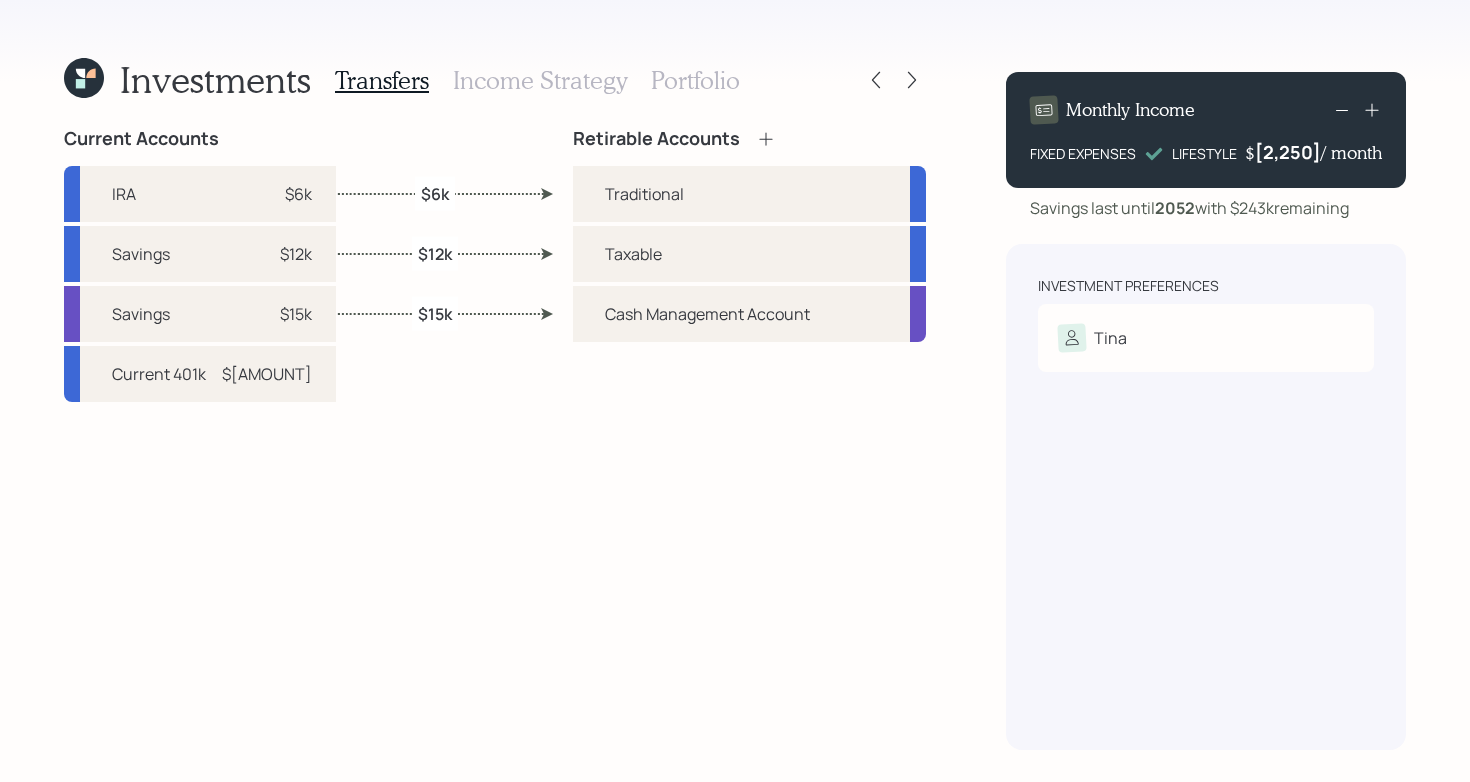 click on "Portfolio" at bounding box center (695, 80) 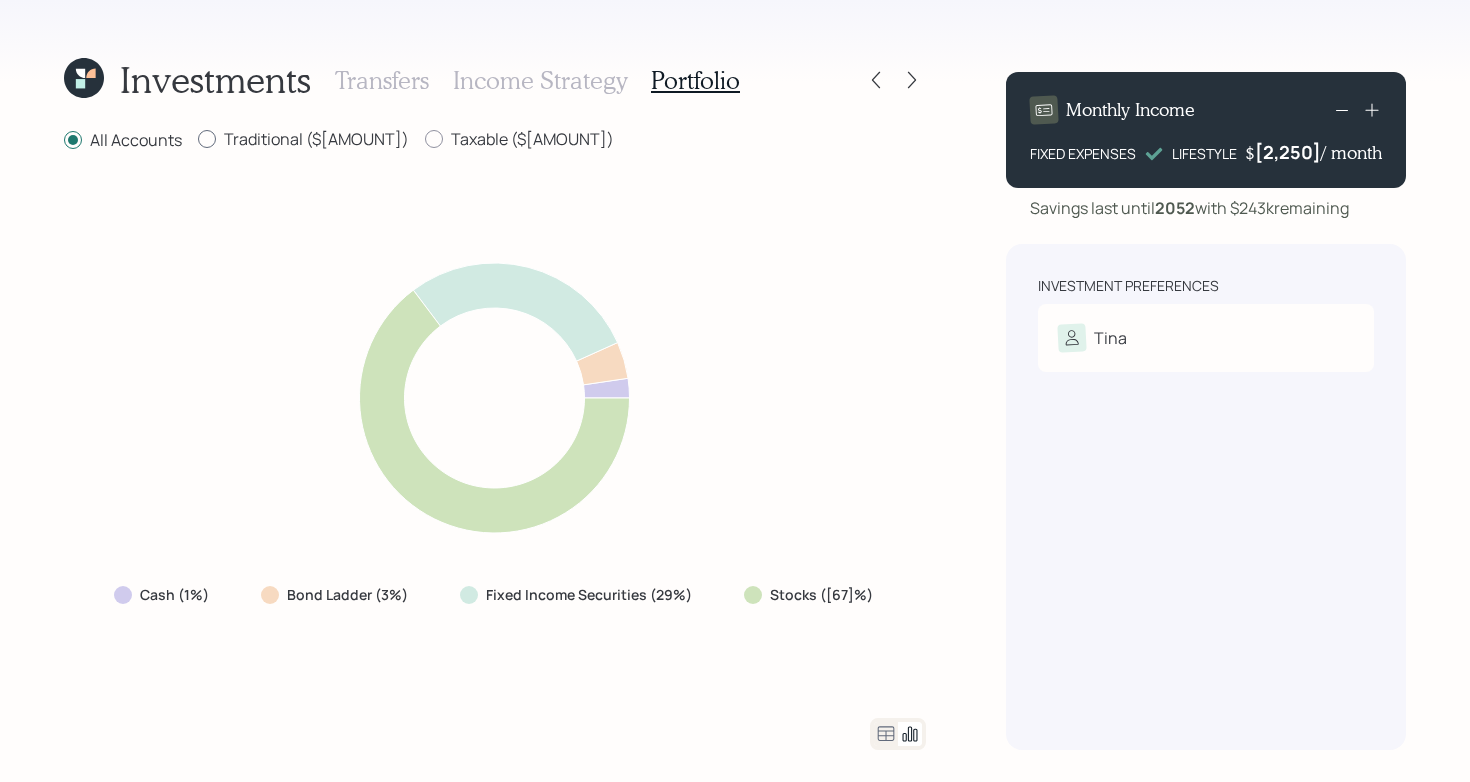 click on "Traditional ($[AMOUNT])" at bounding box center (303, 139) 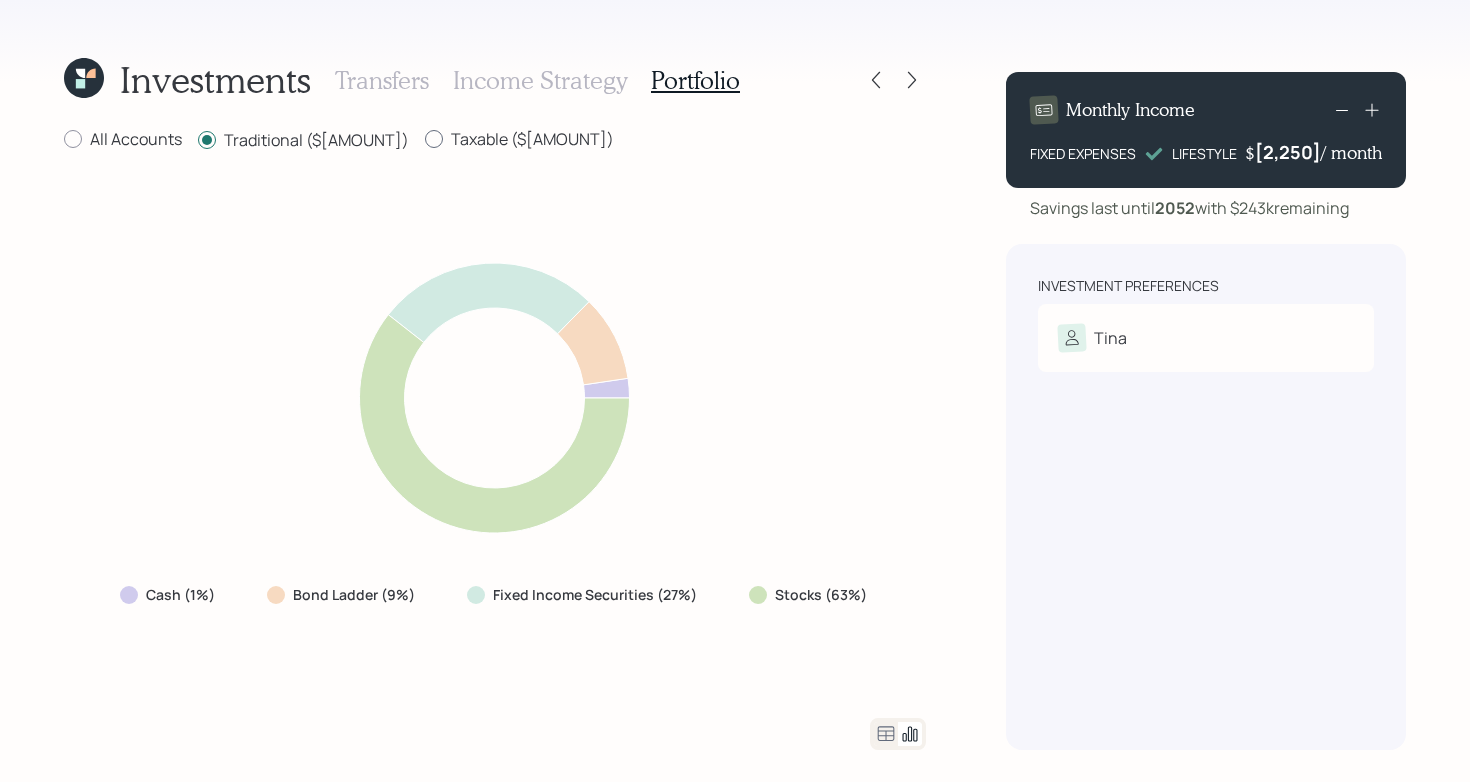 click on "Taxable ($[AMOUNT])" at bounding box center (519, 139) 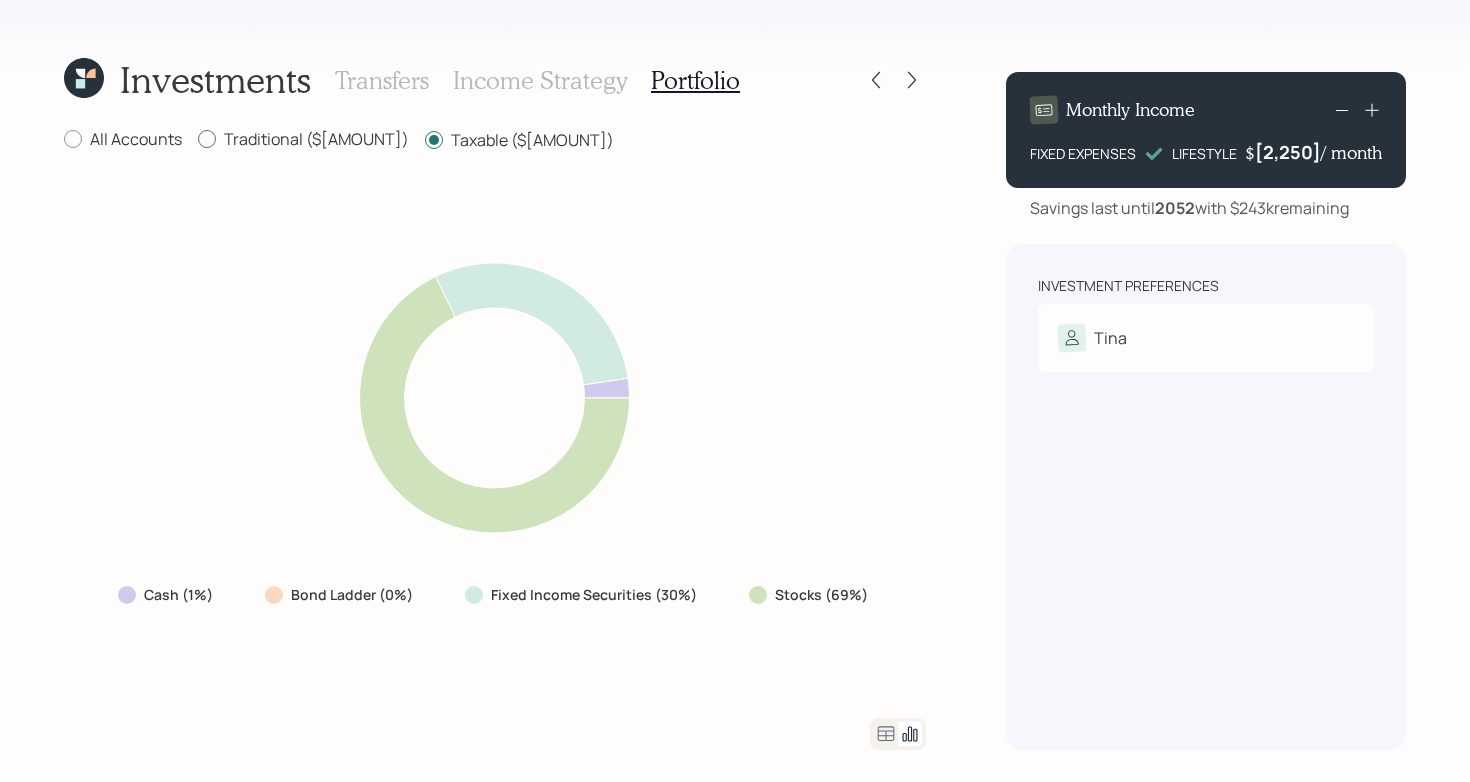 click on "Traditional ($[AMOUNT])" at bounding box center (303, 139) 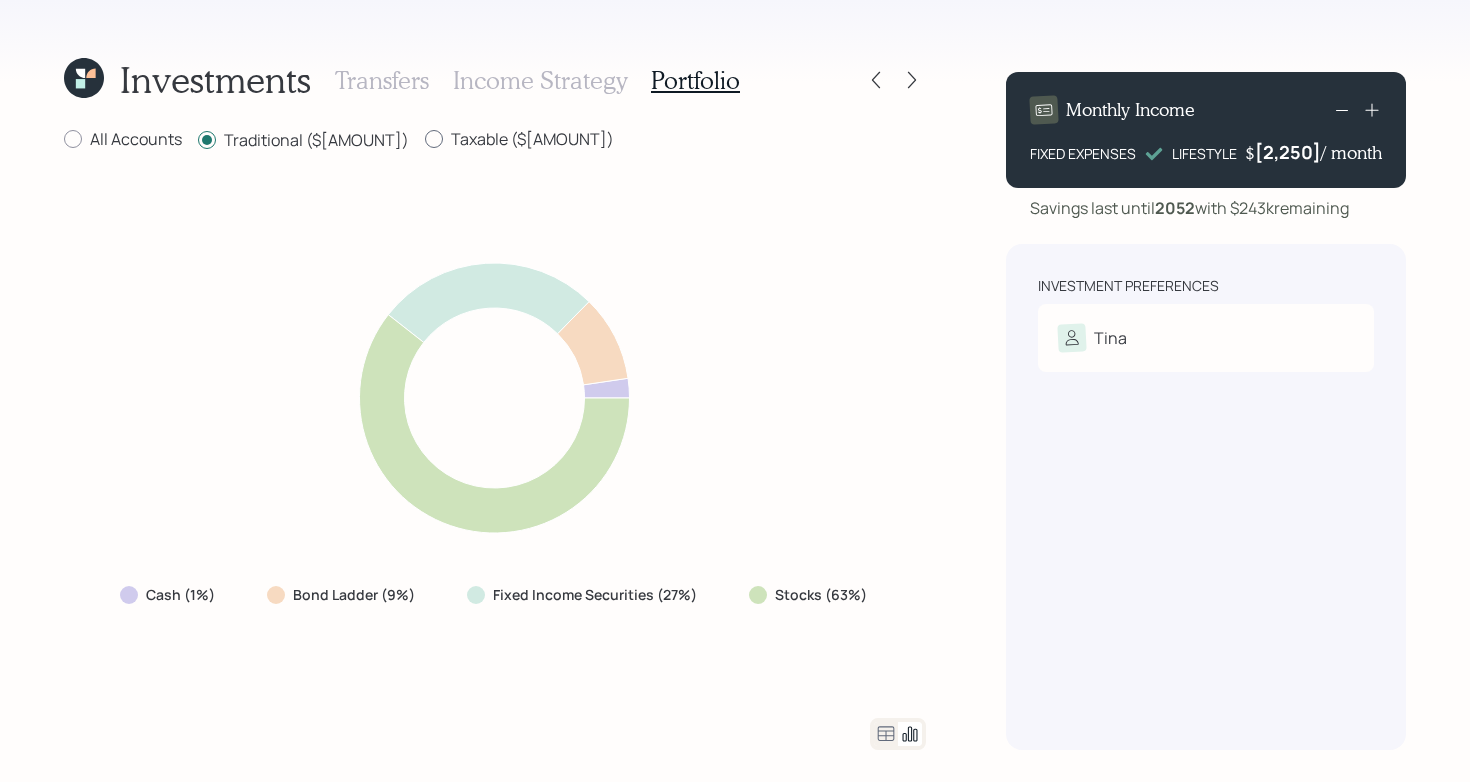 click on "Taxable ($[AMOUNT])" at bounding box center [519, 139] 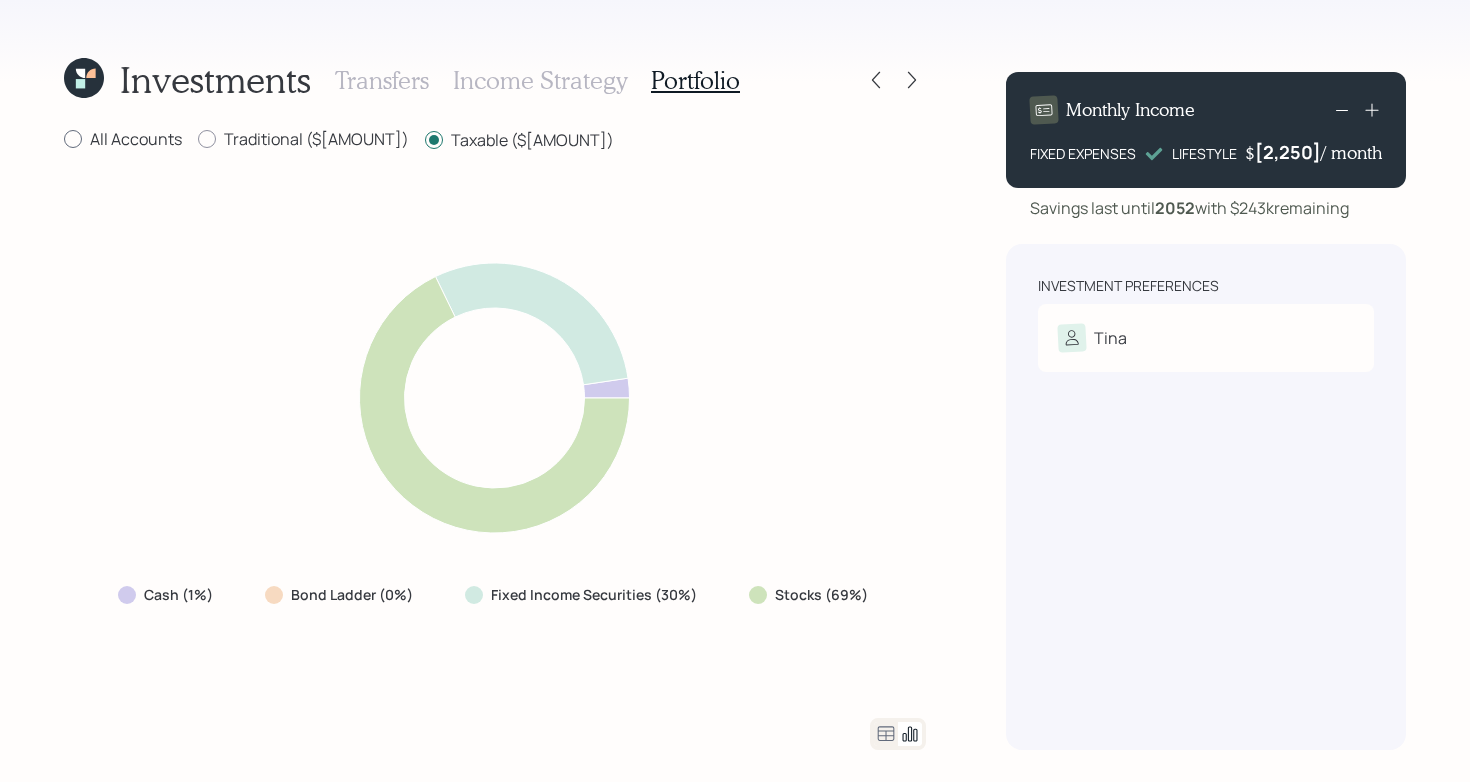 click on "All Accounts" at bounding box center [123, 139] 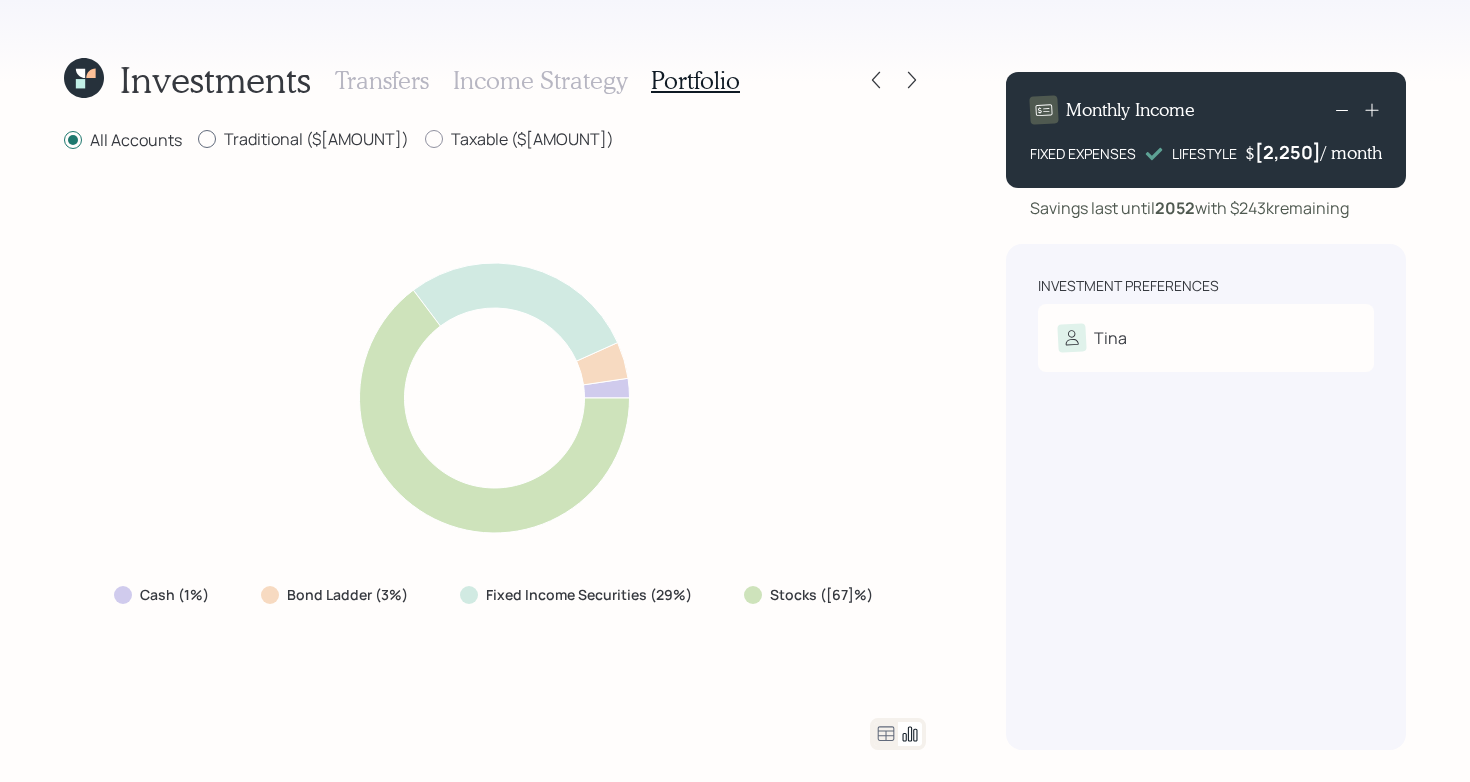 click on "Traditional ($[AMOUNT])" at bounding box center [303, 139] 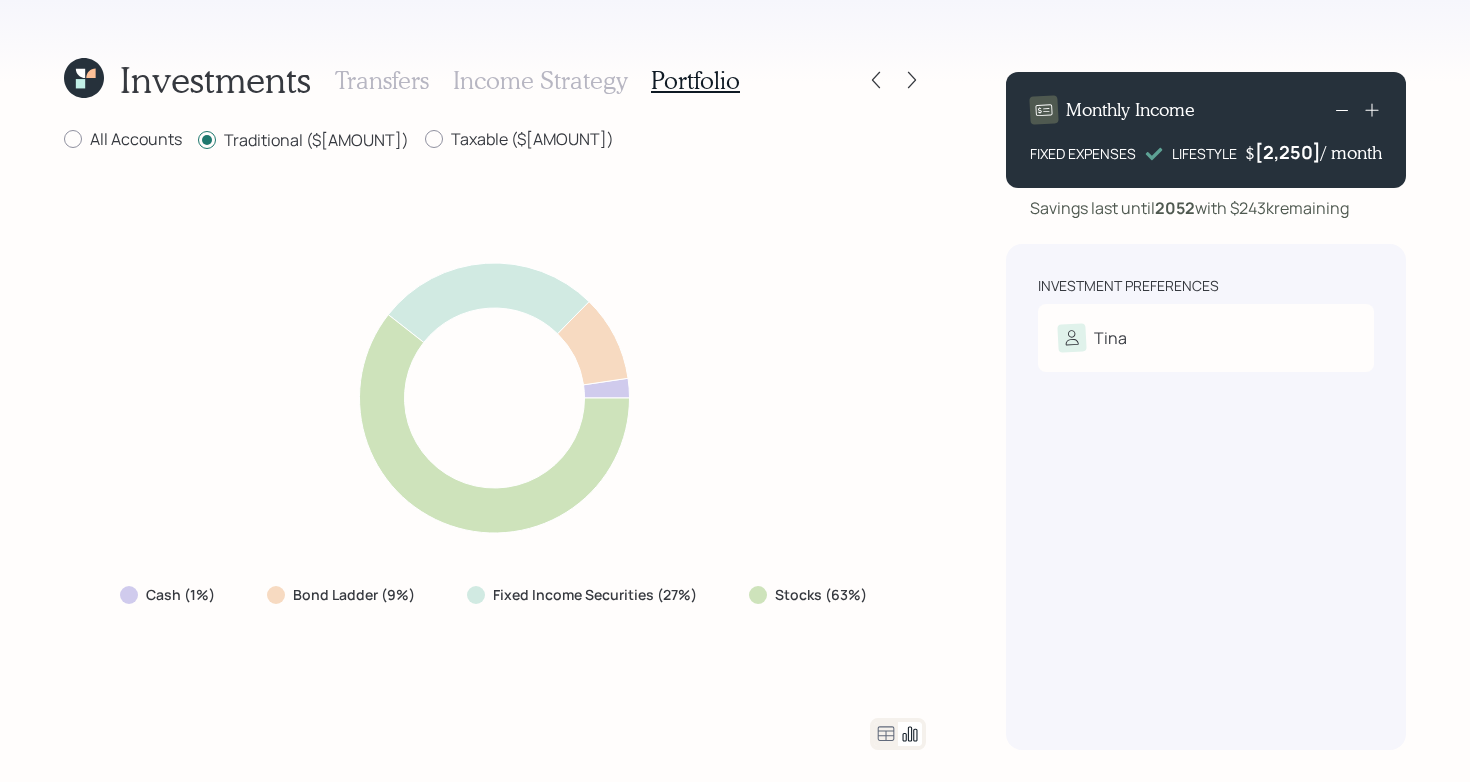click on "Income Strategy" at bounding box center (540, 80) 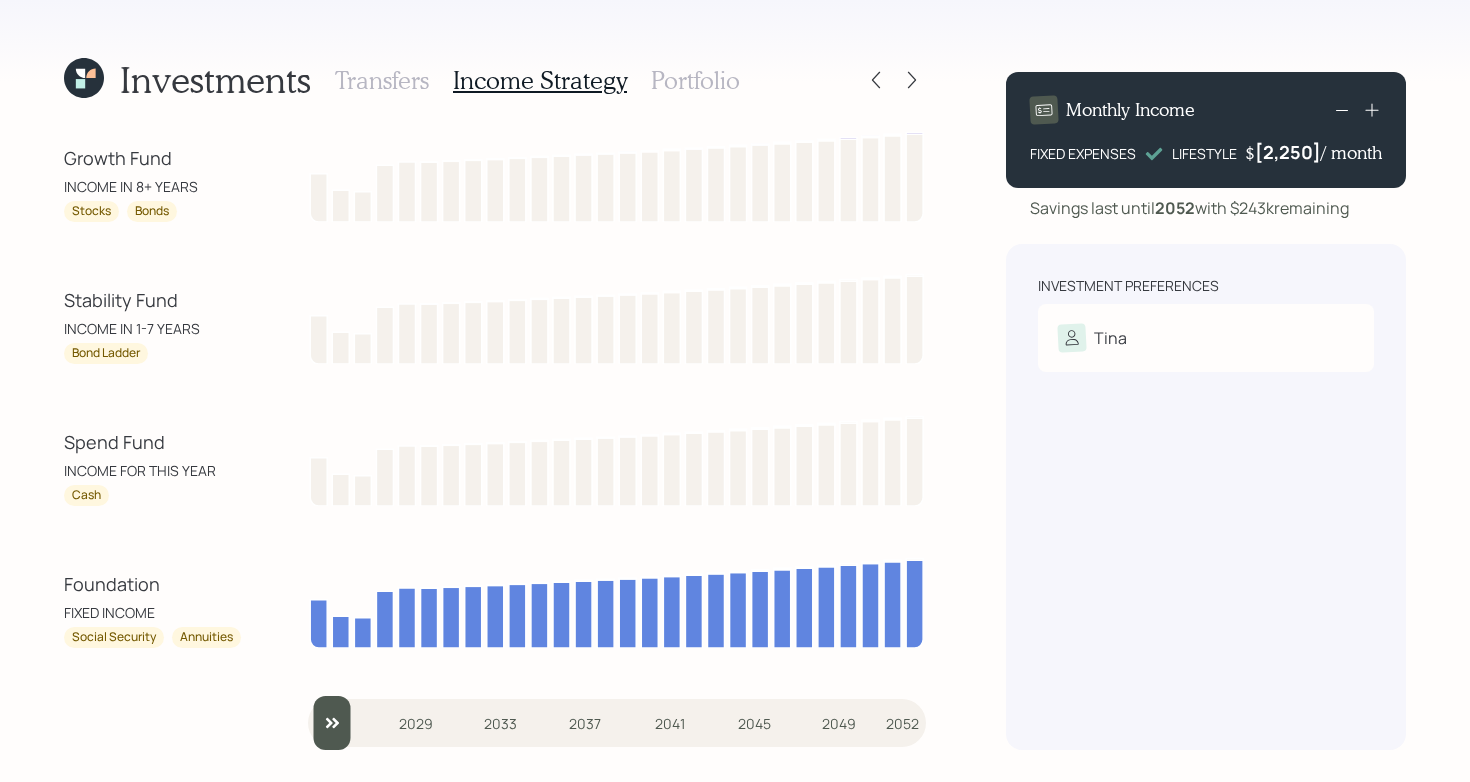 click on "Portfolio" at bounding box center (695, 80) 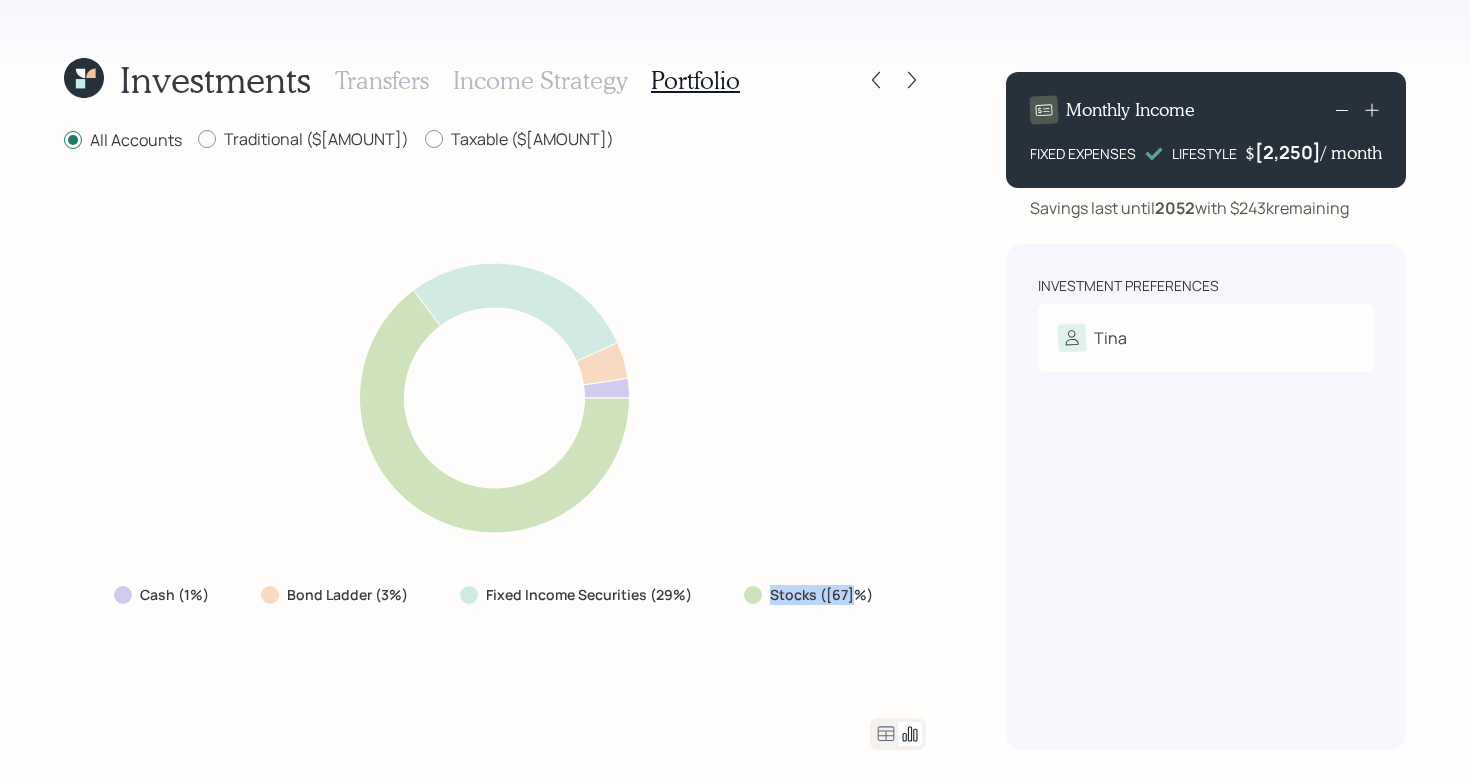 drag, startPoint x: 731, startPoint y: 604, endPoint x: 901, endPoint y: 602, distance: 170.01176 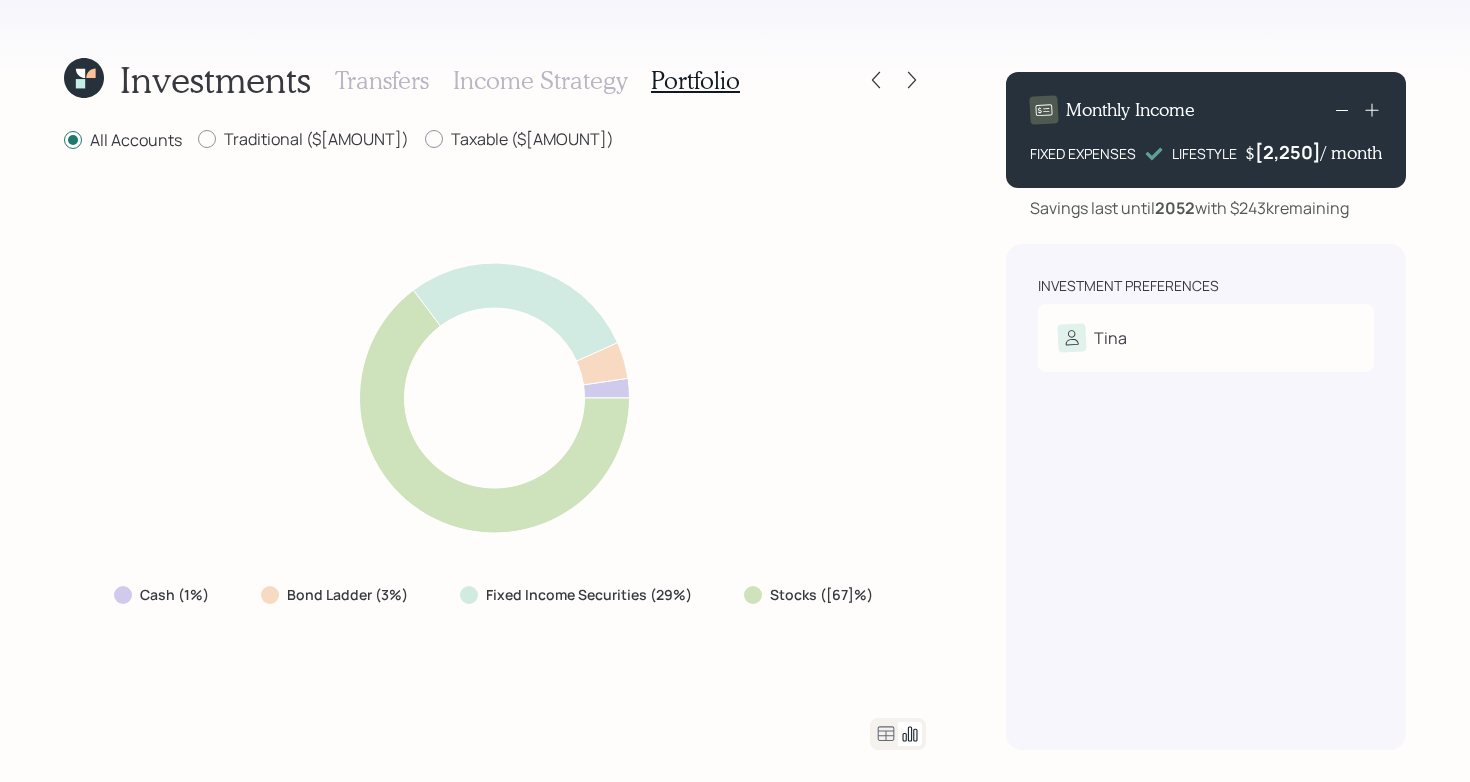 click on "Stocks ([67]%)" at bounding box center [821, 595] 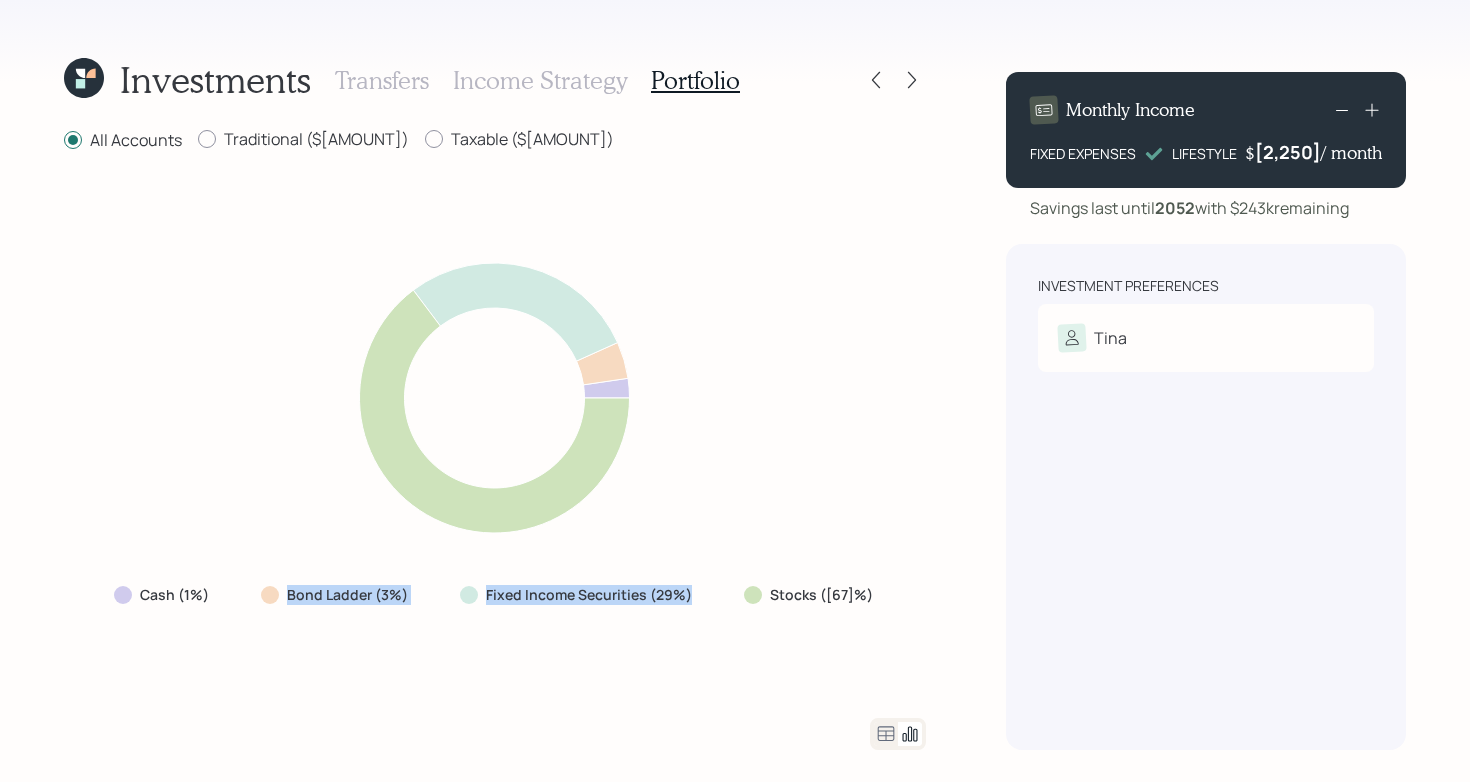 drag, startPoint x: 718, startPoint y: 599, endPoint x: 268, endPoint y: 609, distance: 450.11108 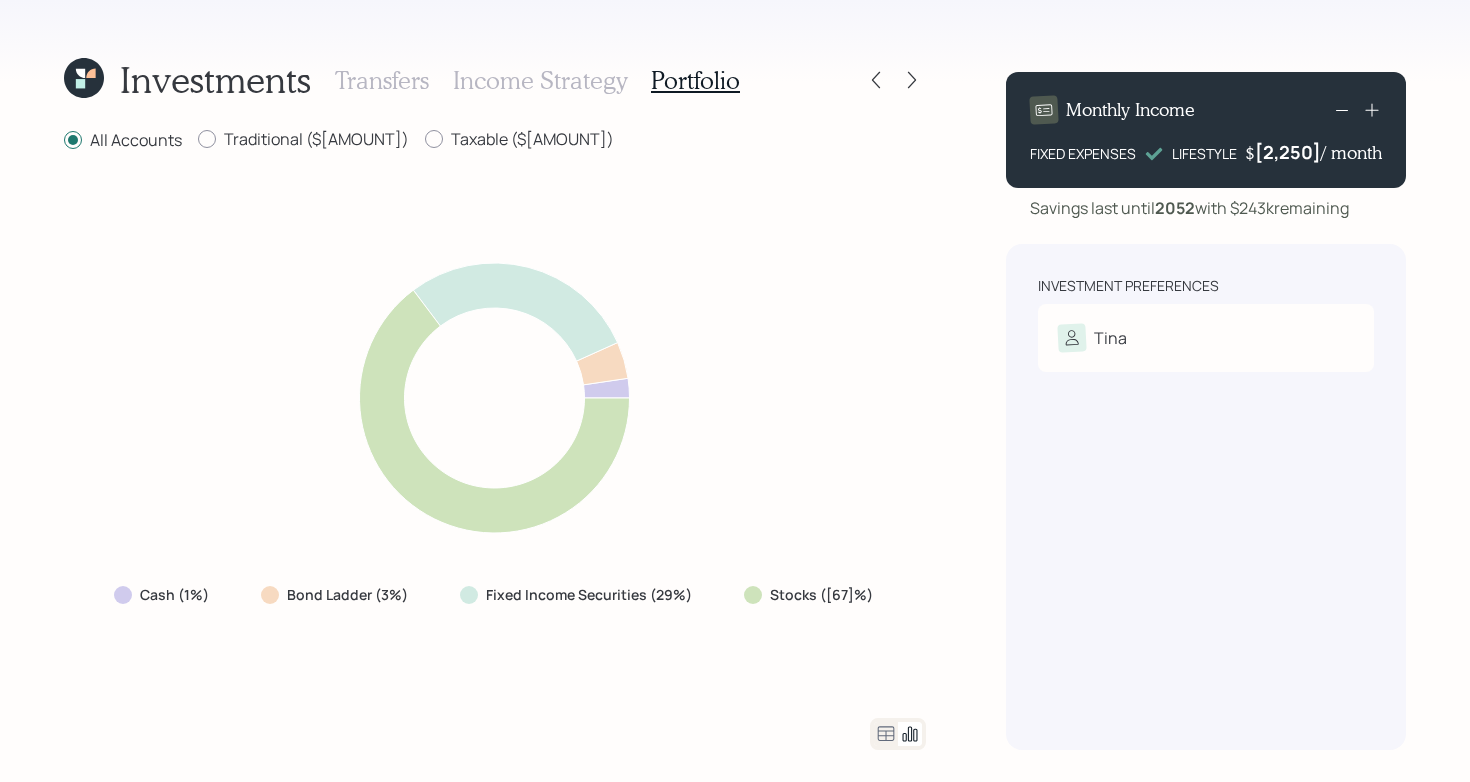 click on "Cash (1%) Bond Ladder (3%) Fixed Income Securities (29%) Stocks (67%)" at bounding box center (495, 435) 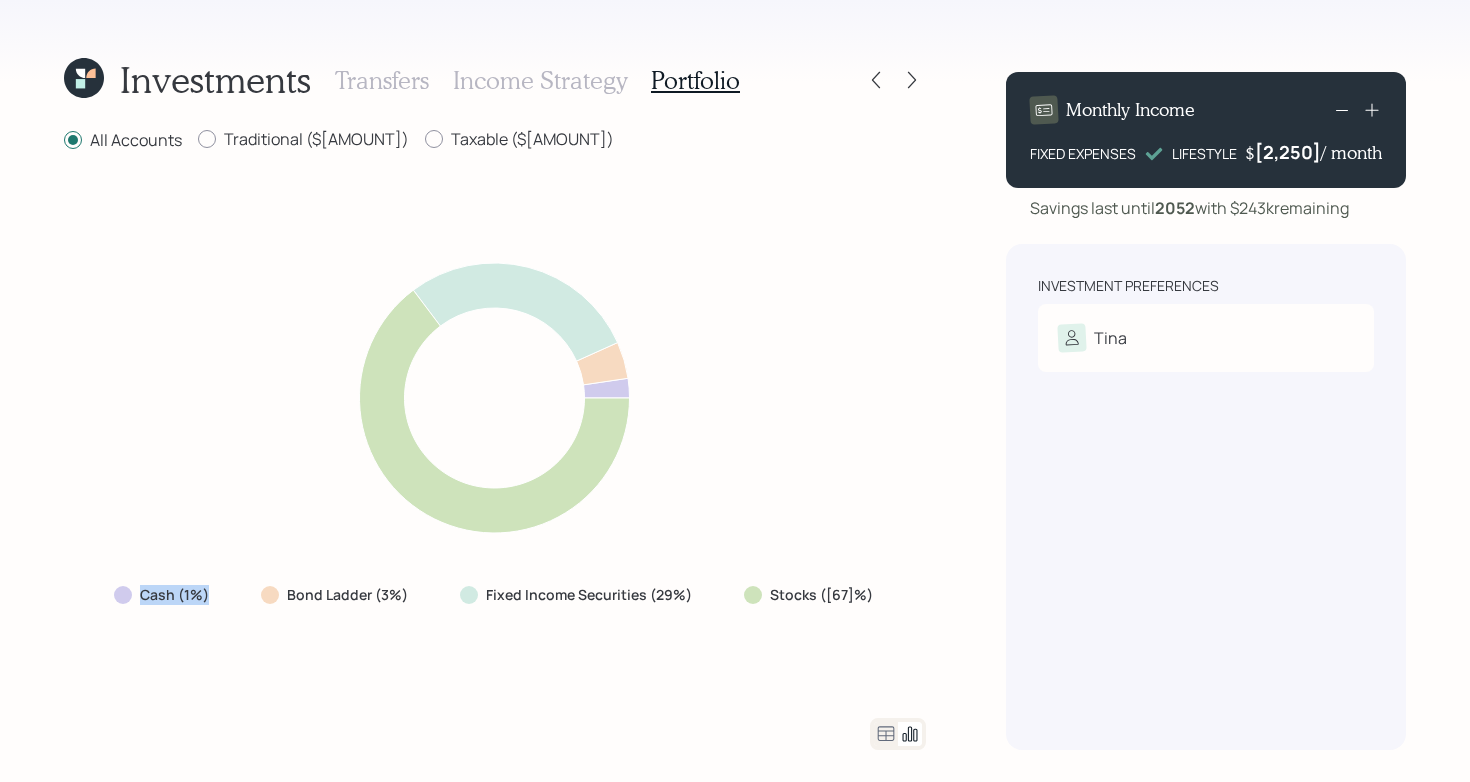 drag, startPoint x: 241, startPoint y: 598, endPoint x: 84, endPoint y: 590, distance: 157.20369 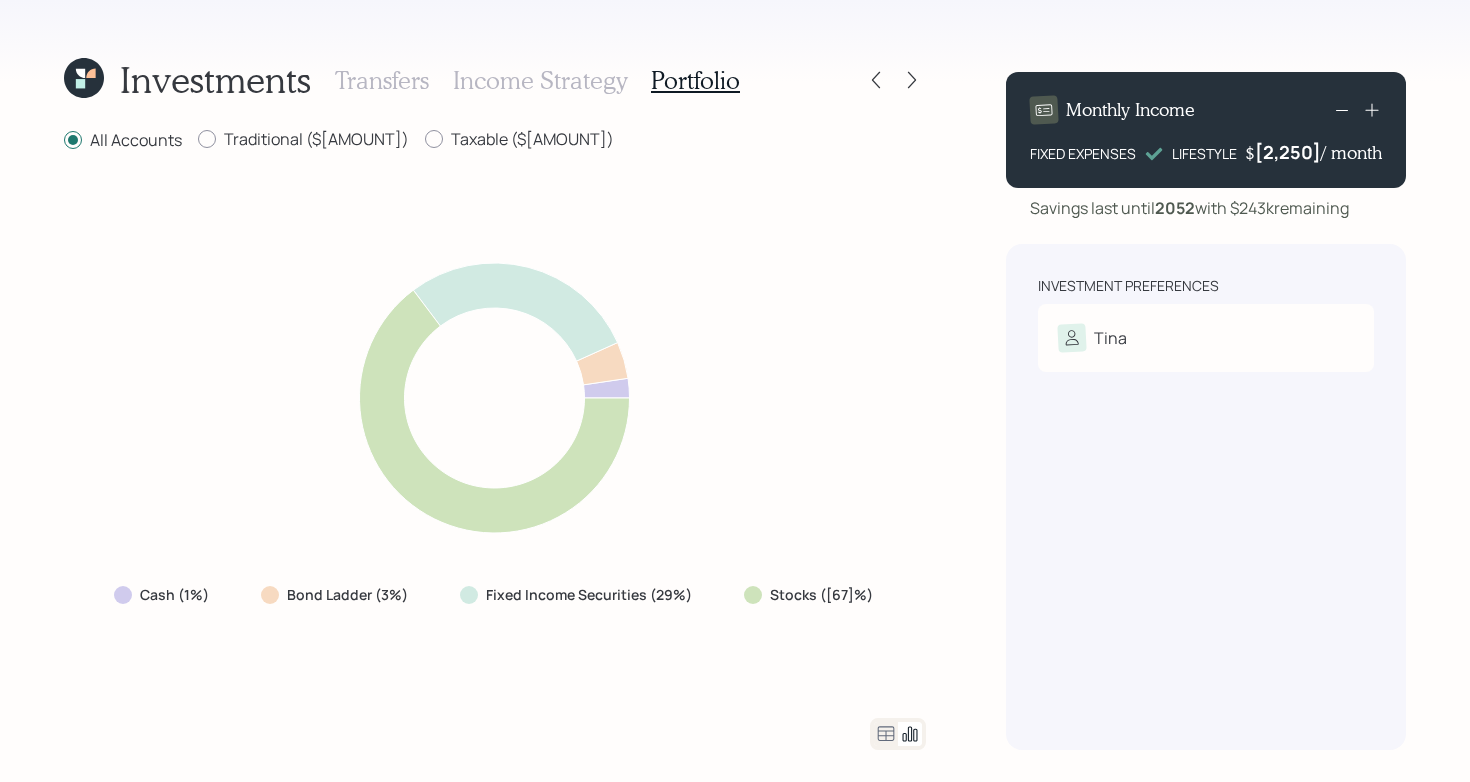 click on "Cash (1%) Bond Ladder (3%) Fixed Income Securities (29%) Stocks (67%)" at bounding box center [495, 435] 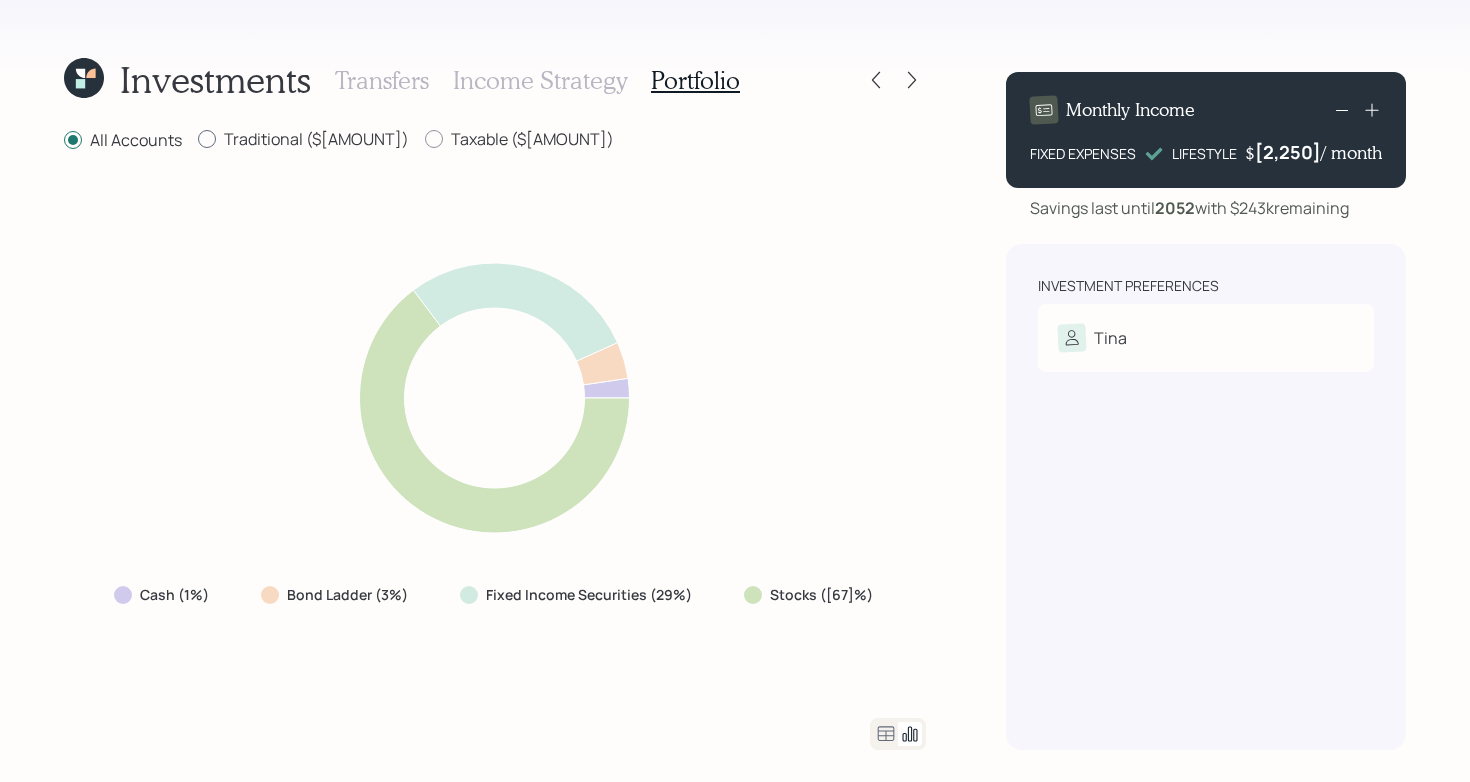 click on "Traditional ($[AMOUNT])" at bounding box center [303, 139] 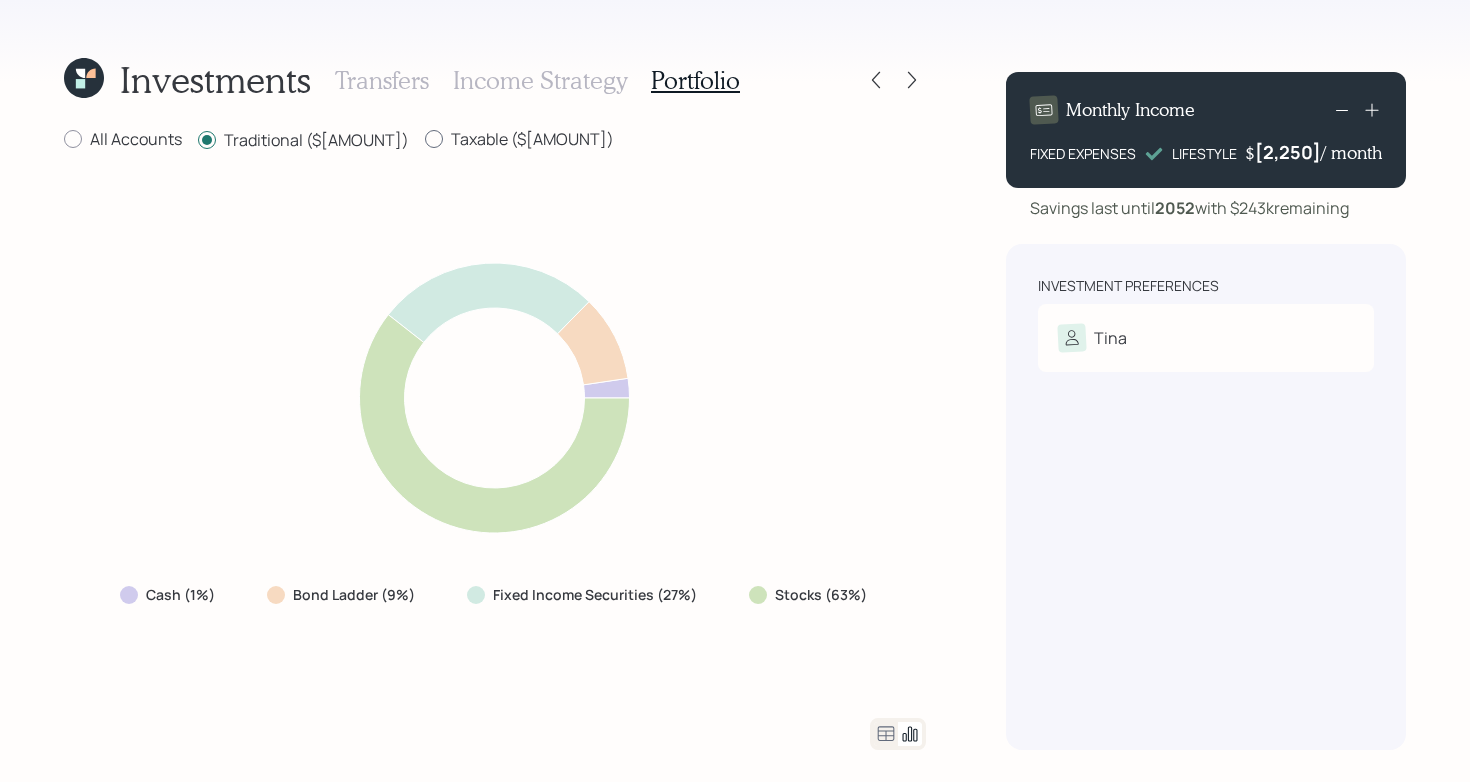 click on "Taxable ($[AMOUNT])" at bounding box center (519, 139) 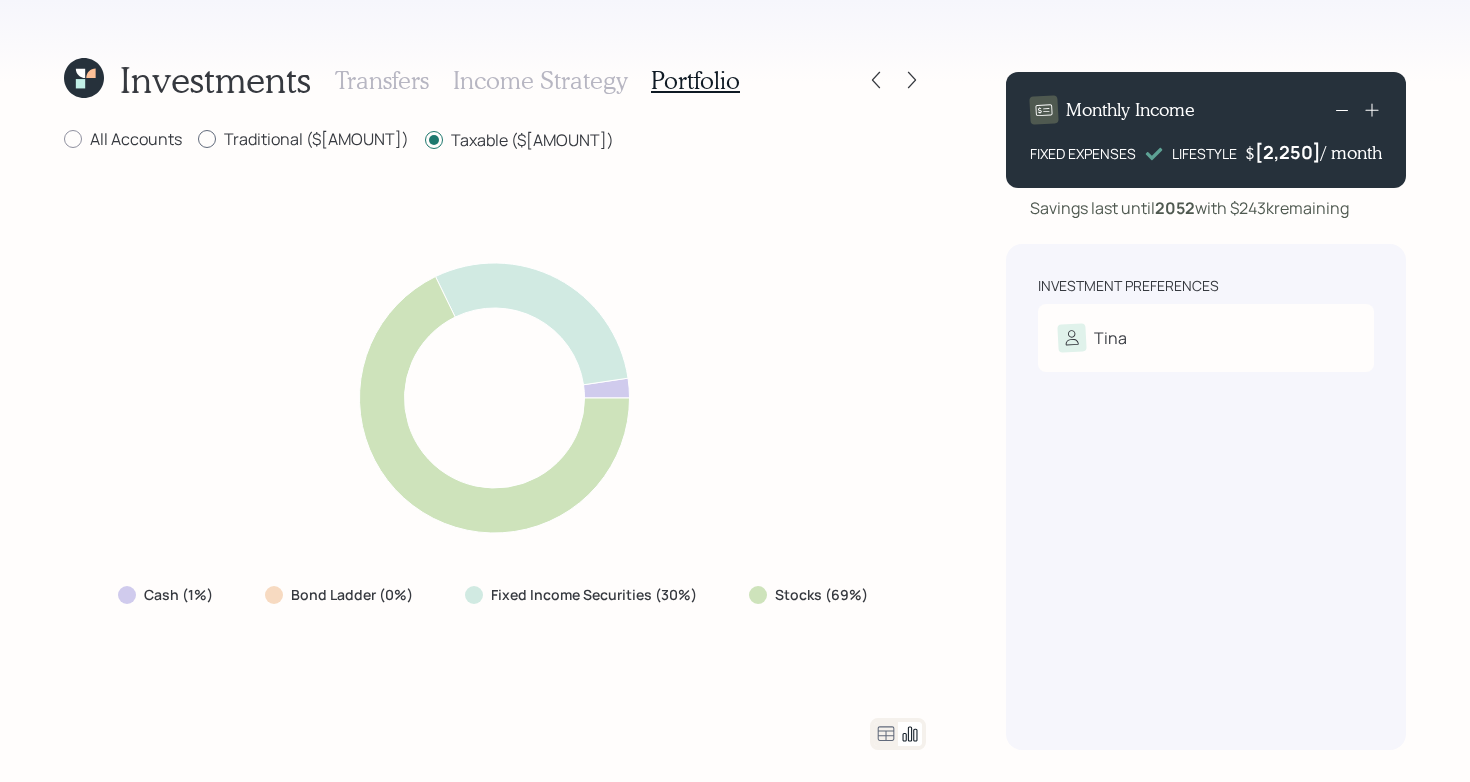 click on "Traditional ($[AMOUNT])" at bounding box center [303, 139] 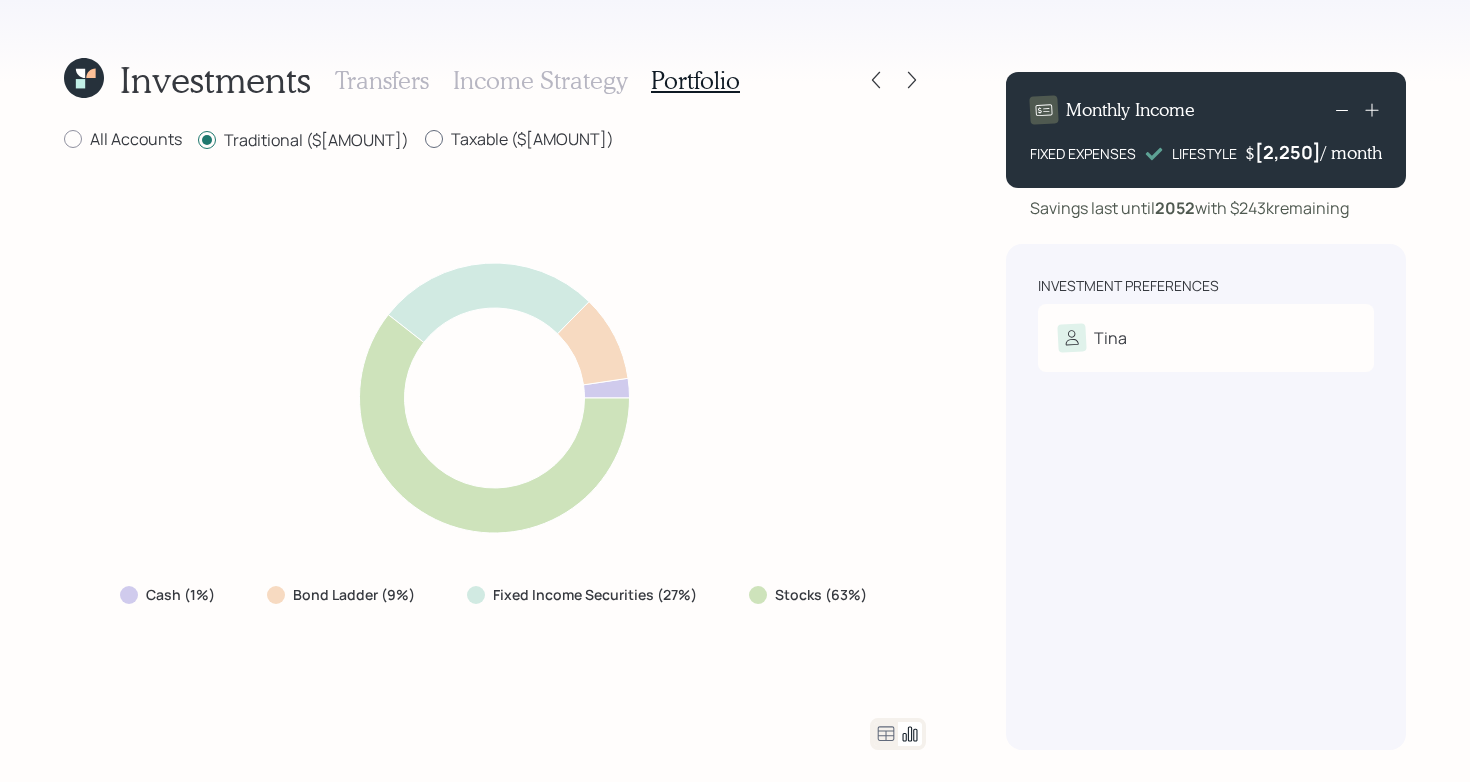 click on "Taxable ($[AMOUNT])" at bounding box center [519, 139] 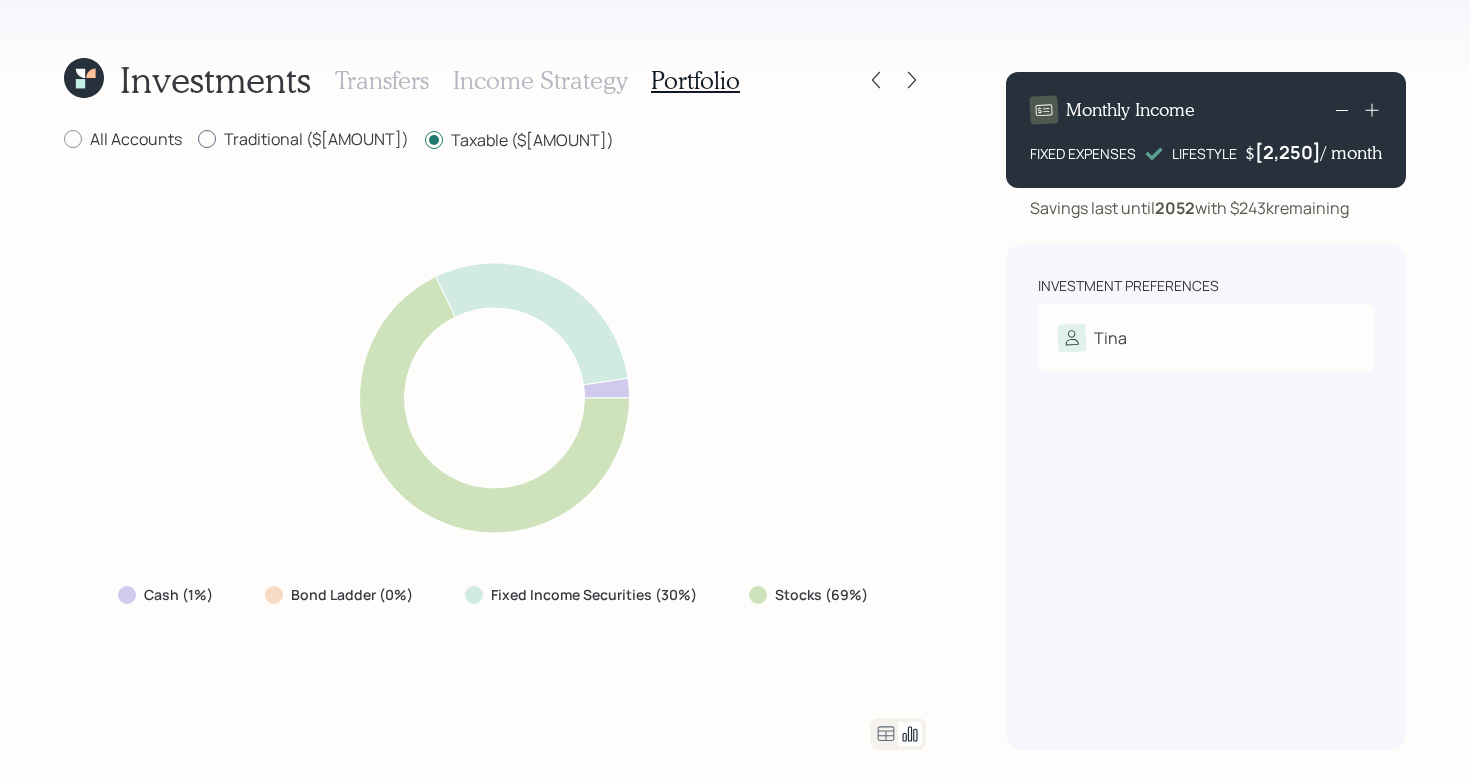 click on "Traditional ($[AMOUNT])" at bounding box center [303, 139] 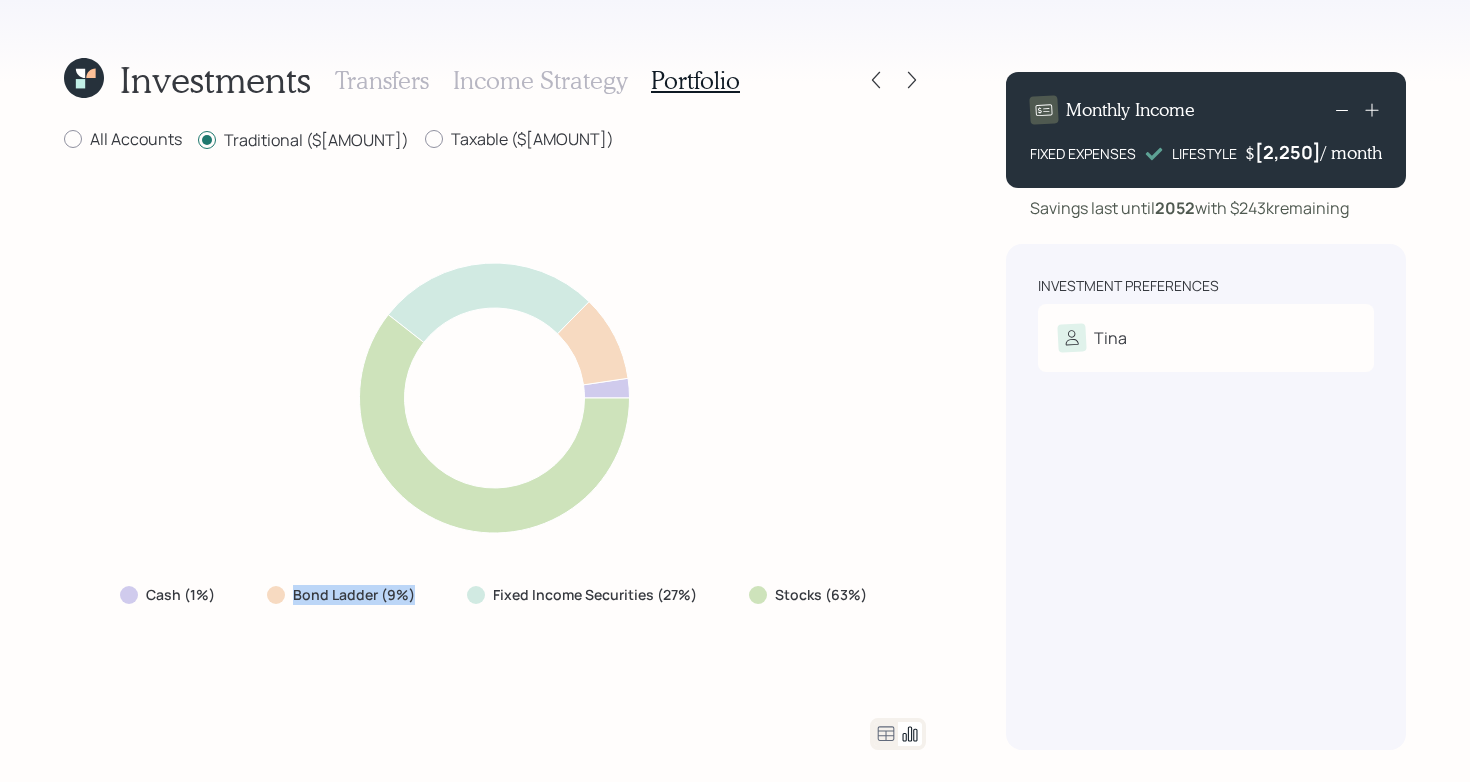 drag, startPoint x: 256, startPoint y: 604, endPoint x: 421, endPoint y: 596, distance: 165.19383 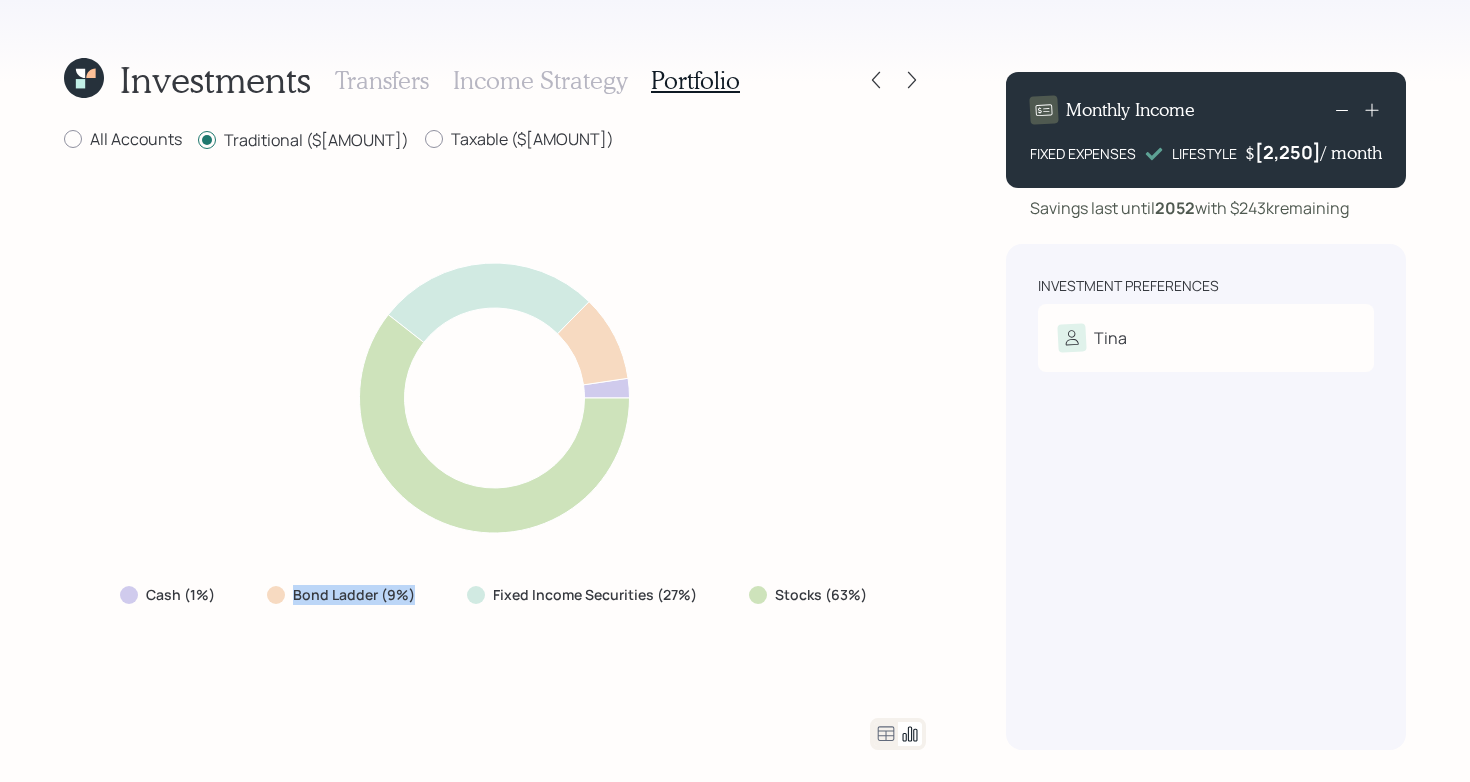 click on "Bond Ladder (9%)" at bounding box center [343, 595] 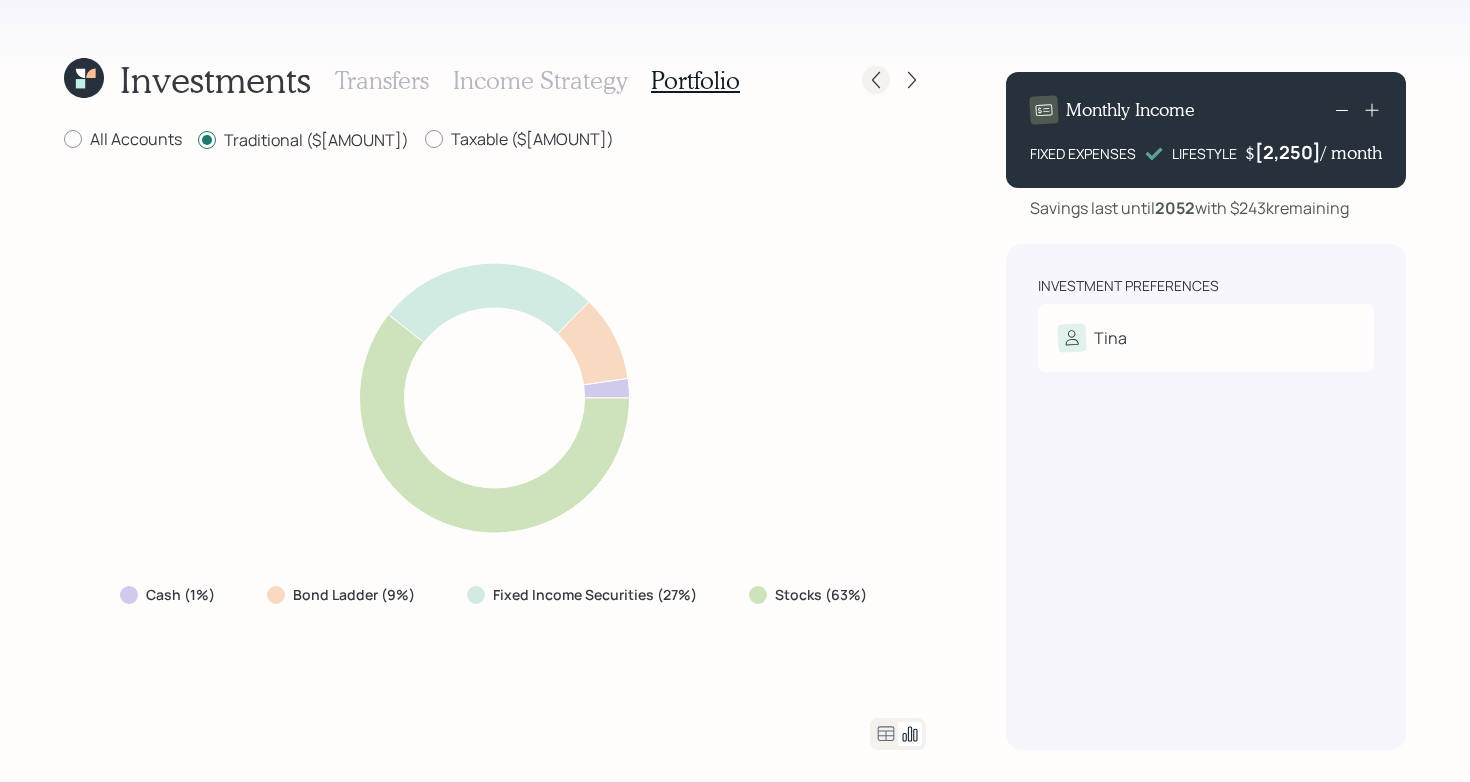click 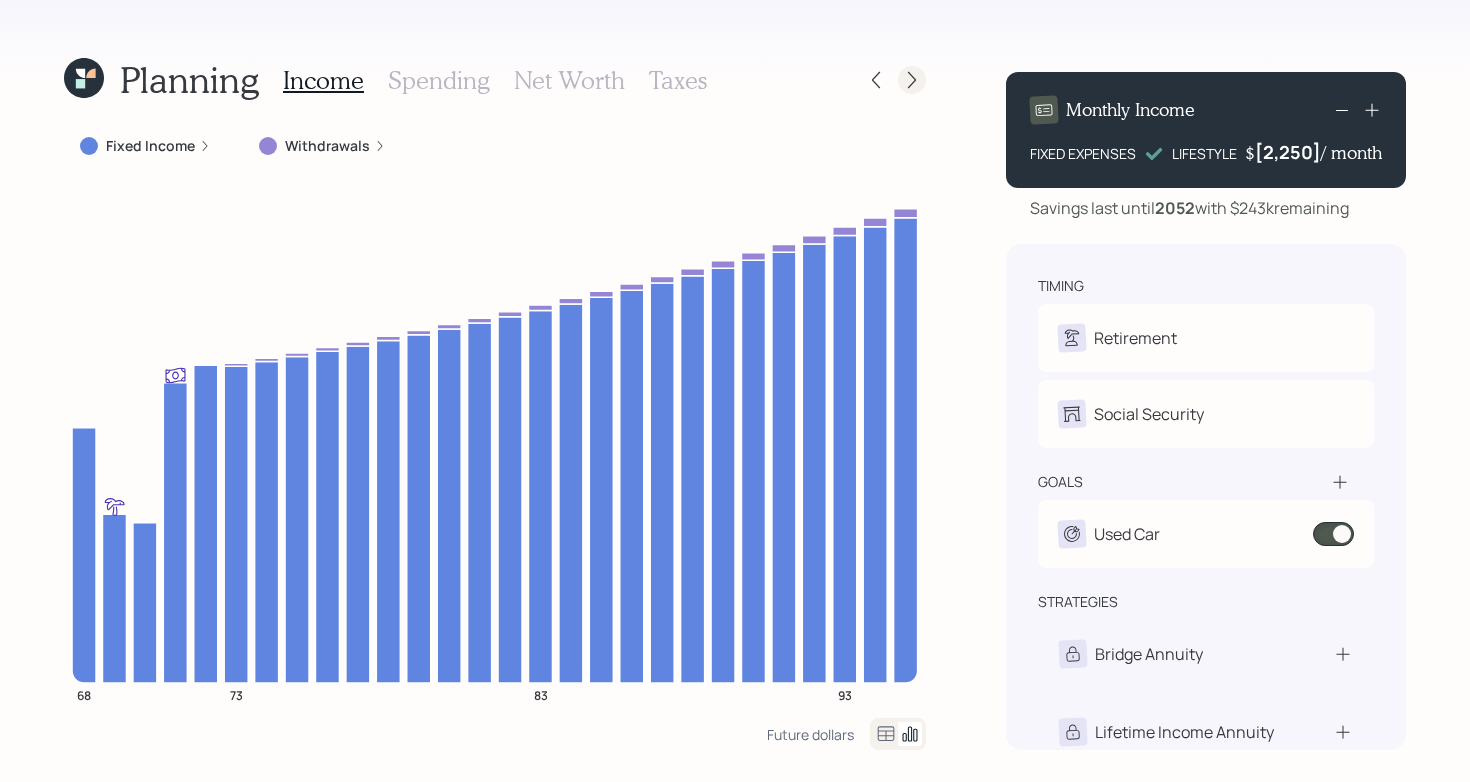 click 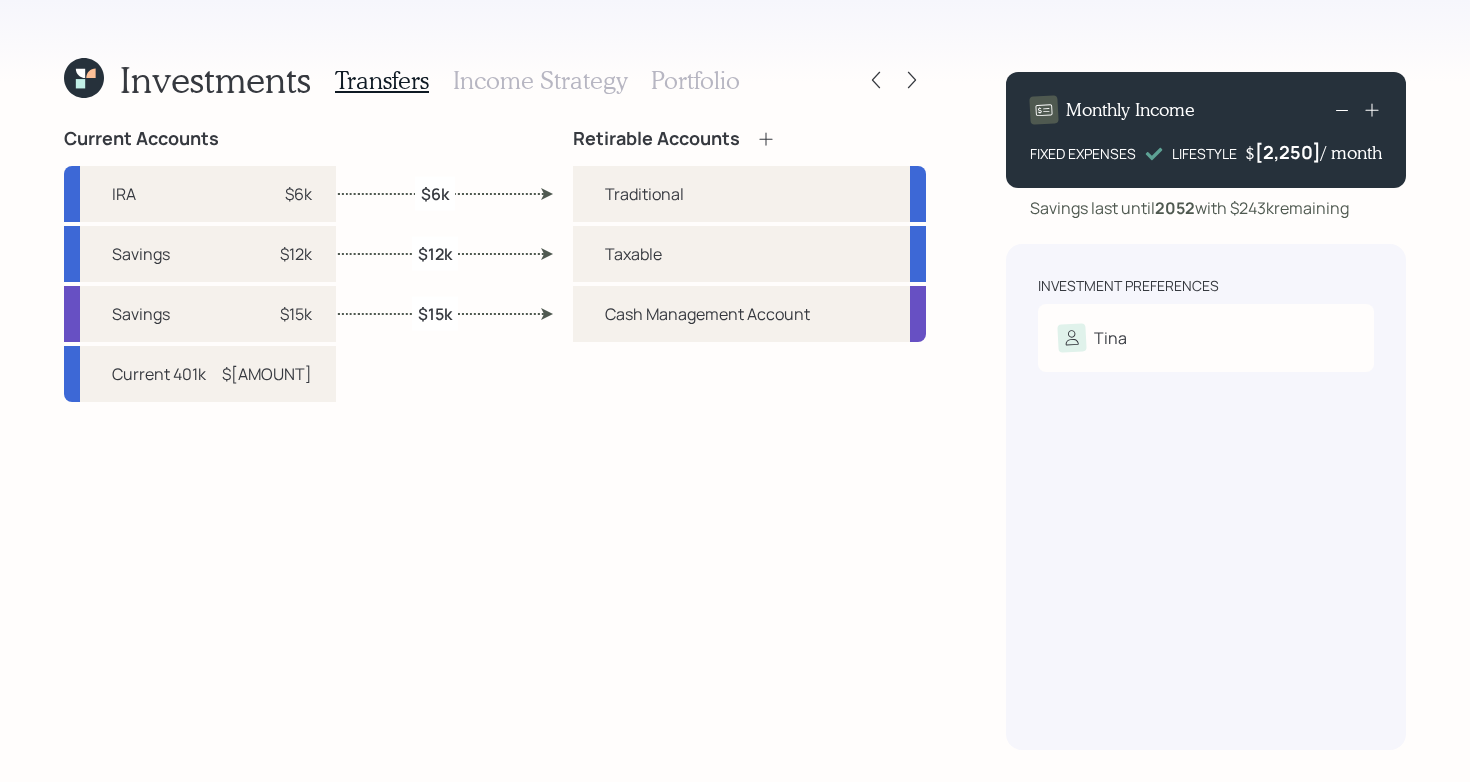 click 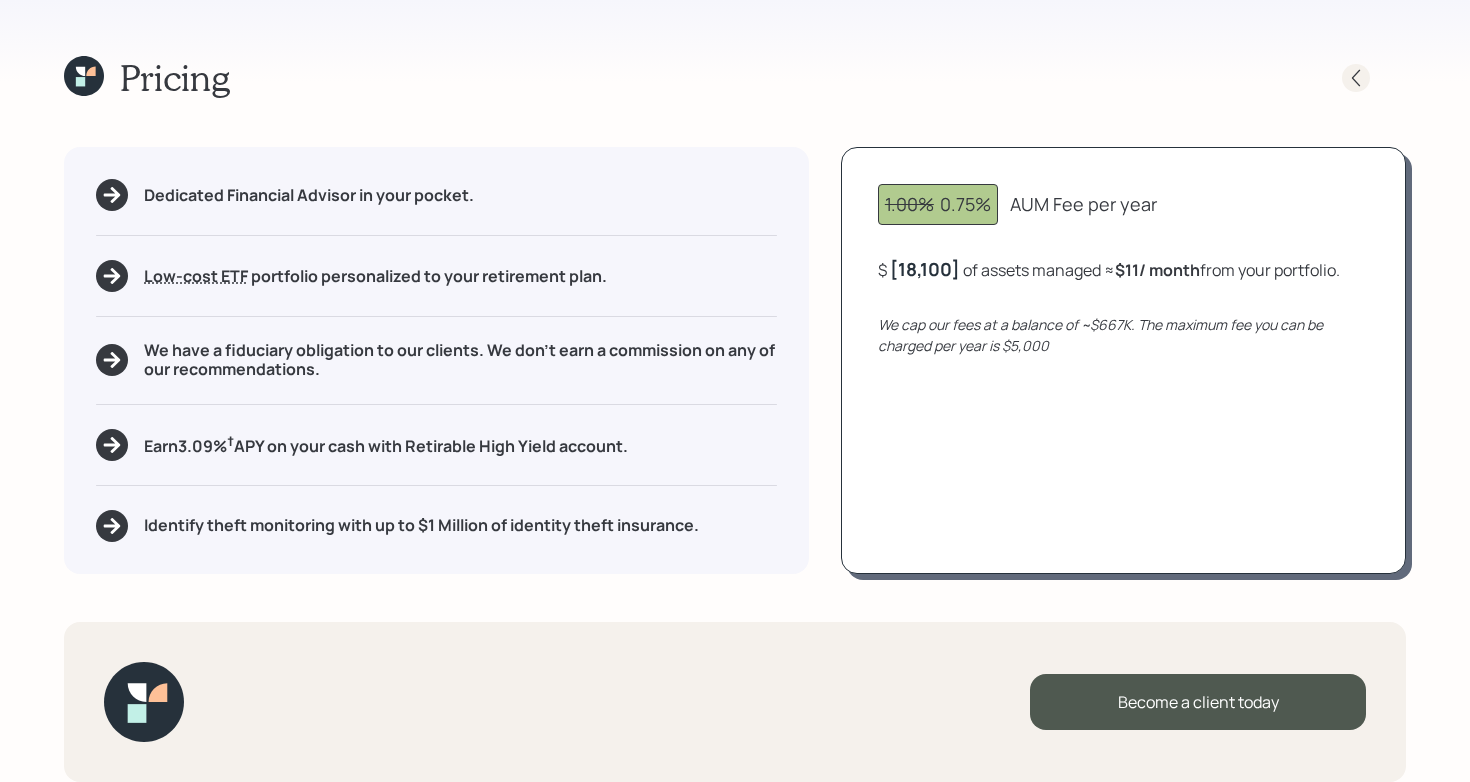 click 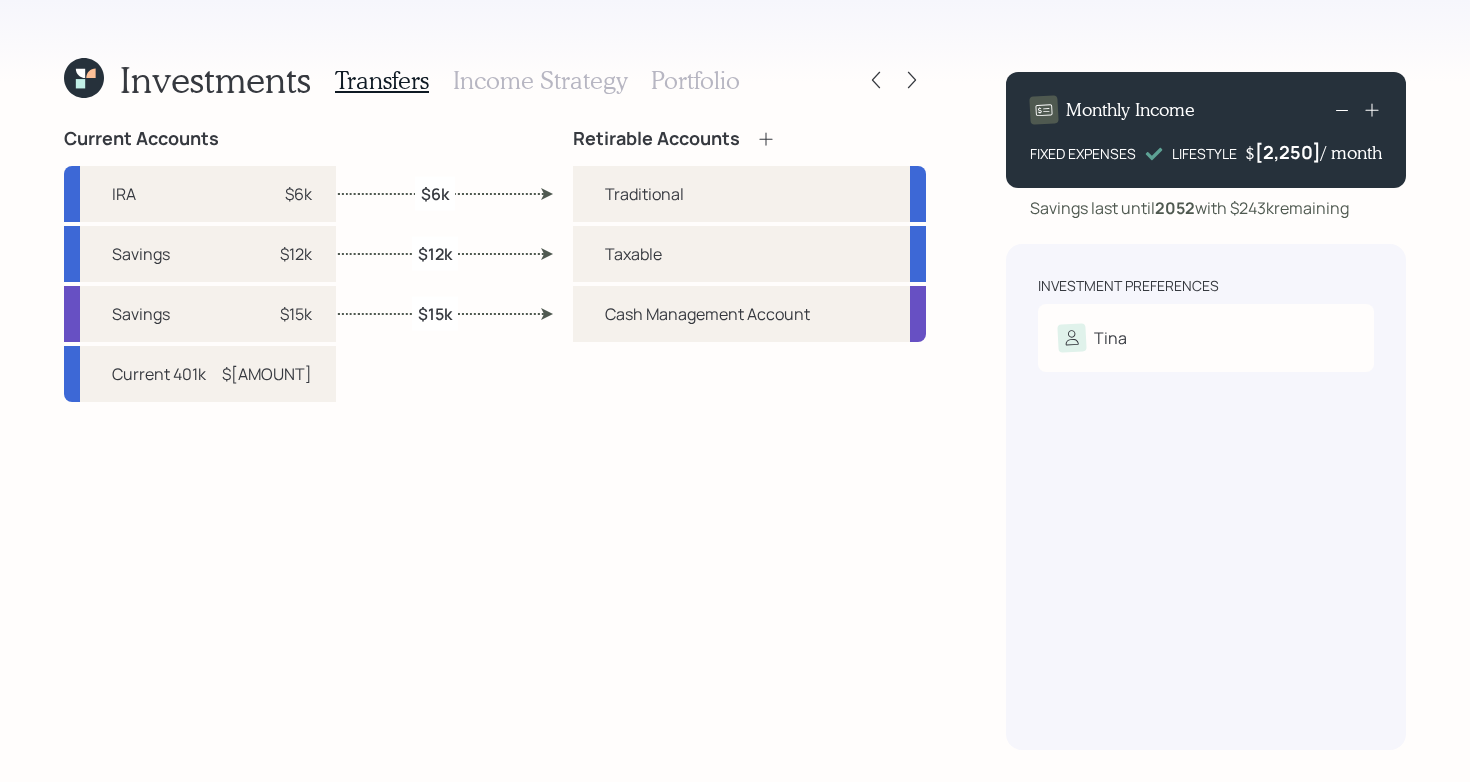 click on "Income Strategy" at bounding box center [540, 80] 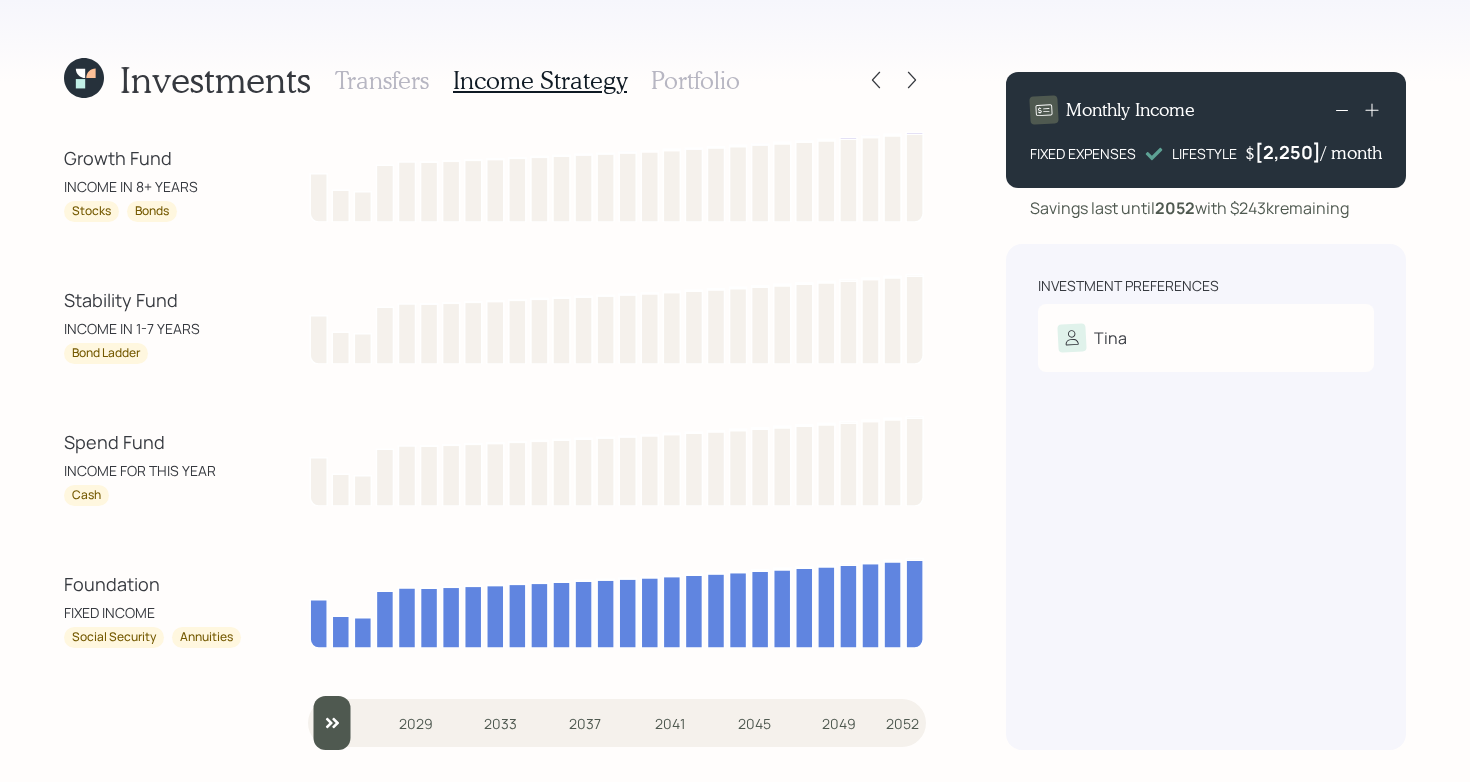 click on "Portfolio" at bounding box center (695, 80) 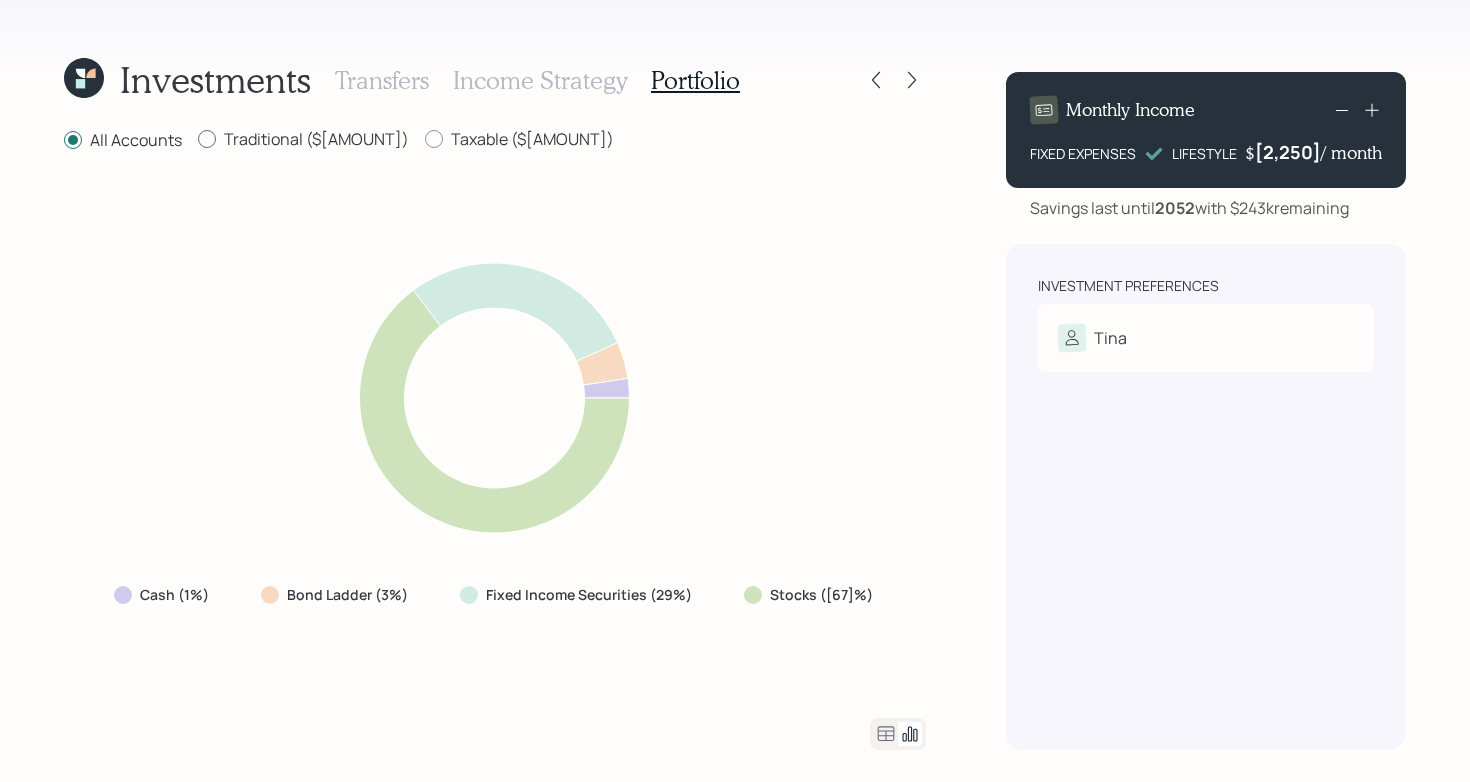 click on "Traditional ($[AMOUNT])" at bounding box center (303, 139) 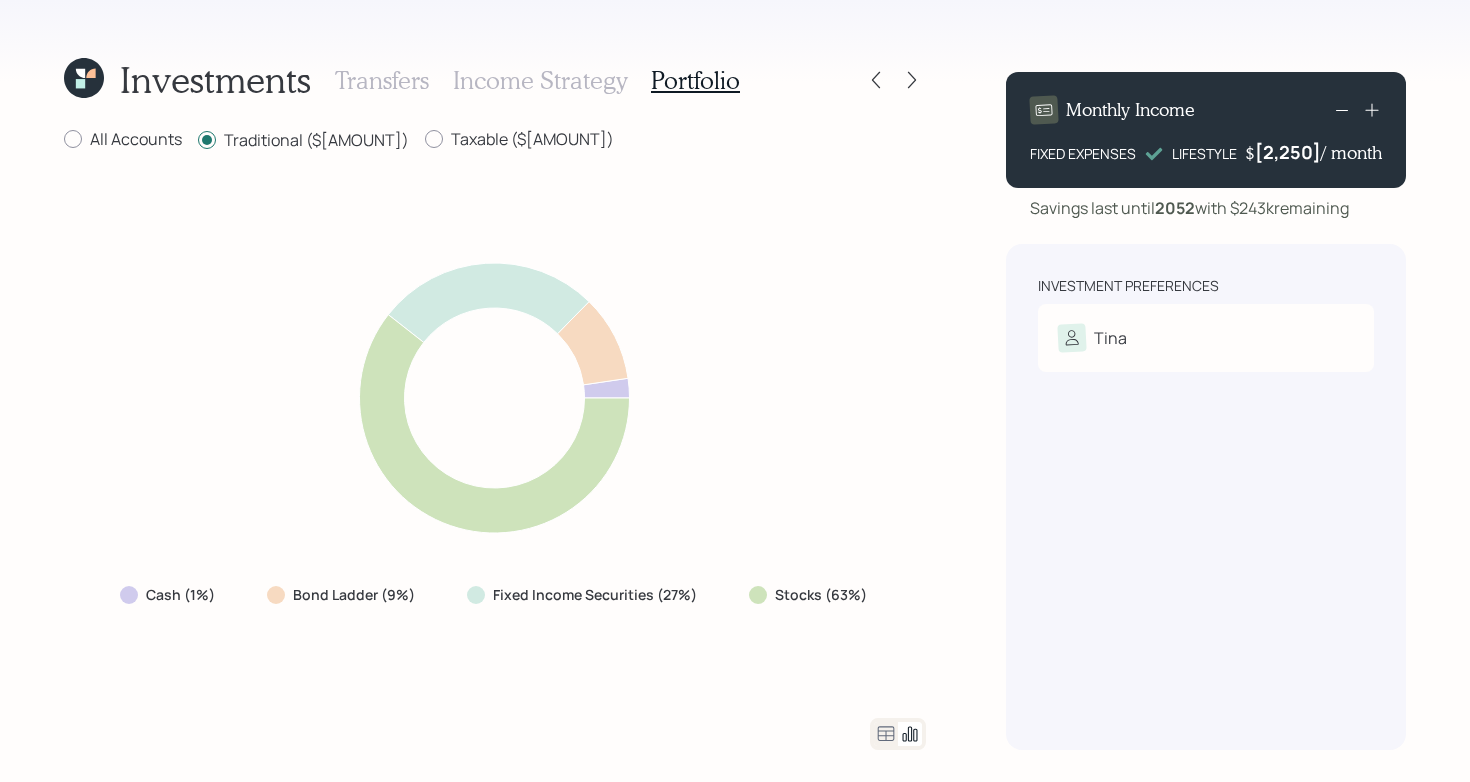 click on "Income Strategy" at bounding box center (540, 80) 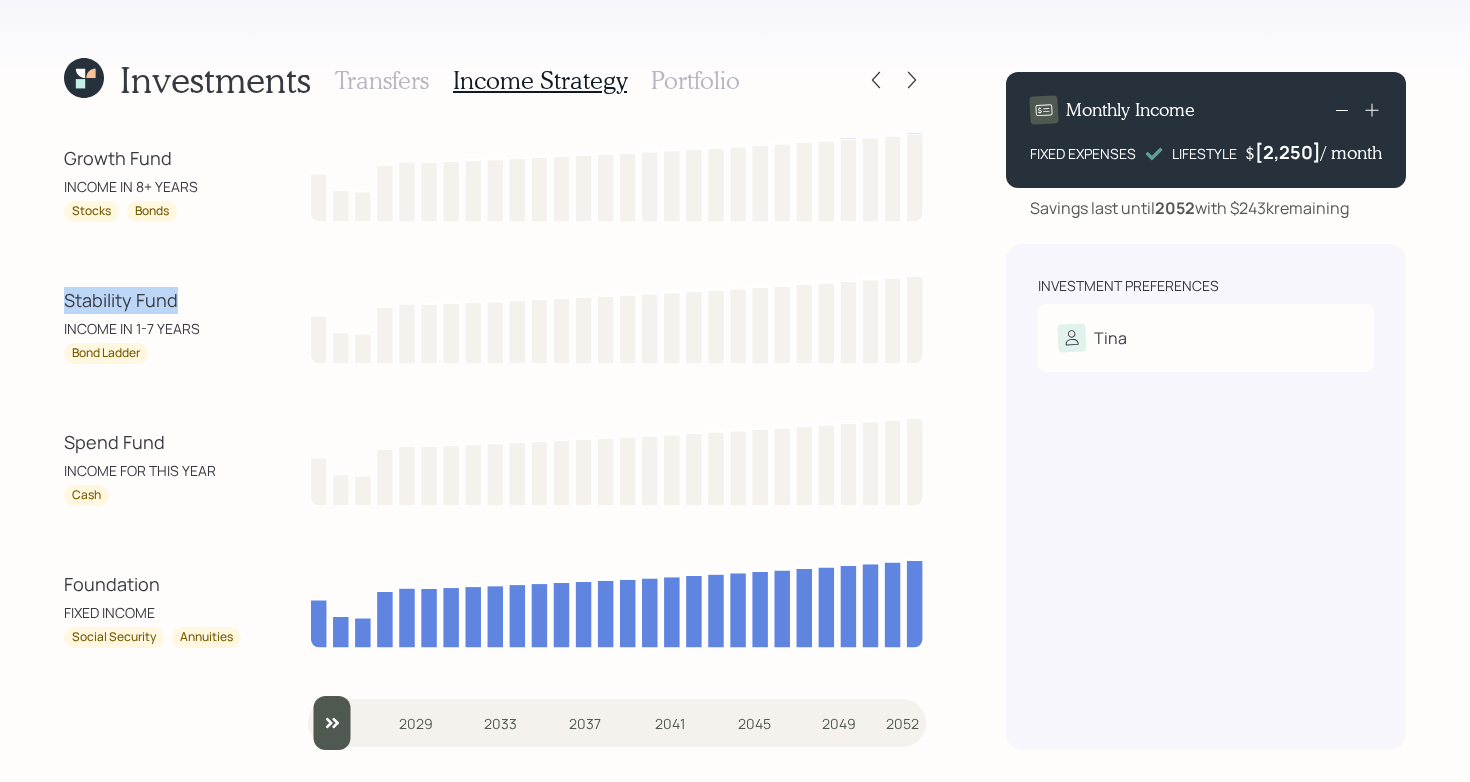 drag, startPoint x: 43, startPoint y: 306, endPoint x: 273, endPoint y: 311, distance: 230.05434 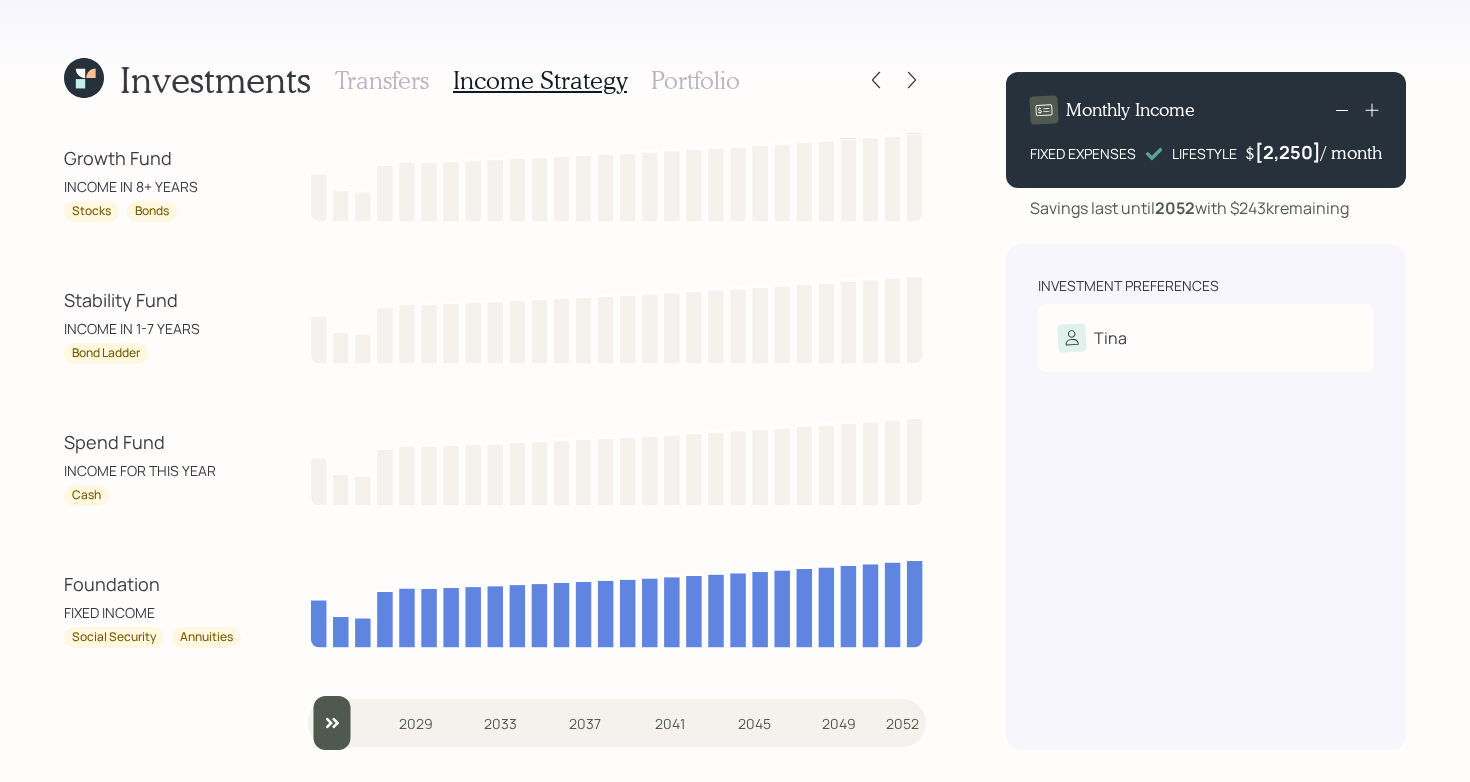 click on "Investments Transfers Income Strategy Portfolio Growth Fund INCOME IN 8+ YEARS Stocks Bonds Stability Fund INCOME IN 1-7 YEARS Bond Ladder Spend Fund INCOME FOR THIS YEAR Cash Foundation FIXED INCOME Social Security Annuities [2025] [2029] [2033] [2037] [2041] [2045] [2049] [2052] Monthly Income FIXED EXPENSES LIFESTYLE $ [2,250] / month Savings last until [2052] with $[243k] remaining Investment Preferences Tina Risk Tolerance: Conservative" at bounding box center (735, 391) 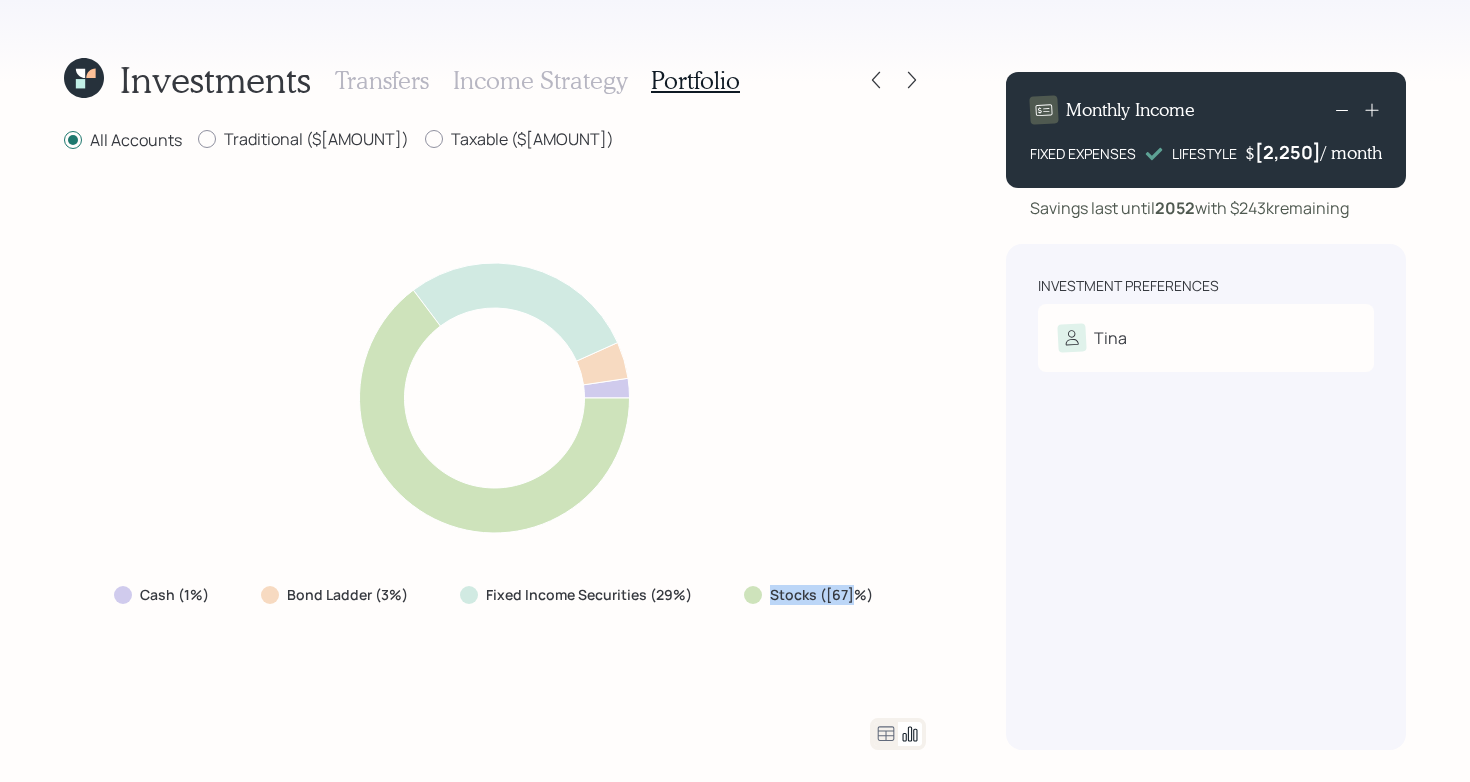 drag, startPoint x: 731, startPoint y: 606, endPoint x: 913, endPoint y: 600, distance: 182.09888 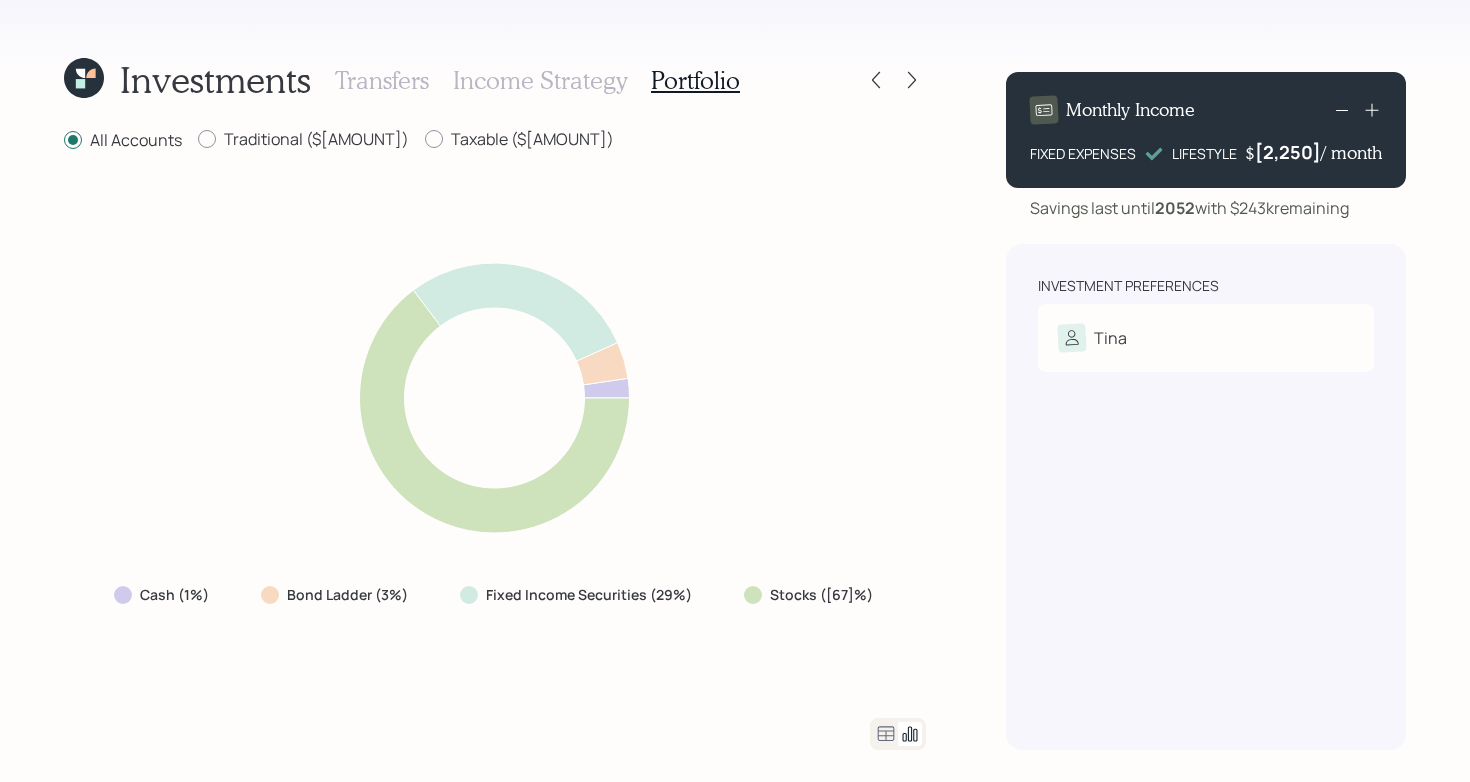 click on "Fixed Income Securities (29%)" at bounding box center [589, 595] 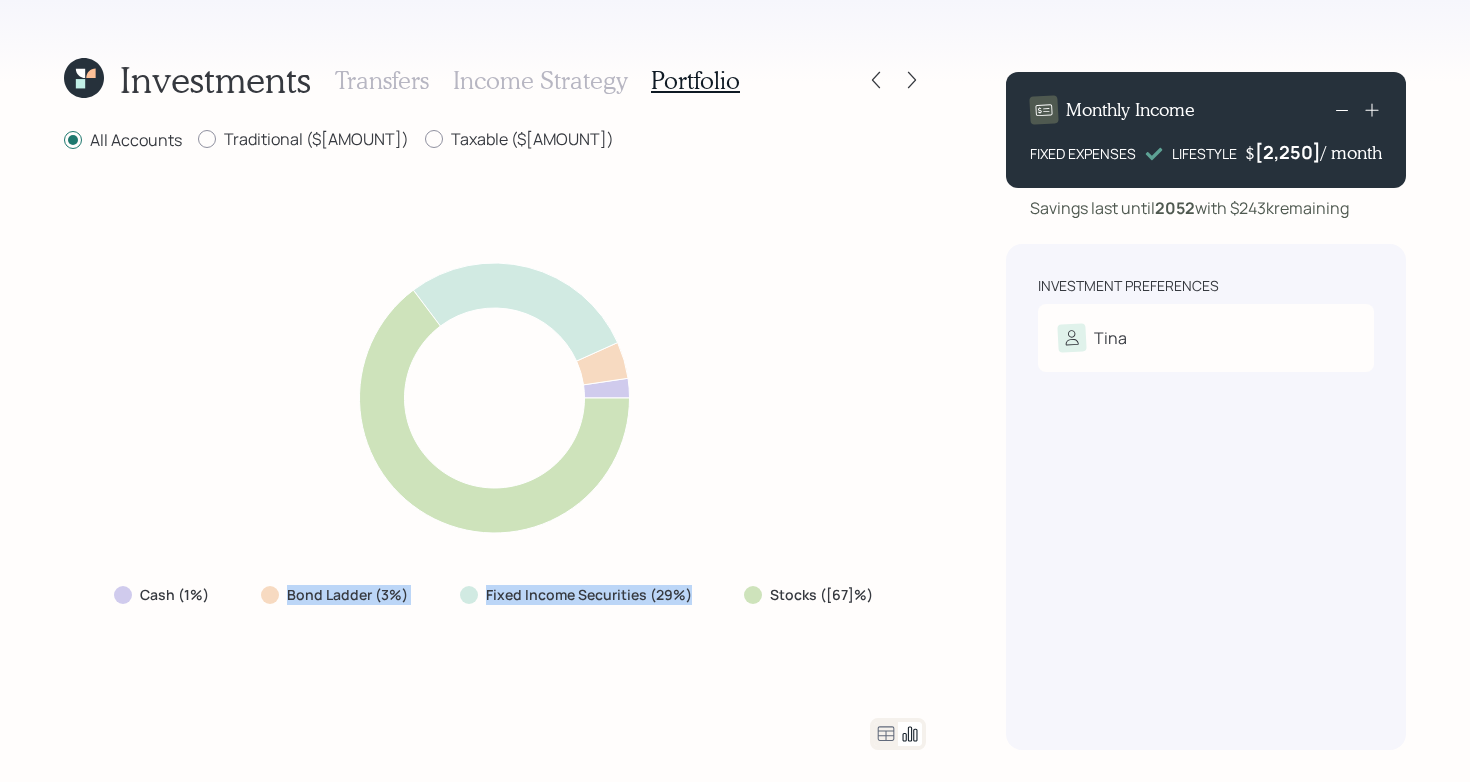 drag, startPoint x: 699, startPoint y: 595, endPoint x: 280, endPoint y: 591, distance: 419.0191 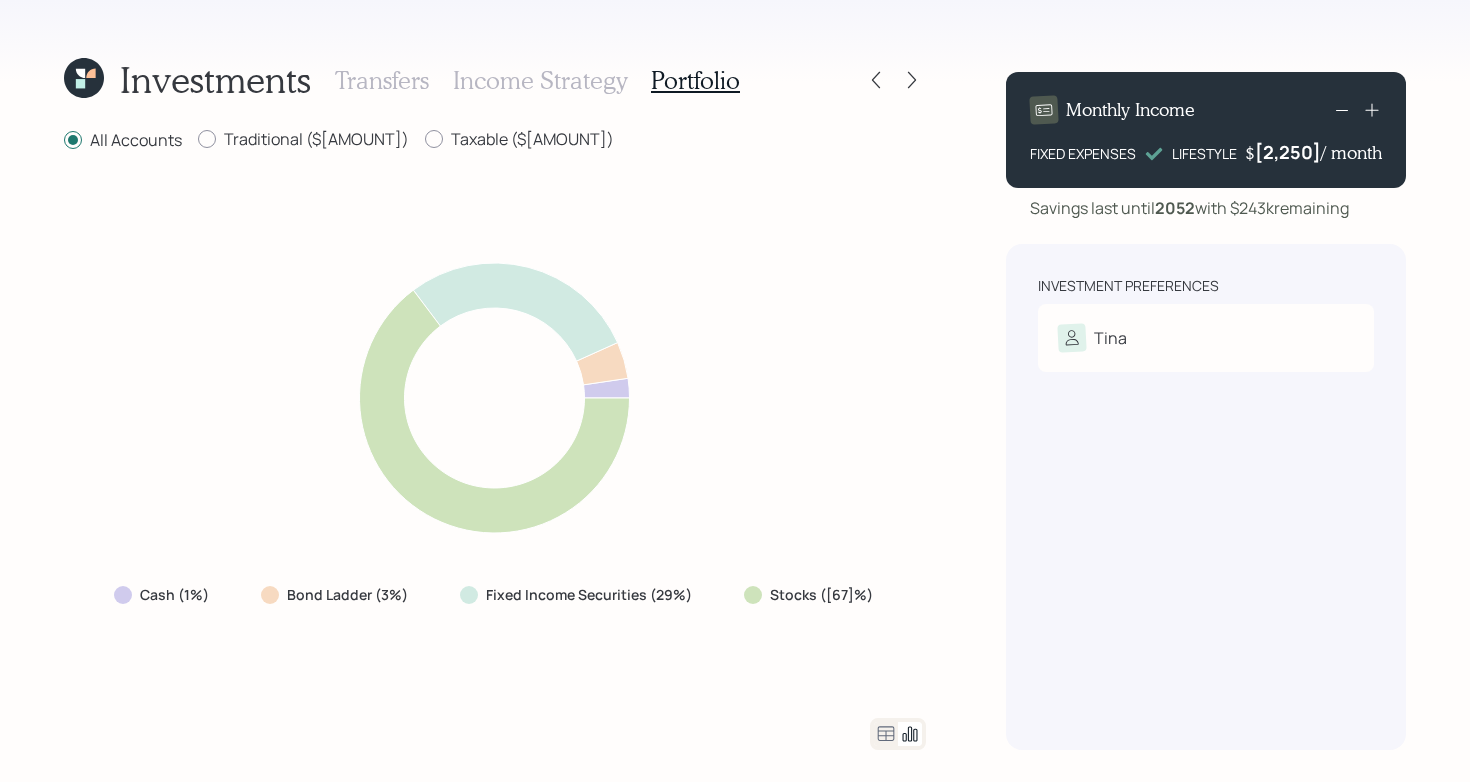 click at bounding box center (270, 595) 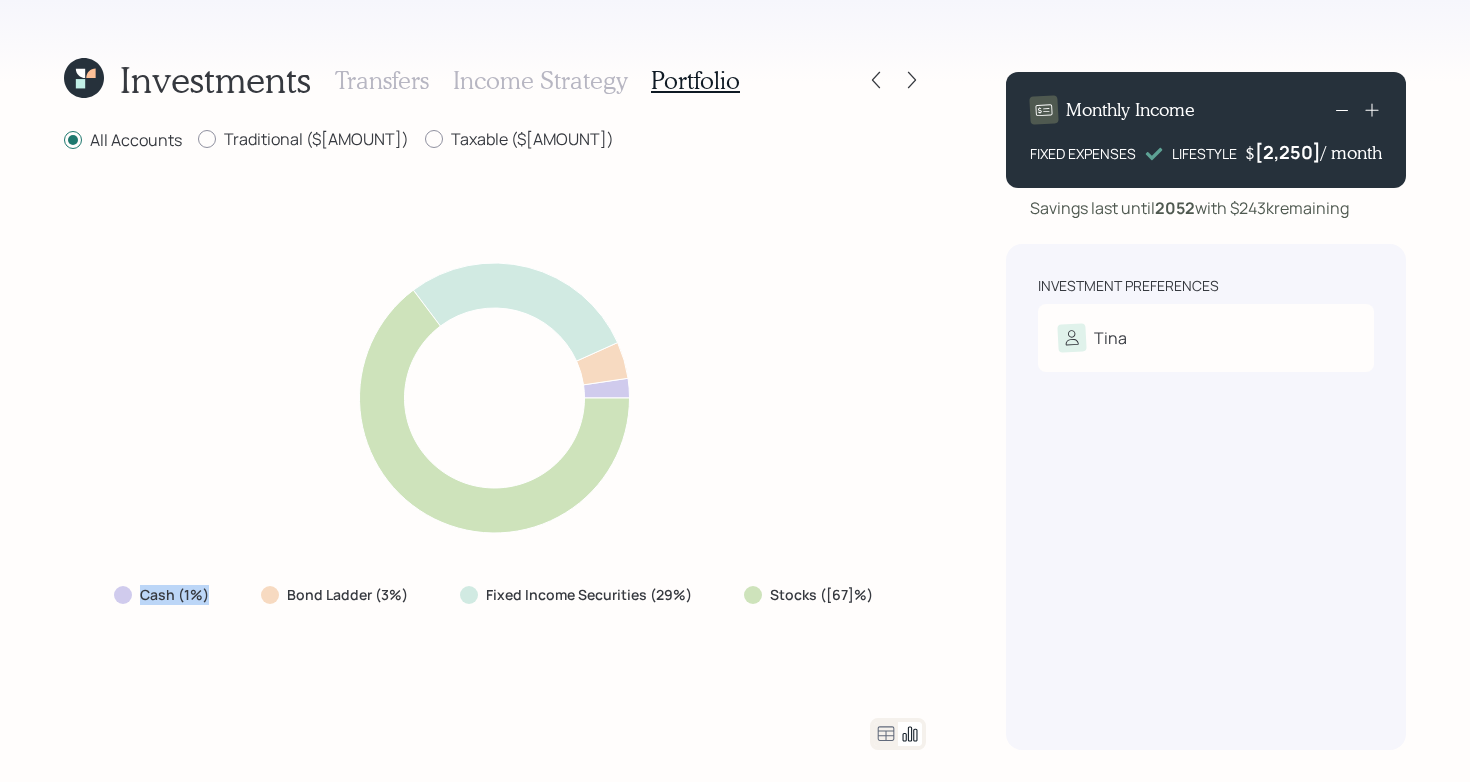 drag, startPoint x: 258, startPoint y: 591, endPoint x: 98, endPoint y: 591, distance: 160 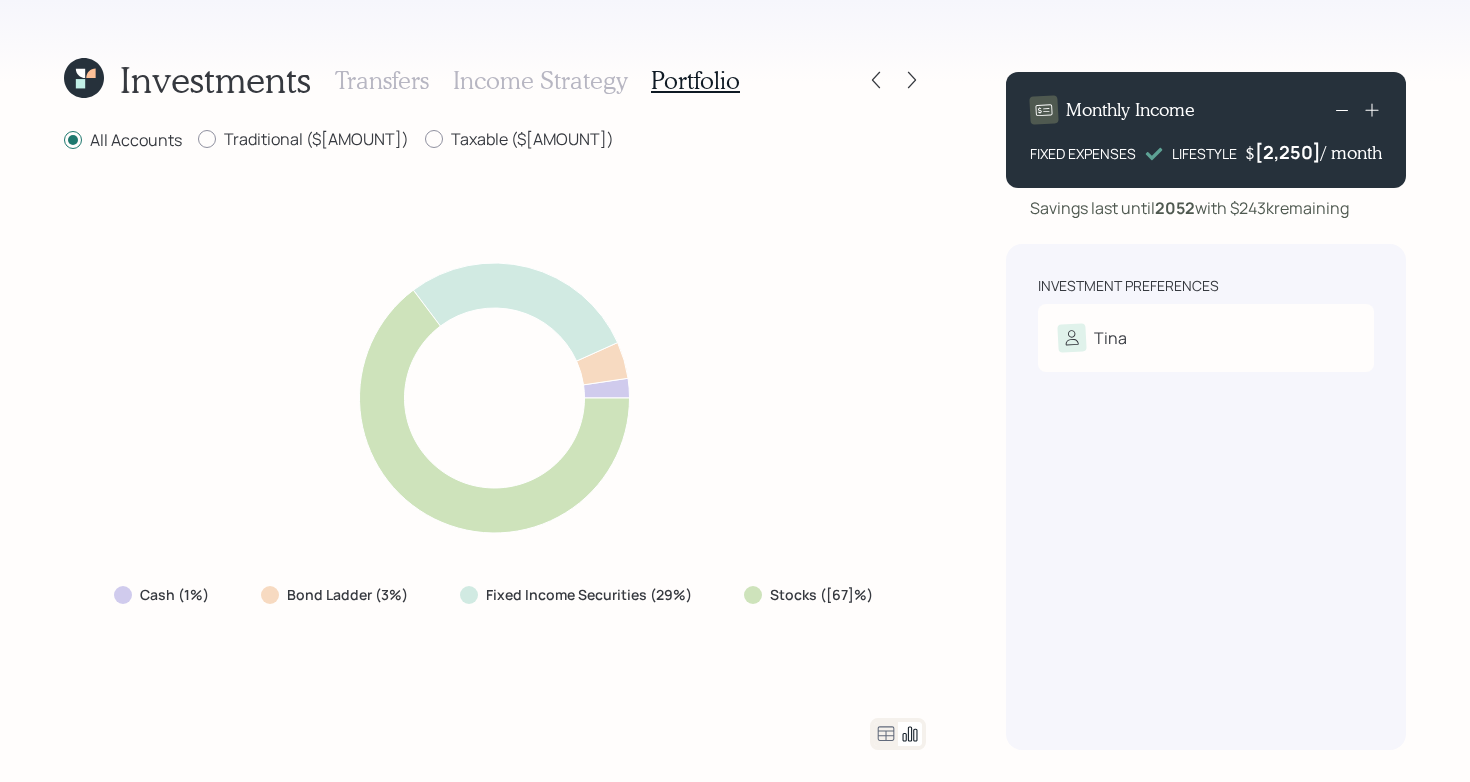 click on "Cash (1%) Bond Ladder (3%) Fixed Income Securities (29%) Stocks (67%)" at bounding box center (495, 435) 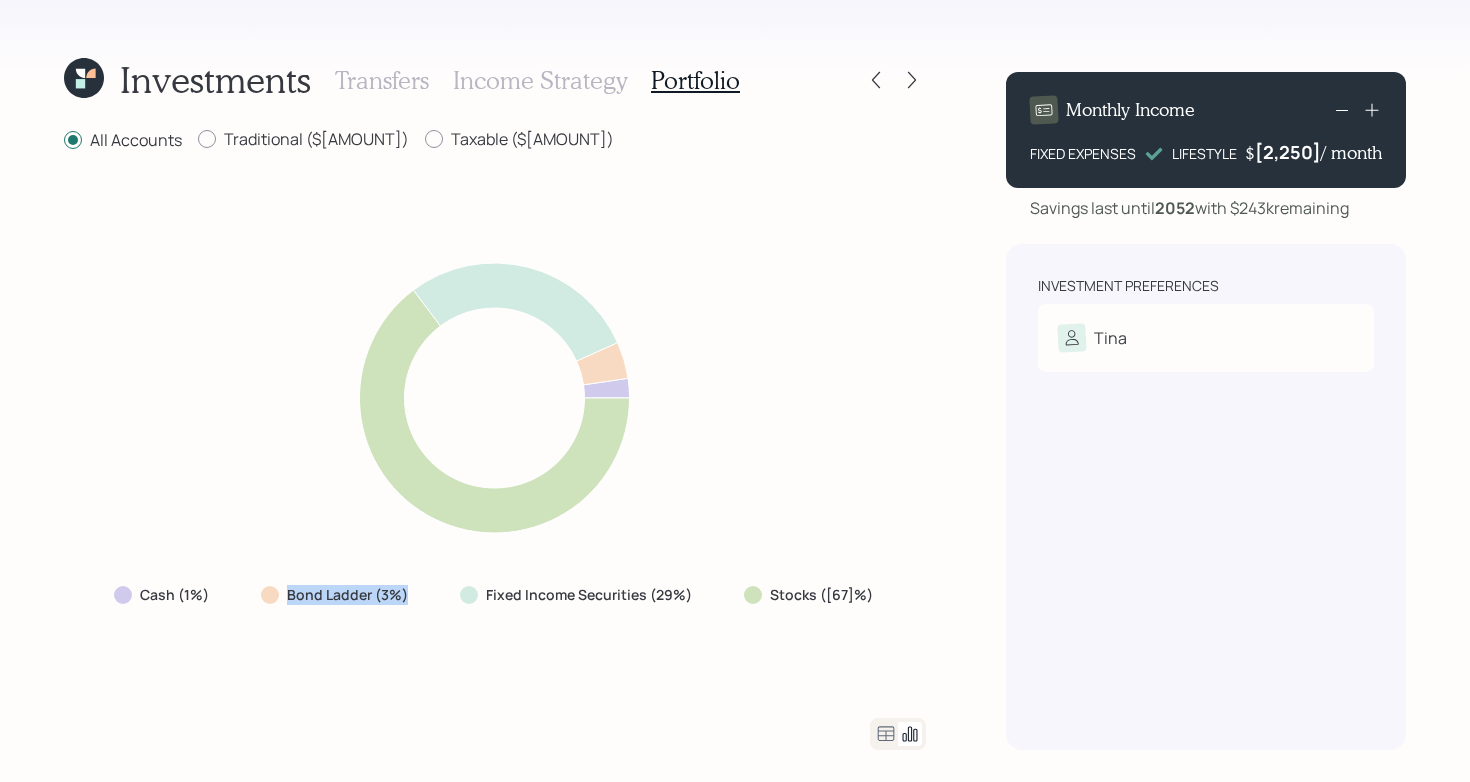 drag, startPoint x: 260, startPoint y: 600, endPoint x: 423, endPoint y: 598, distance: 163.01227 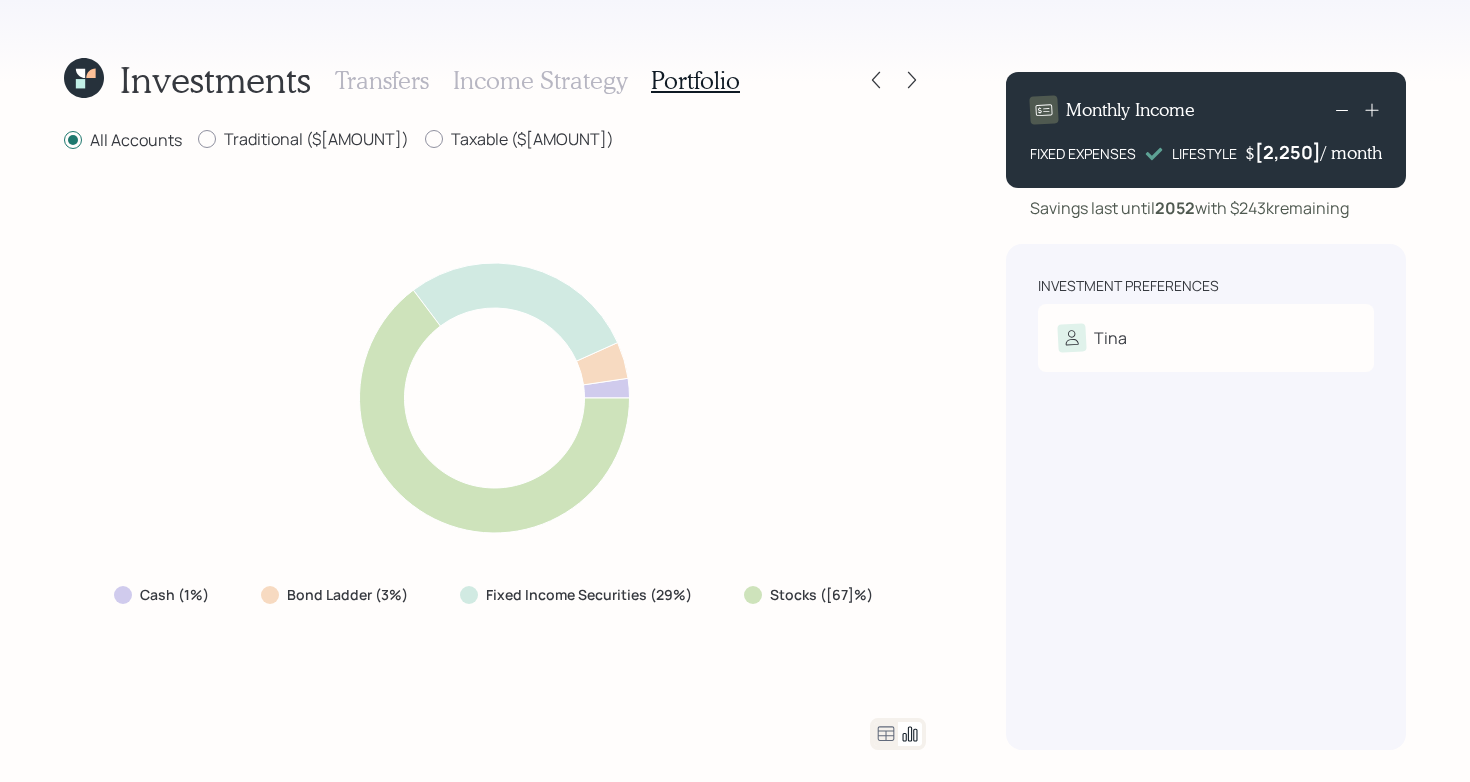click on "Bond Ladder (3%)" at bounding box center (336, 595) 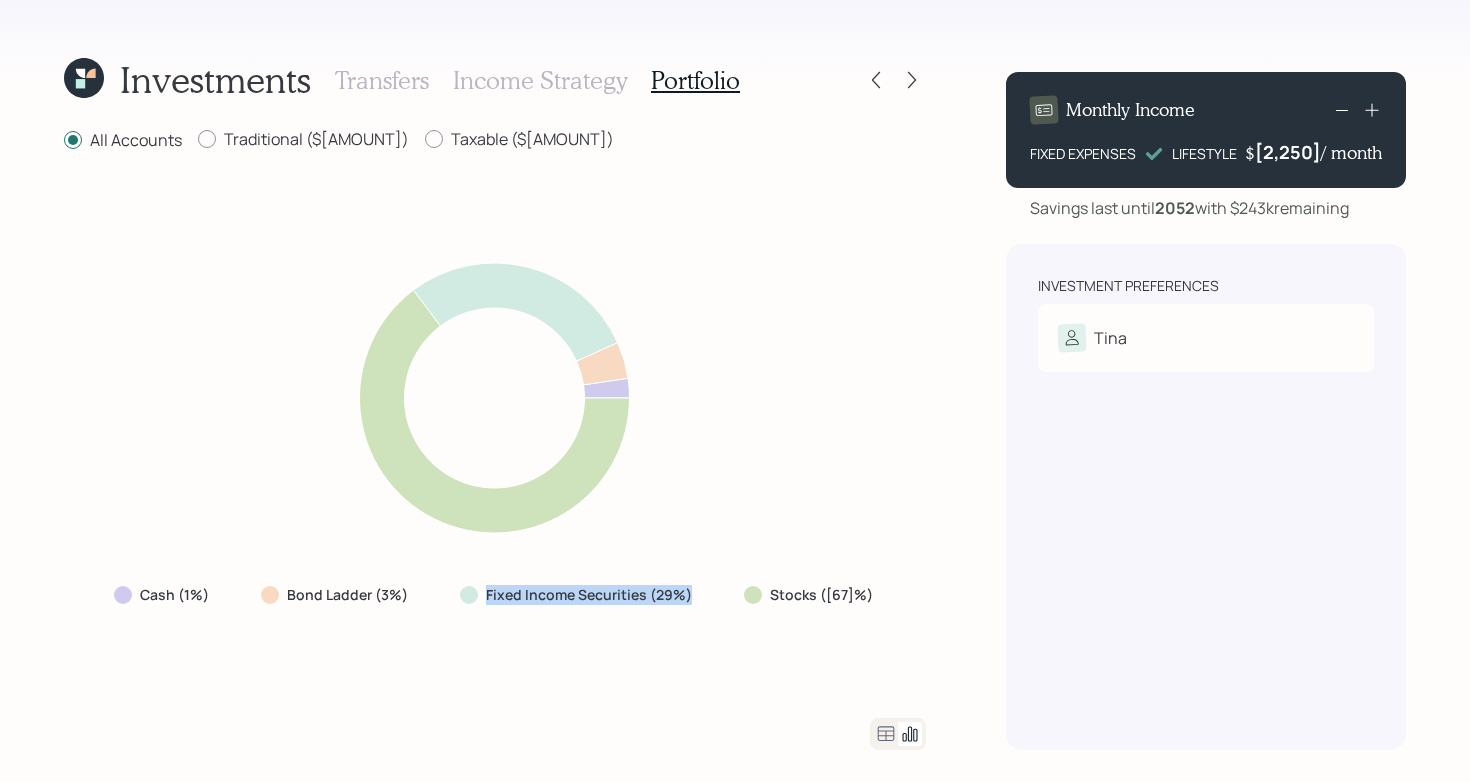 drag, startPoint x: 464, startPoint y: 595, endPoint x: 693, endPoint y: 589, distance: 229.07858 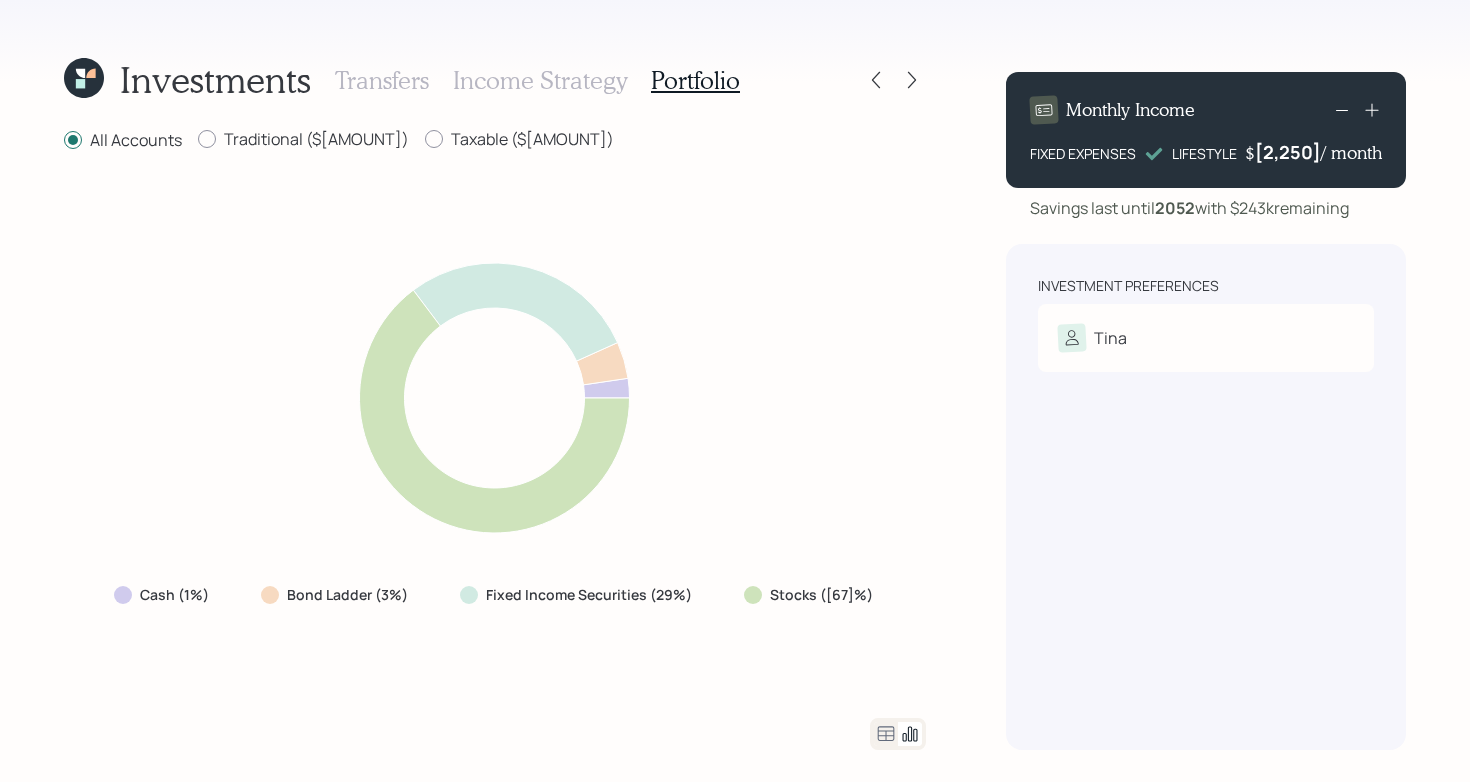 click 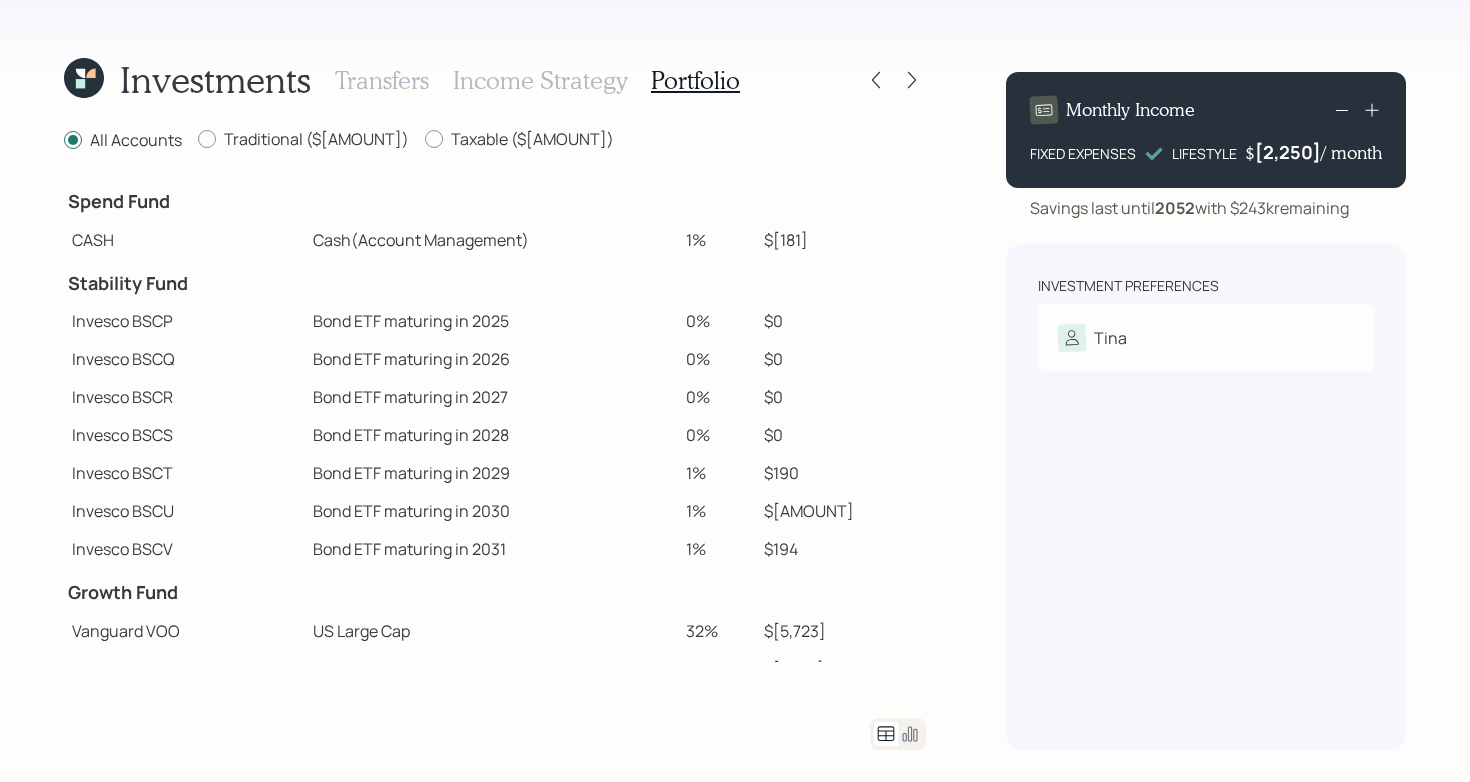 scroll, scrollTop: 444, scrollLeft: 0, axis: vertical 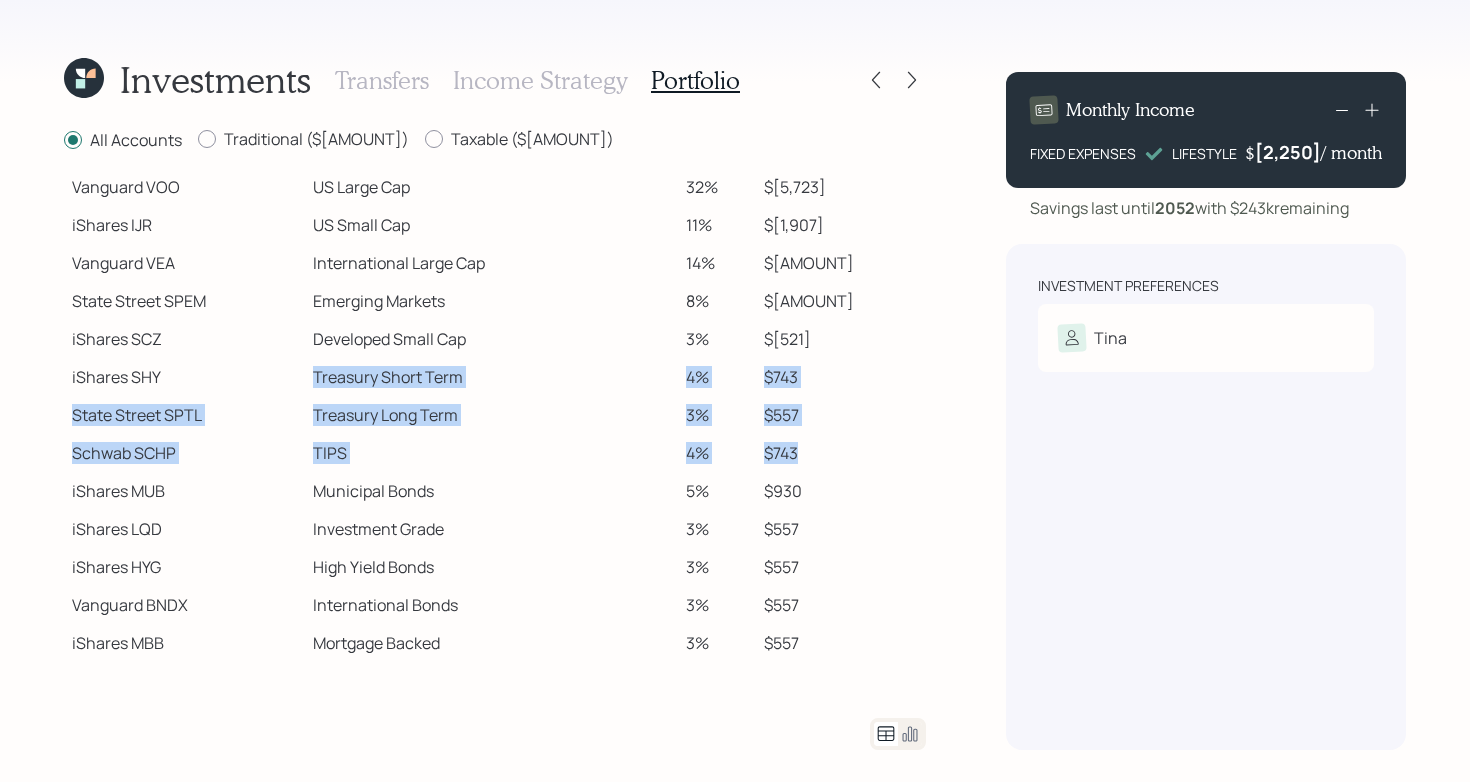 drag, startPoint x: 322, startPoint y: 368, endPoint x: 913, endPoint y: 441, distance: 595.4914 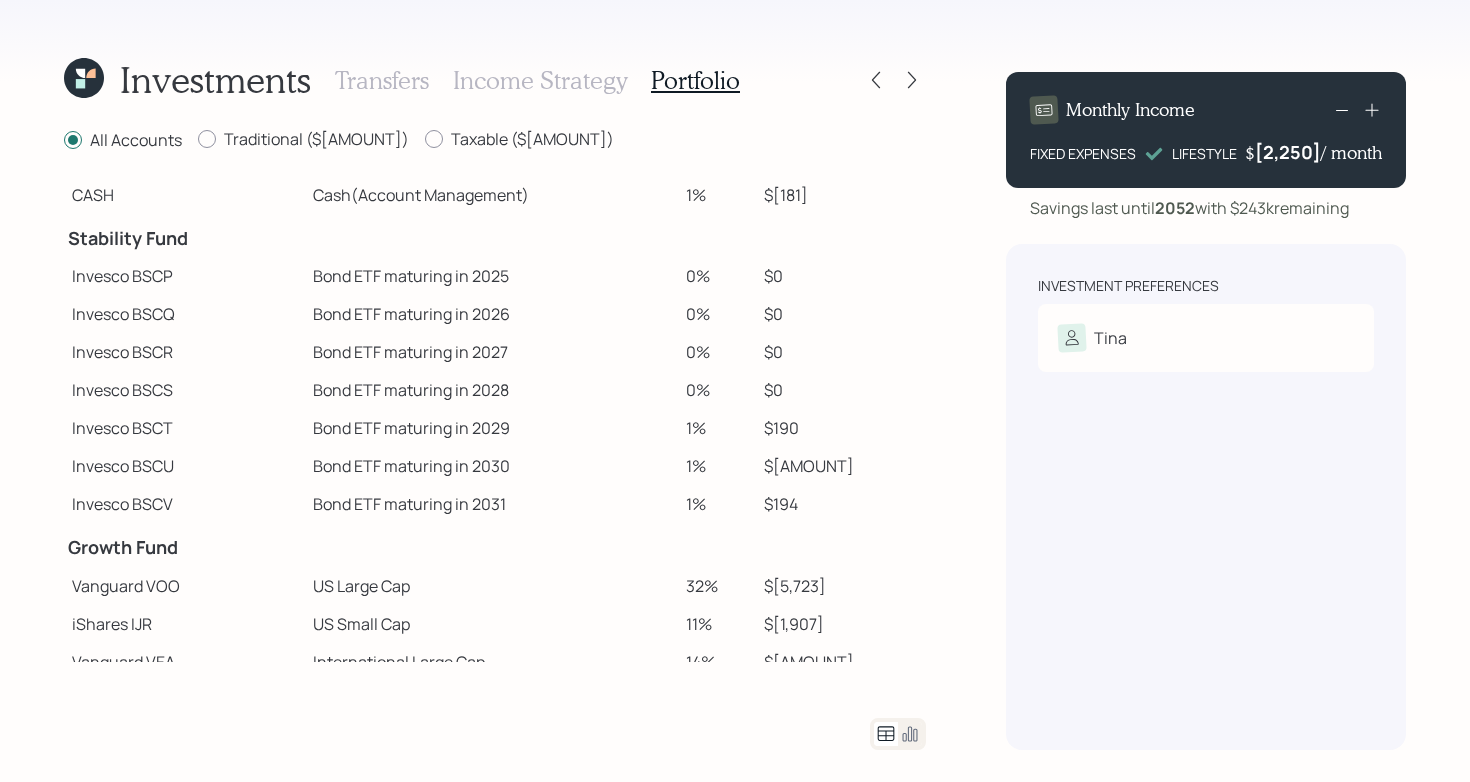 scroll, scrollTop: 0, scrollLeft: 0, axis: both 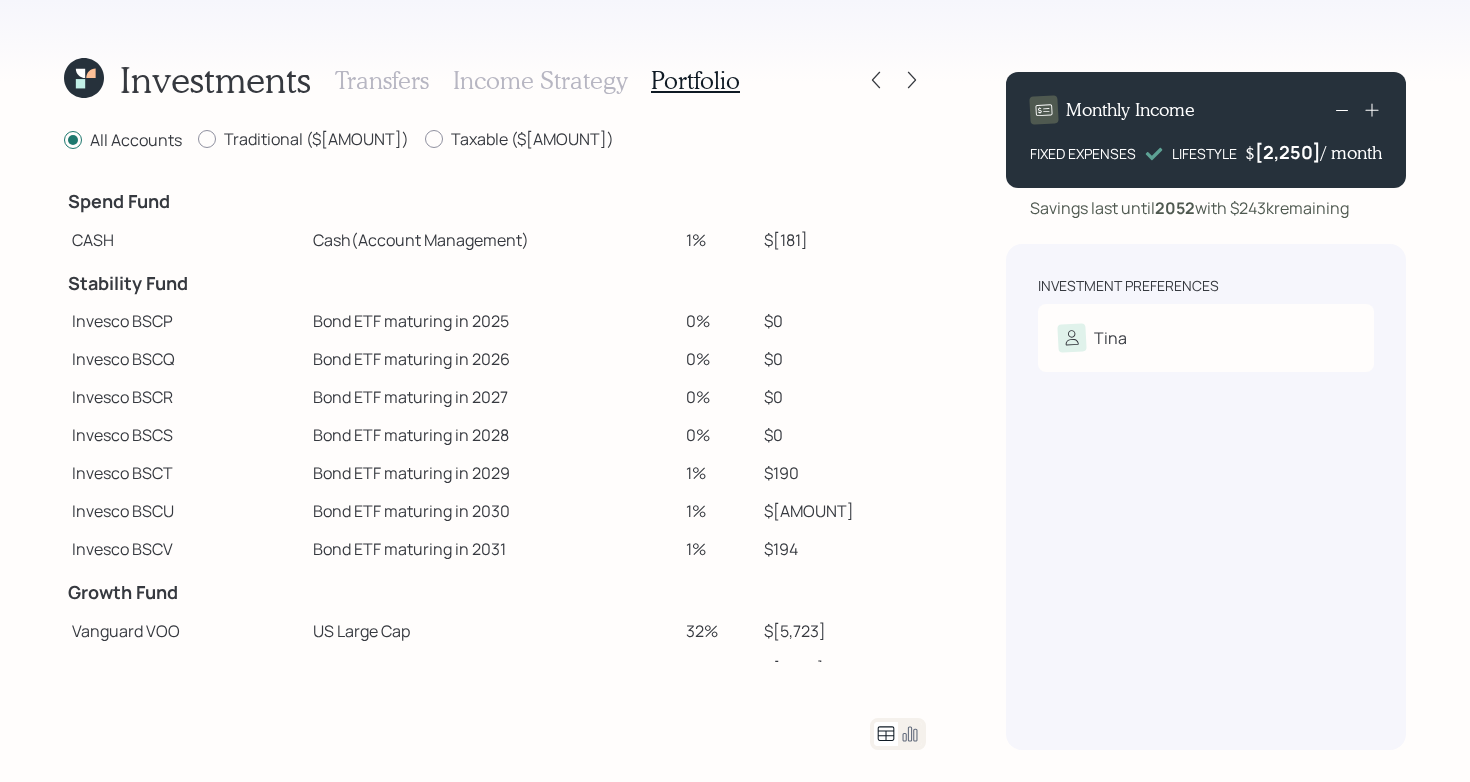 click on "Investments Transfers Income Strategy Portfolio All Accounts Traditional ($[6,100]) Taxable ($[12,000]) Spend Fund CASH Cash (Account Management) [1]% $[181] Stability Fund Invesco BSCP Bond ETF maturing in [2025] [0]% $[0] Invesco BSCQ Bond ETF maturing in [2026] [0]% $[0] Invesco BSCR Bond ETF maturing in [2027] [0]% $[0] Invesco BSCS Bond ETF maturing in [2028] [0]% $[0] Invesco BSCT Bond ETF maturing in [2029] [1]% $[190] Invesco BSCU Bond ETF maturing in [2030] [1]% $[193] Invesco BSCV Bond ETF maturing in [2031] [1]% $[194] Growth Fund Vanguard VOO US Large Cap [32]% $[5,723] iShares IJR US Small Cap [11]% $[1,907] Vanguard VEA International Large Cap [14]% $[2,602] State Street SPEM Emerging Markets [8]% $[1,388] iShares SCZ Developed Small Cap [3]% $[521] iShares SHY Treasury Short Term [4]% $[743] State Street SPTL Treasury Long Term [3]% $[557] Schwab SCHP TIPS [4]% $[743] iShares MUB Municipal Bonds [5]% $[930] iShares LQD Investment Grade [3]% $[557] iShares HYG High Yield Bonds [3]% $[557] Vanguard BNDX International Bonds [3]% $[557] iShares MBB [3]%" at bounding box center (735, 391) 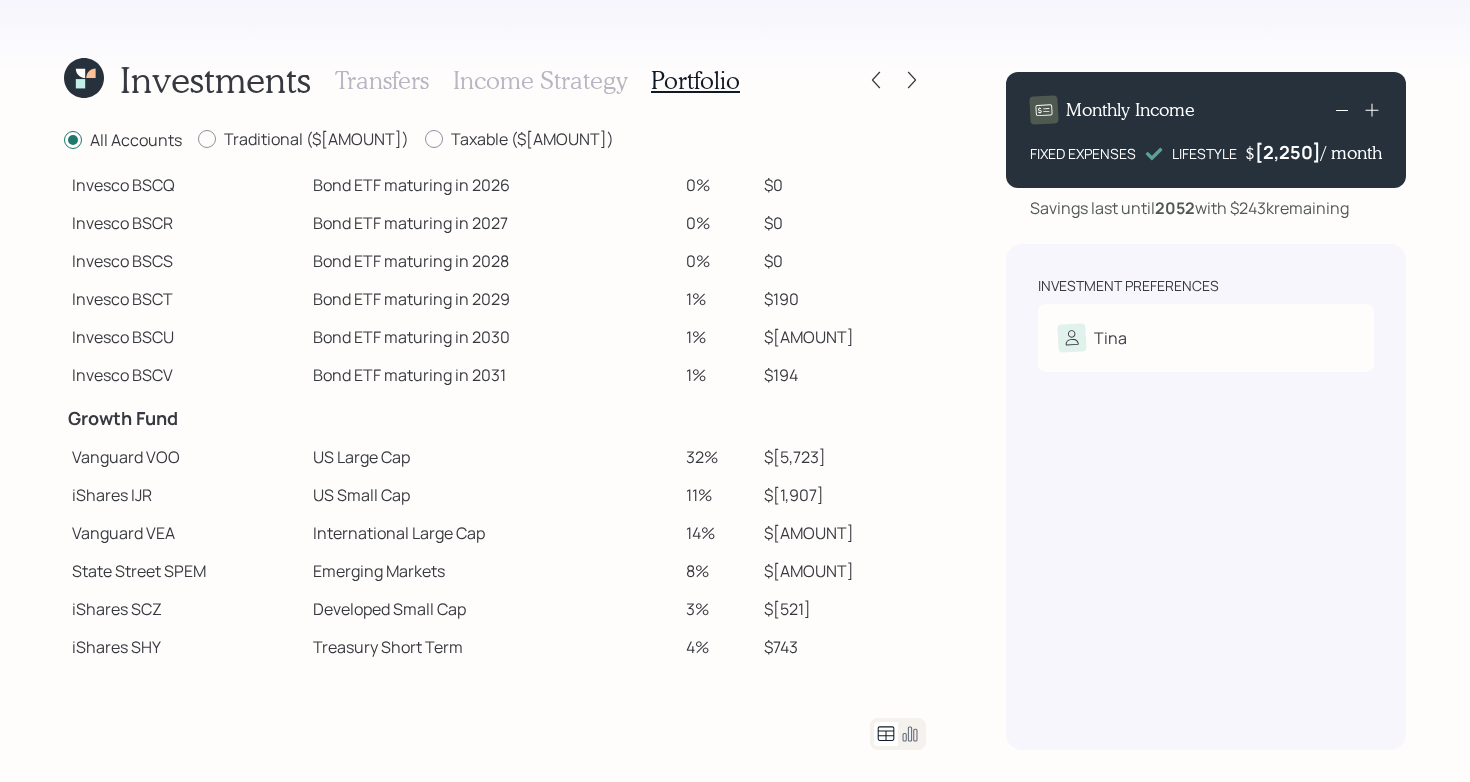 scroll, scrollTop: 169, scrollLeft: 0, axis: vertical 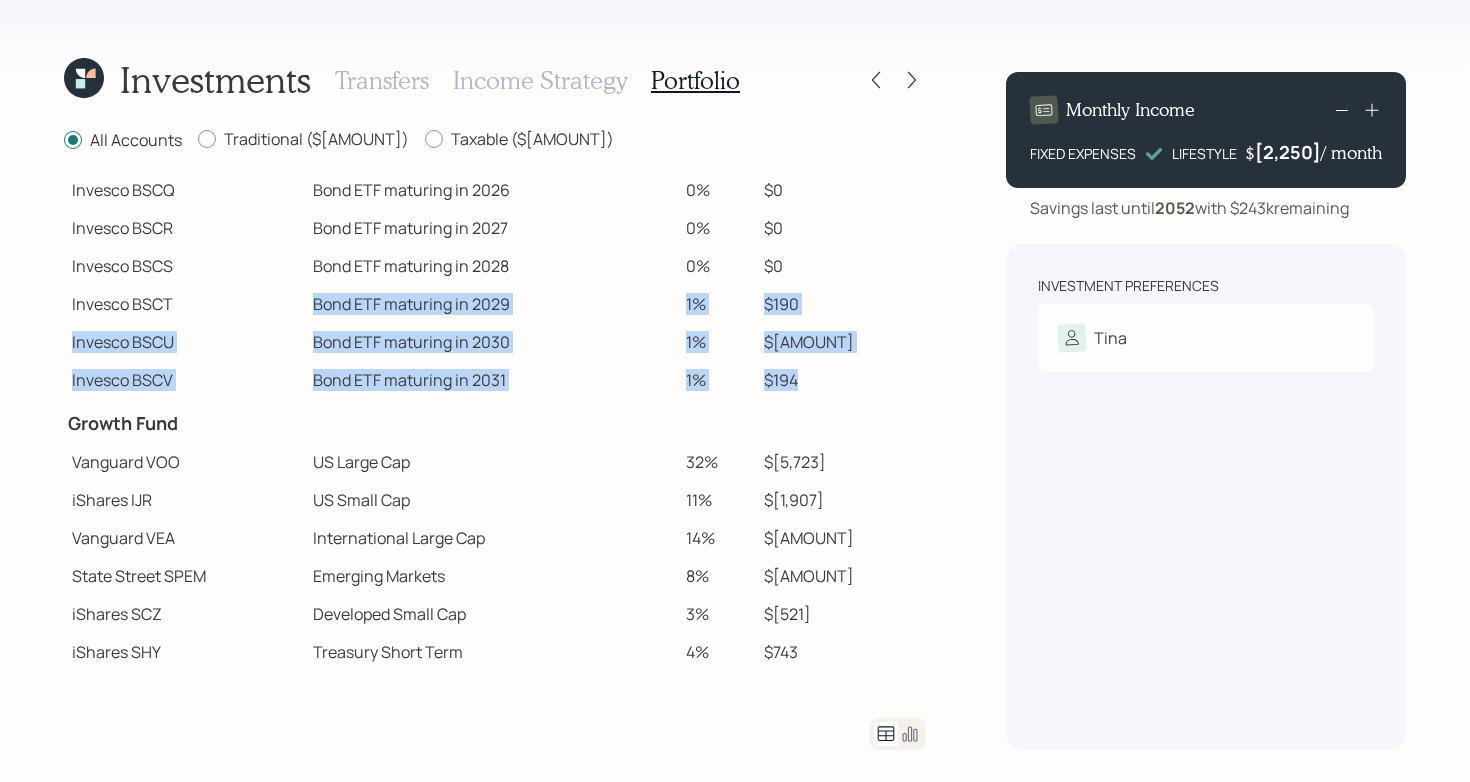 drag, startPoint x: 872, startPoint y: 374, endPoint x: 184, endPoint y: 320, distance: 690.1159 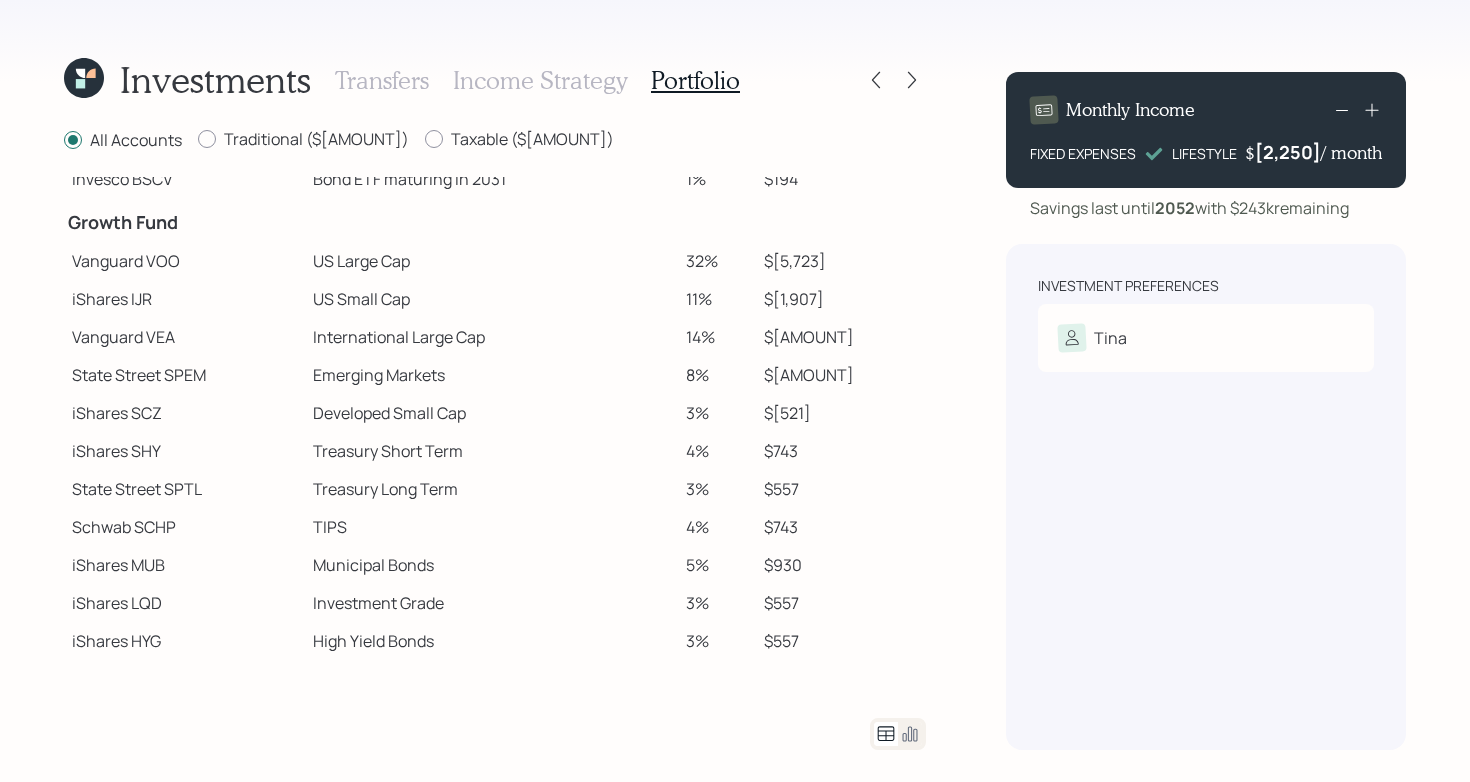 scroll, scrollTop: 374, scrollLeft: 0, axis: vertical 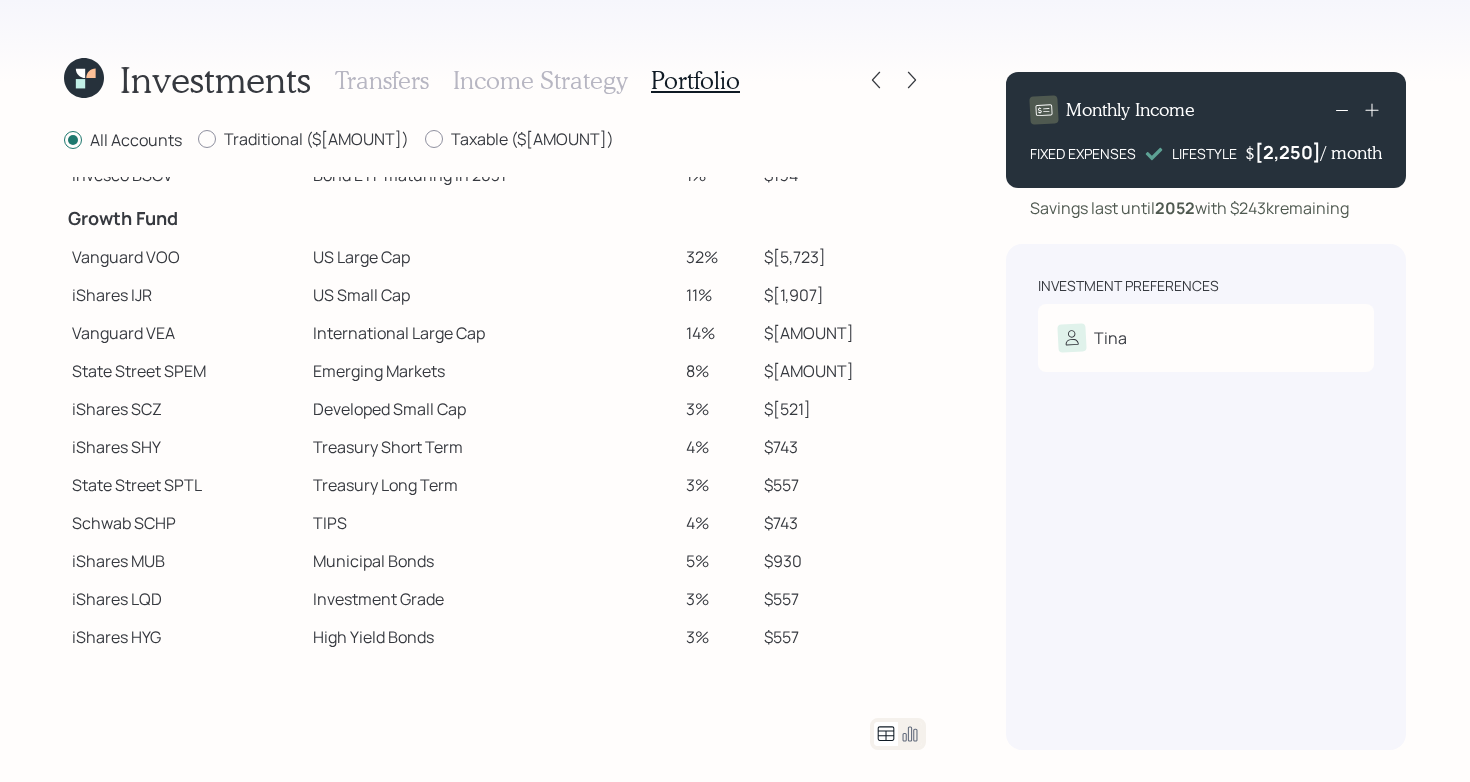 click 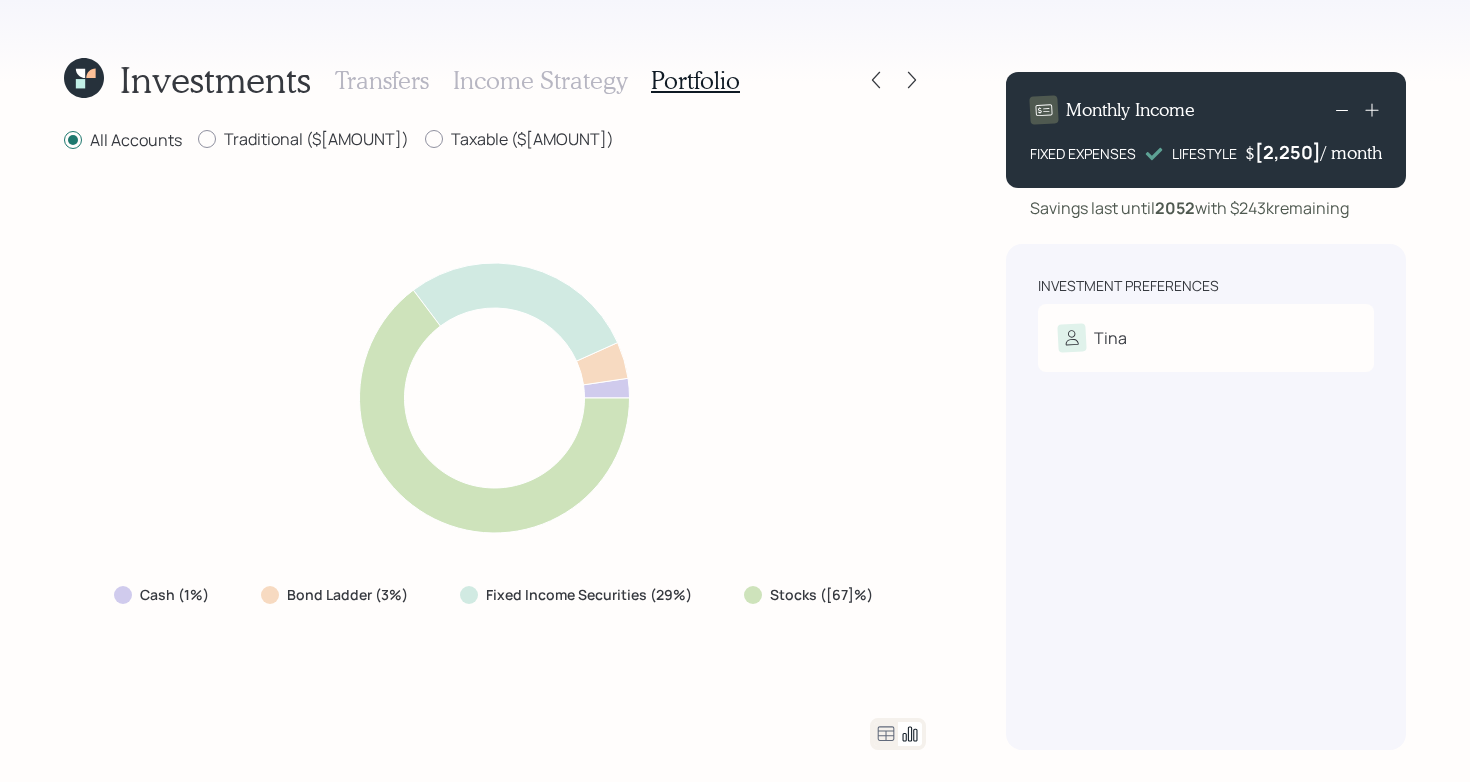 click 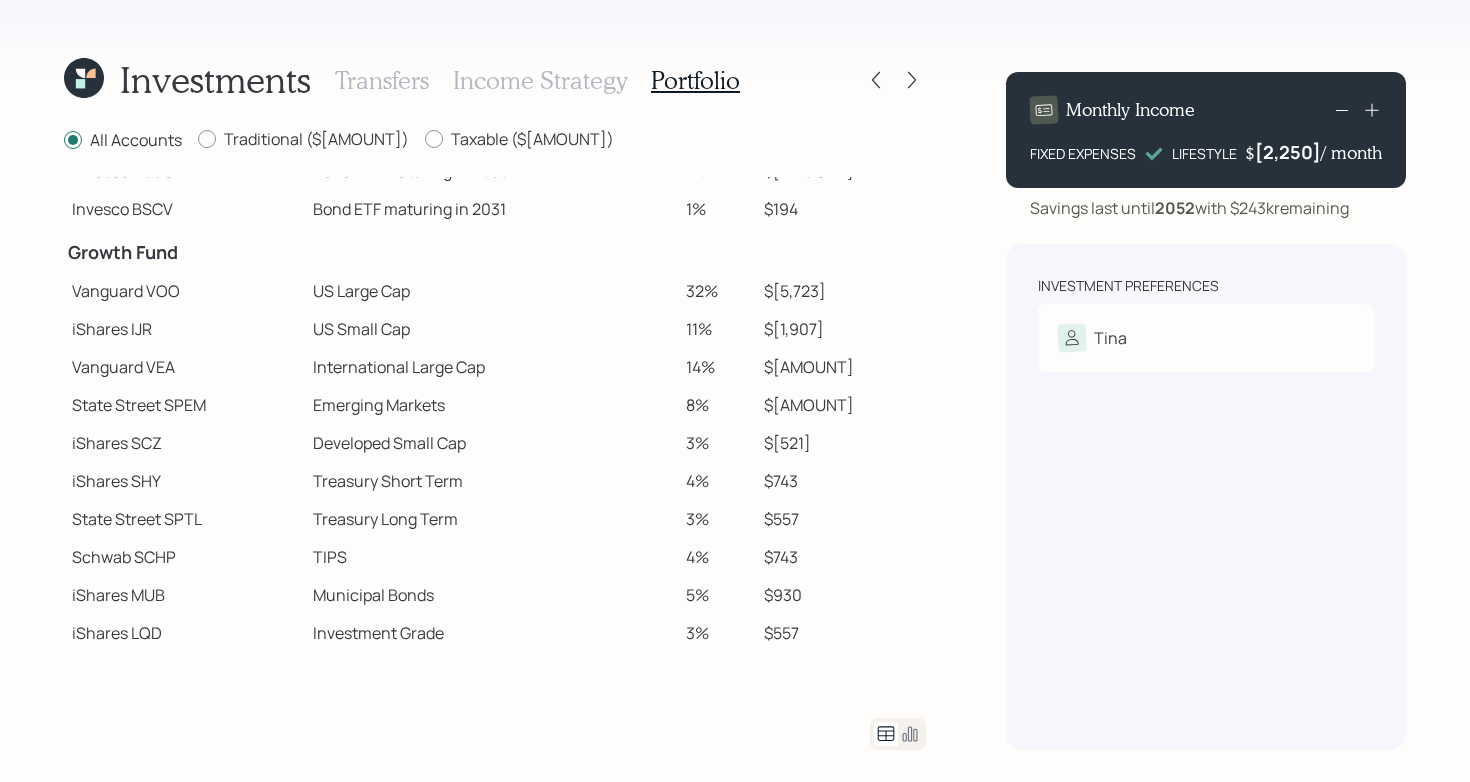 scroll, scrollTop: 337, scrollLeft: 0, axis: vertical 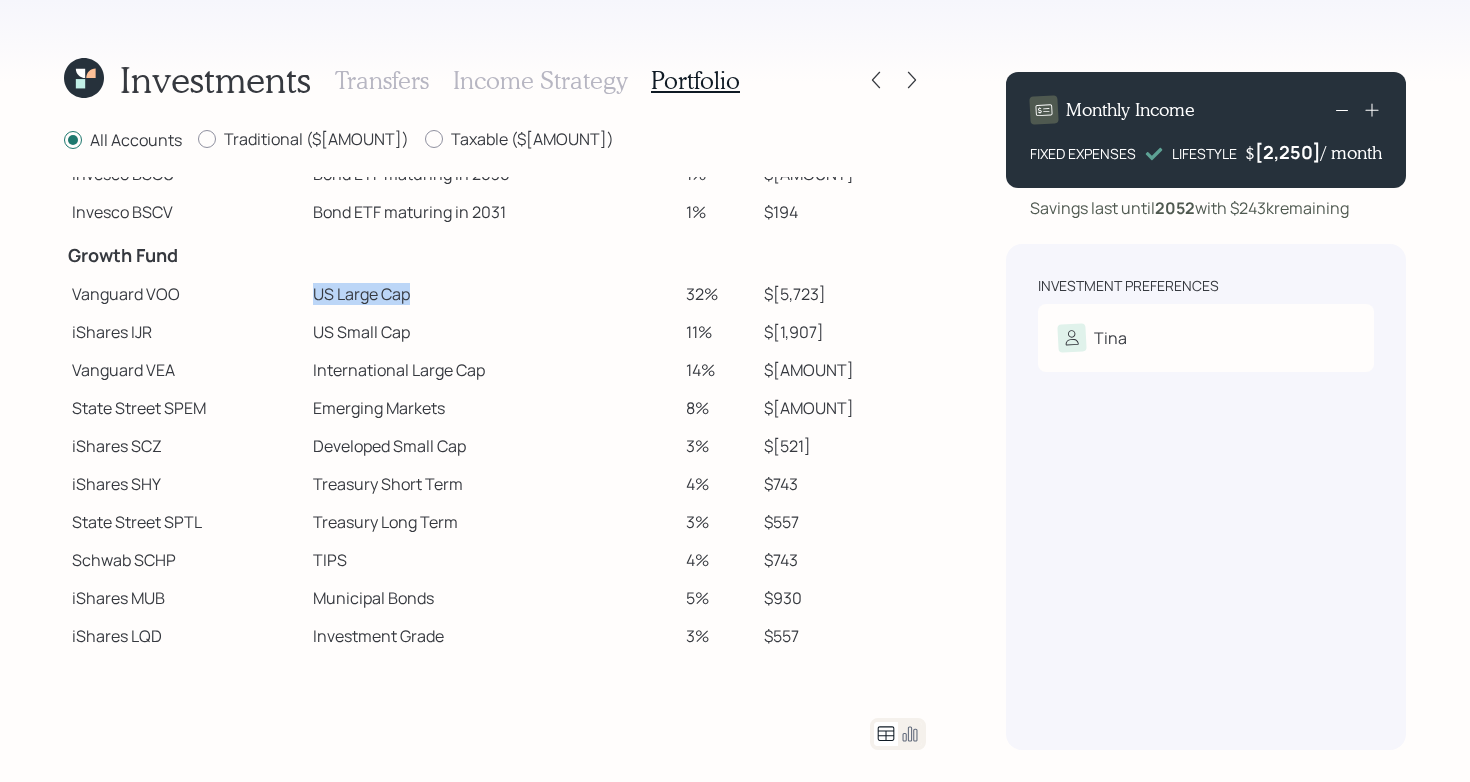 drag, startPoint x: 308, startPoint y: 298, endPoint x: 521, endPoint y: 285, distance: 213.39635 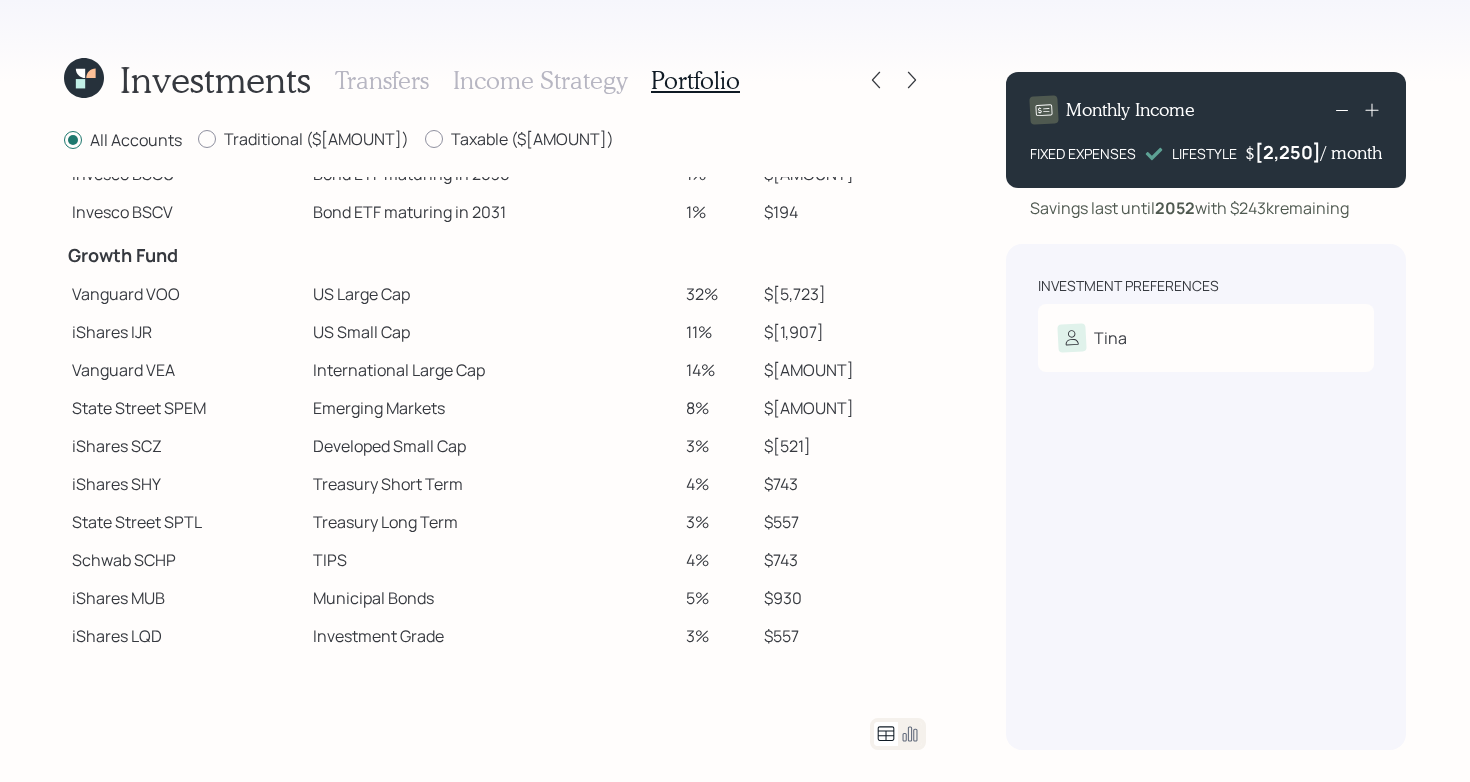 click on "Treasury Long Term" at bounding box center [491, 522] 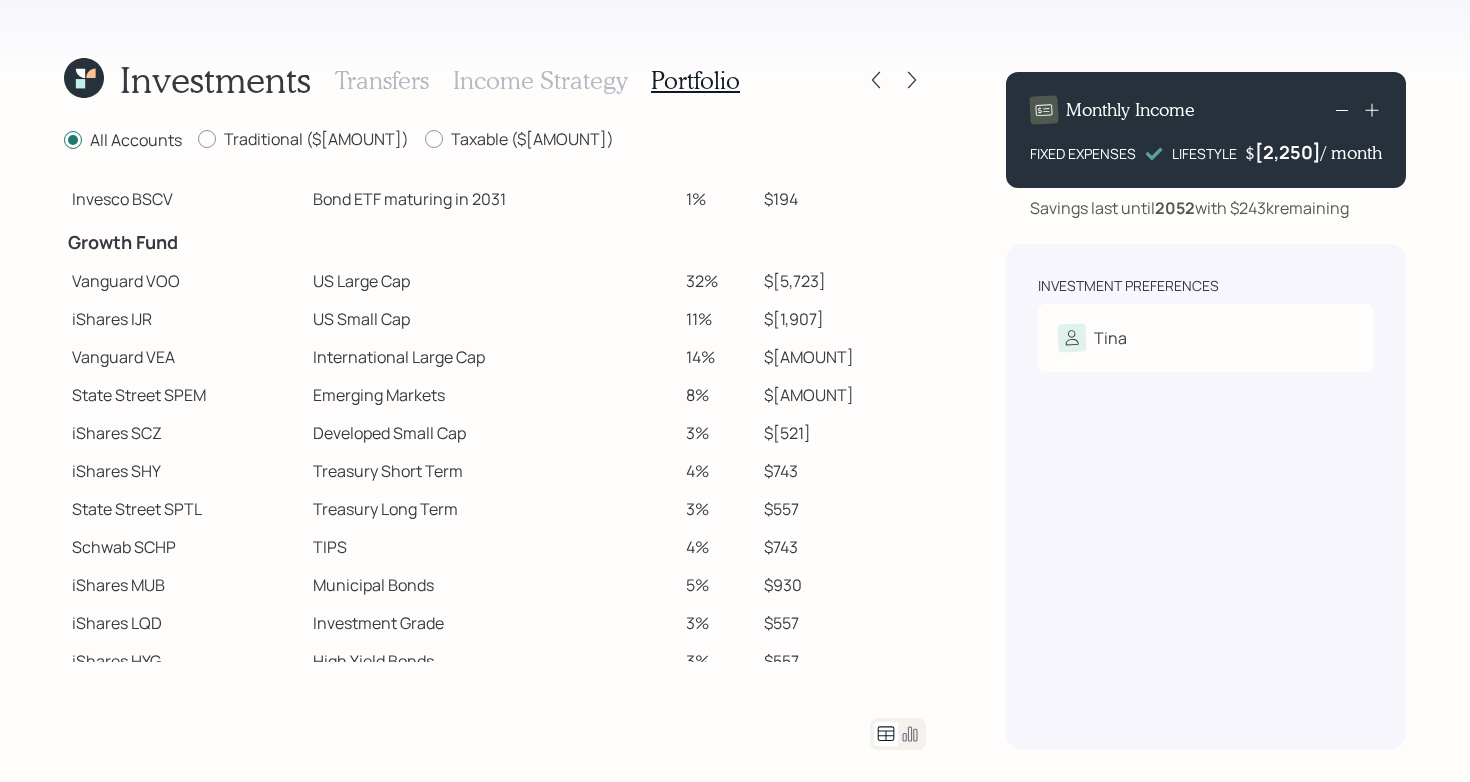 scroll, scrollTop: 355, scrollLeft: 0, axis: vertical 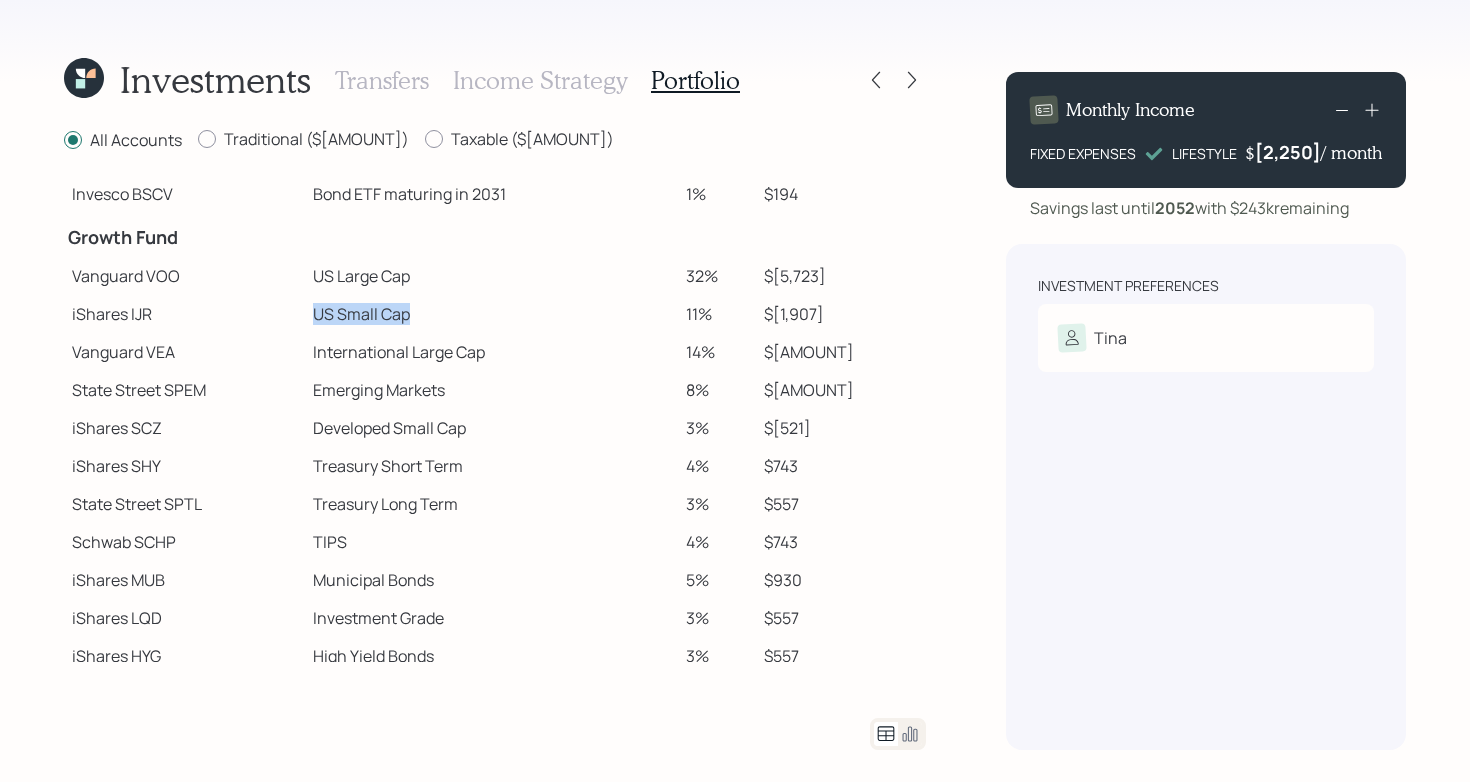 drag, startPoint x: 297, startPoint y: 318, endPoint x: 534, endPoint y: 317, distance: 237.0021 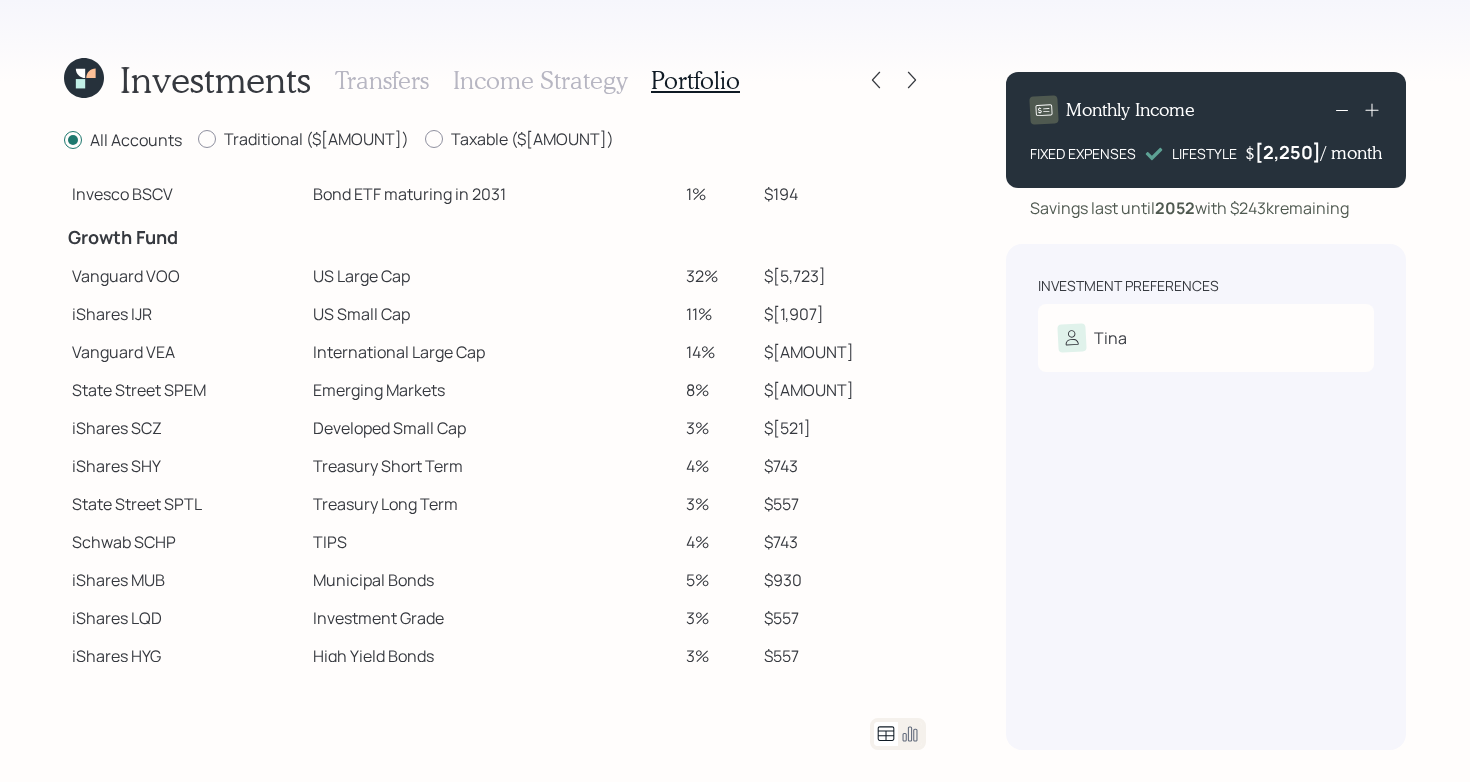 click on "International Large Cap" at bounding box center (491, 352) 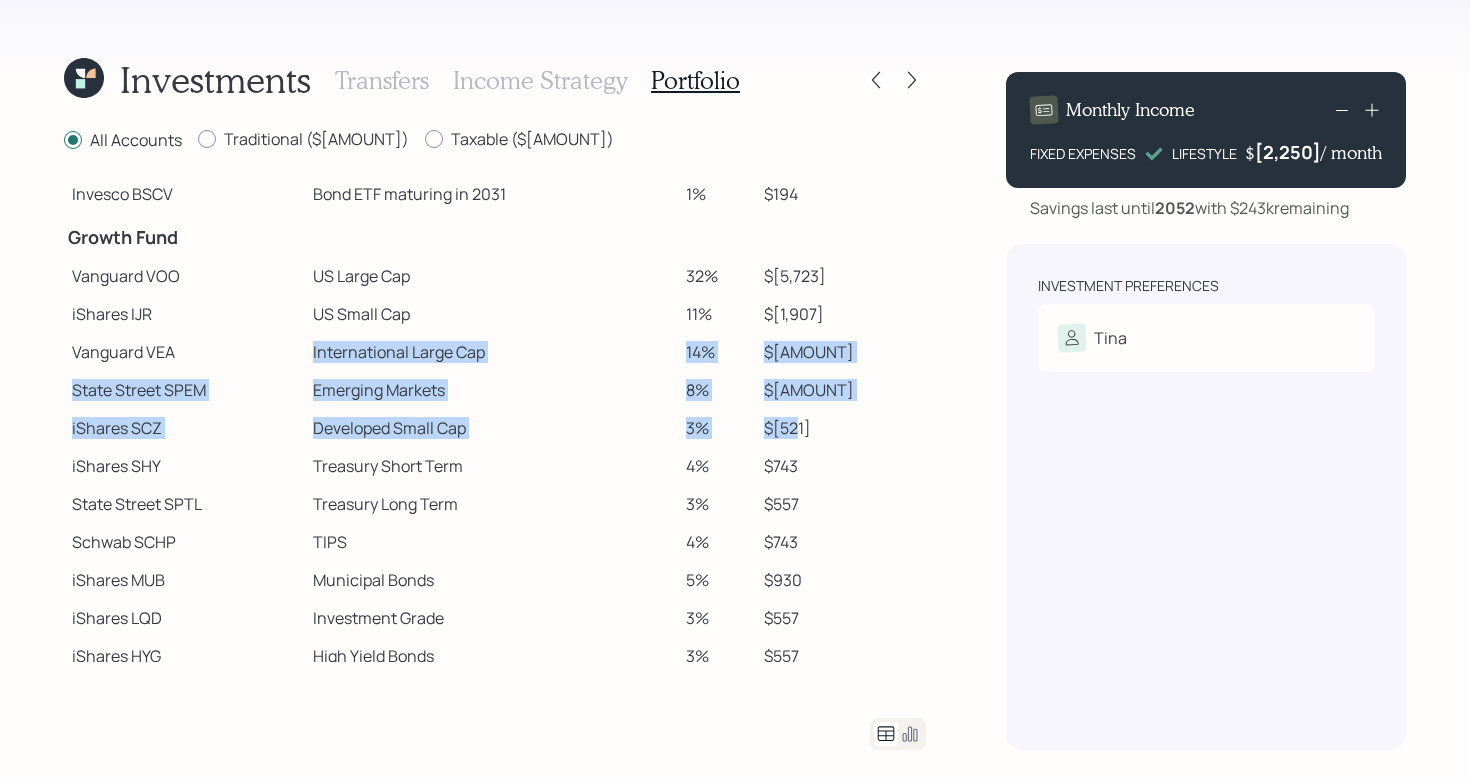 drag, startPoint x: 299, startPoint y: 353, endPoint x: 913, endPoint y: 423, distance: 617.97736 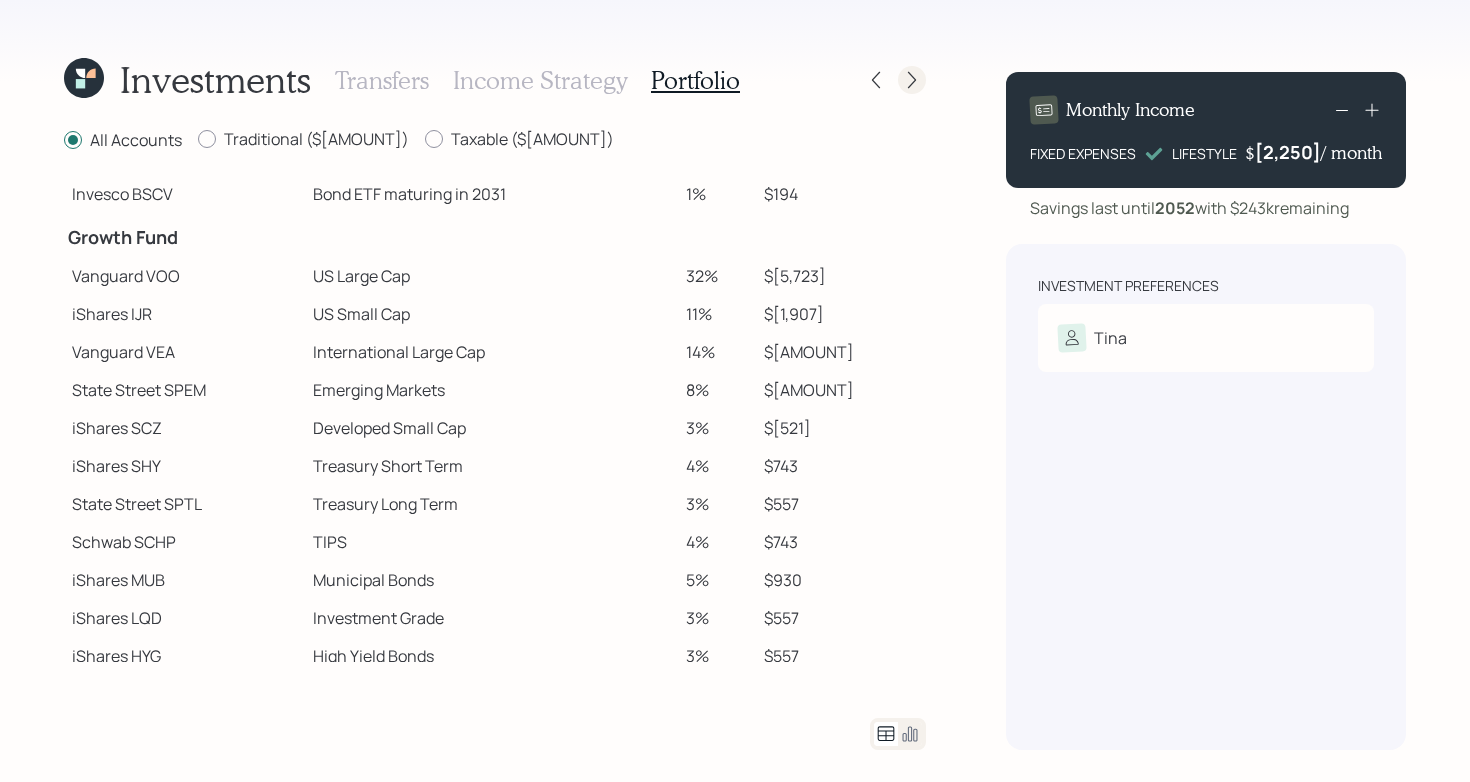 click 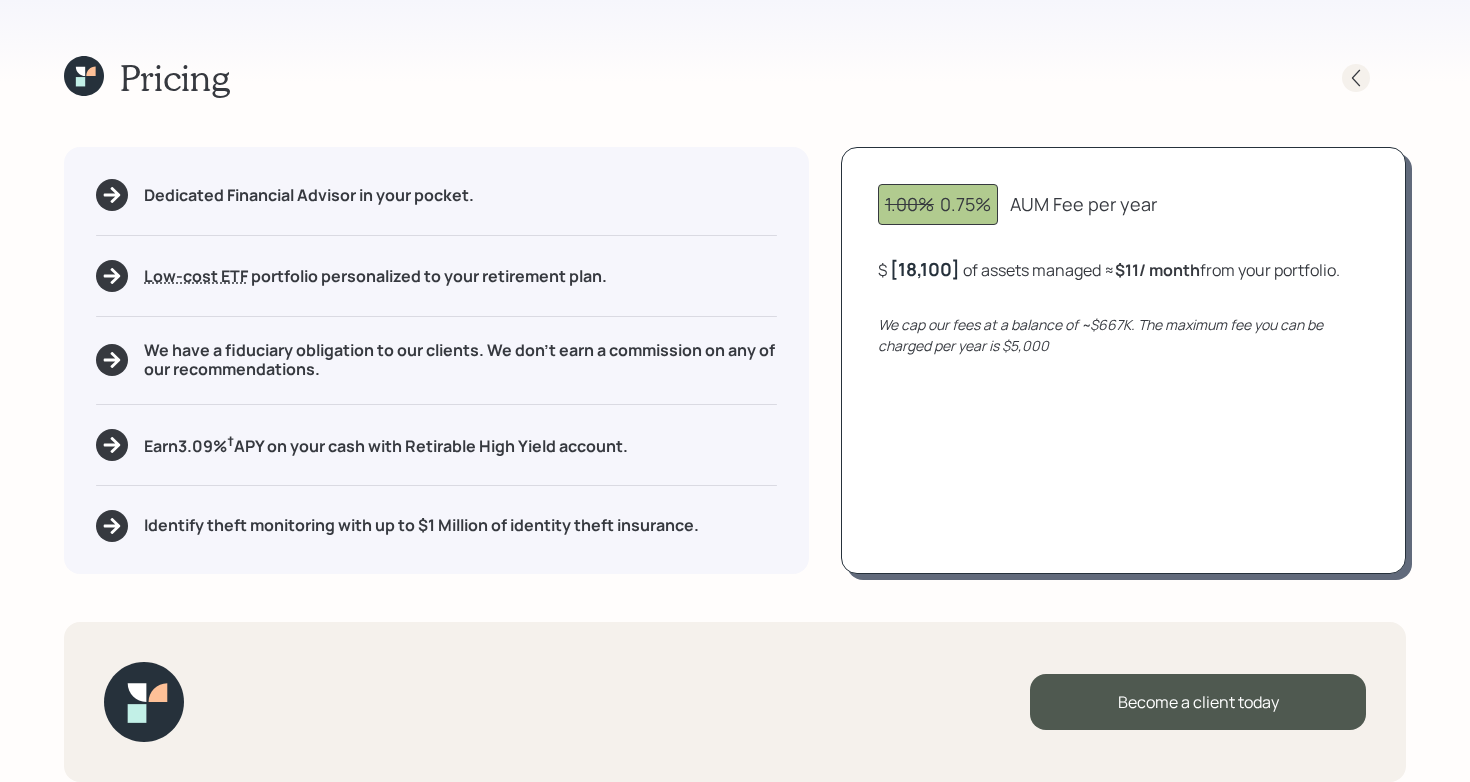 click 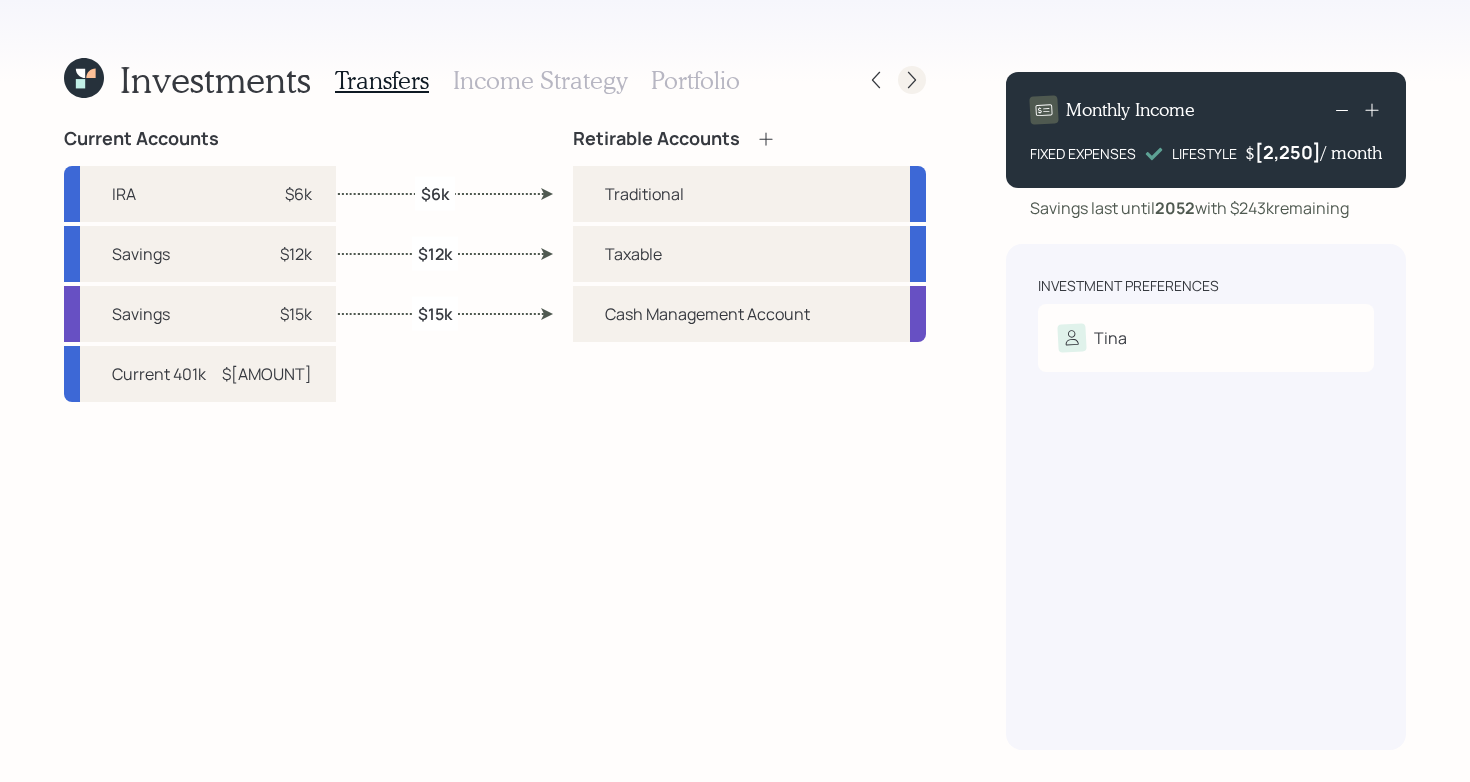 click 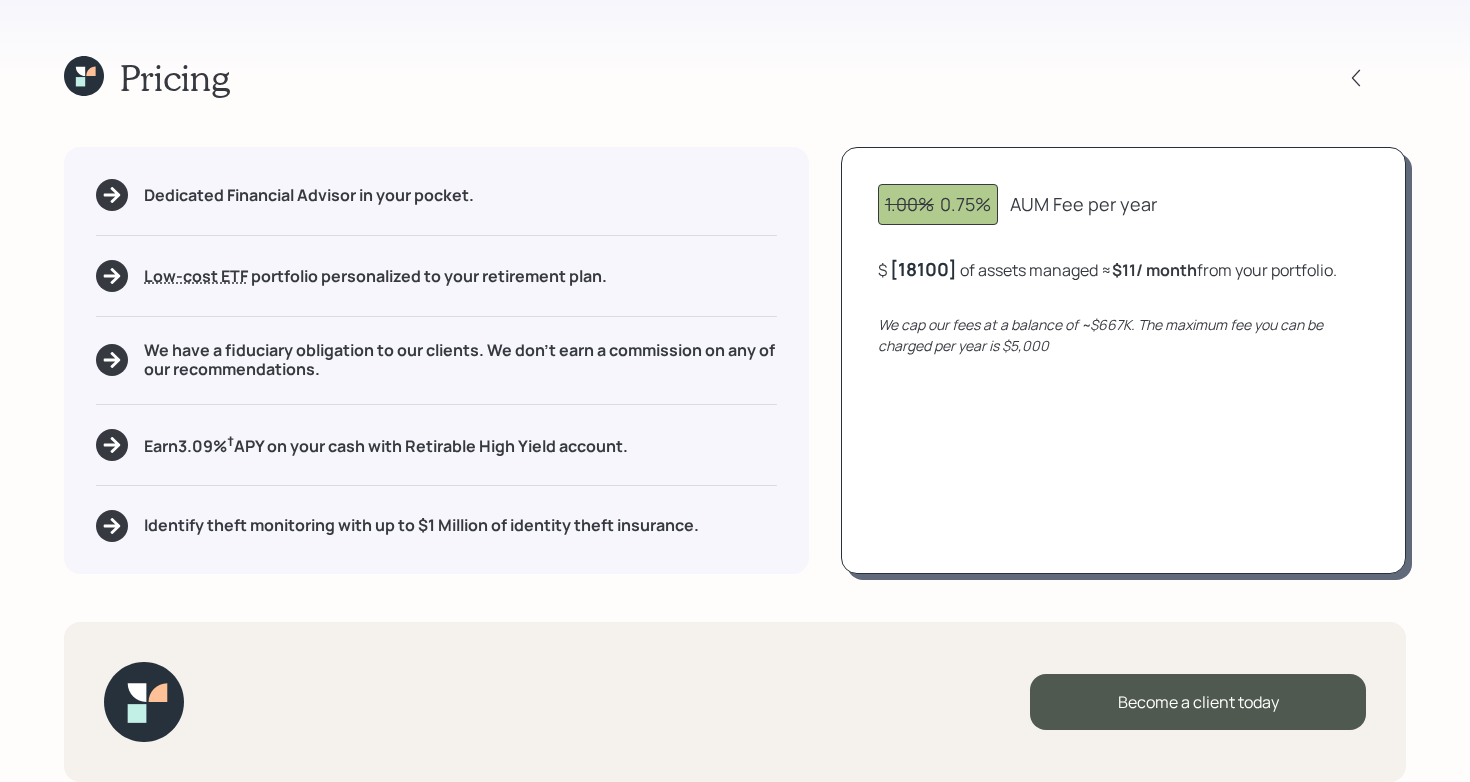 click on "[18100]" at bounding box center [923, 269] 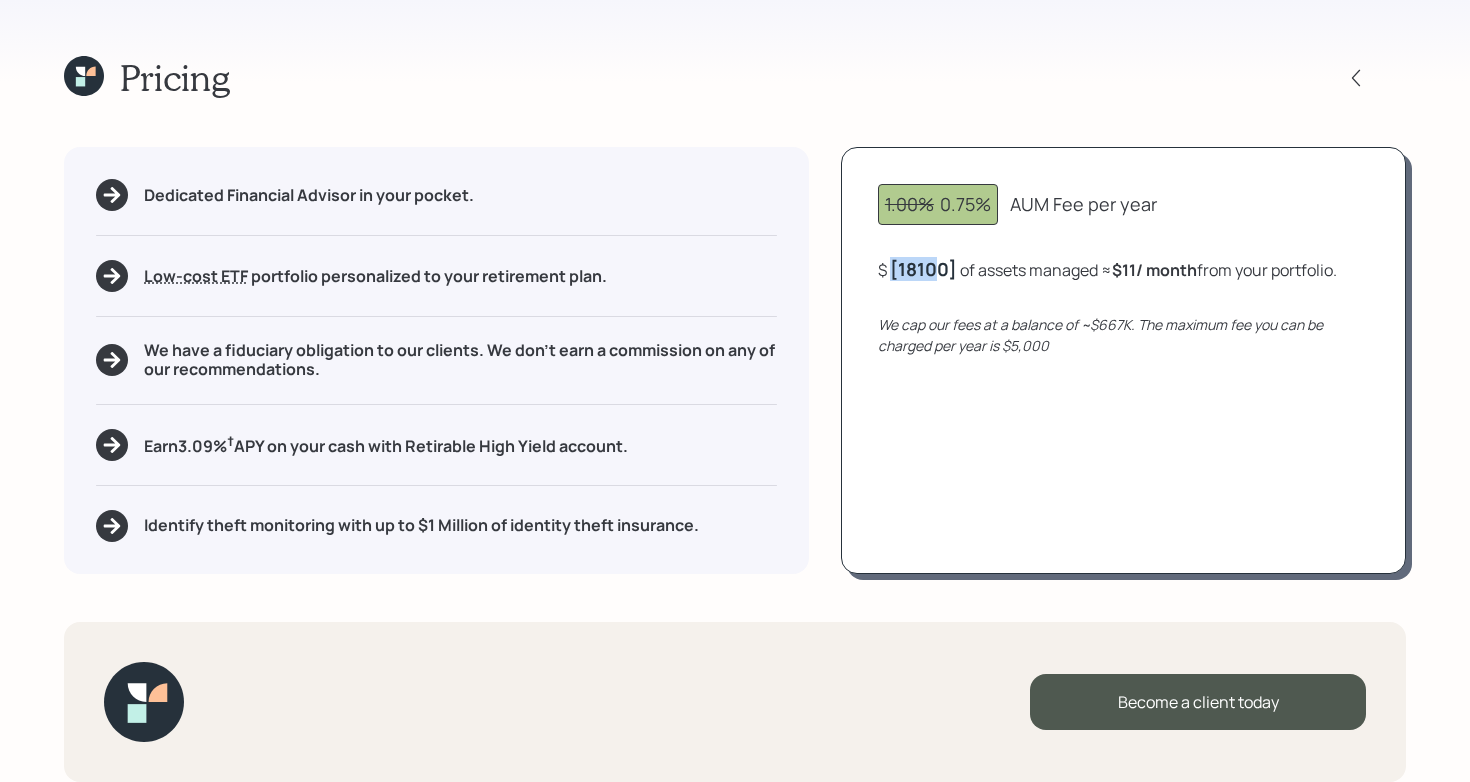 click on "[18100]" at bounding box center (923, 269) 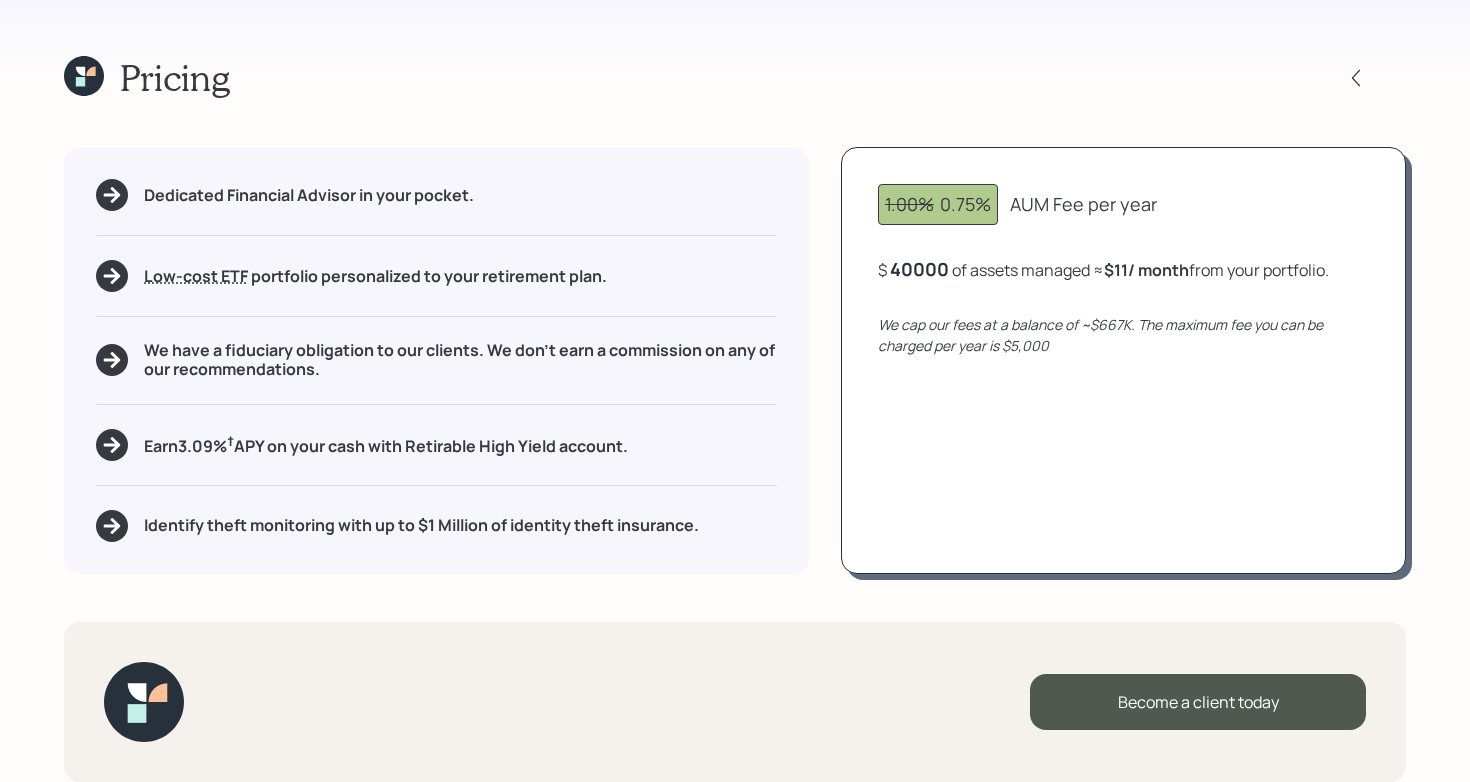 click on "1.00% 0.75% AUM Fee per year $ [AMOUNT] of assets managed ≈ $[AMOUNT] / month from your portfolio . We cap our fees at a balance of ~$667K. The maximum fee you can be charged per year is $5,000" at bounding box center [1123, 360] 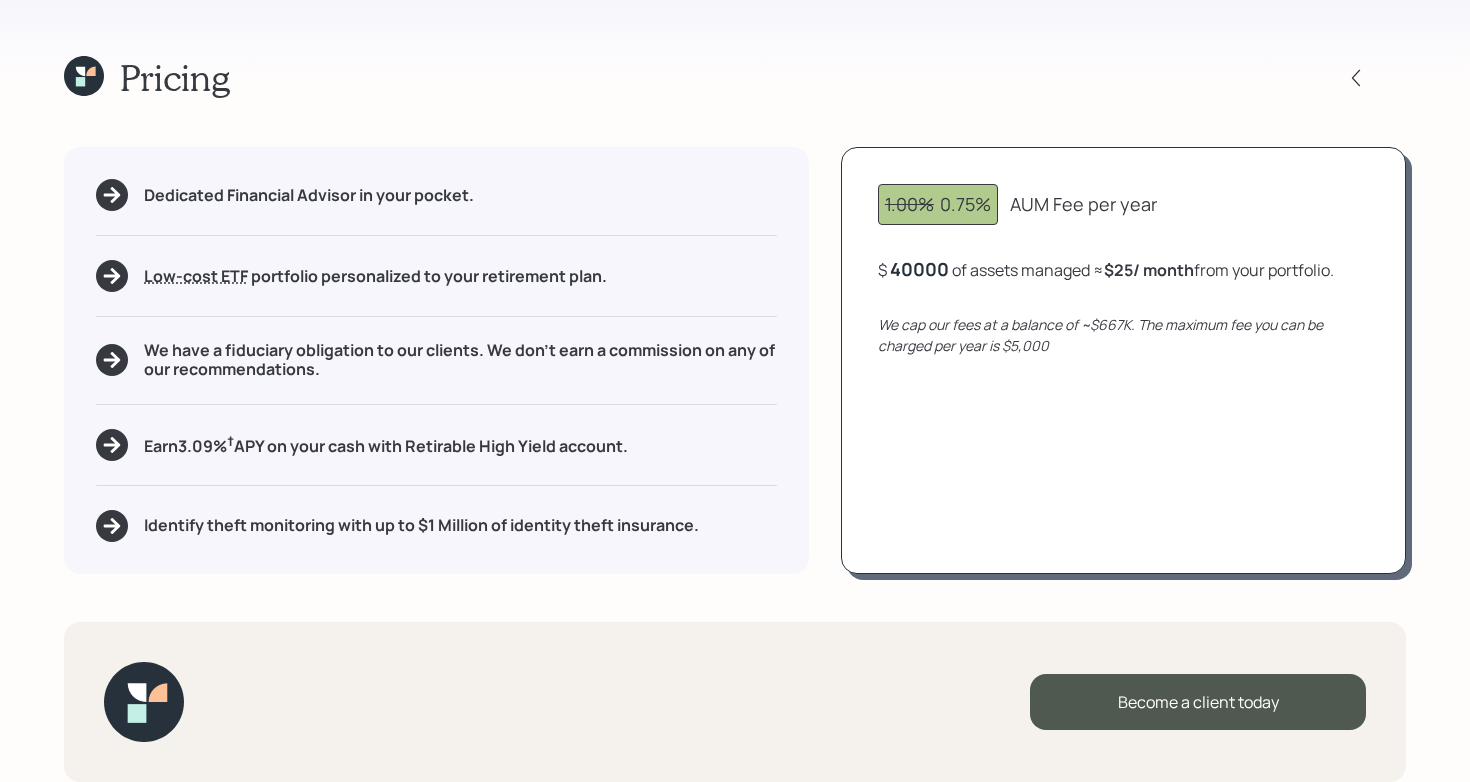 click on "40000" at bounding box center (919, 269) 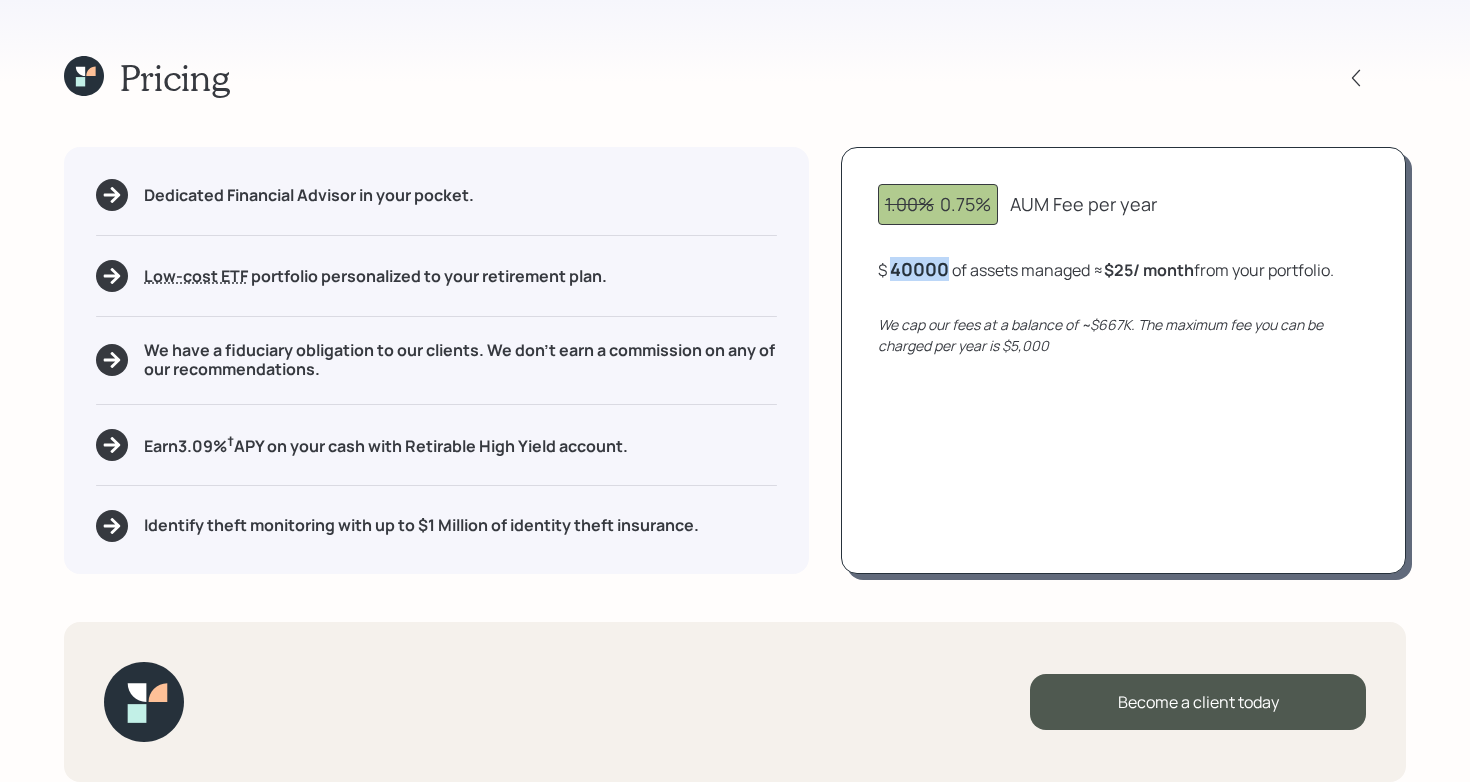 click on "40000" at bounding box center [919, 269] 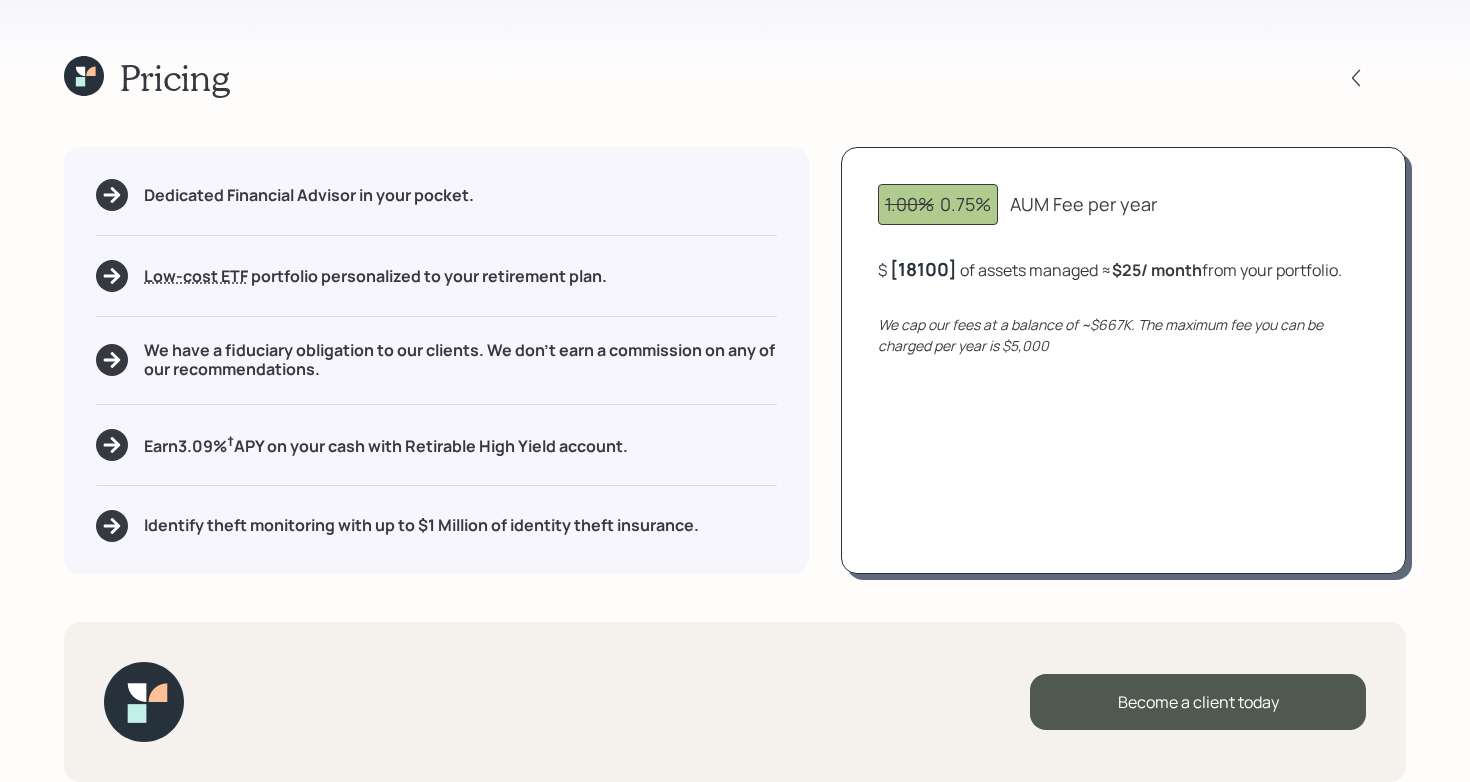 click on "1.00% 0.75% AUM Fee per year $ [AMOUNT] of assets managed ≈ $[AMOUNT] / month from your portfolio . We cap our fees at a balance of ~$667K. The maximum fee you can be charged per year is $5,000" at bounding box center [1123, 360] 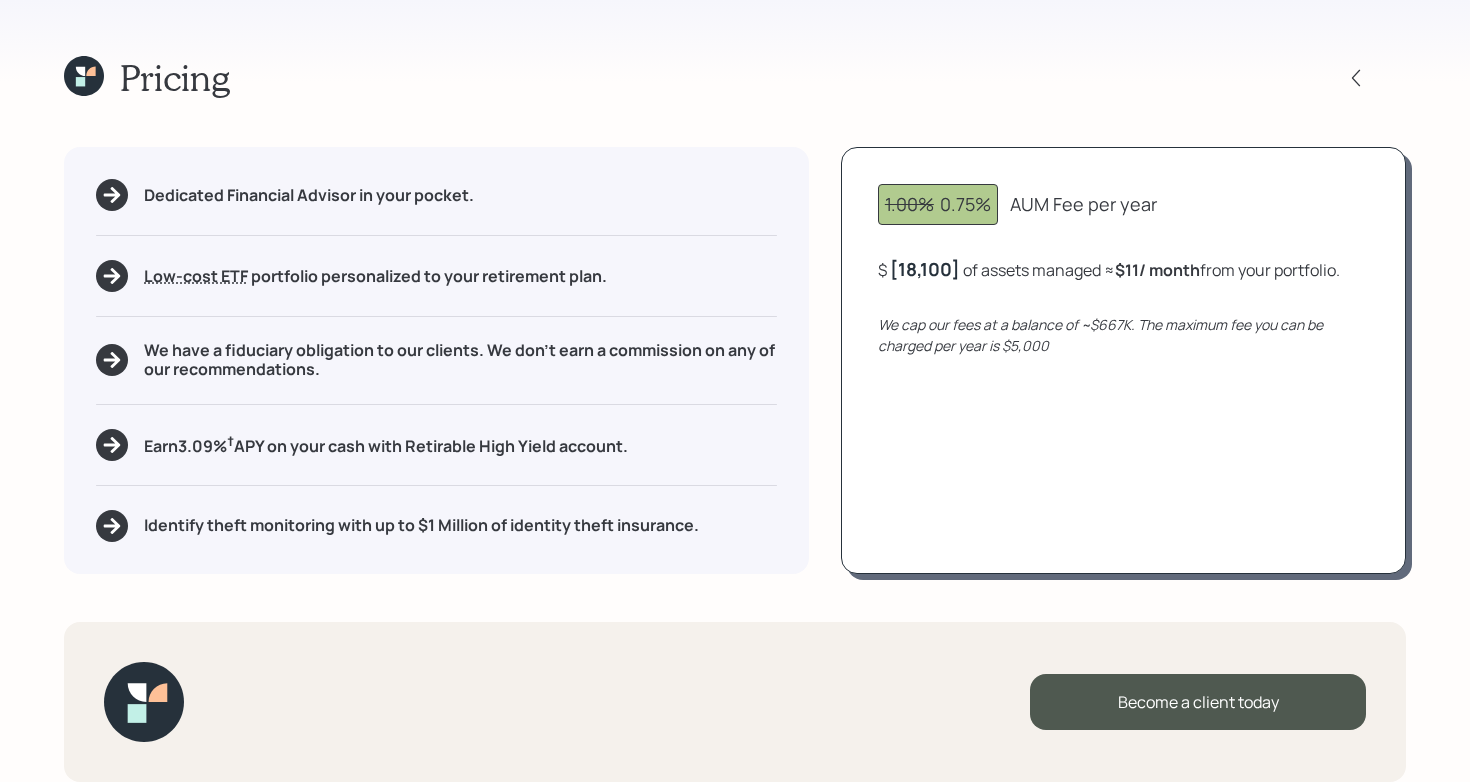 click on "Earn  3.09 % †  APY on your cash with Retirable High Yield account." at bounding box center [386, 444] 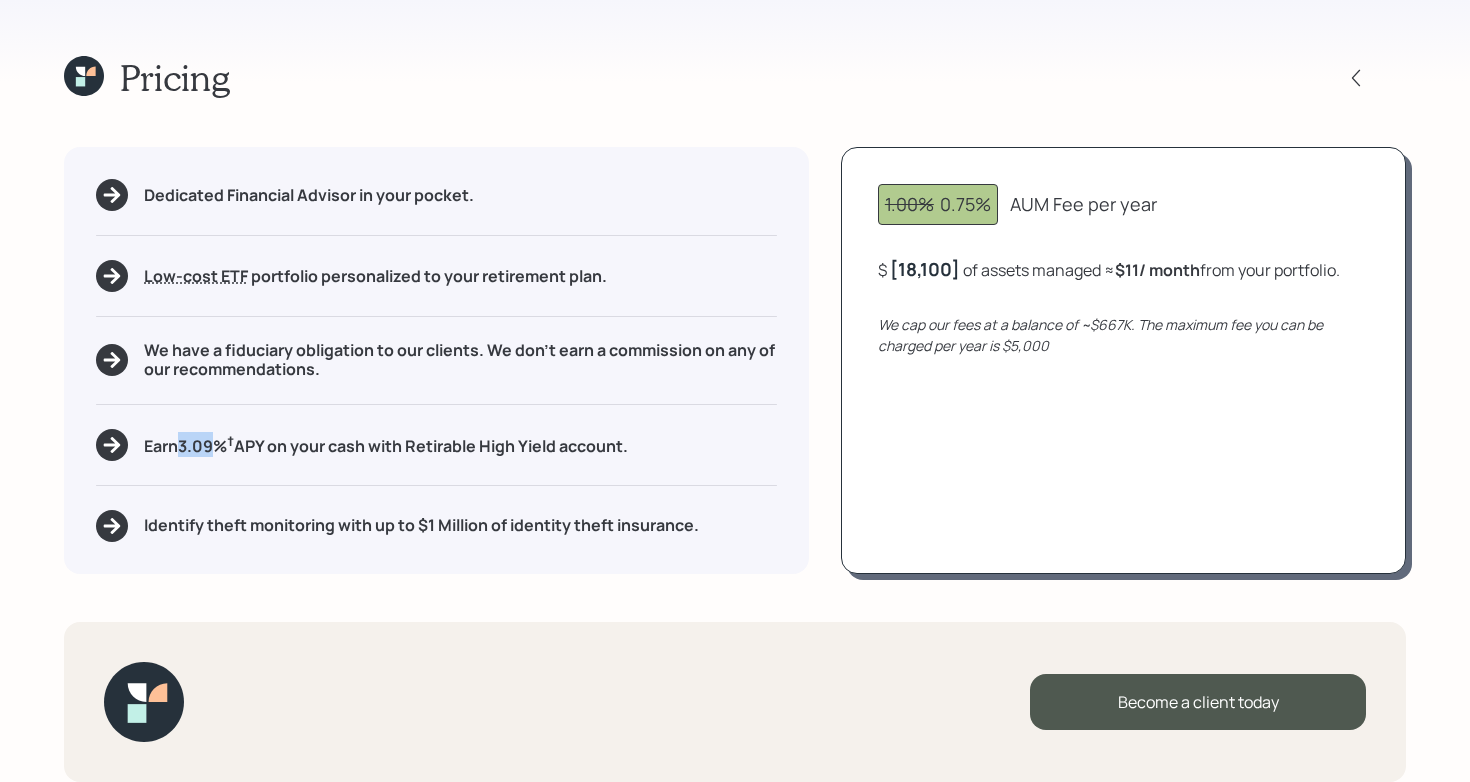 click on "Earn  3.09 % †  APY on your cash with Retirable High Yield account." at bounding box center [386, 444] 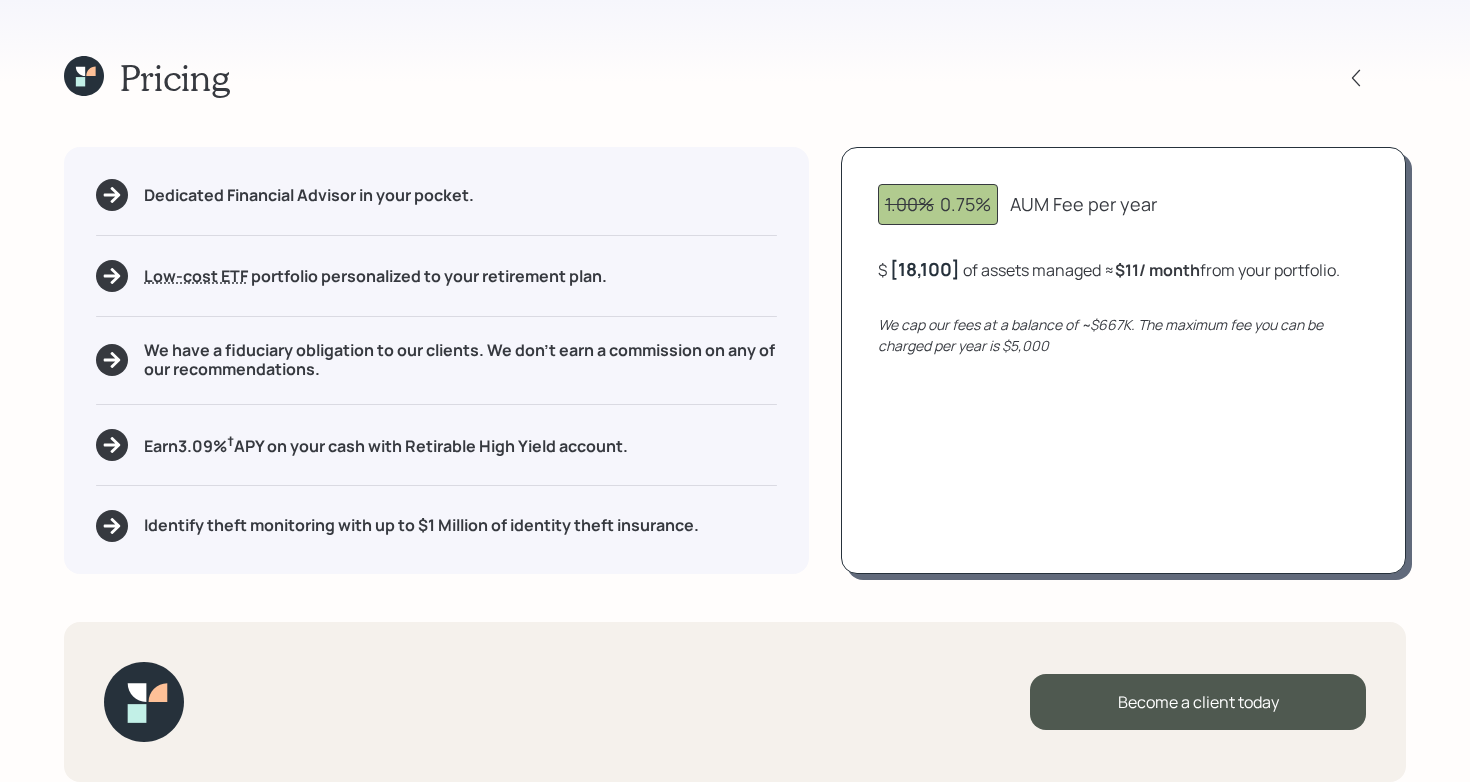 click on "Identify theft monitoring with up to $1 Million of identity theft insurance." at bounding box center (421, 525) 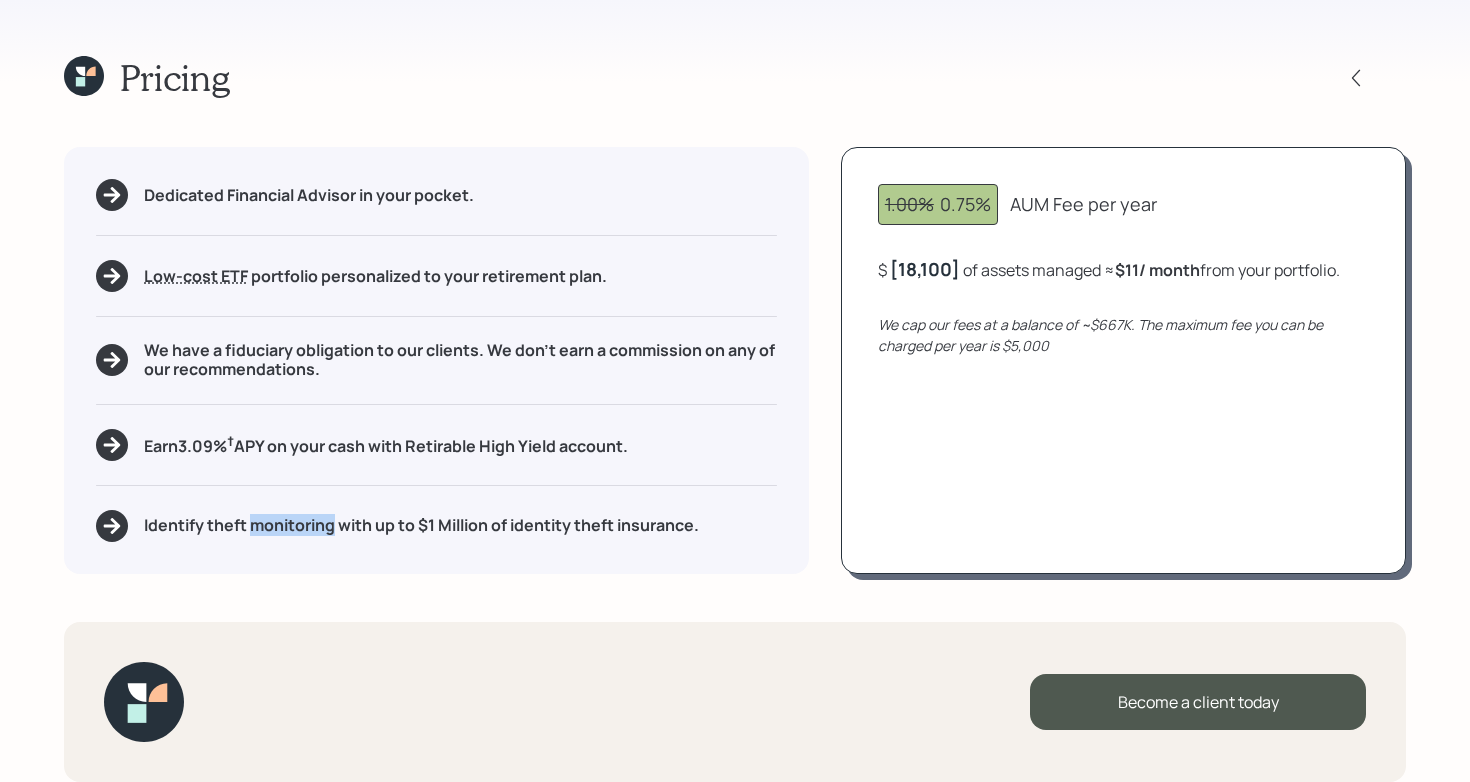 click on "Identify theft monitoring with up to $1 Million of identity theft insurance." at bounding box center [421, 525] 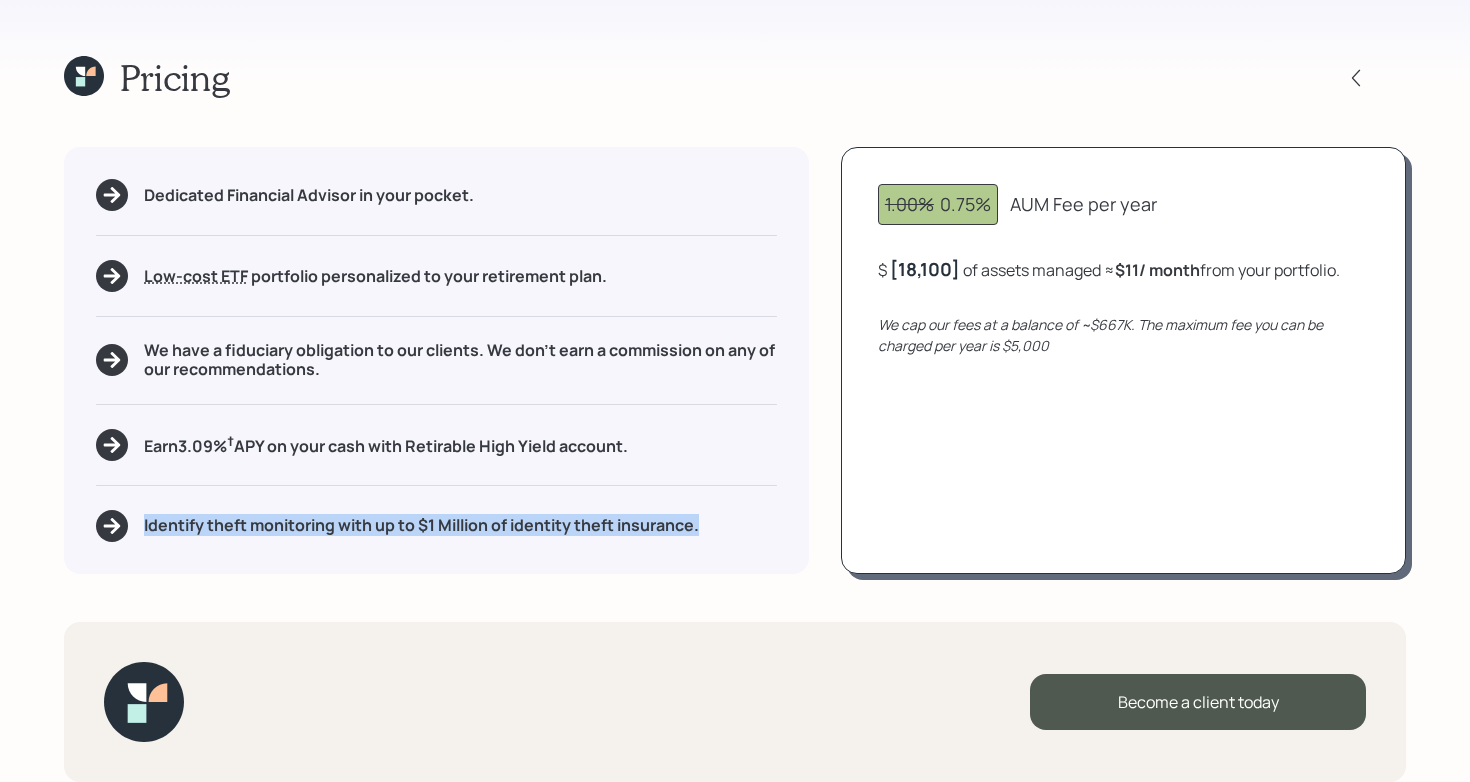 click on "Identify theft monitoring with up to $1 Million of identity theft insurance." at bounding box center [421, 525] 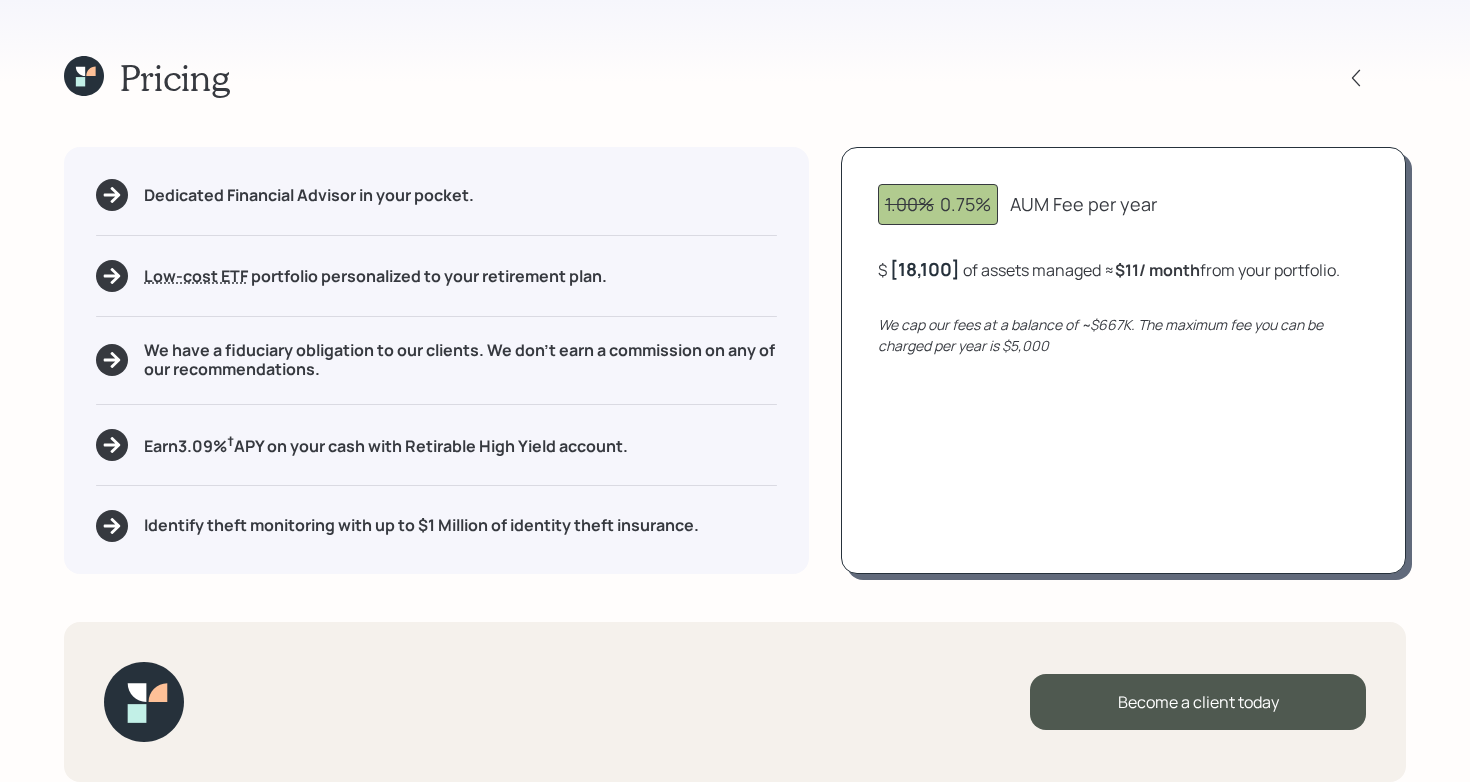 click on "Pricing Dedicated Financial Advisor in your pocket. Low-cost ETF Retirable uses diversified Exchange Traded Funds from trusted managers such as Vanguard, iShares, and Invesco. We select ETFs that have low-cost expense ratios, typically < 0.15% portfolio personalized to your retirement plan. We have a fiduciary obligation to our clients. We don't earn a commission on any of our recommendations. Earn 3.09 % † APY on your cash with Retirable High Yield account. Identify theft monitoring with up to $1 Million of identity theft insurance. 1.00% 0.75% AUM Fee per year $ [AMOUNT] of assets managed ≈ $[AMOUNT] / month from your portfolio . We cap our fees at a balance of ~$667K. The maximum fee you can be charged per year is $5,000 Become a client today" at bounding box center (735, 391) 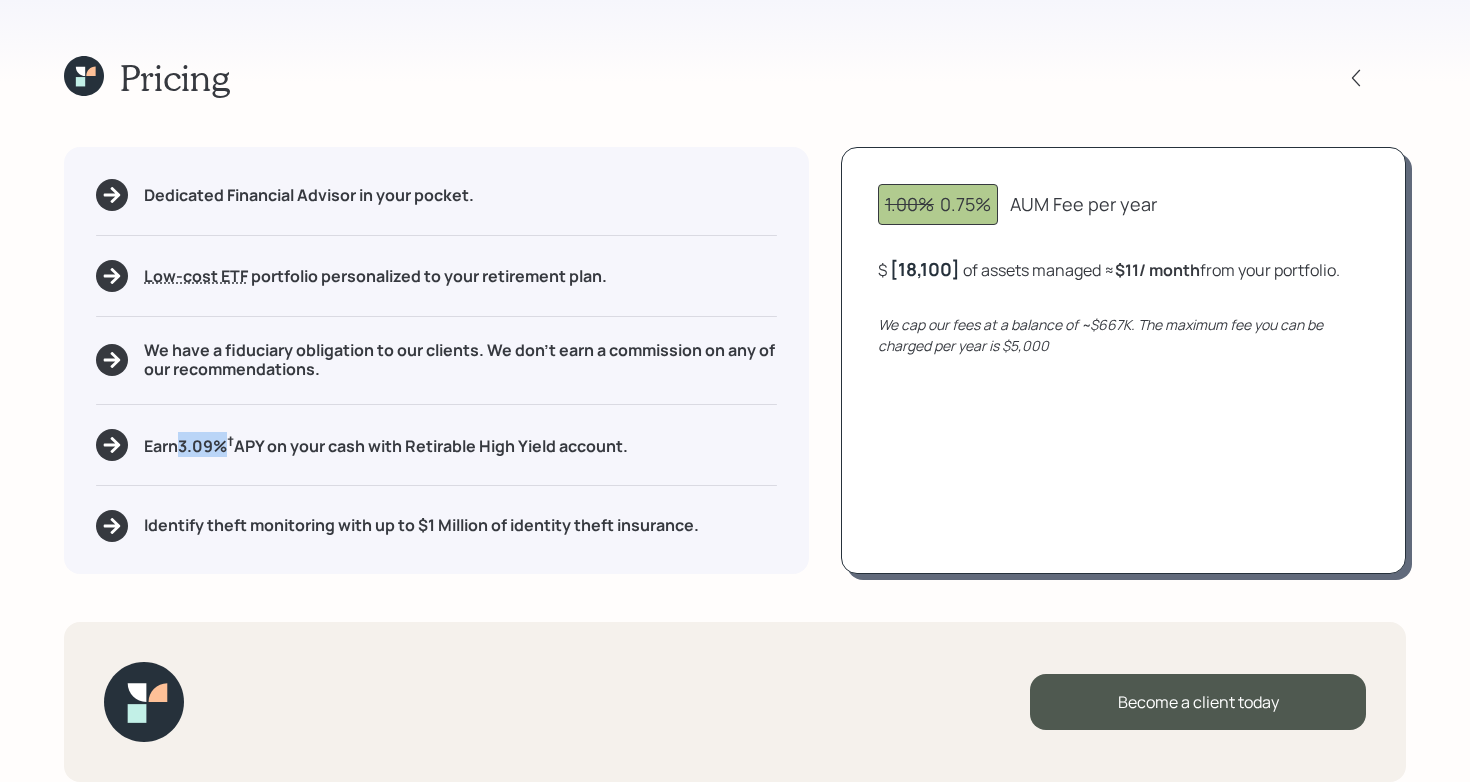 drag, startPoint x: 176, startPoint y: 447, endPoint x: 226, endPoint y: 447, distance: 50 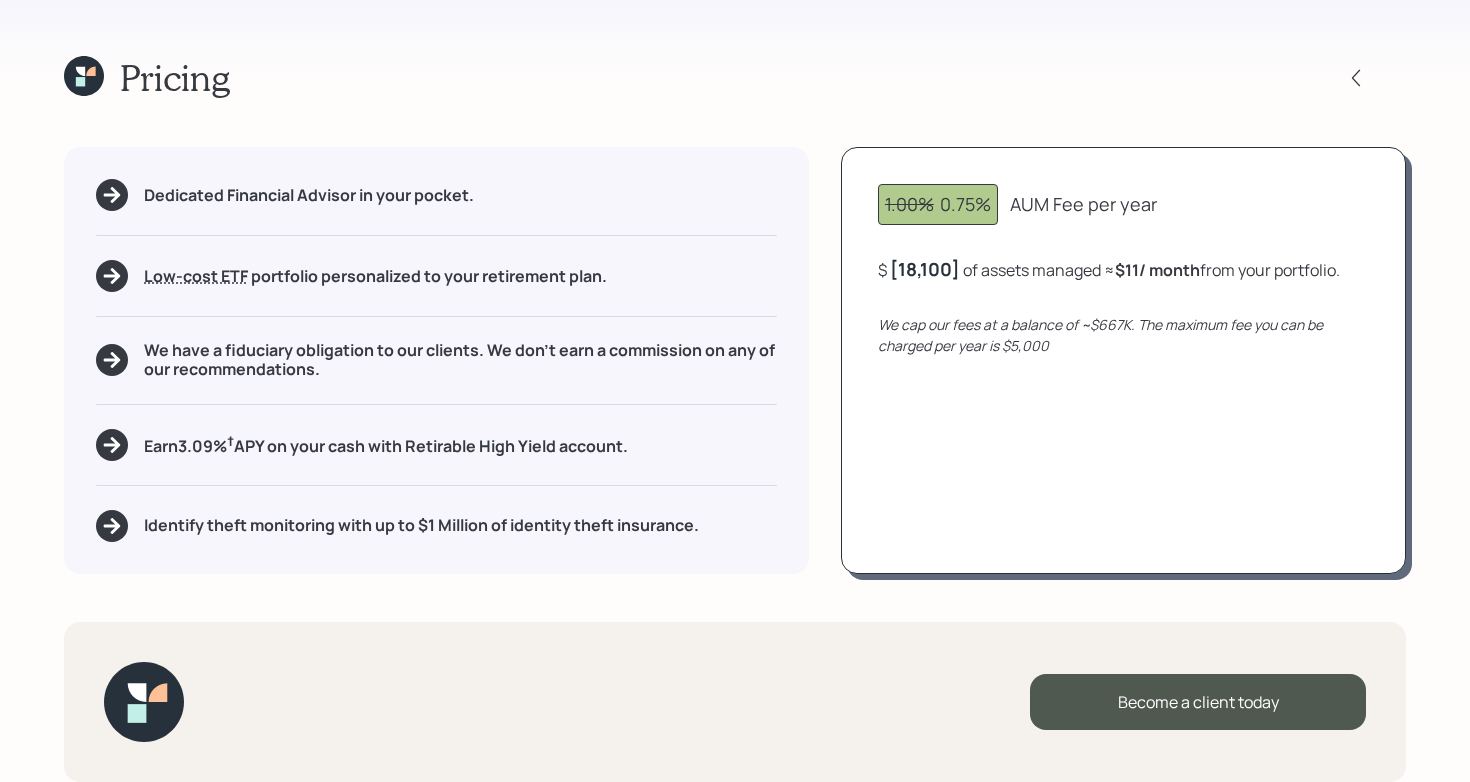 click on "Pricing Dedicated Financial Advisor in your pocket. Low-cost ETF Retirable uses diversified Exchange Traded Funds from trusted managers such as Vanguard, iShares, and Invesco. We select ETFs that have low-cost expense ratios, typically < 0.15% portfolio personalized to your retirement plan. We have a fiduciary obligation to our clients. We don't earn a commission on any of our recommendations. Earn 3.09 % † APY on your cash with Retirable High Yield account. Identify theft monitoring with up to $1 Million of identity theft insurance. 1.00% 0.75% AUM Fee per year $ [AMOUNT] of assets managed ≈ $[AMOUNT] / month from your portfolio . We cap our fees at a balance of ~$667K. The maximum fee you can be charged per year is $5,000 Become a client today" at bounding box center [735, 391] 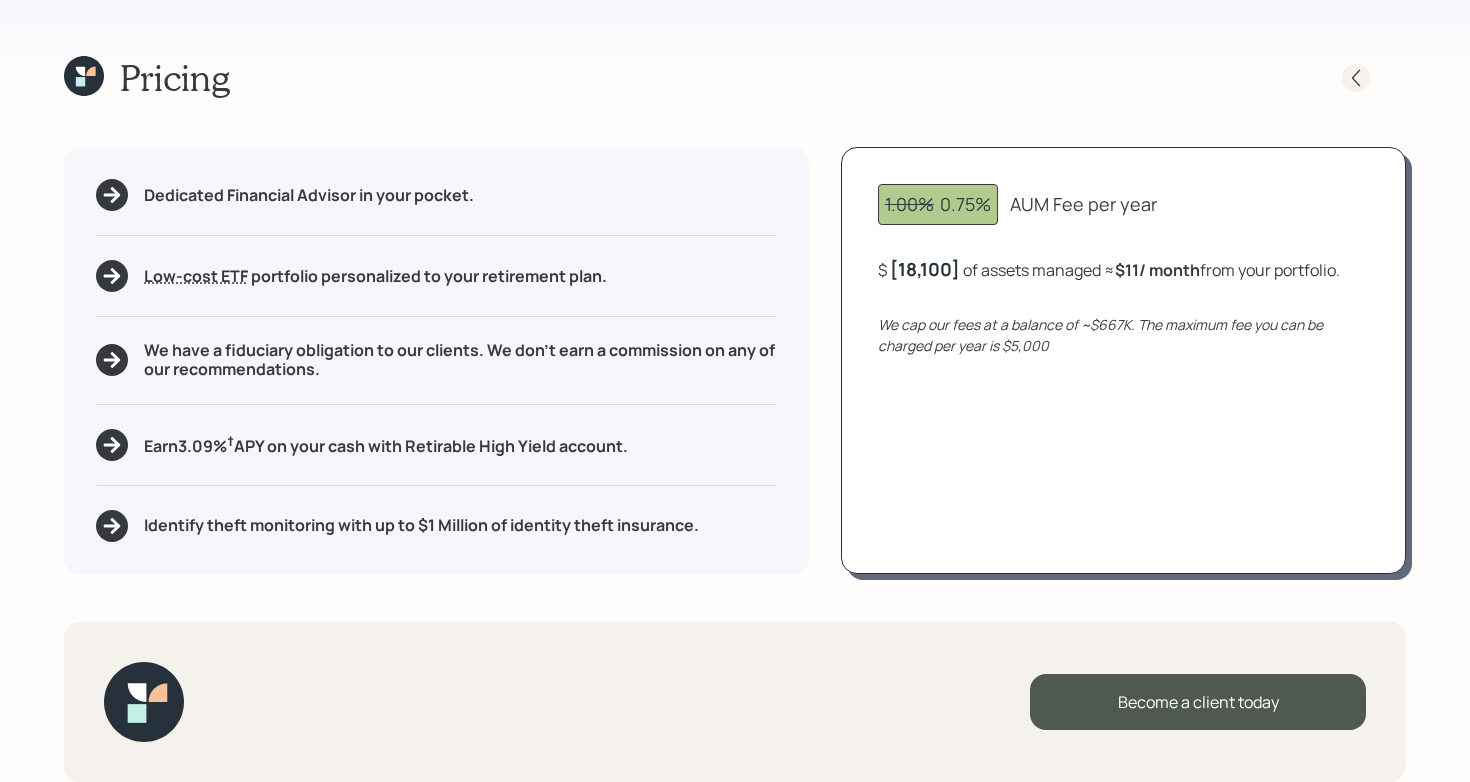 click 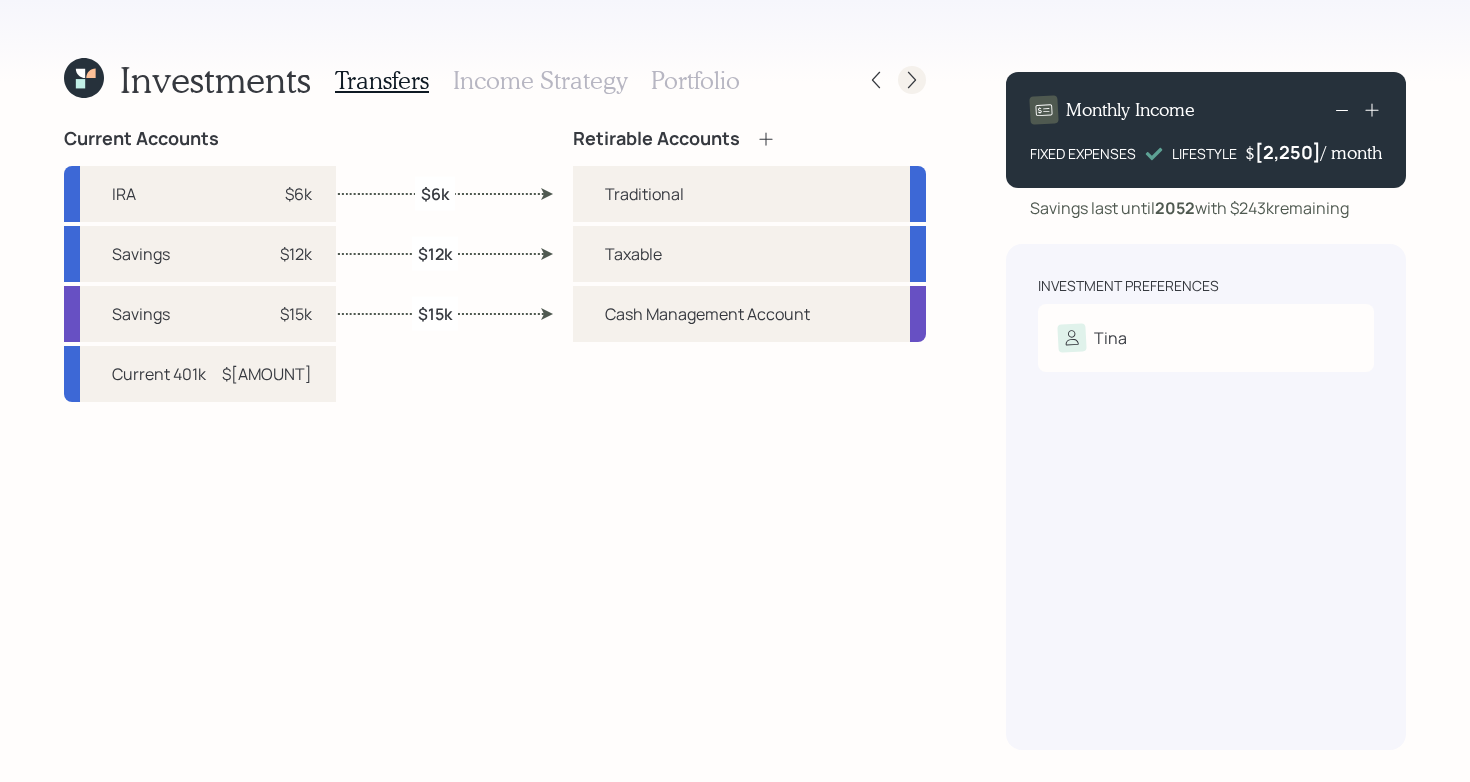 click 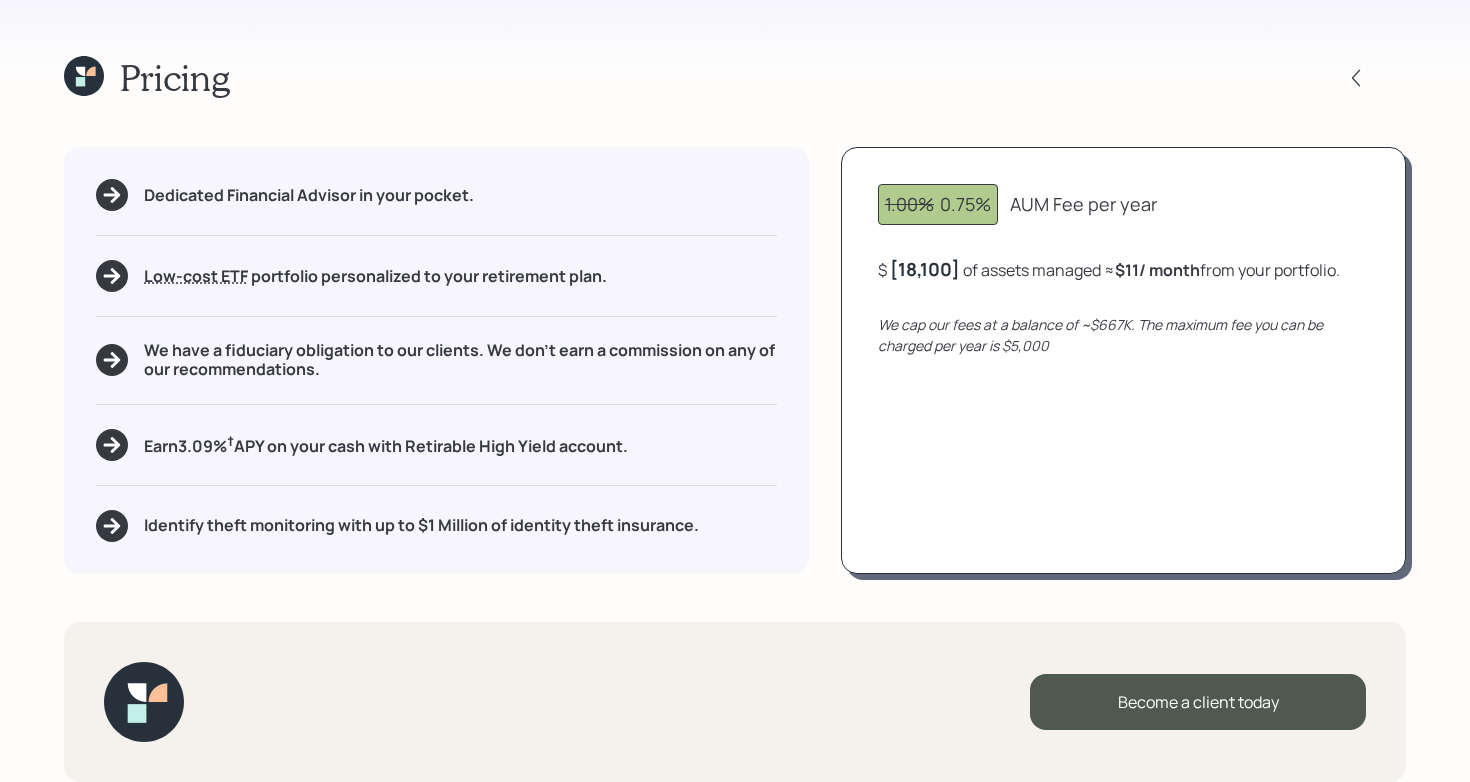click on "Dedicated Financial Advisor in your pocket. Low-cost ETF Retirable uses diversified Exchange Traded Funds from trusted managers such as Vanguard, iShares, and Invesco. We select ETFs that have low-cost expense ratios, typically < 0.15% portfolio personalized to your retirement plan. We have a fiduciary obligation to our clients. We don't earn a commission on any of our recommendations. Earn 3.09 % † APY on your cash with Retirable High Yield account. Identify theft monitoring with up to $1 Million of identity theft insurance. 1.00% 0.75% AUM Fee per year $ [AMOUNT] of assets managed ≈ $ [AMOUNT] / month from your portfolio . We cap our fees at a balance of ~$667K. The maximum fee you can be charged per year is $5,000" at bounding box center [735, 360] 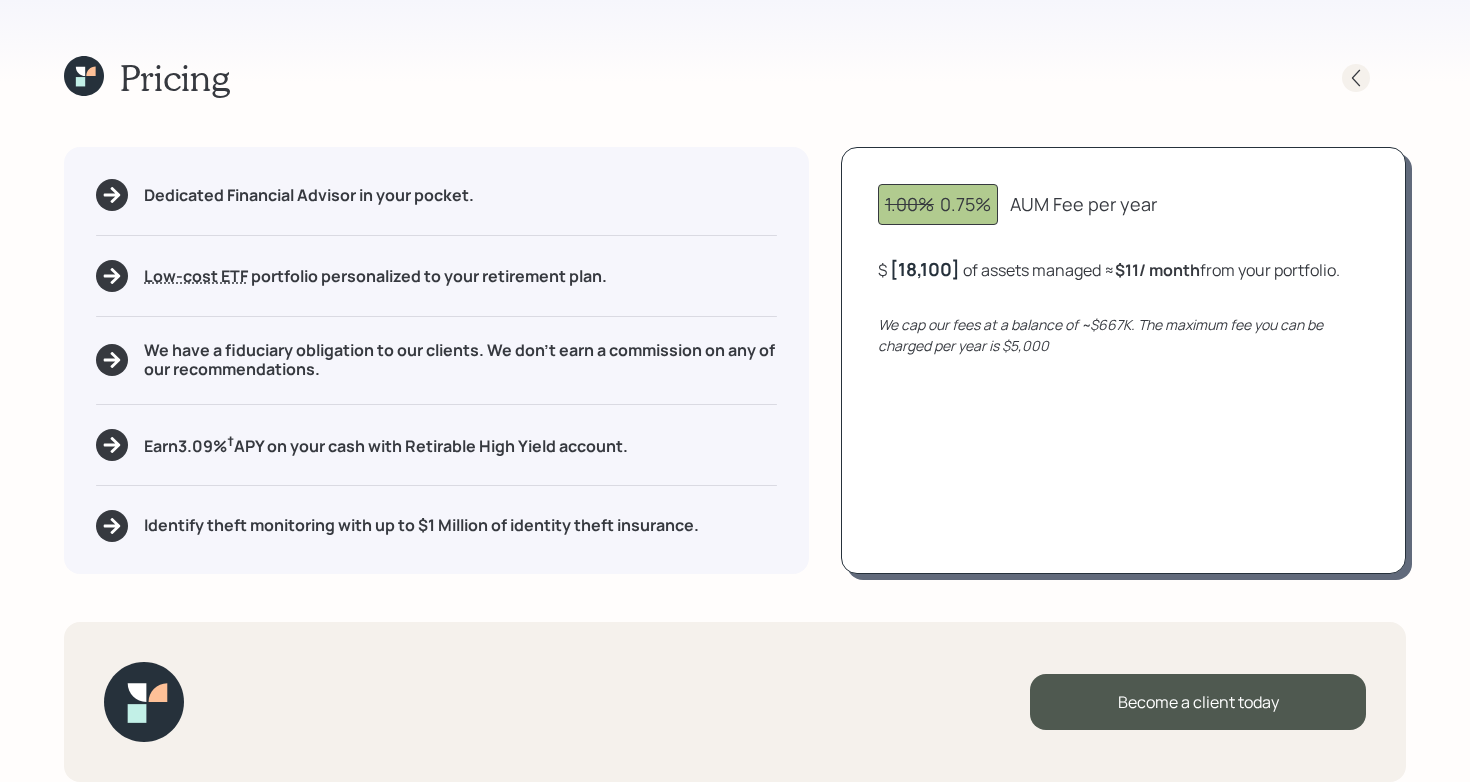 click at bounding box center [1356, 78] 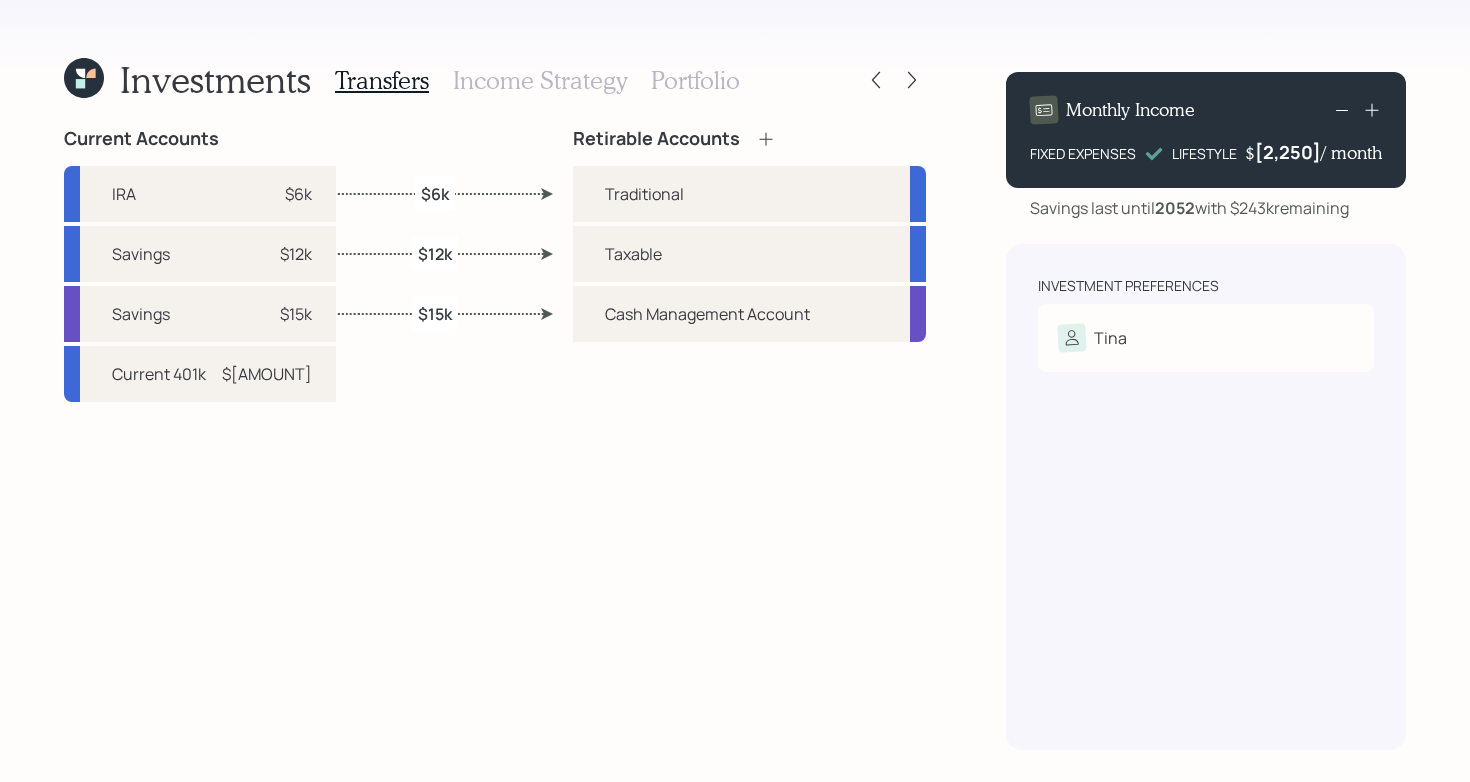 click 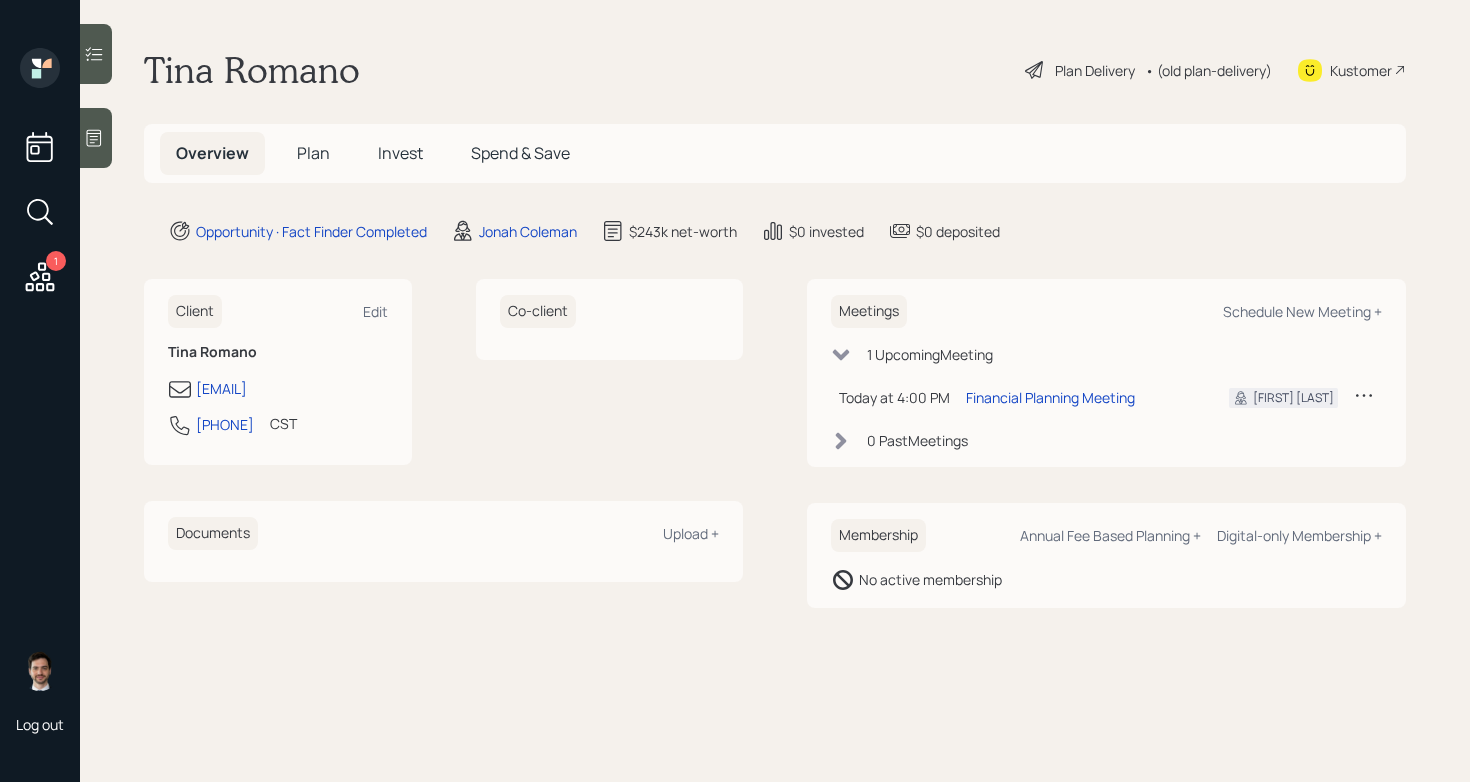 click on "Plan" at bounding box center (313, 153) 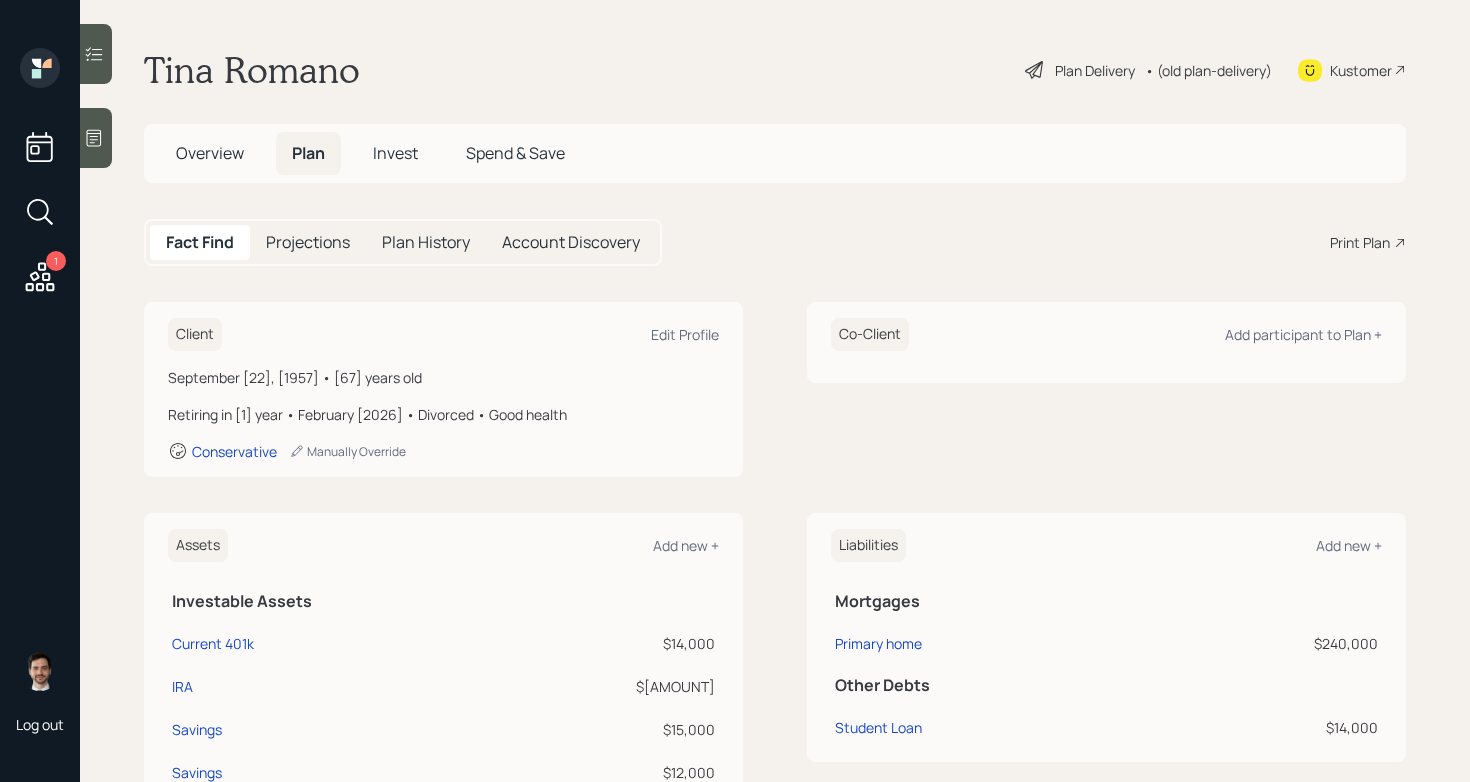 click on "Overview" at bounding box center (210, 153) 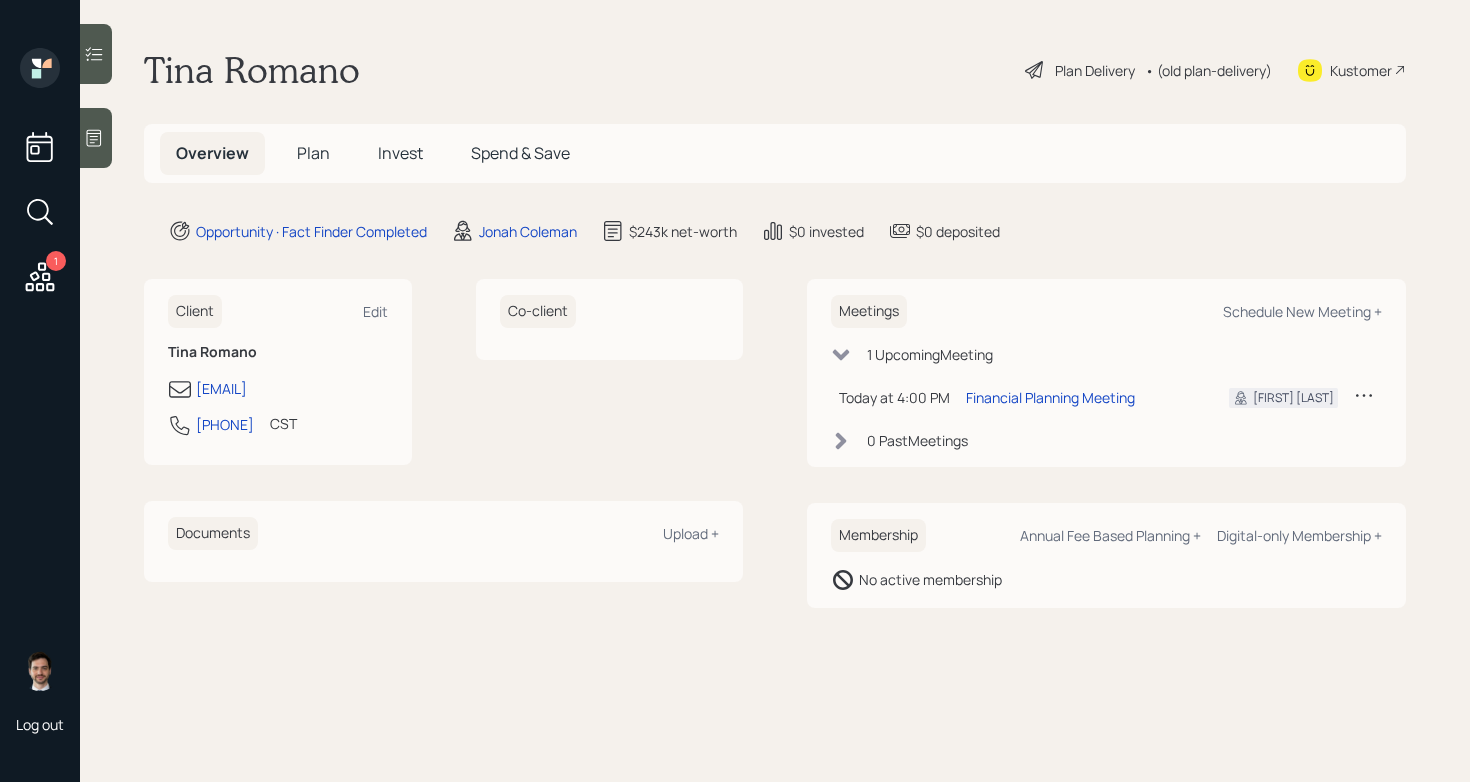 click on "Meetings Schedule New Meeting + 1 Upcoming Meeting Today at 4:00 PM Monday, August 4, 2025 4:00 PM EDT Financial Planning Meeting [FIRST] [LAST] 0 Past Meetings" at bounding box center (1106, 373) 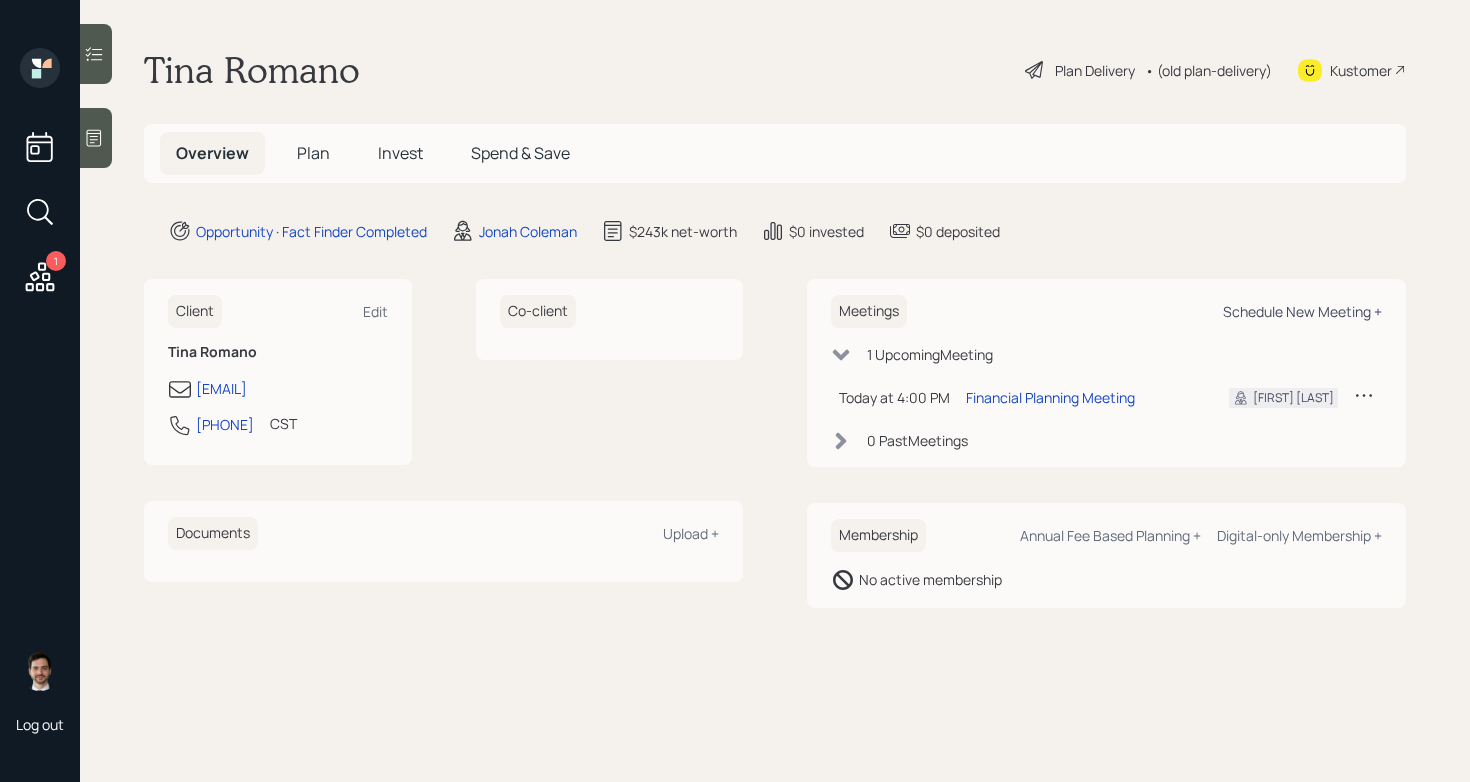 click on "Schedule New Meeting +" at bounding box center [1302, 311] 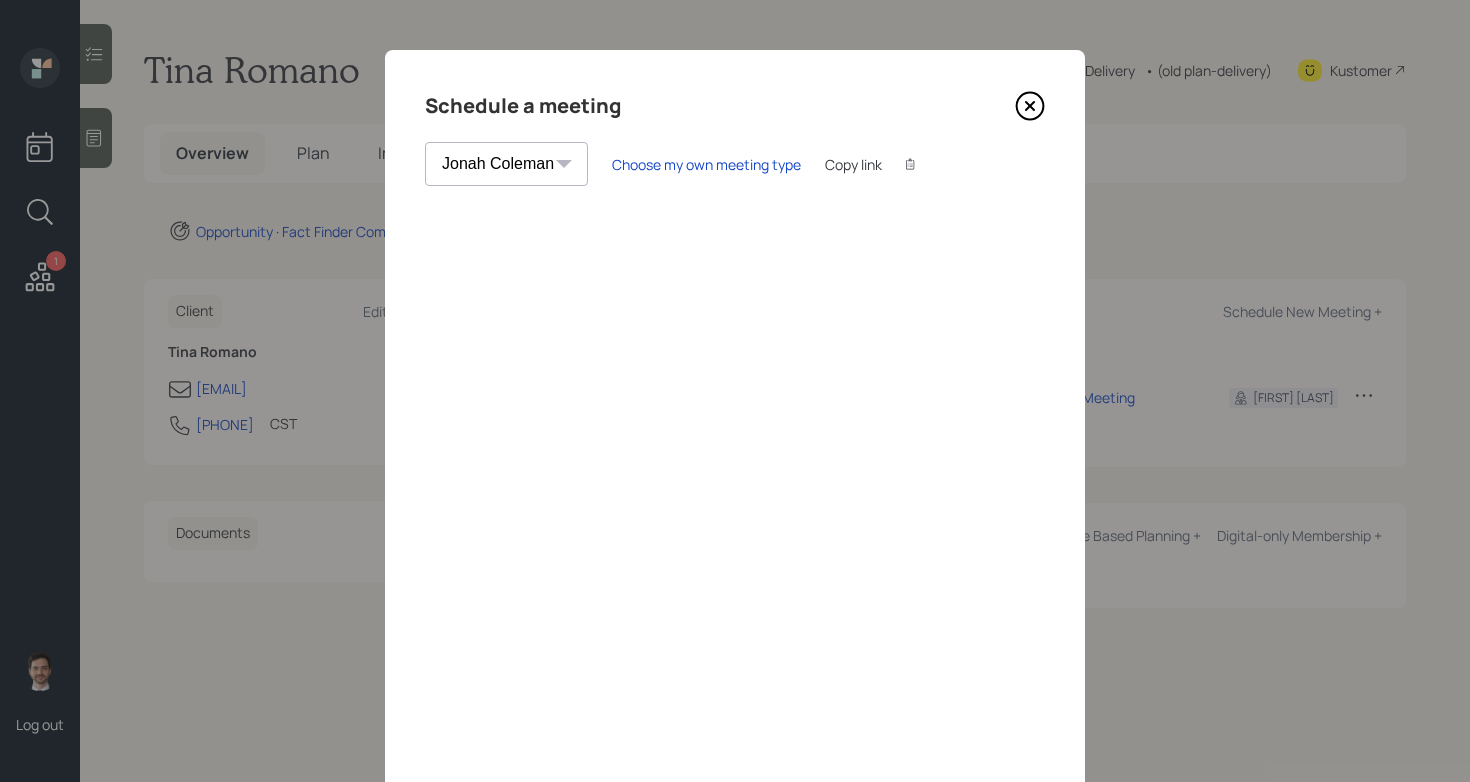 click 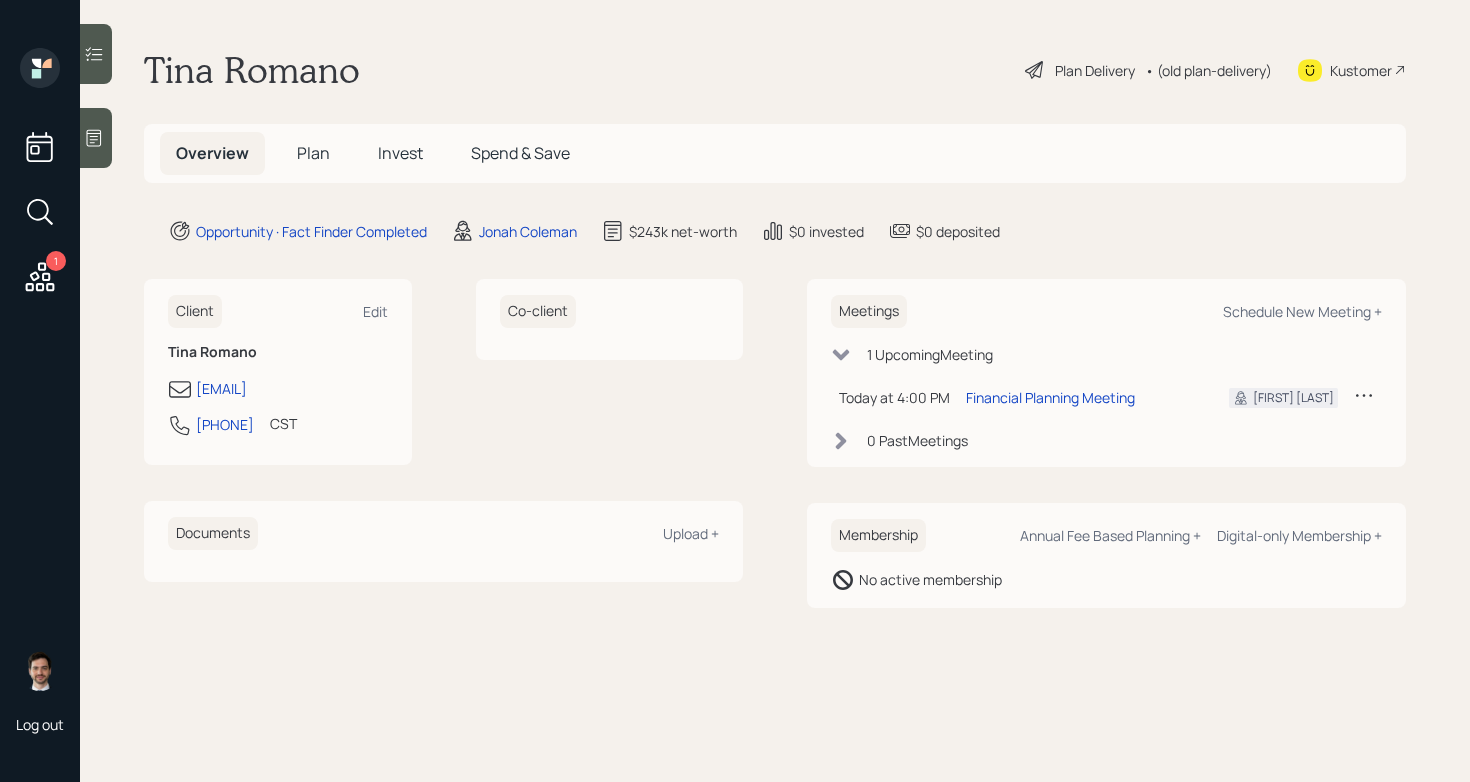 click on "Plan" at bounding box center (313, 153) 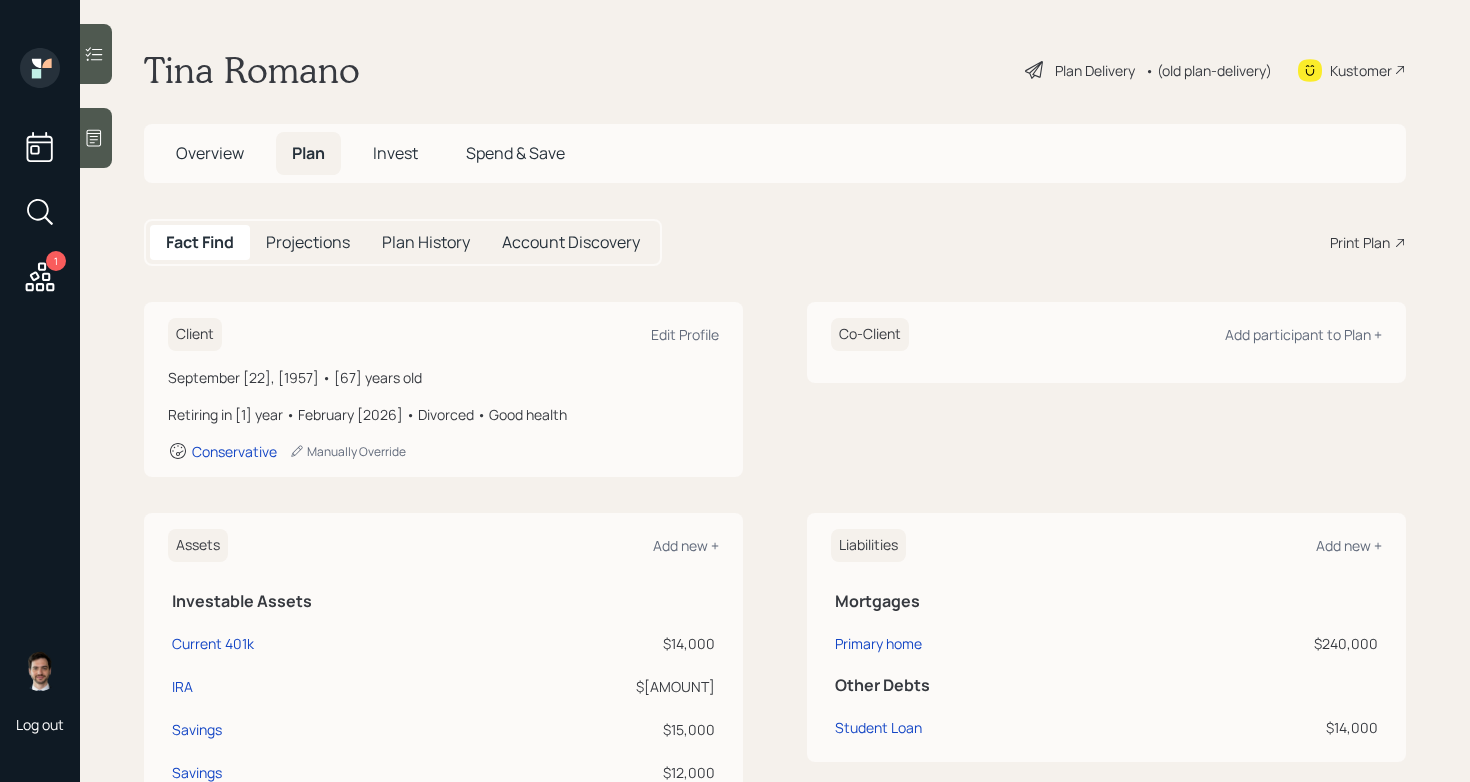 click on "Print Plan" at bounding box center (1360, 242) 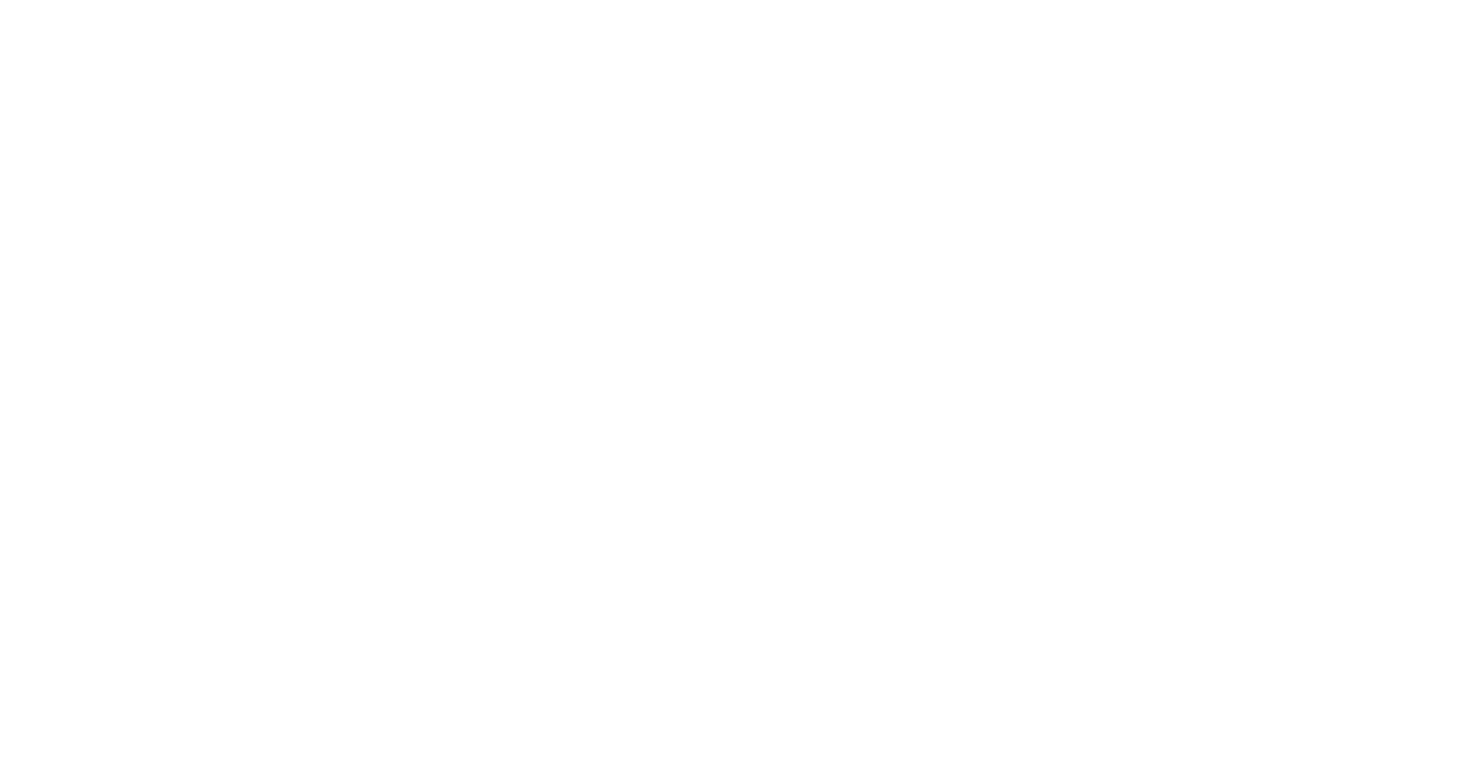 scroll, scrollTop: 0, scrollLeft: 0, axis: both 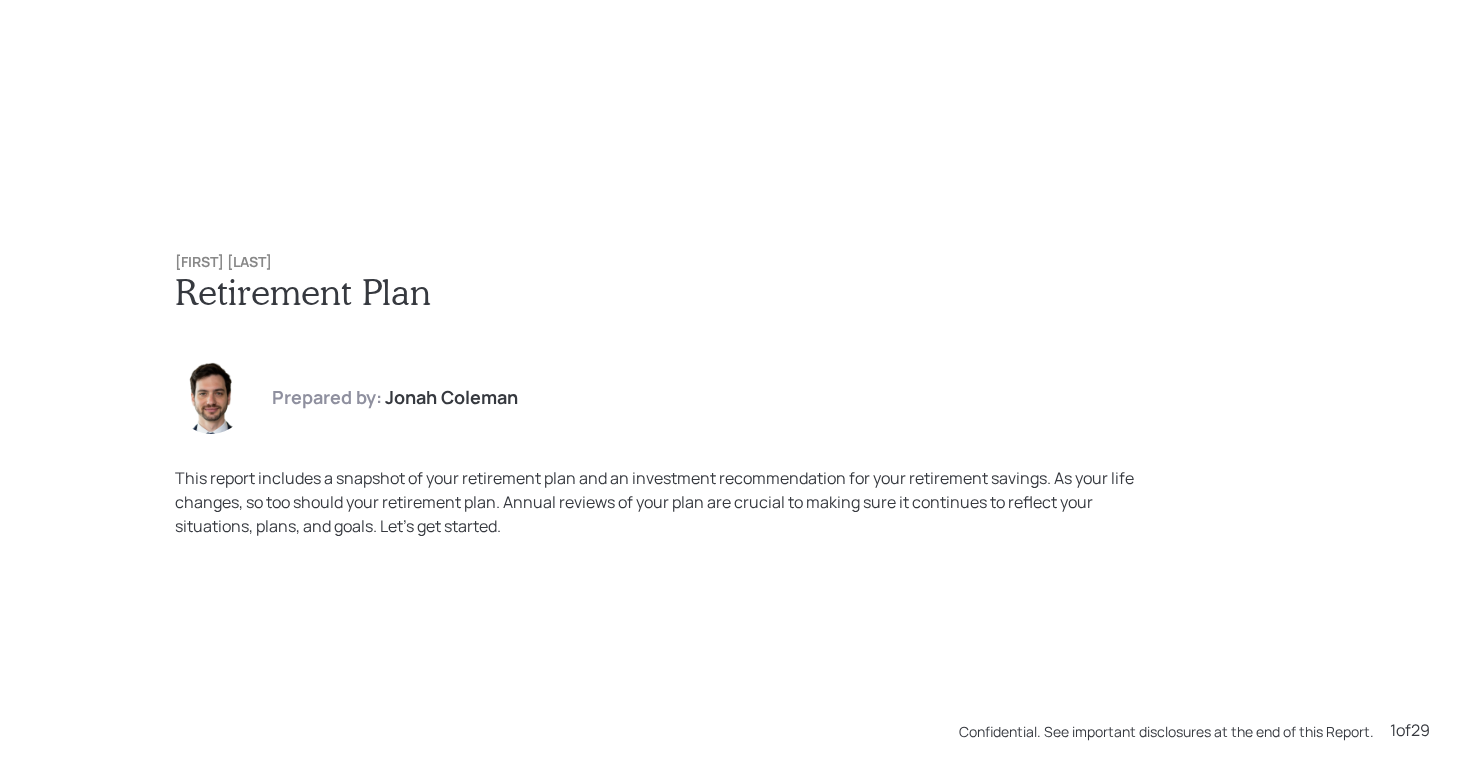 click on "Tina Romano Retirement Plan Prepared by:   Jonah Coleman This report includes a snapshot of your retirement plan and an investment recommendation for your retirement savings. As your life changes, so too should your retirement plan. Annual reviews of your plan are crucial to making sure it continues to reflect your situations, plans, and goals. Let’s get started." at bounding box center (735, 396) 